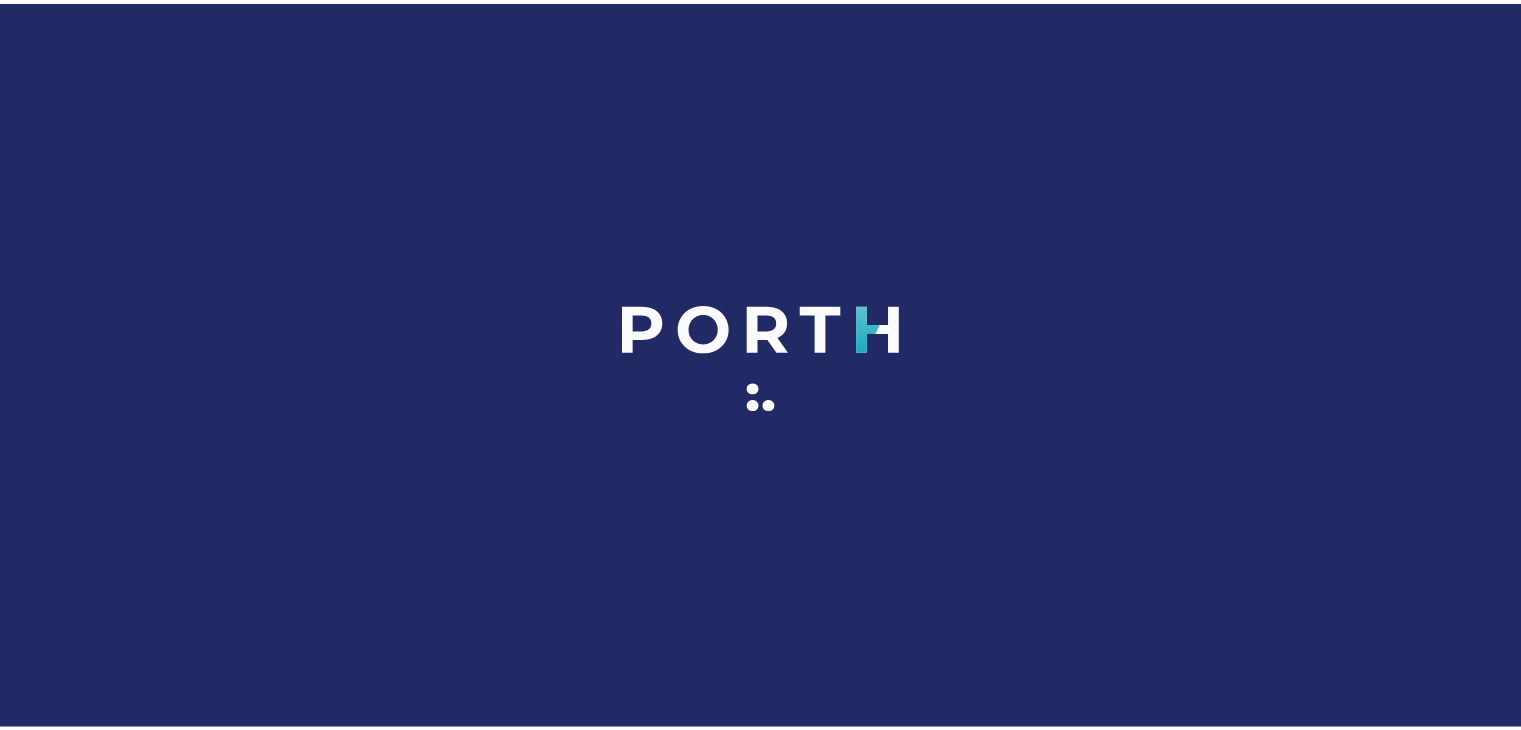 scroll, scrollTop: 0, scrollLeft: 0, axis: both 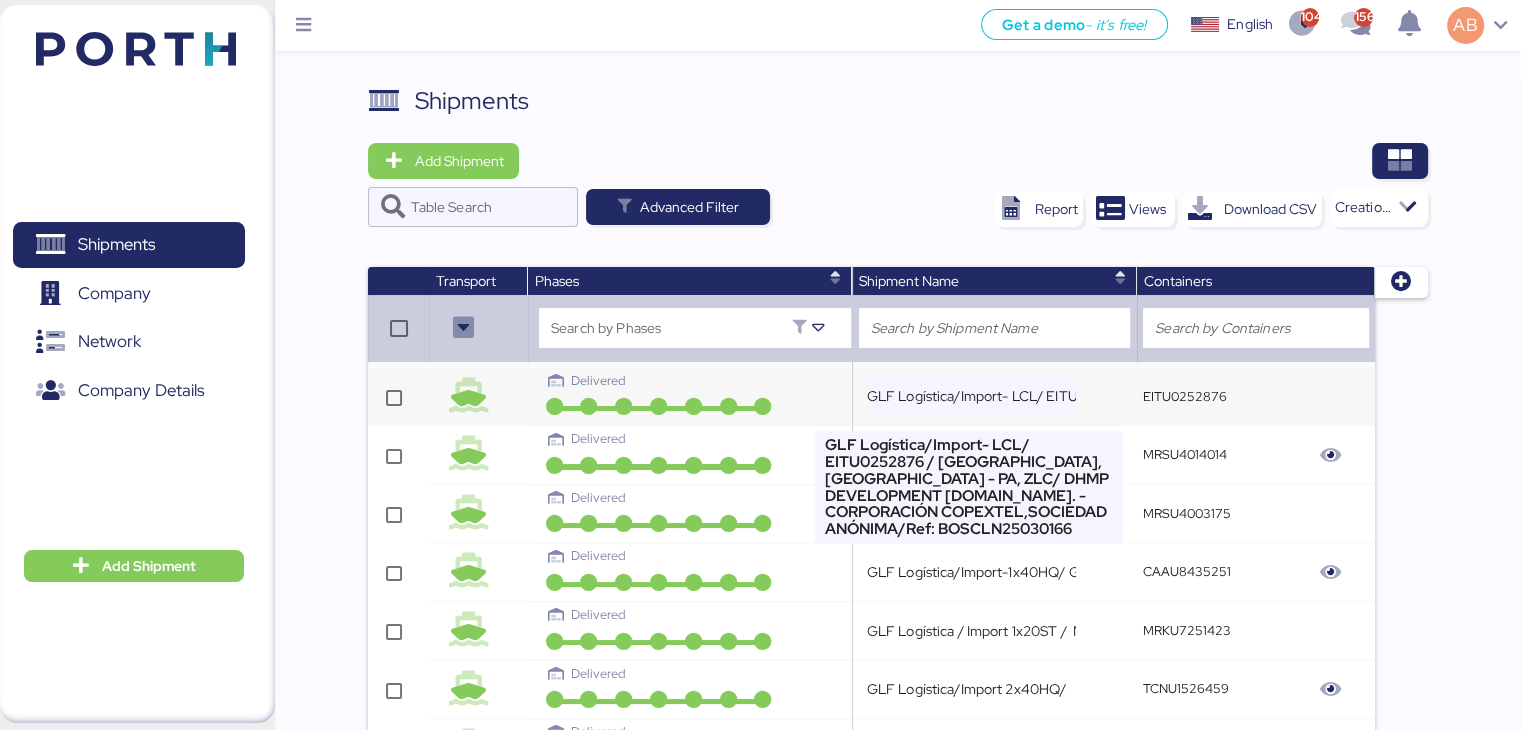 click on "GLF Logística/Import- LCL/ EITU0252876  /  [GEOGRAPHIC_DATA], [GEOGRAPHIC_DATA] - PA, ZLC/ DHMP DEVELOPMENT [DOMAIN_NAME]. -   CORPORACIÓN COPEXTEL,SOCIEDAD ANÓNIMA/Ref: BOSCLN25030166" at bounding box center (972, 396) 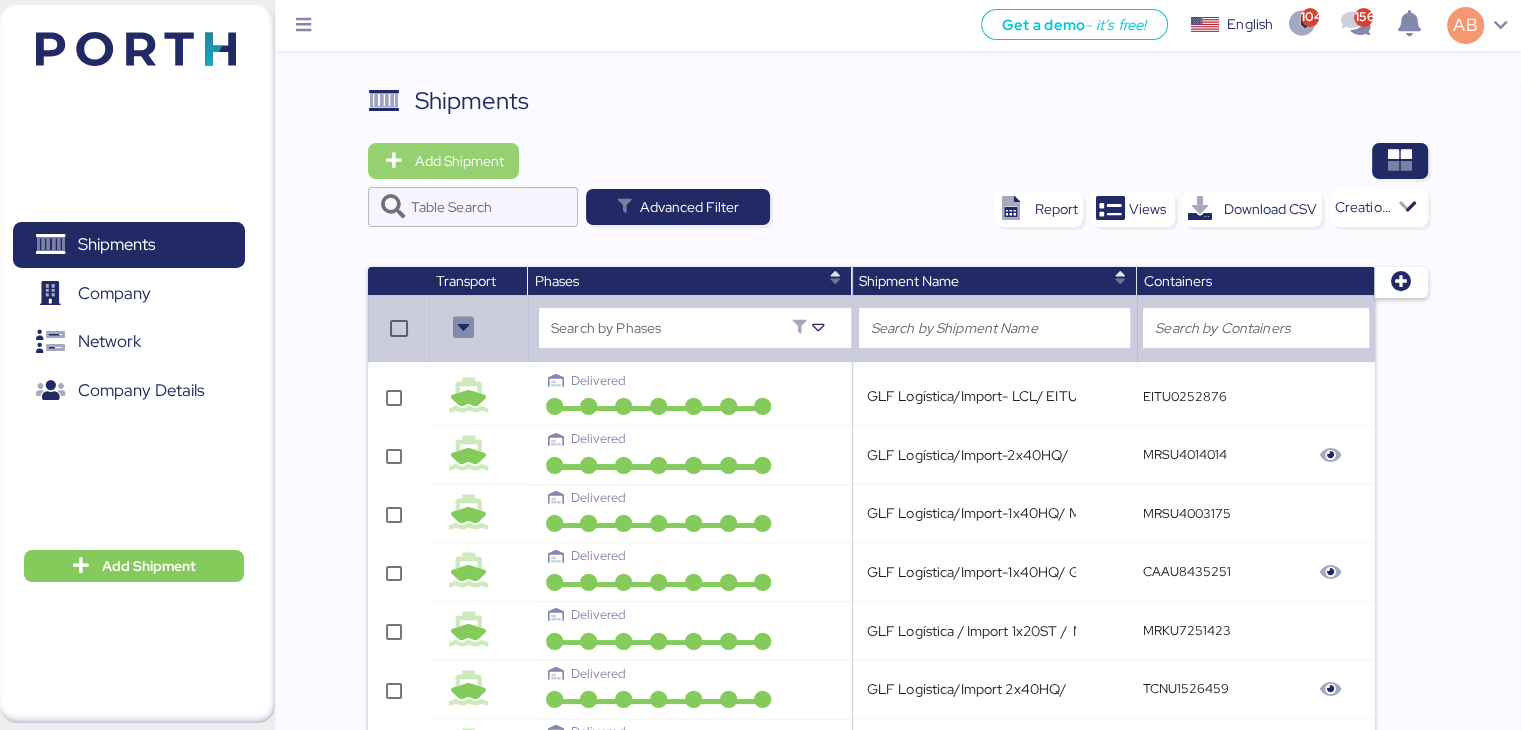 click on "Add Shipment" at bounding box center (458, 161) 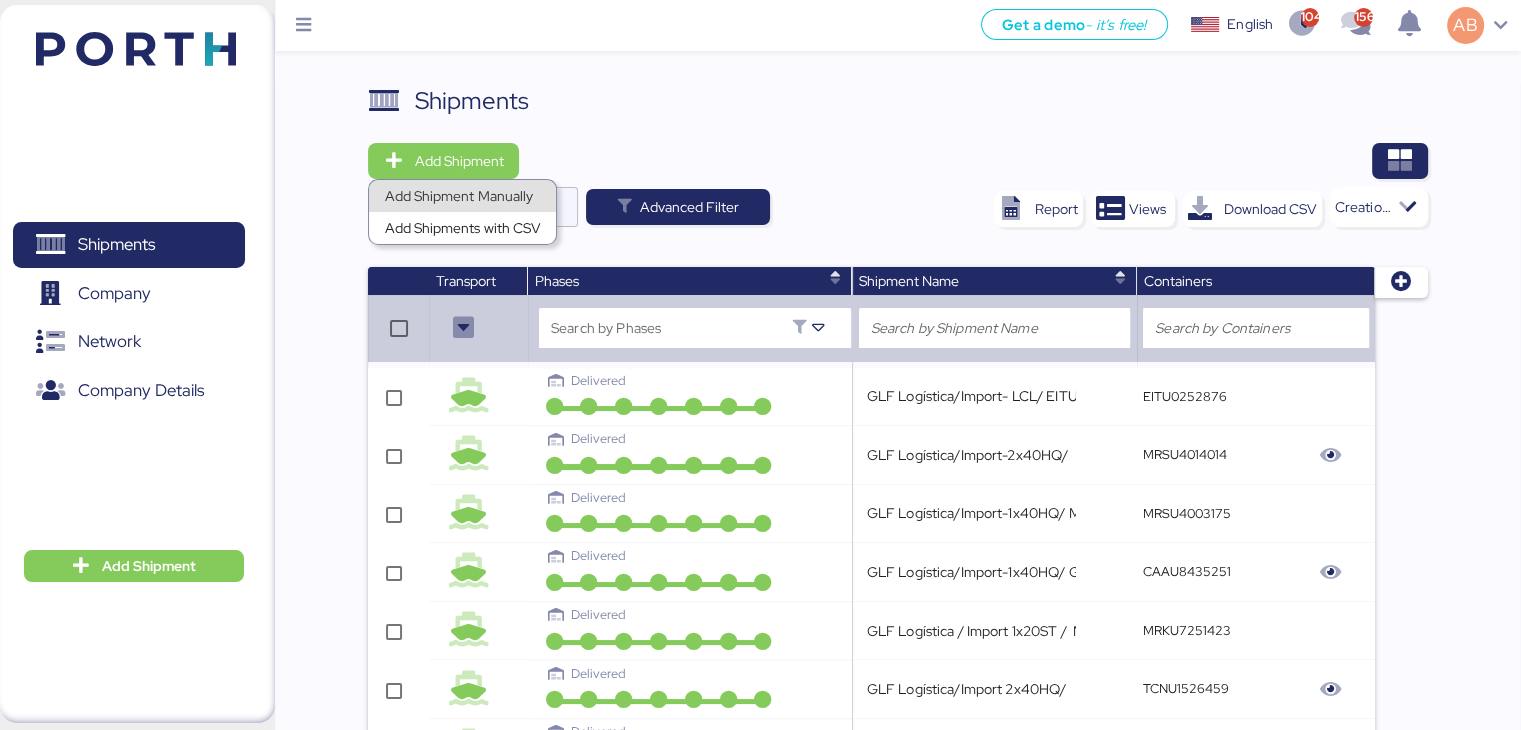 click on "Add Shipment Manually" at bounding box center (462, 196) 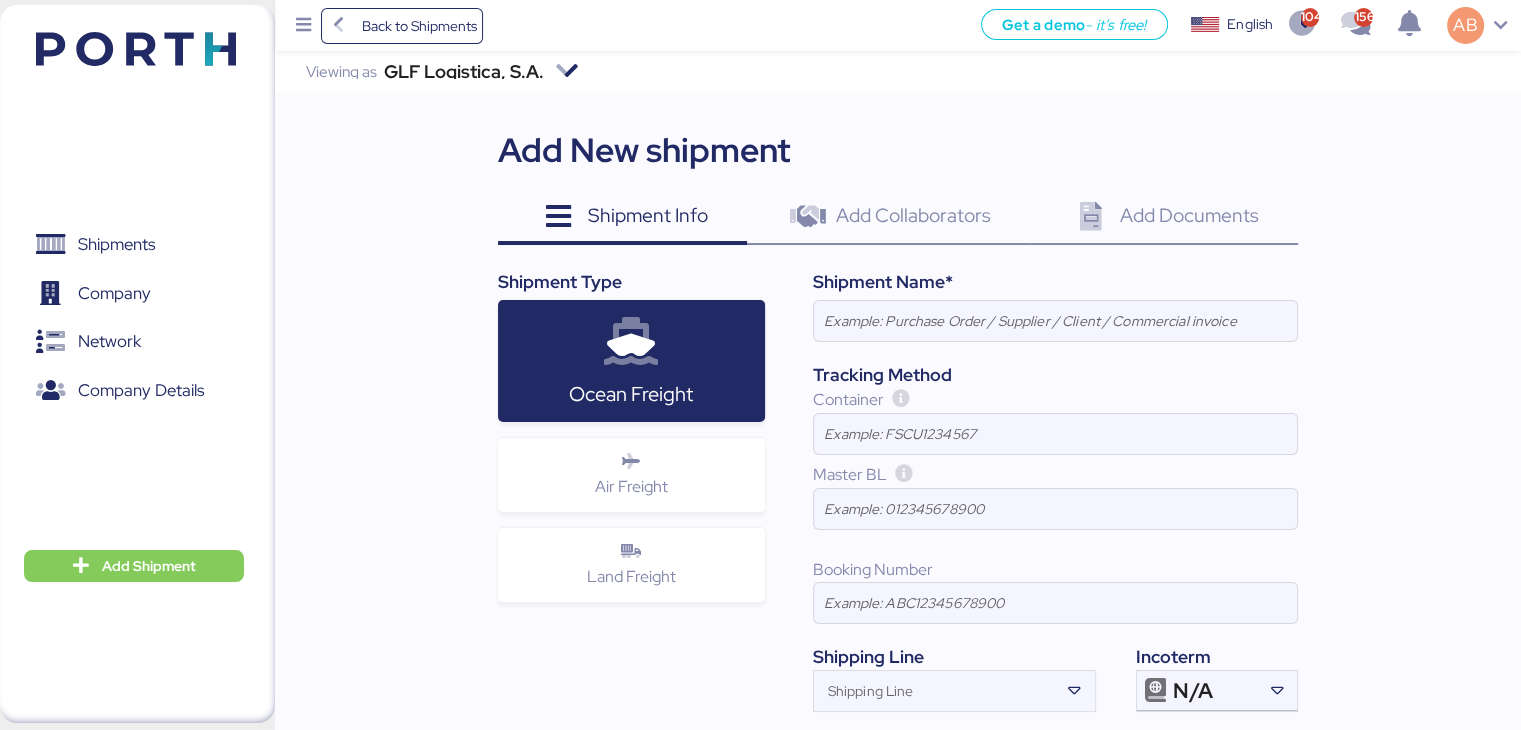 click on "English" at bounding box center (1250, 24) 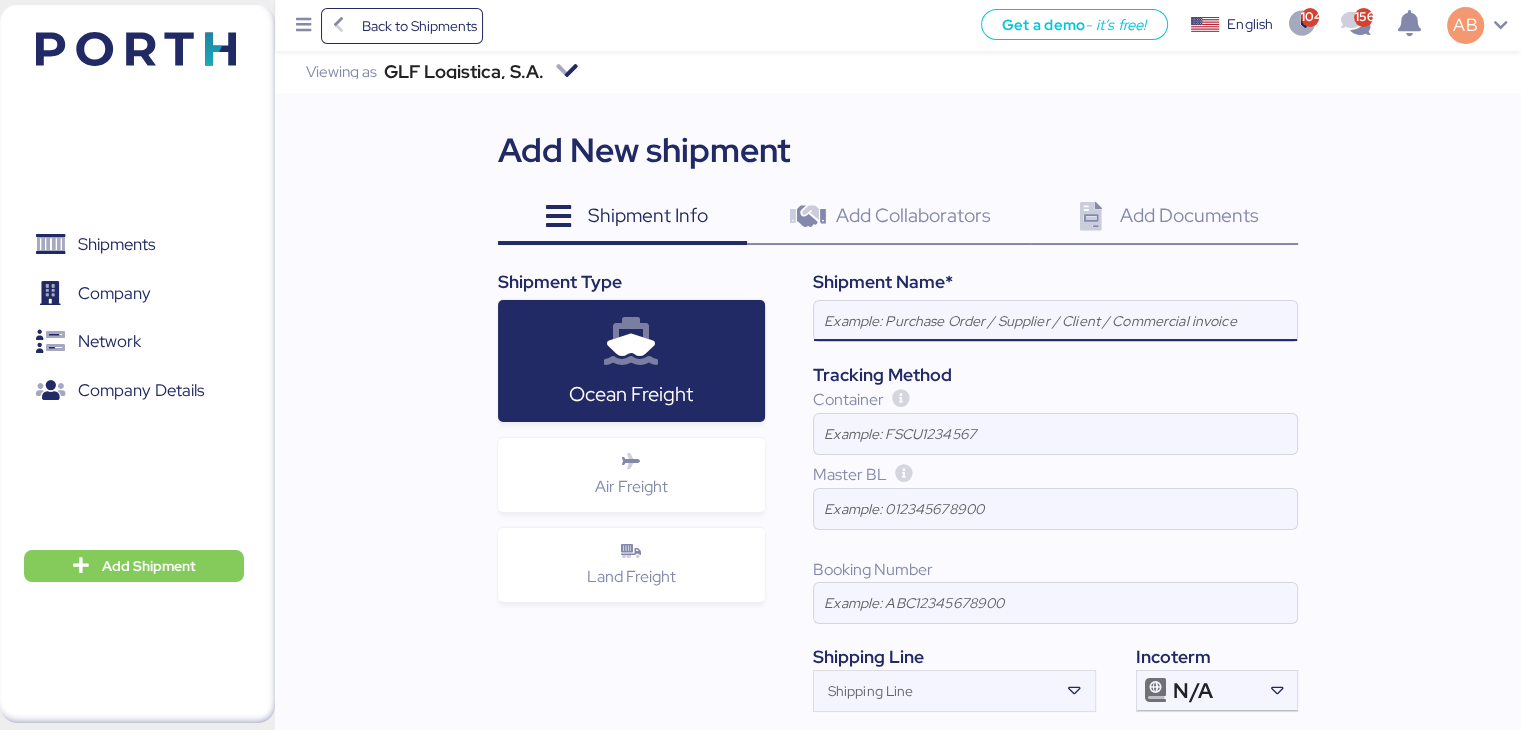 click at bounding box center [1055, 321] 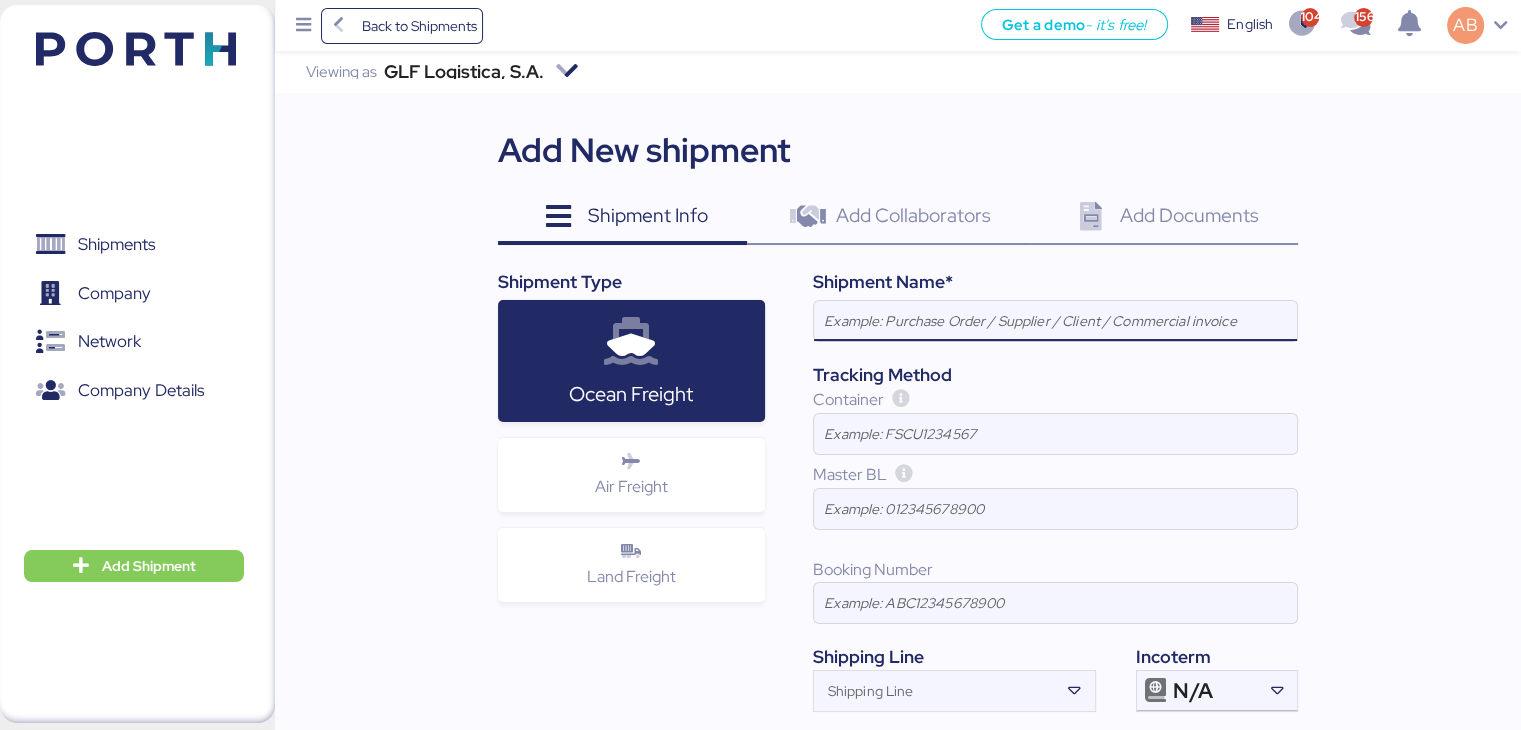 paste on "GLF Logística/Import-1x40HQ/ AXIU1501615// [GEOGRAPHIC_DATA]-Balboa/NANCHANG YACHENG GARMENTS CO.,LTD-Foreing Import/ Ref. R036 / RB-04" 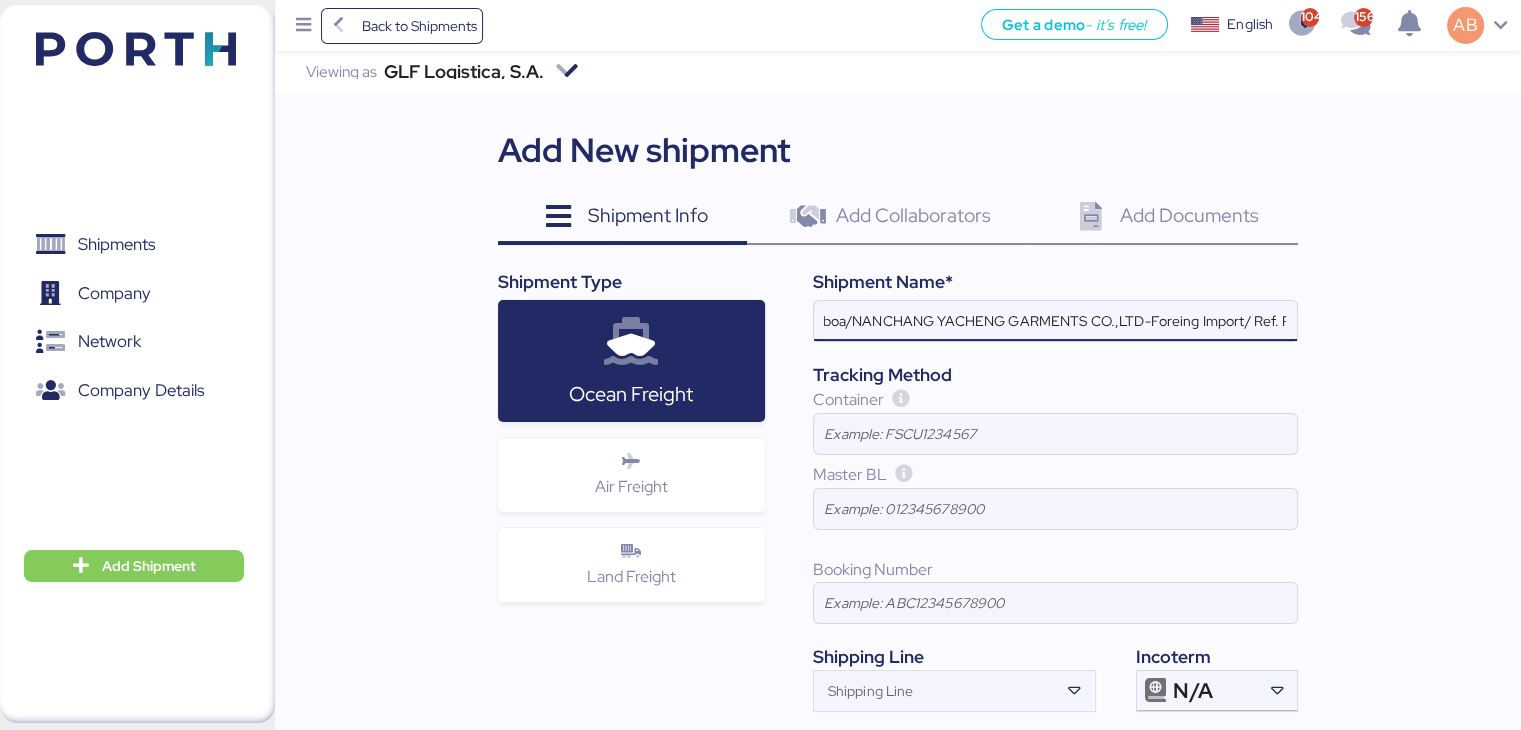 scroll, scrollTop: 0, scrollLeft: 0, axis: both 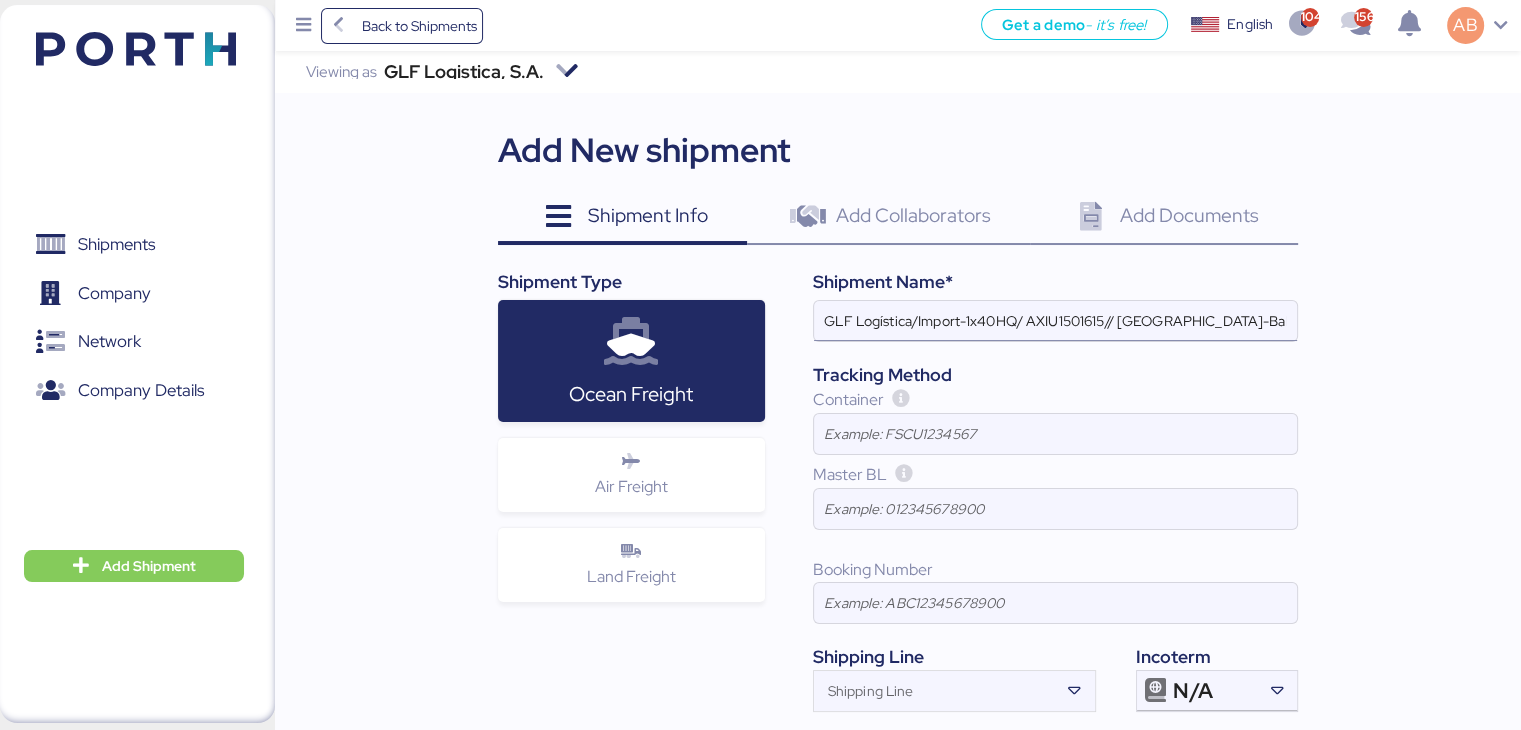 click on "GLF Logística/Import-1x40HQ/ AXIU1501615// [GEOGRAPHIC_DATA]-Balboa/NANCHANG YACHENG GARMENTS CO.,LTD-Foreing Import/ Ref. R036 / RB-04" at bounding box center [1055, 321] 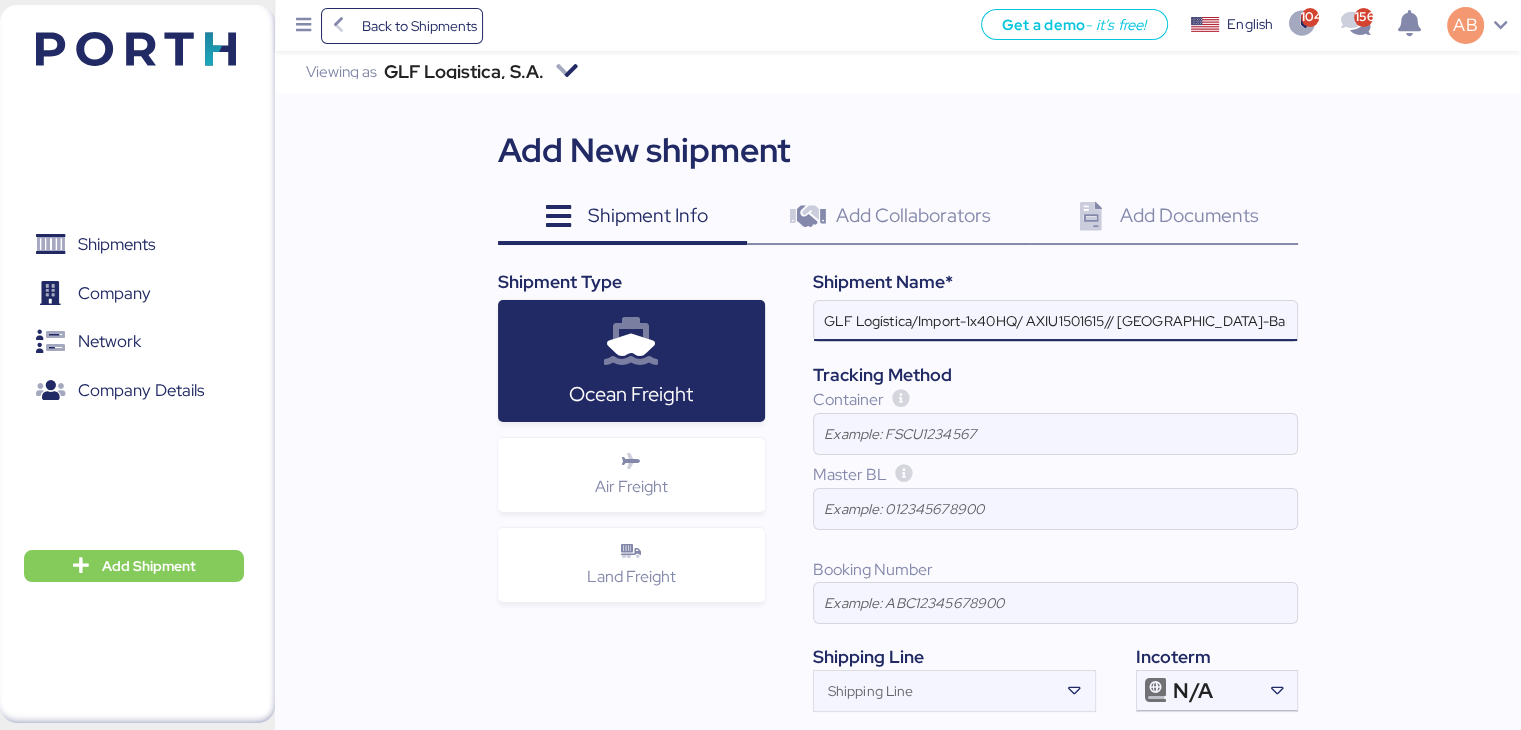 click on "GLF Logística/Import-1x40HQ/ AXIU1501615// [GEOGRAPHIC_DATA]-Balboa/NANCHANG YACHENG GARMENTS CO.,LTD-Foreing Import/ Ref. R036 / RB-04" at bounding box center (1055, 321) 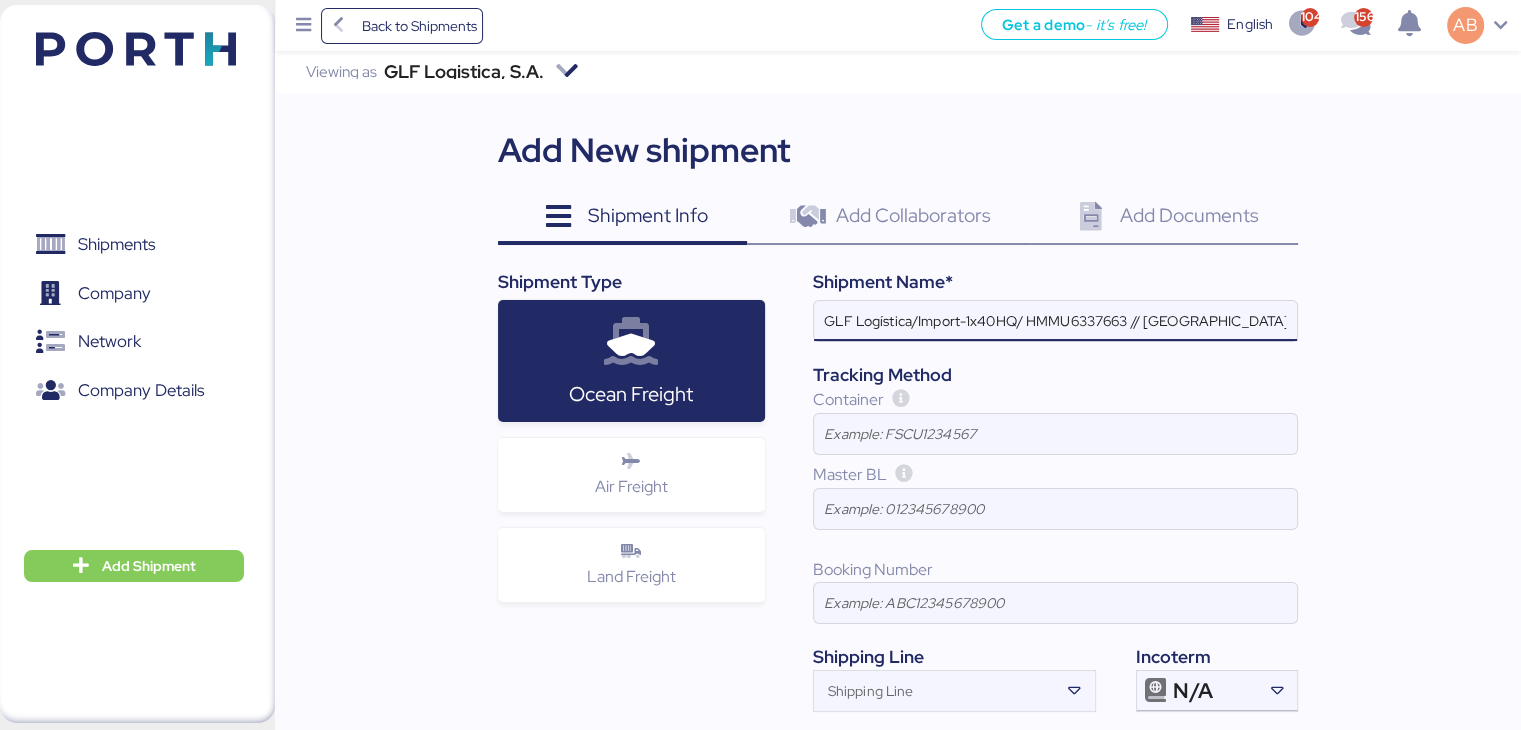 drag, startPoint x: 1203, startPoint y: 323, endPoint x: 1147, endPoint y: 319, distance: 56.142673 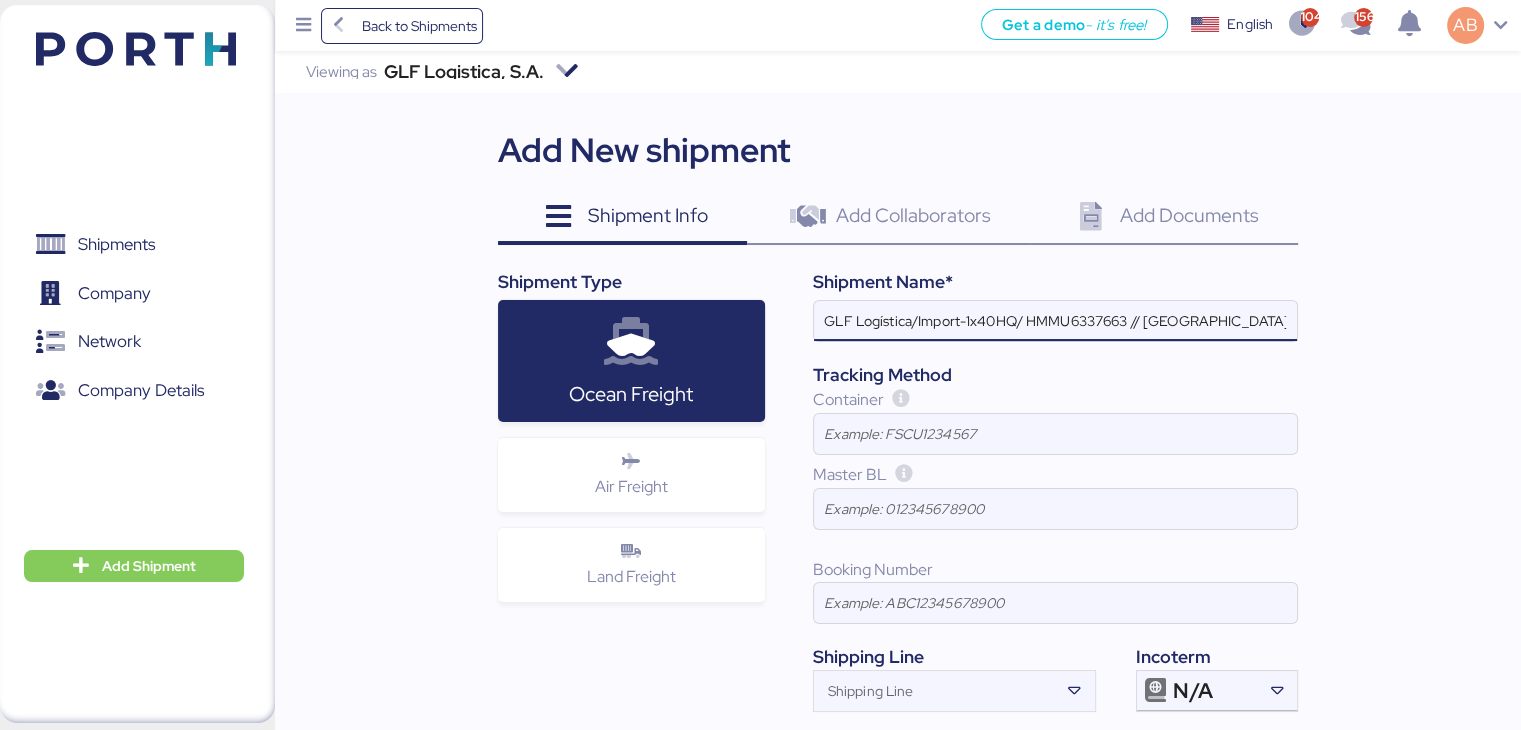click on "GLF Logística/Import-1x40HQ/ HMMU6337663 // [GEOGRAPHIC_DATA]-Balboa/NANCHANG YACHENG GARMENTS CO.,LTD-Foreing Import/ Ref. R036 / RB-04" at bounding box center [1055, 321] 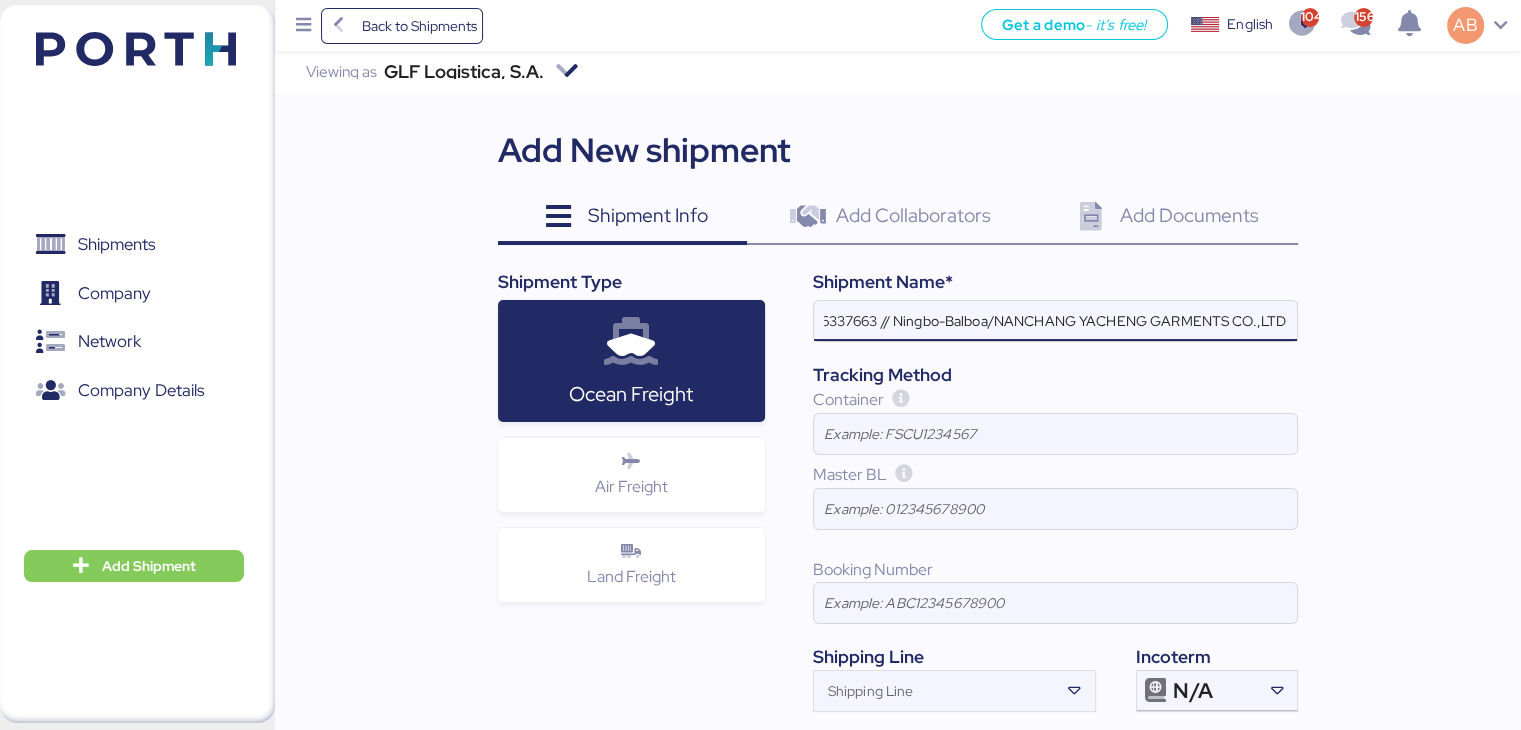 scroll, scrollTop: 0, scrollLeft: 480, axis: horizontal 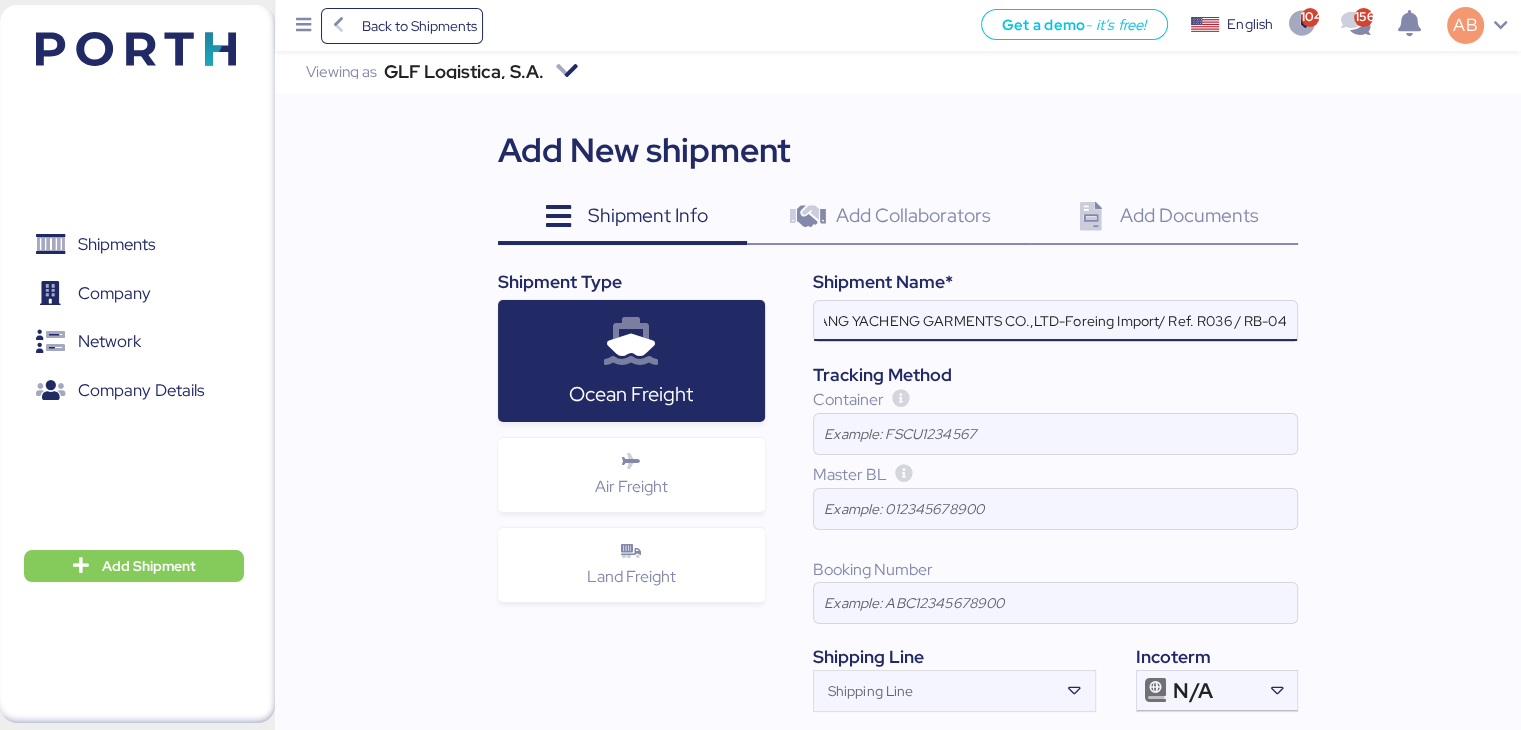 drag, startPoint x: 1248, startPoint y: 326, endPoint x: 1317, endPoint y: 319, distance: 69.354164 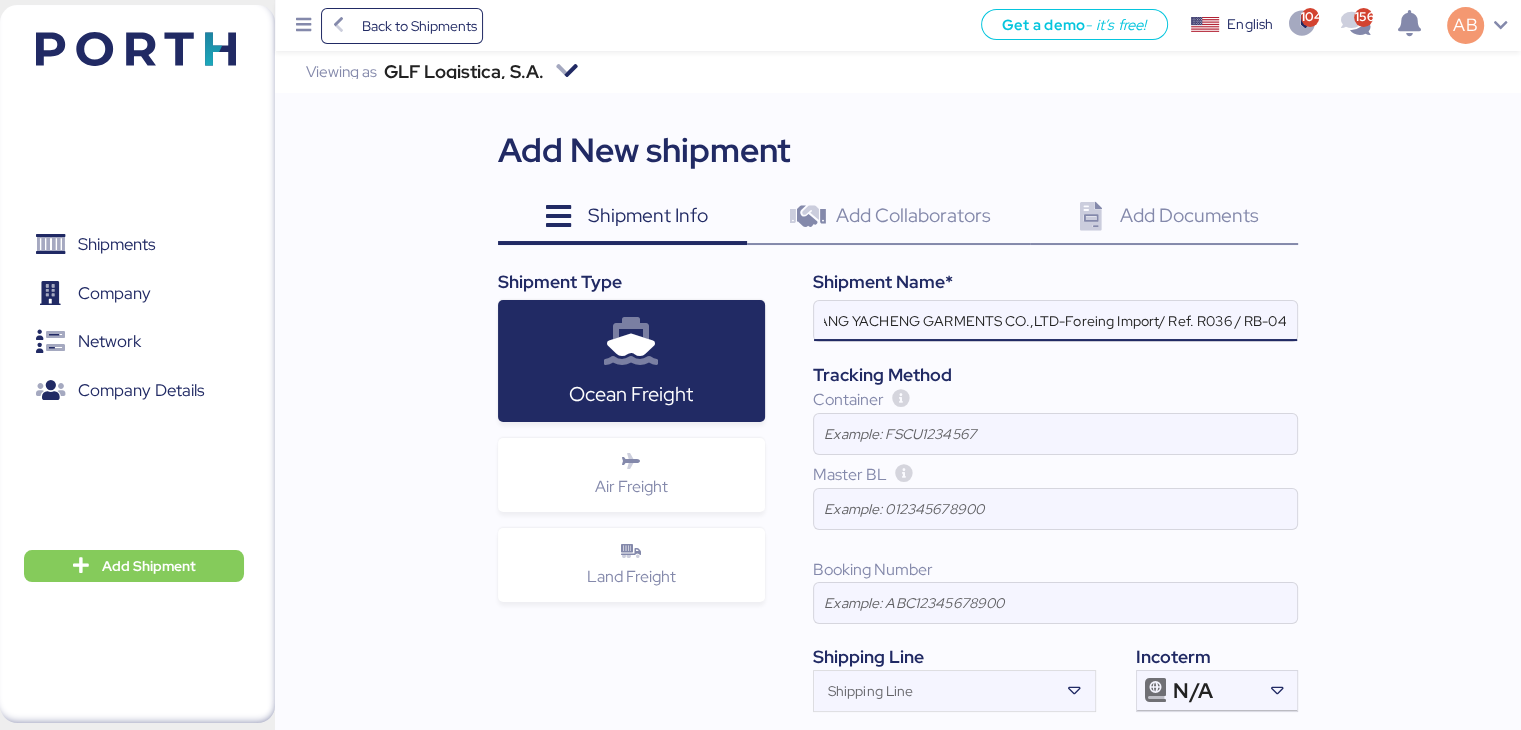 click on "GLF Logística/Import-1x40HQ/ HMMU6337663 // Ningbo-Balboa/NANCHANG YACHENG GARMENTS CO.,LTD-Foreing Import/ Ref. R036 / RB-04" at bounding box center [1055, 321] 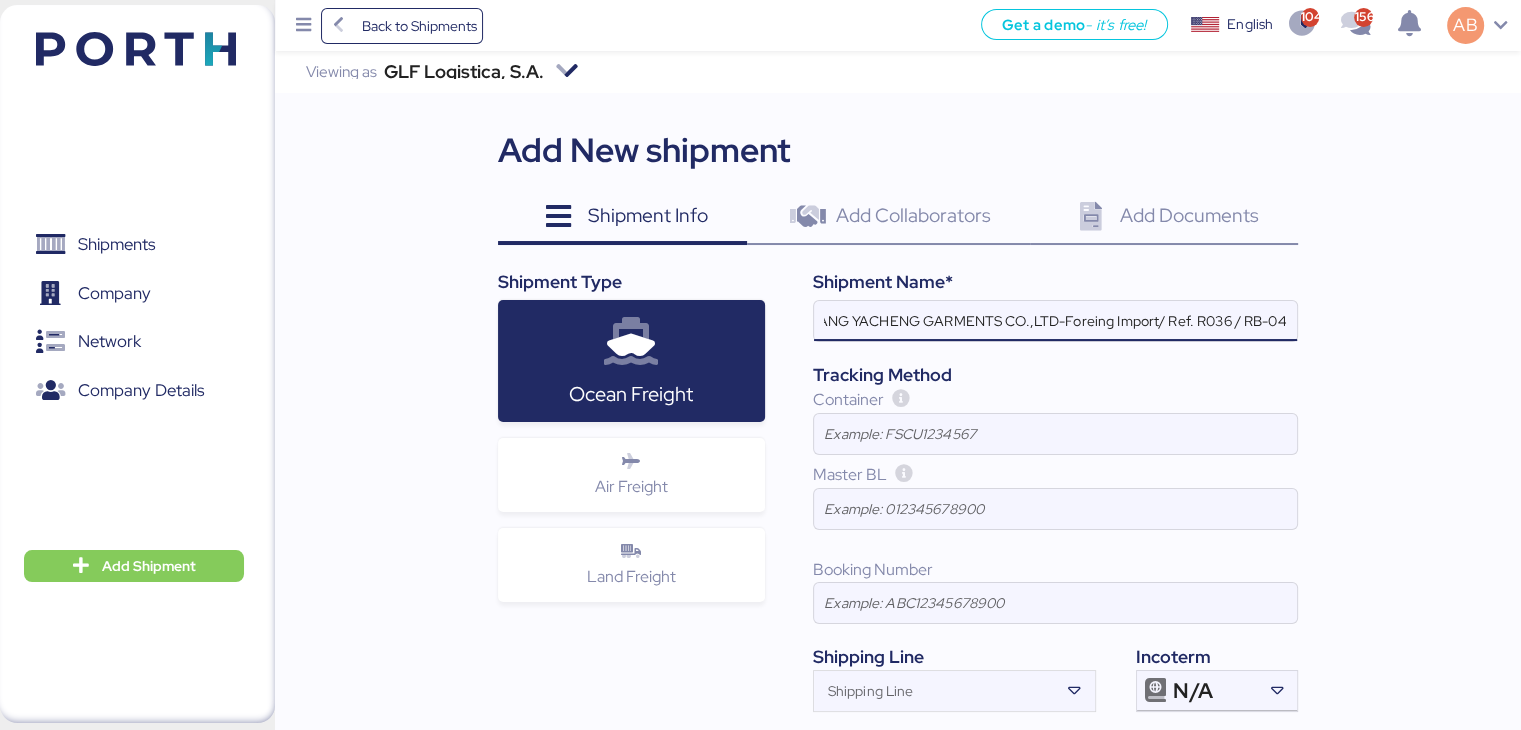 drag, startPoint x: 1155, startPoint y: 321, endPoint x: 869, endPoint y: 322, distance: 286.00174 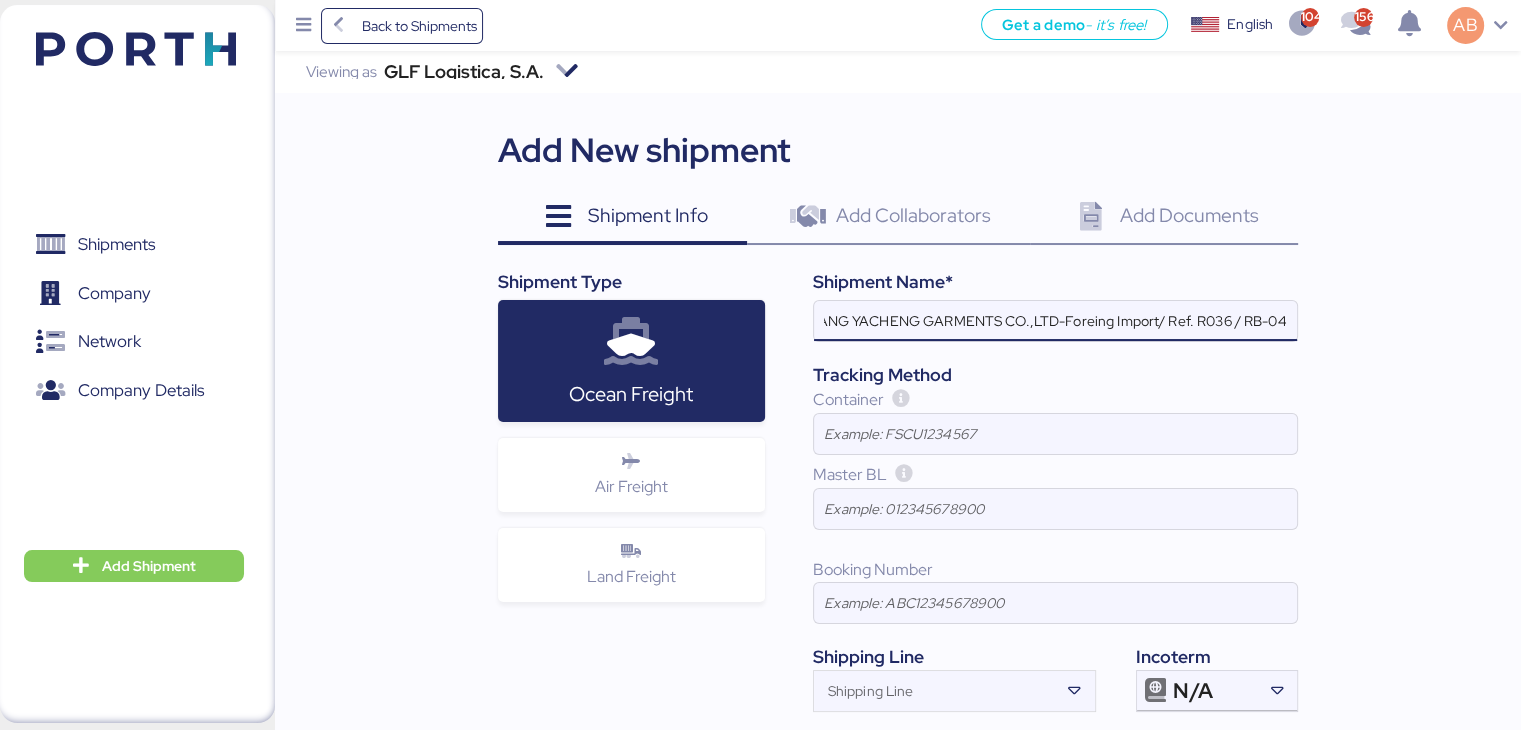 click on "GLF Logística/Import-1x40HQ/ HMMU6337663 // Ningbo-Balboa/NANCHANG YACHENG GARMENTS CO.,LTD-Foreing Import/ Ref. R036 / RB-04" at bounding box center (1055, 321) 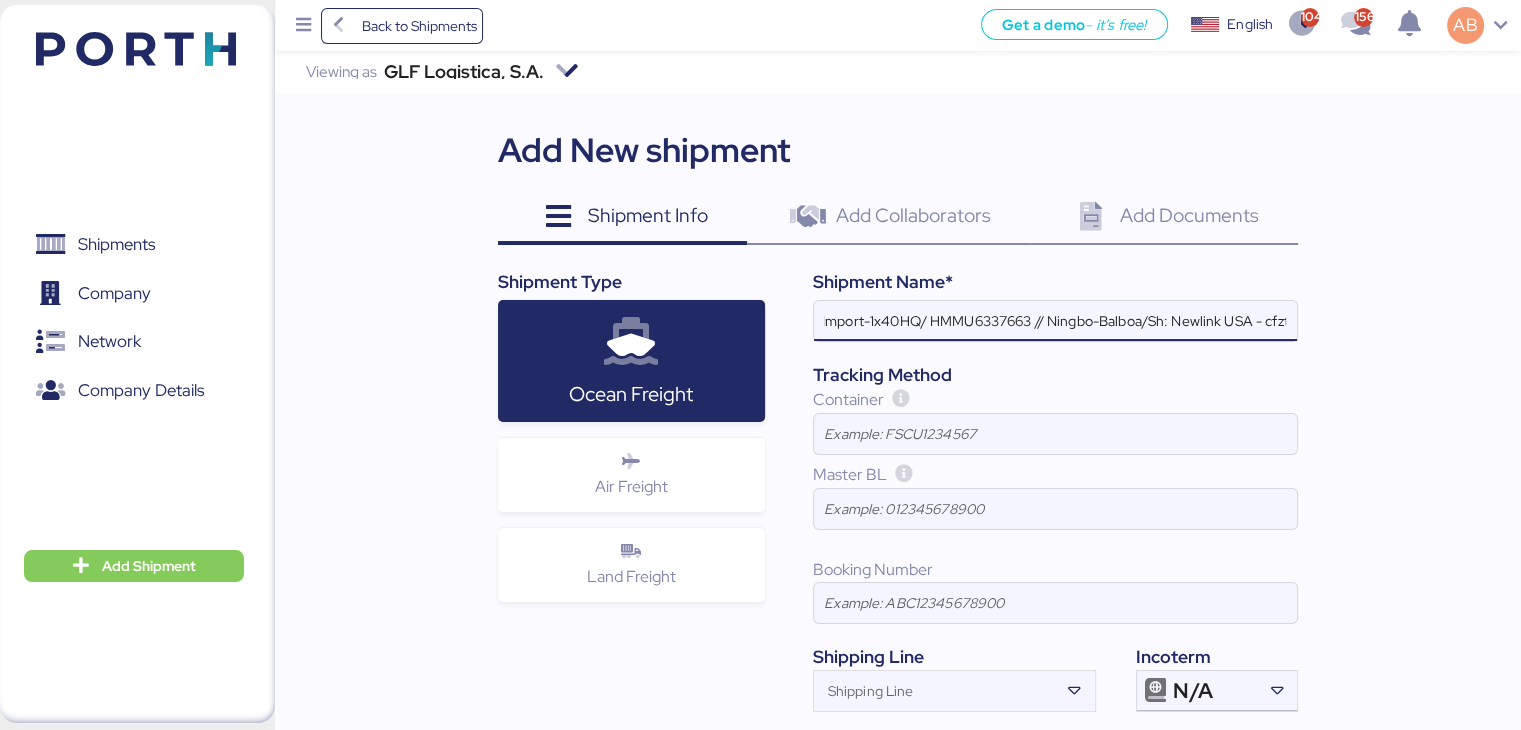 scroll, scrollTop: 0, scrollLeft: 99, axis: horizontal 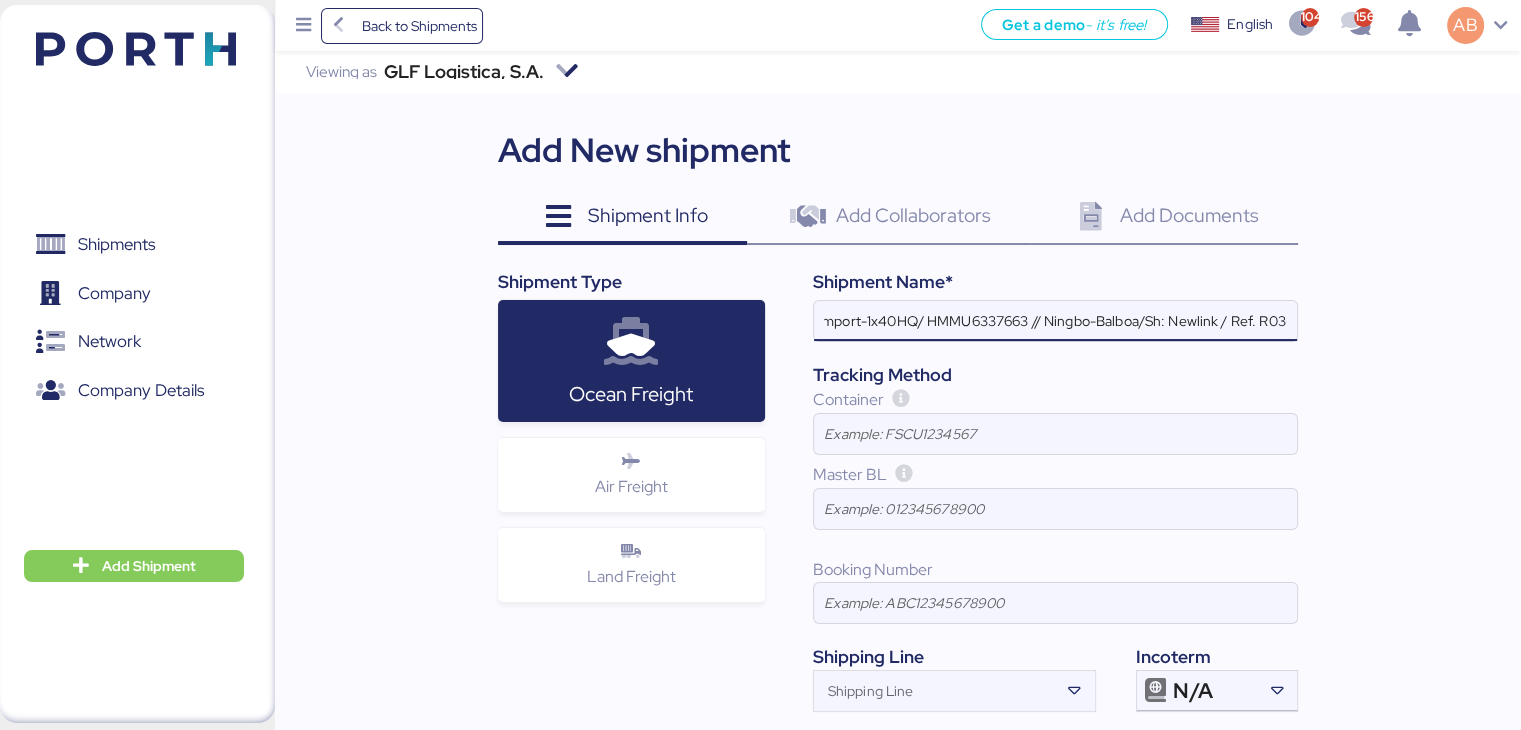 click on "GLF Logística/Import-1x40HQ/ HMMU6337663 // Ningbo-Balboa/Sh: Newlink / Ref. R036 / RB-04" at bounding box center (1055, 321) 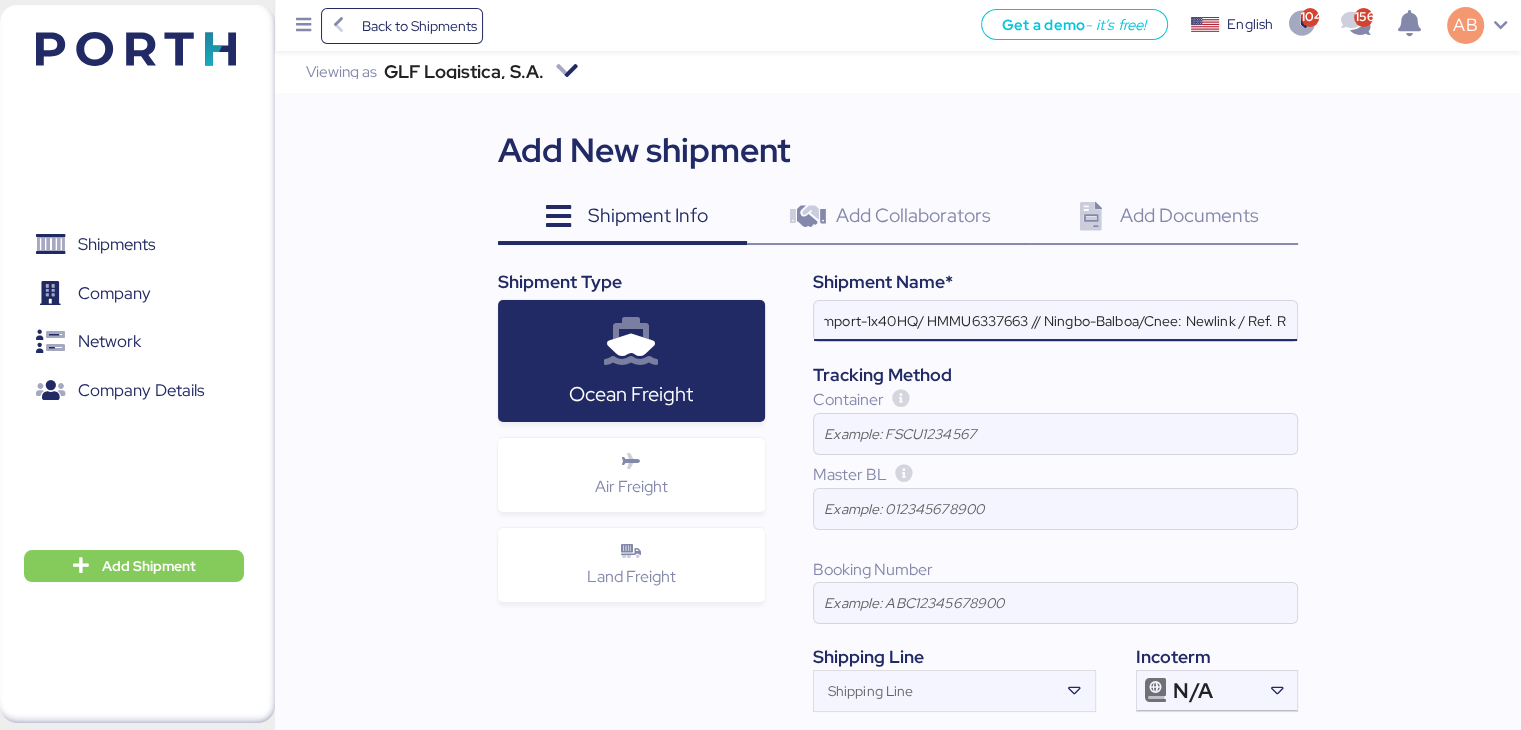 click on "GLF Logística/Import-1x40HQ/ HMMU6337663 // Ningbo-Balboa/Cnee: Newlink / Ref. R036 / RB-04" at bounding box center (1055, 321) 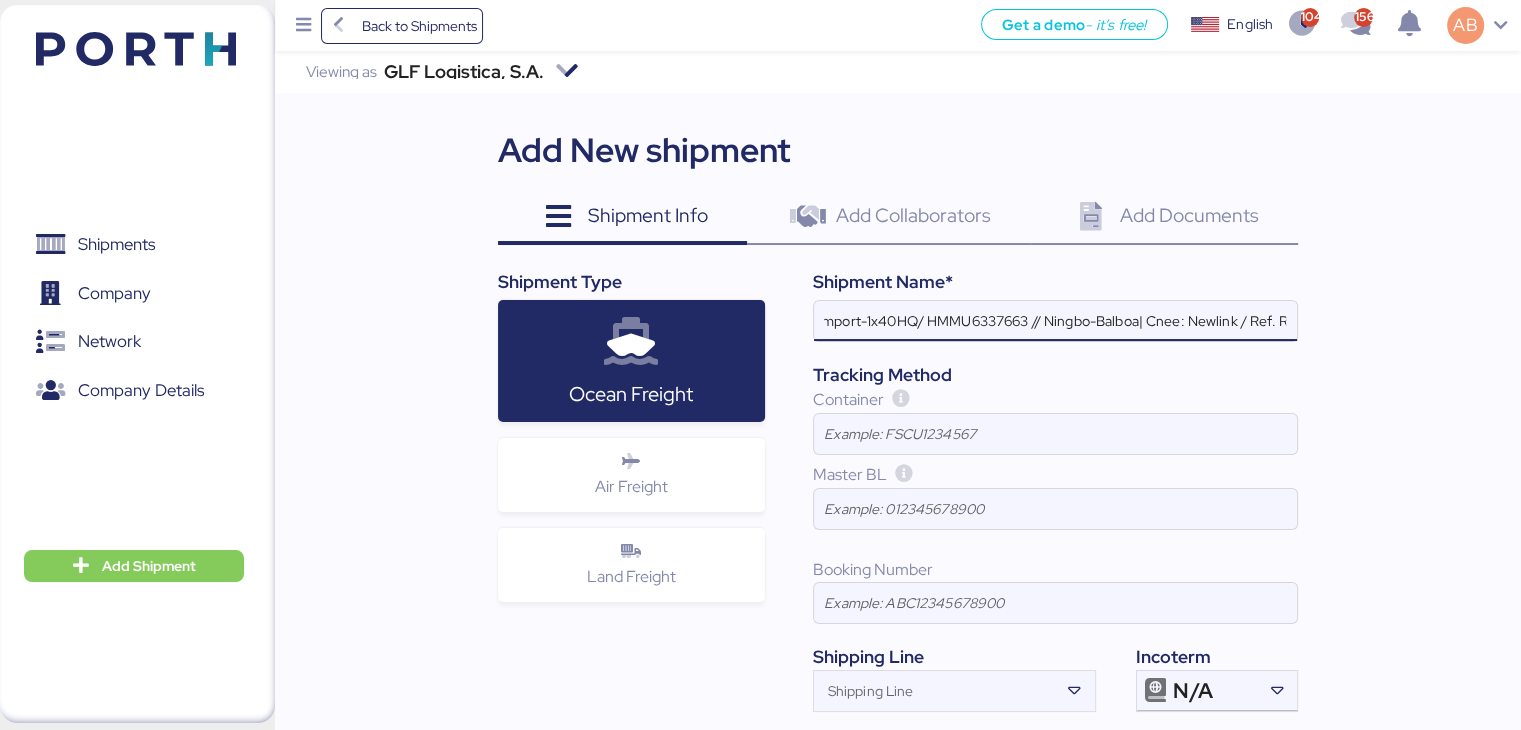 click on "GLF Logística/Import-1x40HQ/ HMMU6337663 // Ningbo-Balboa| Cnee: Newlink / Ref. R036 / RB-04" at bounding box center [1055, 321] 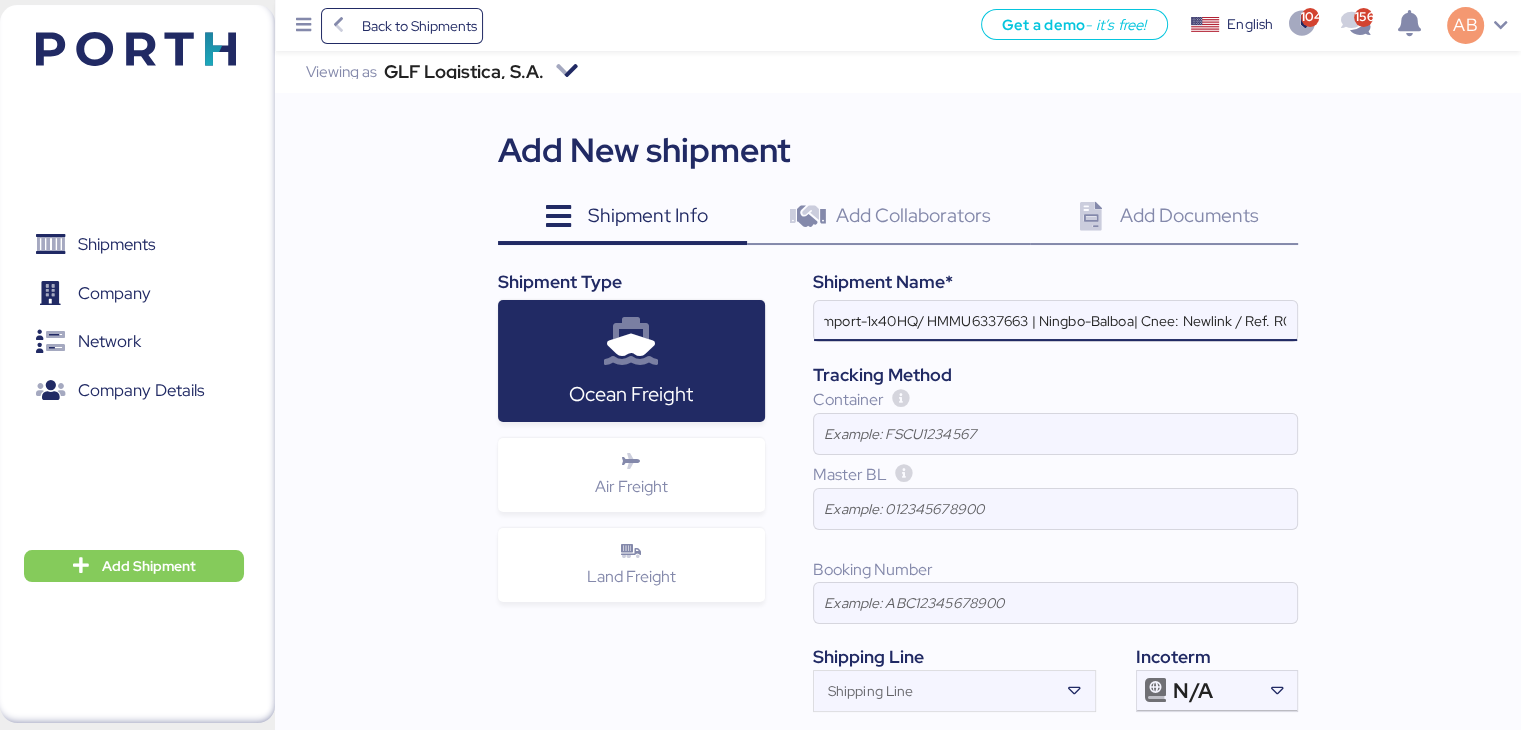 click on "GLF Logística/Import-1x40HQ/ HMMU6337663 | Ningbo-Balboa| Cnee: Newlink / Ref. R036 / RB-04" at bounding box center [1055, 321] 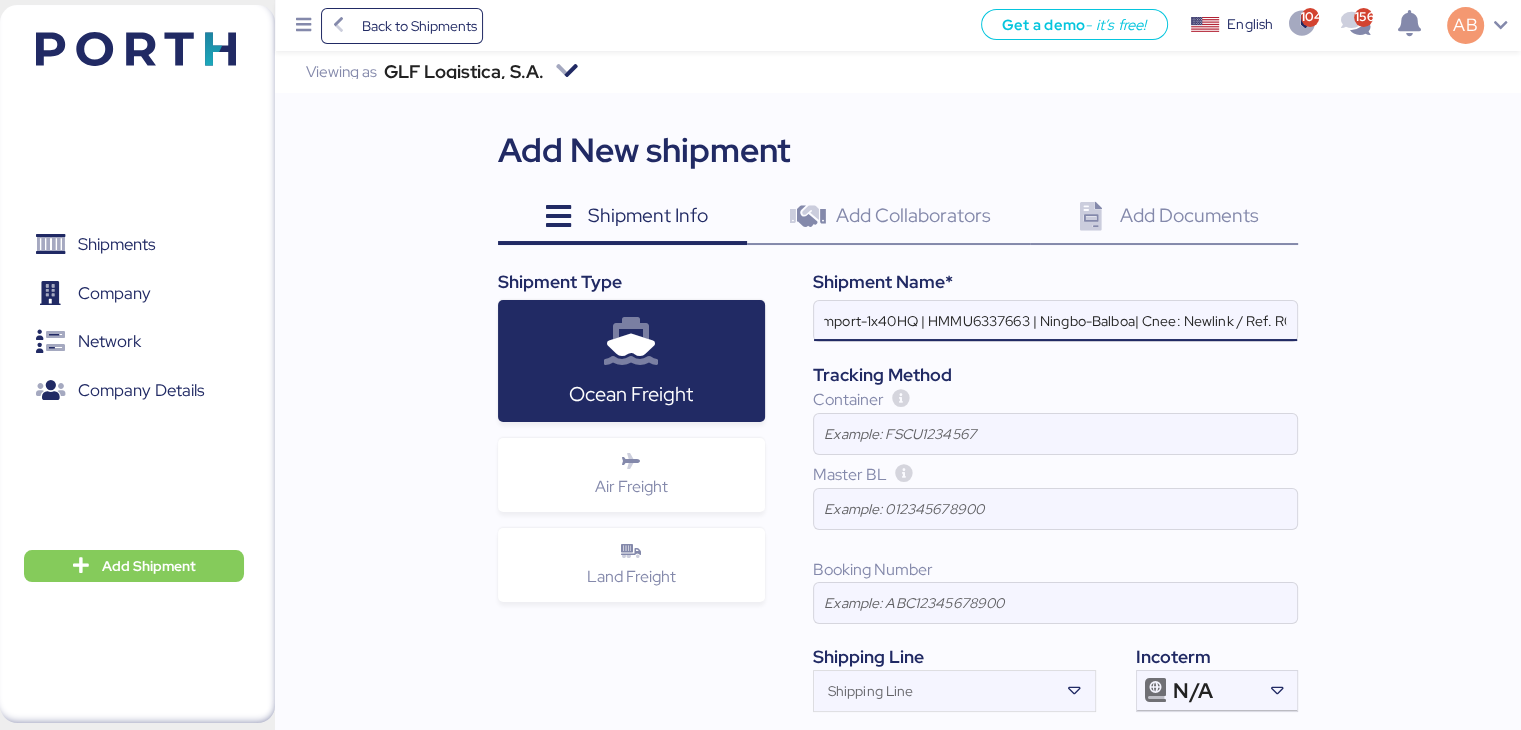 click on "GLF Logística/Import-1x40HQ | HMMU6337663 | Ningbo-Balboa| Cnee: Newlink / Ref. R036 / RB-04" at bounding box center [1055, 321] 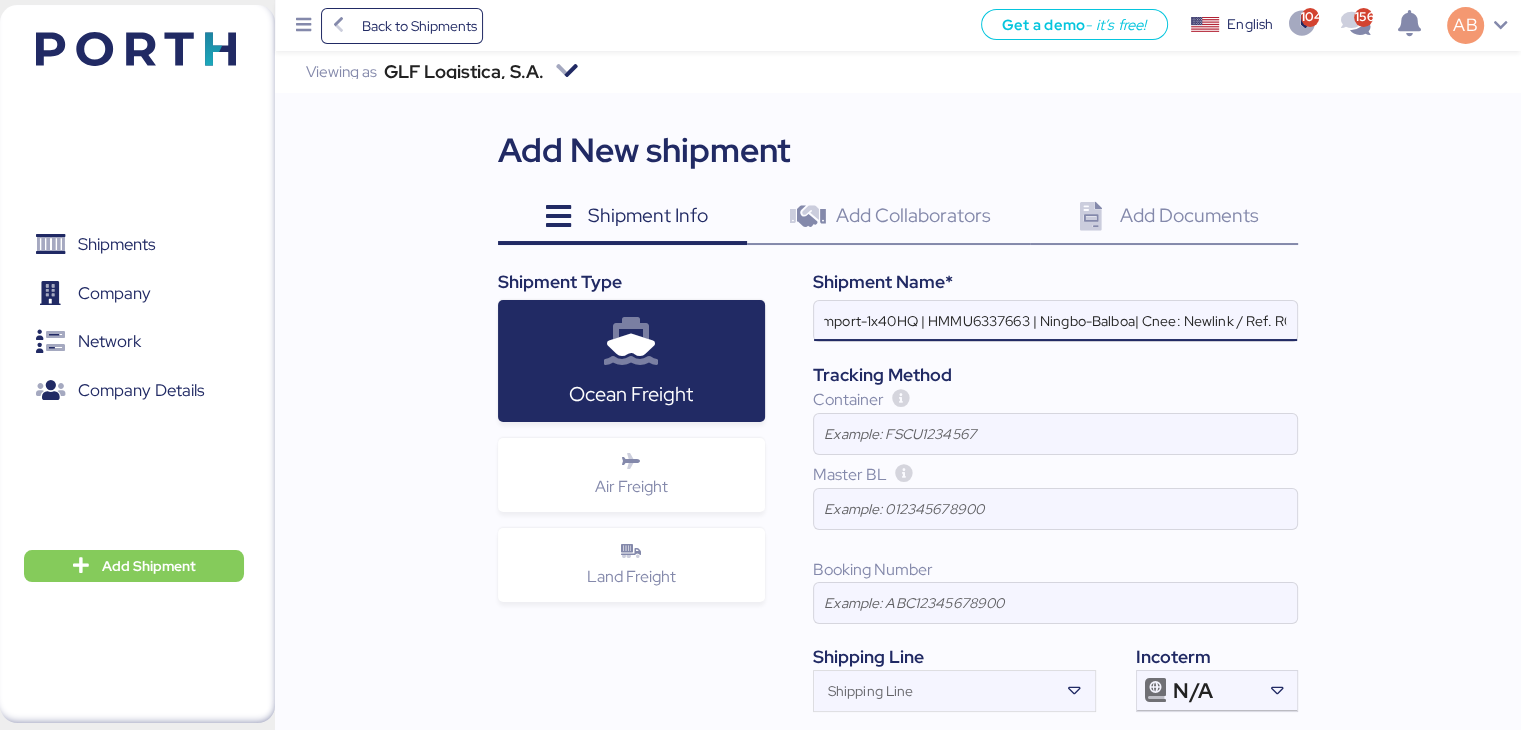 scroll, scrollTop: 0, scrollLeft: 0, axis: both 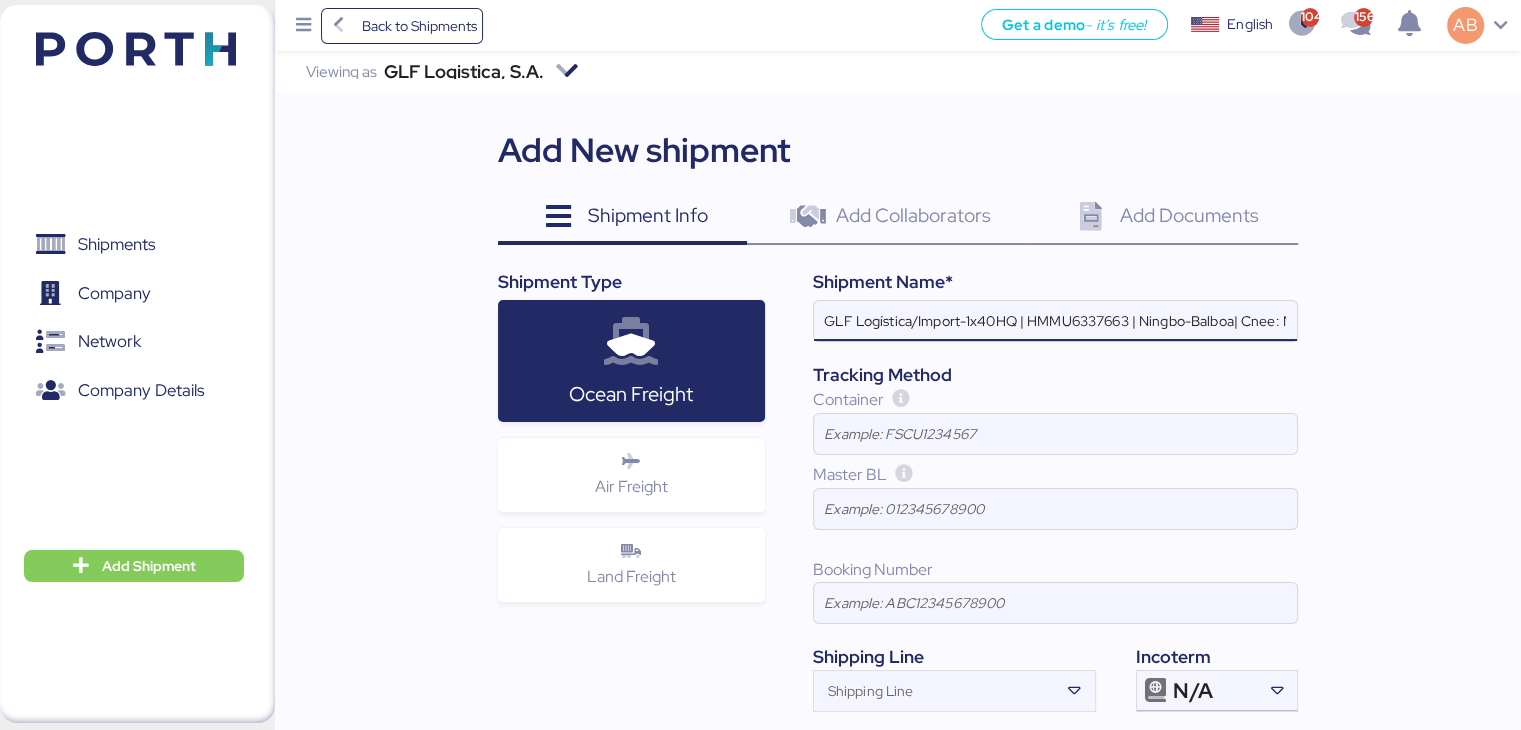 drag, startPoint x: 870, startPoint y: 318, endPoint x: 784, endPoint y: 320, distance: 86.023254 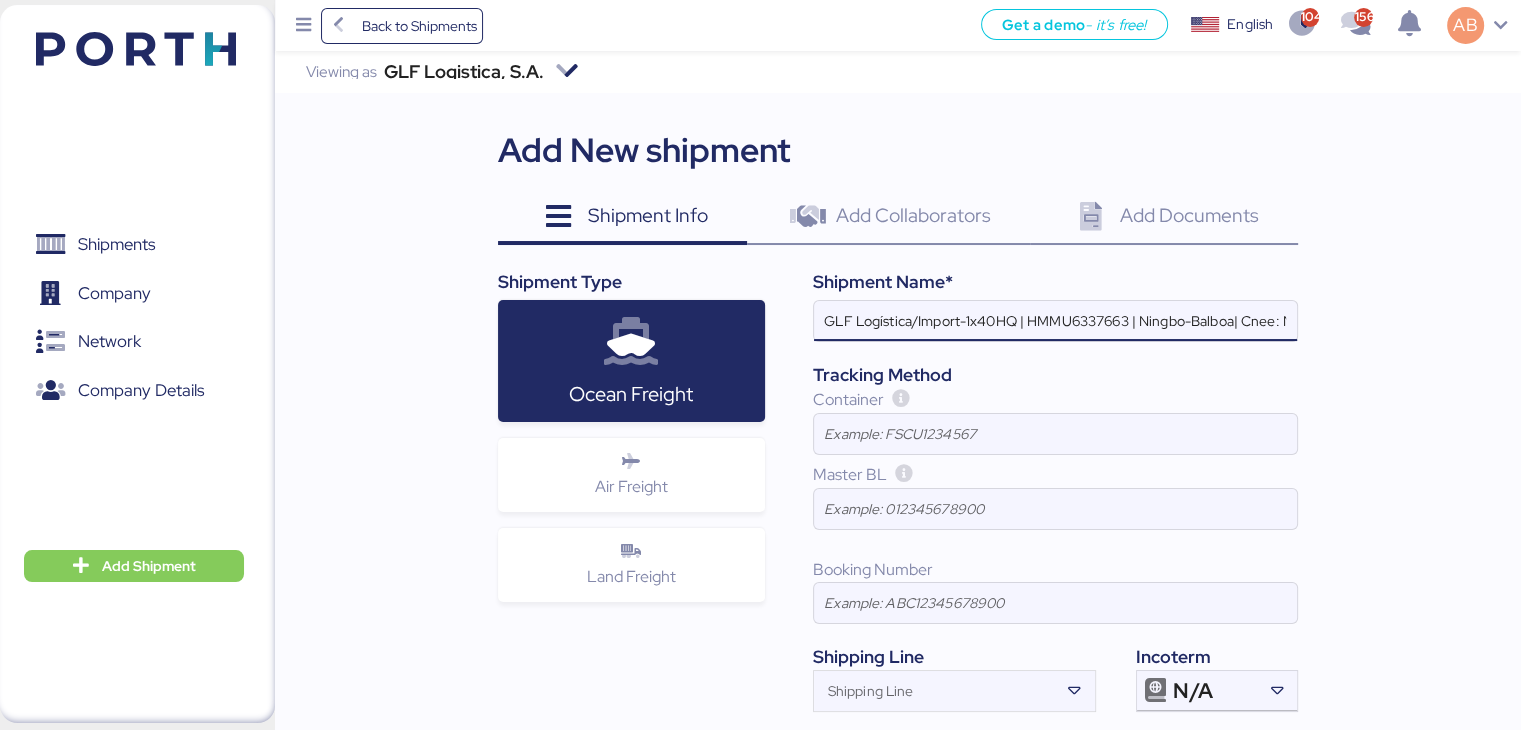click on "GLF Logística/Import-1x40HQ | HMMU6337663 | Ningbo-Balboa| Cnee: Newlink / Ref. R036 / RB-04" at bounding box center (1055, 321) 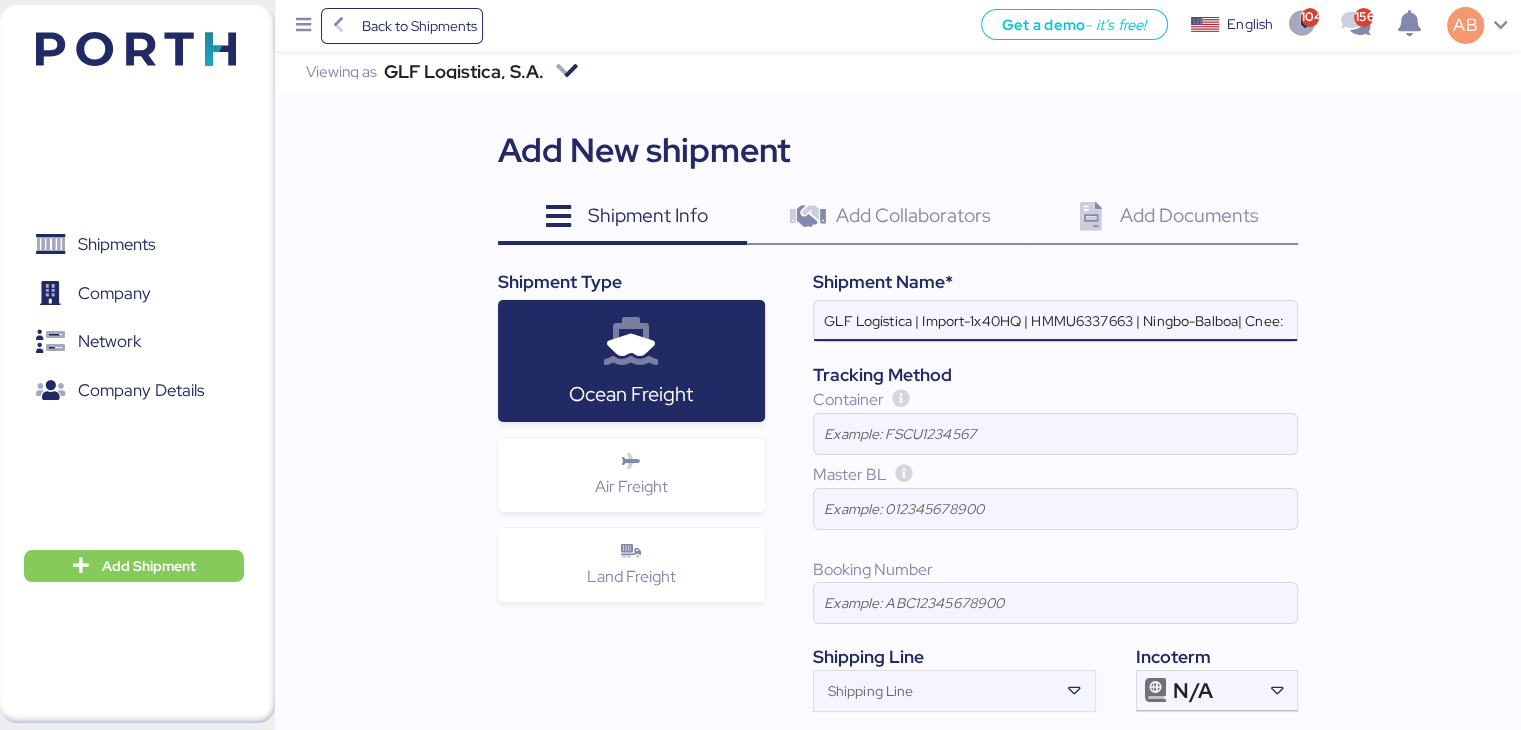 drag, startPoint x: 1008, startPoint y: 325, endPoint x: 1241, endPoint y: 301, distance: 234.23279 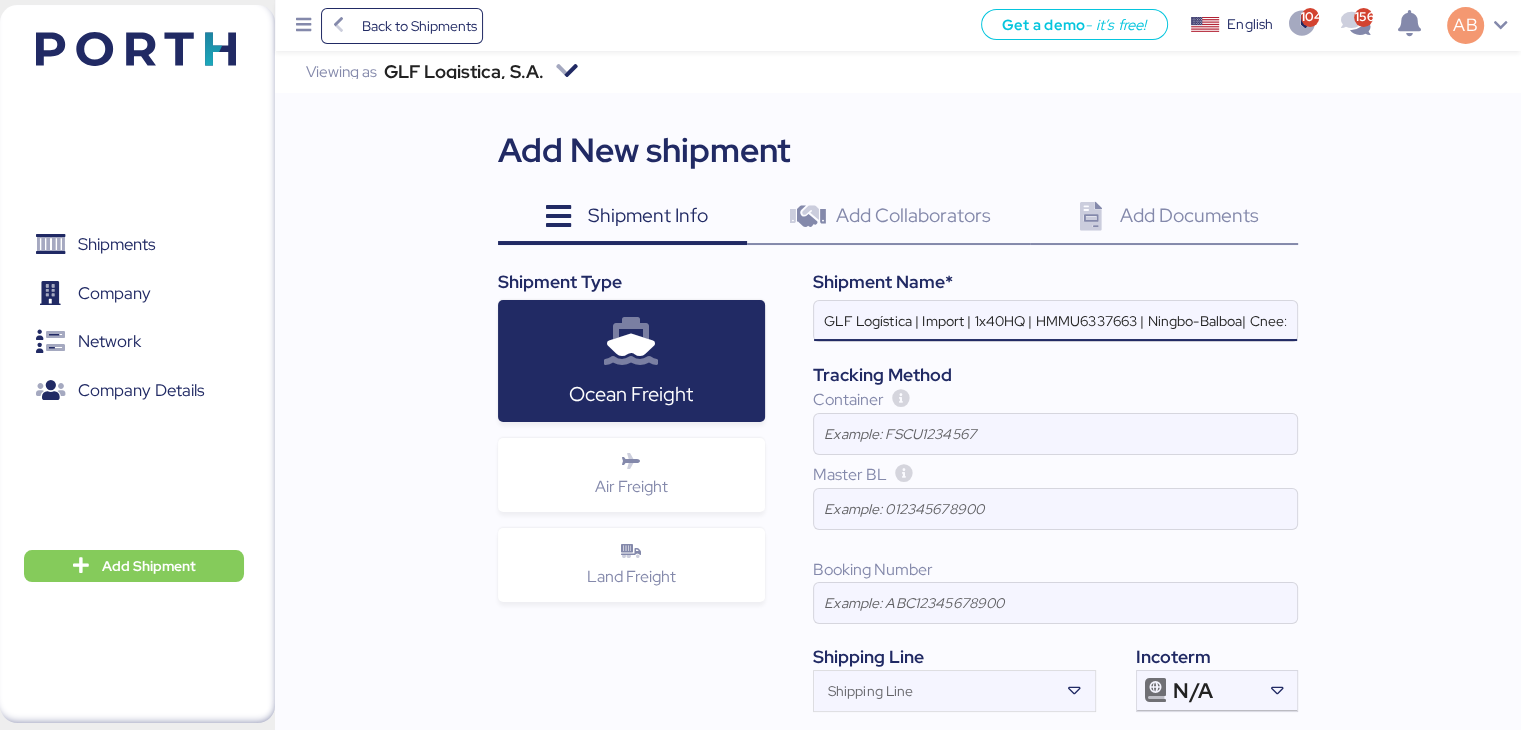 scroll, scrollTop: 0, scrollLeft: 188, axis: horizontal 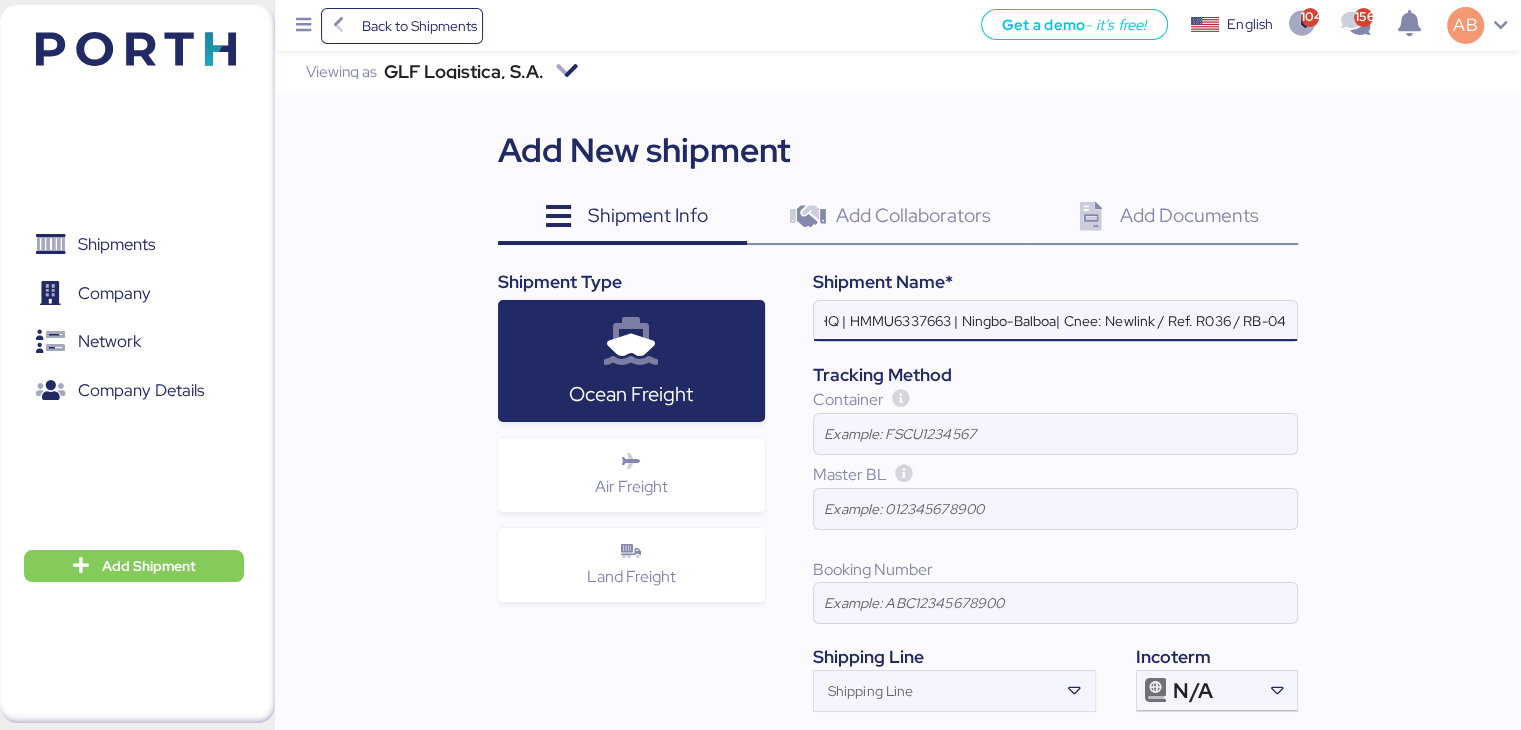 drag, startPoint x: 1200, startPoint y: 318, endPoint x: 1336, endPoint y: 285, distance: 139.94641 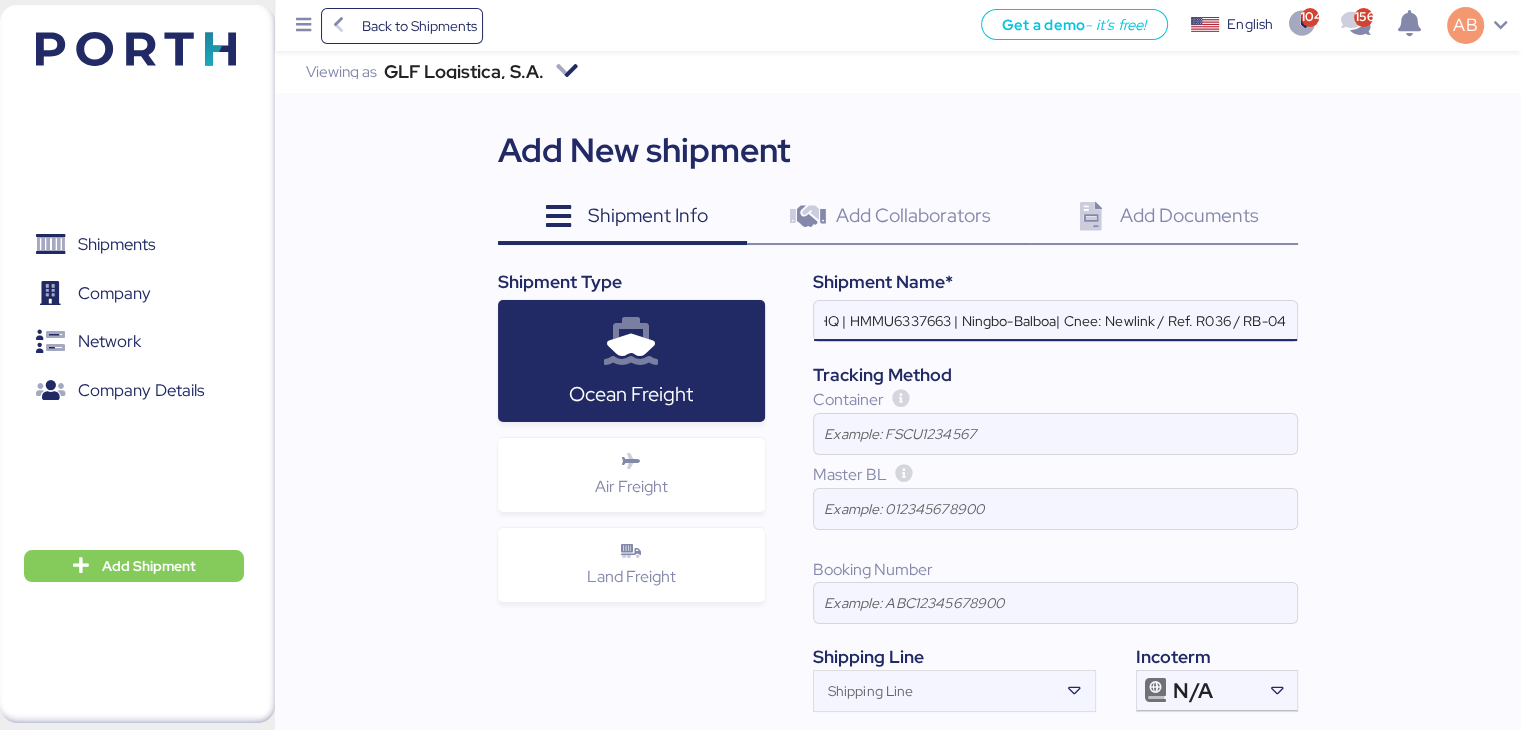 click on "GLF Logística | Import | 1x40HQ | HMMU6337663 | Ningbo-Balboa| Cnee: Newlink / Ref. R036 / RB-04" at bounding box center [1055, 321] 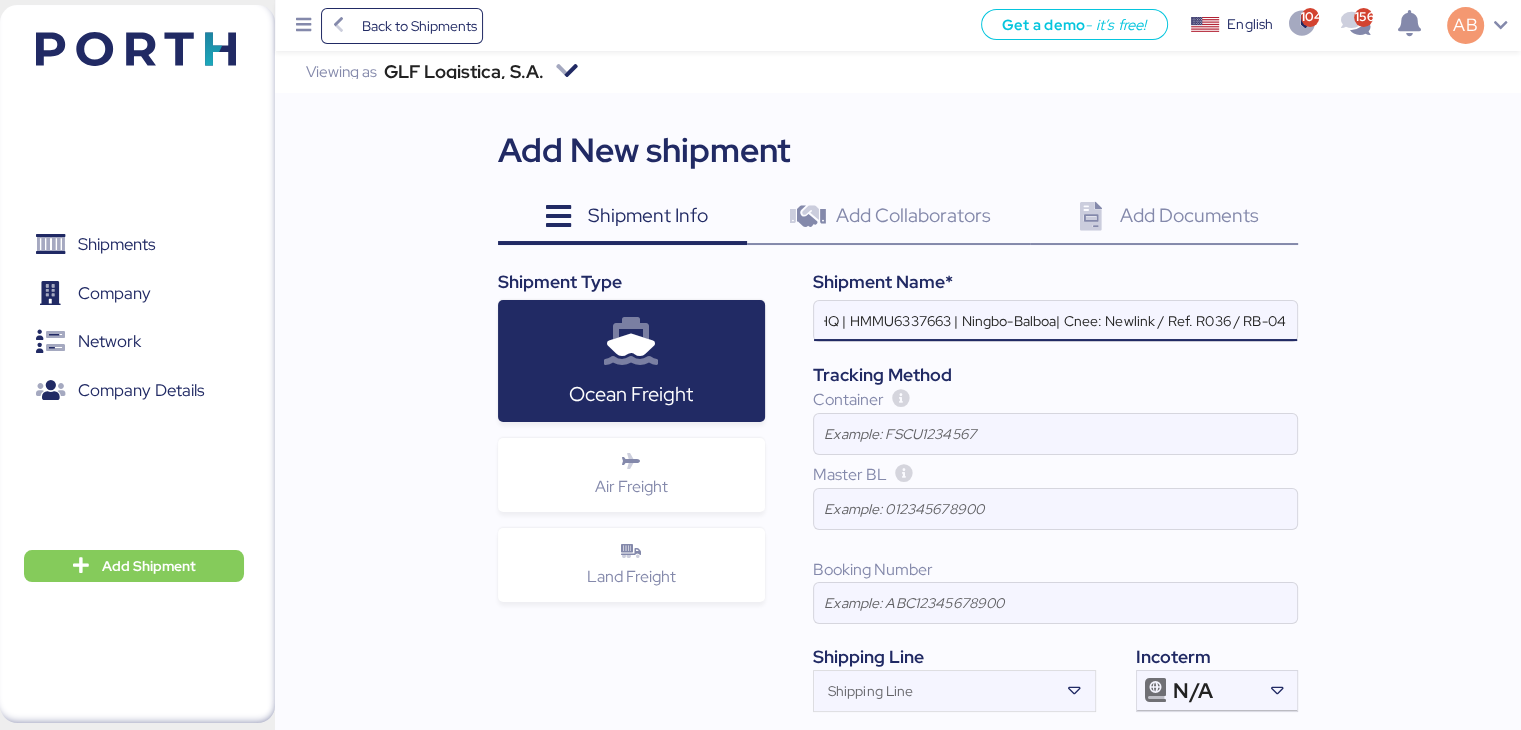 click on "GLF Logística | Import | 1x40HQ | HMMU6337663 | Ningbo-Balboa| Cnee: Newlink / Ref. R036 / RB-04" at bounding box center [1055, 321] 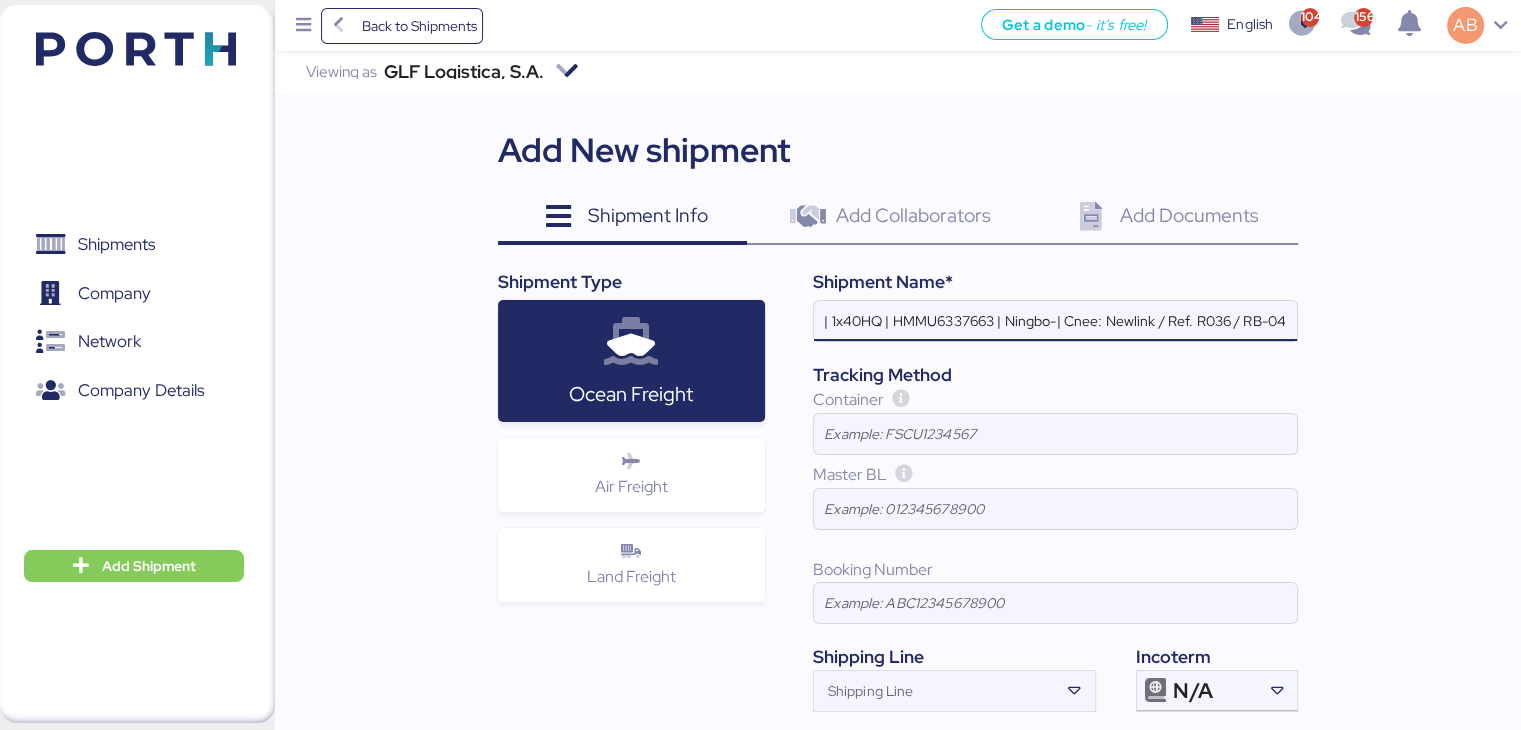 scroll, scrollTop: 0, scrollLeft: 144, axis: horizontal 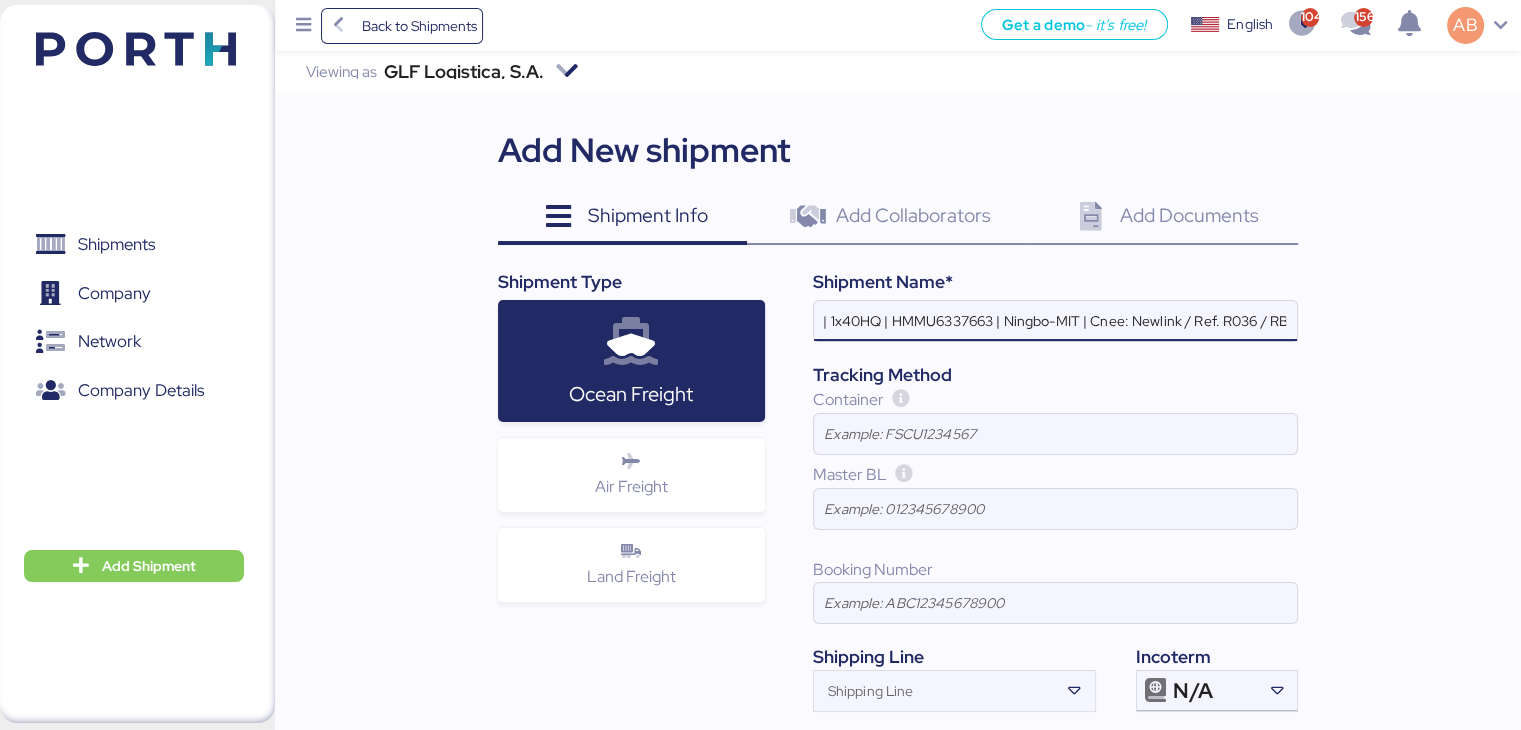 drag, startPoint x: 1188, startPoint y: 322, endPoint x: 1218, endPoint y: 358, distance: 46.8615 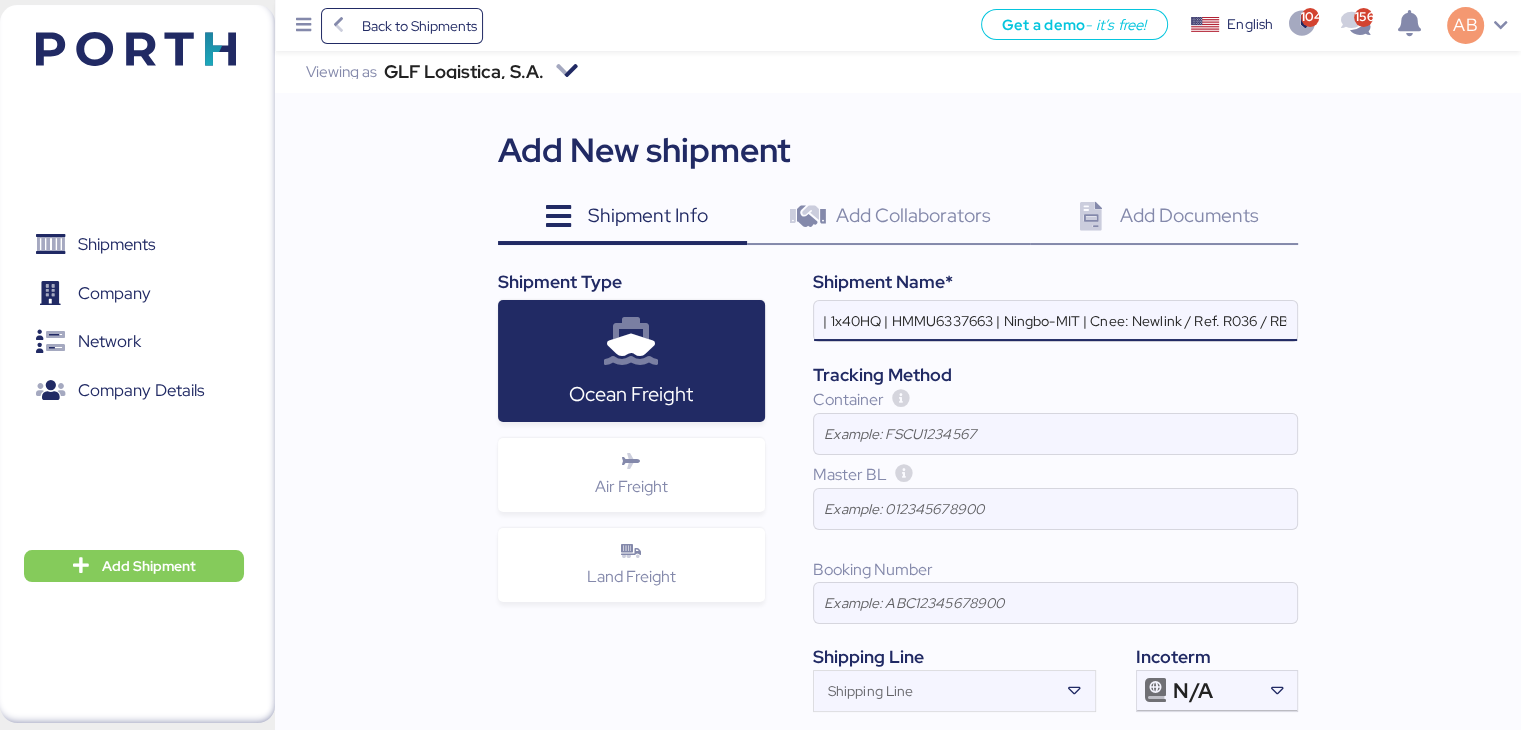 click on "GLF Logística | Import | 1x40HQ | HMMU6337663 | Ningbo-MIT | Cnee: Newlink / Ref. R036 / RB-04" at bounding box center [1055, 321] 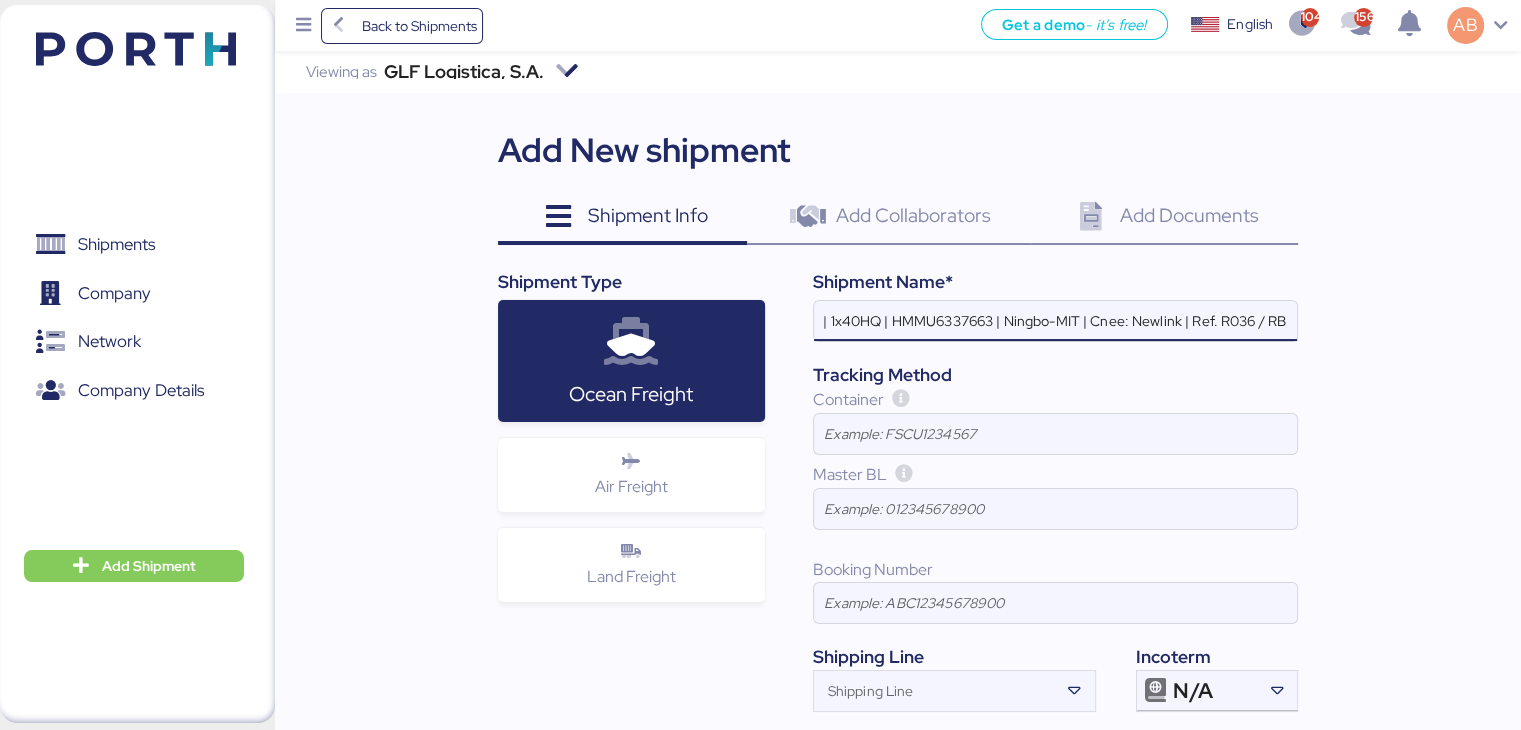 click on "GLF Logística | Import | 1x40HQ | HMMU6337663 | Ningbo-MIT | Cnee: Newlink | Ref. R036 / RB-04" at bounding box center [1055, 321] 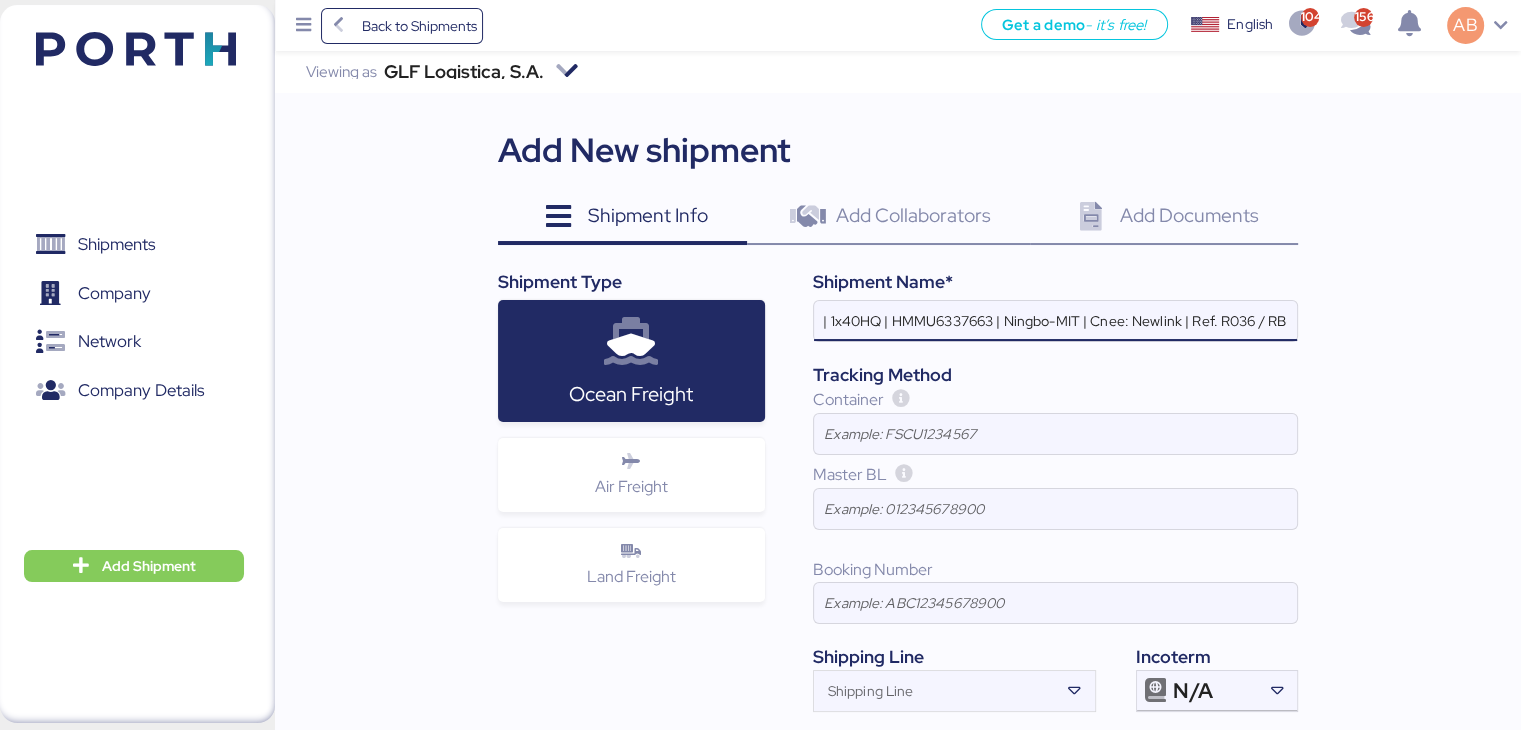 click on "GLF Logística | Import | 1x40HQ | HMMU6337663 | Ningbo-MIT | Cnee: Newlink | Ref. R036 / RB-04" at bounding box center (1055, 321) 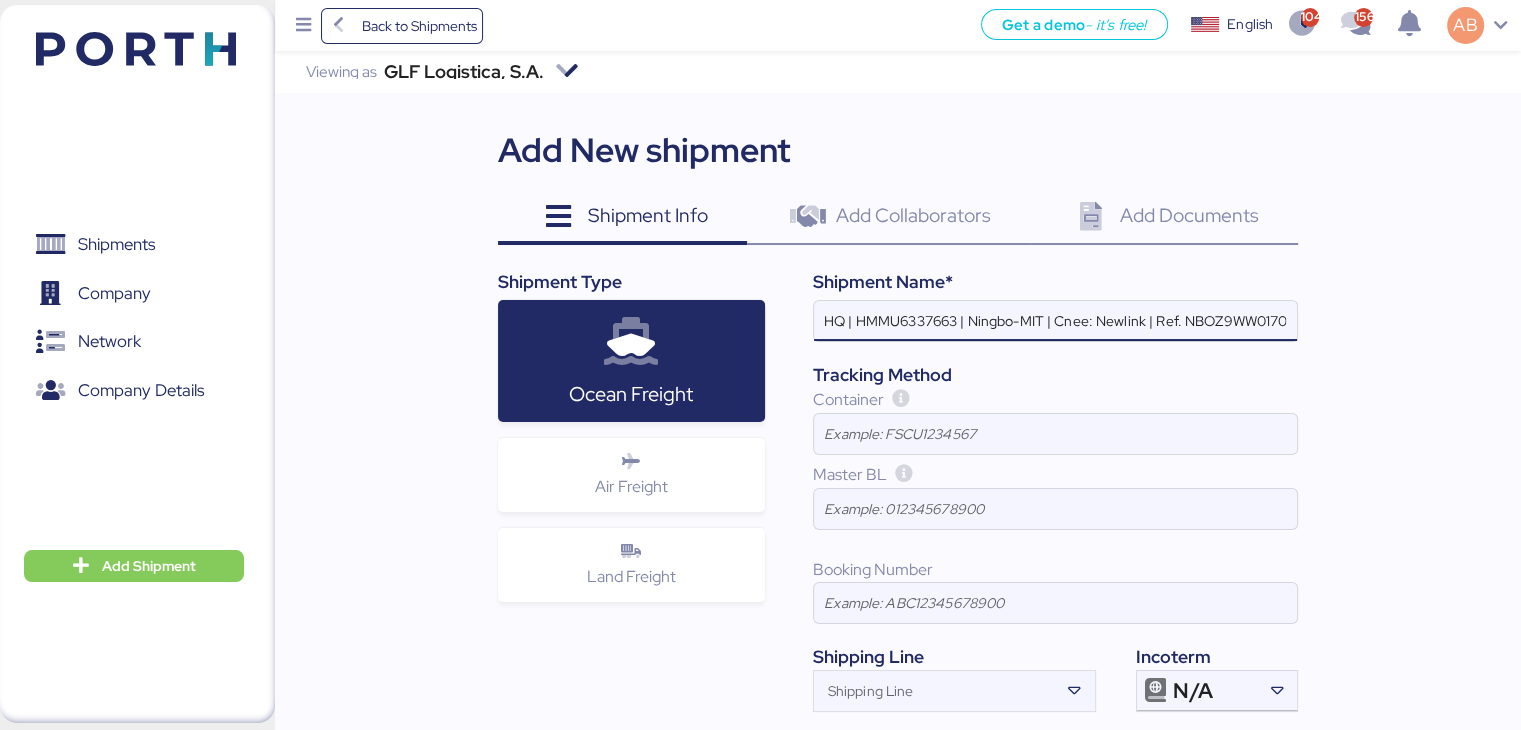 scroll, scrollTop: 0, scrollLeft: 190, axis: horizontal 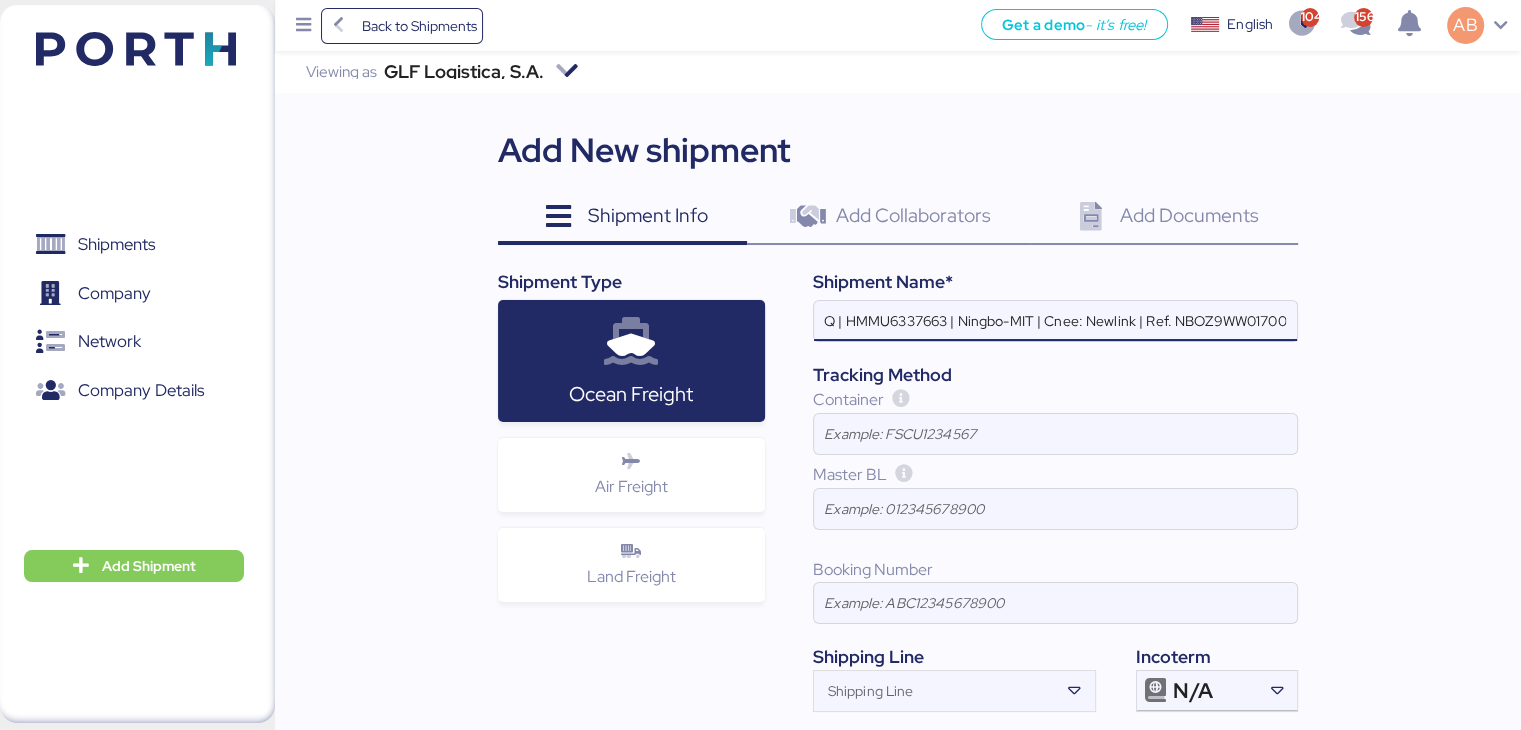 click on "GLF Logística | Import | 1x40HQ | HMMU6337663 | Ningbo-MIT | Cnee: Newlink | Ref. NBOZ9WW01700" at bounding box center (1055, 321) 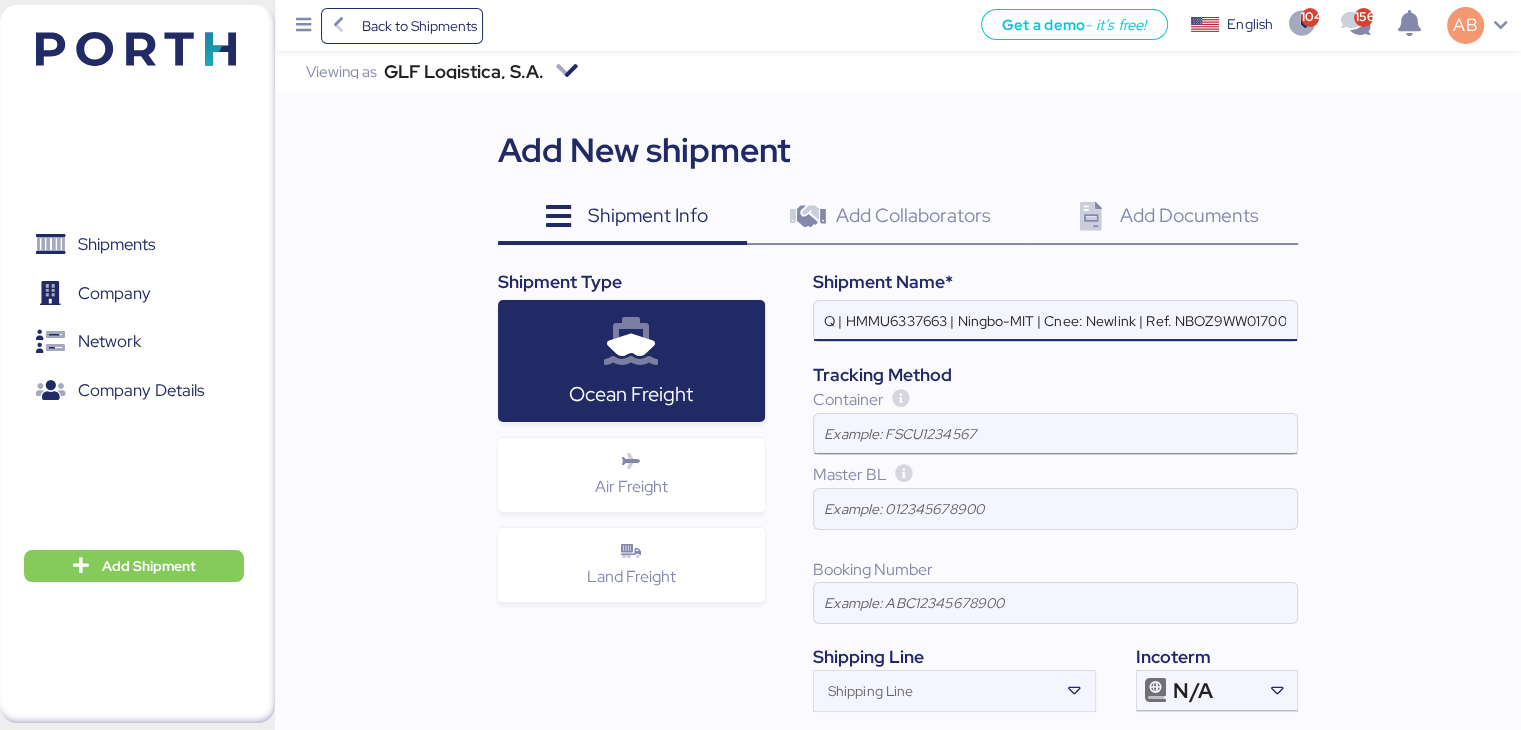 type on "GLF Logística | Import | 1x40HQ | HMMU6337663 | Ningbo-MIT | Cnee: Newlink | Ref. NBOZ9WW01700" 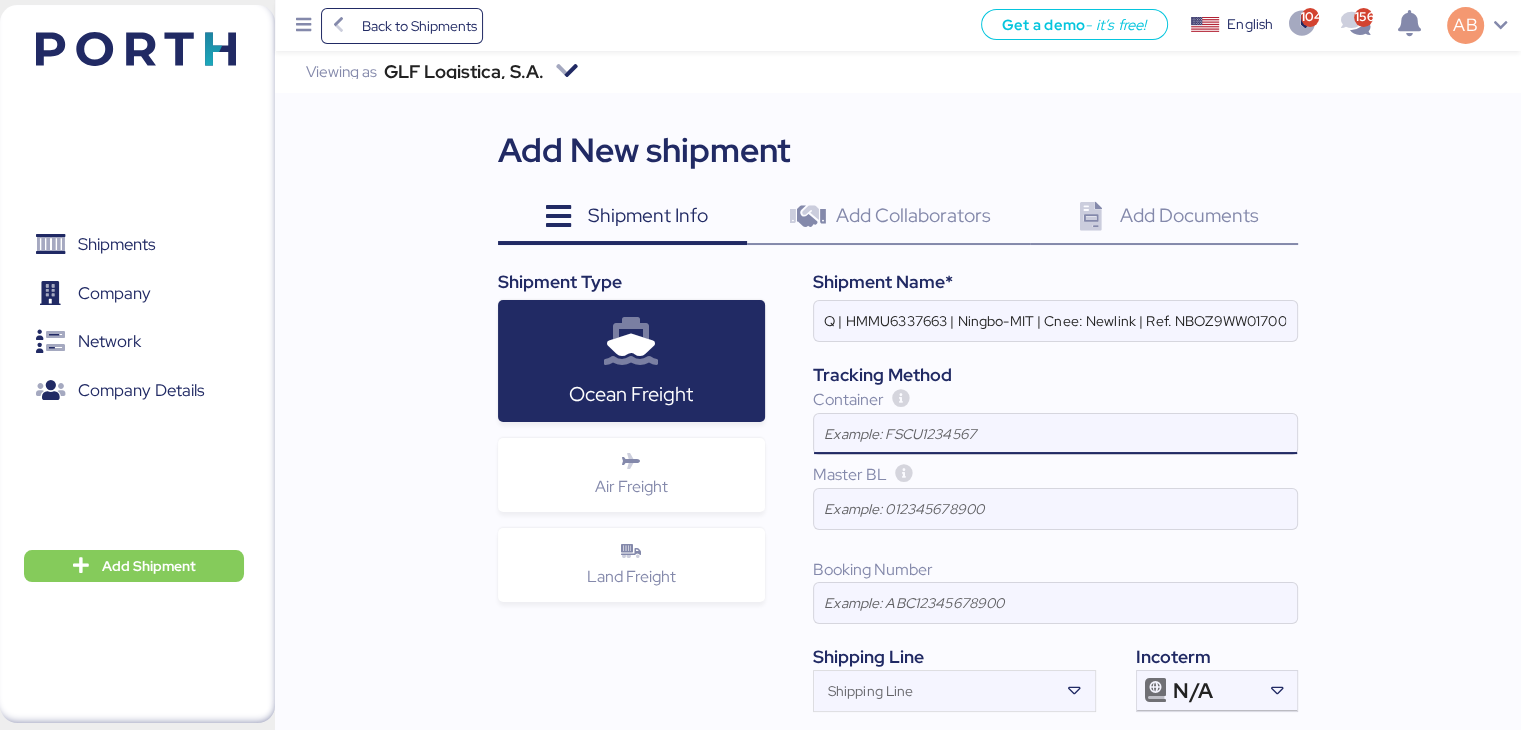 click at bounding box center (1055, 434) 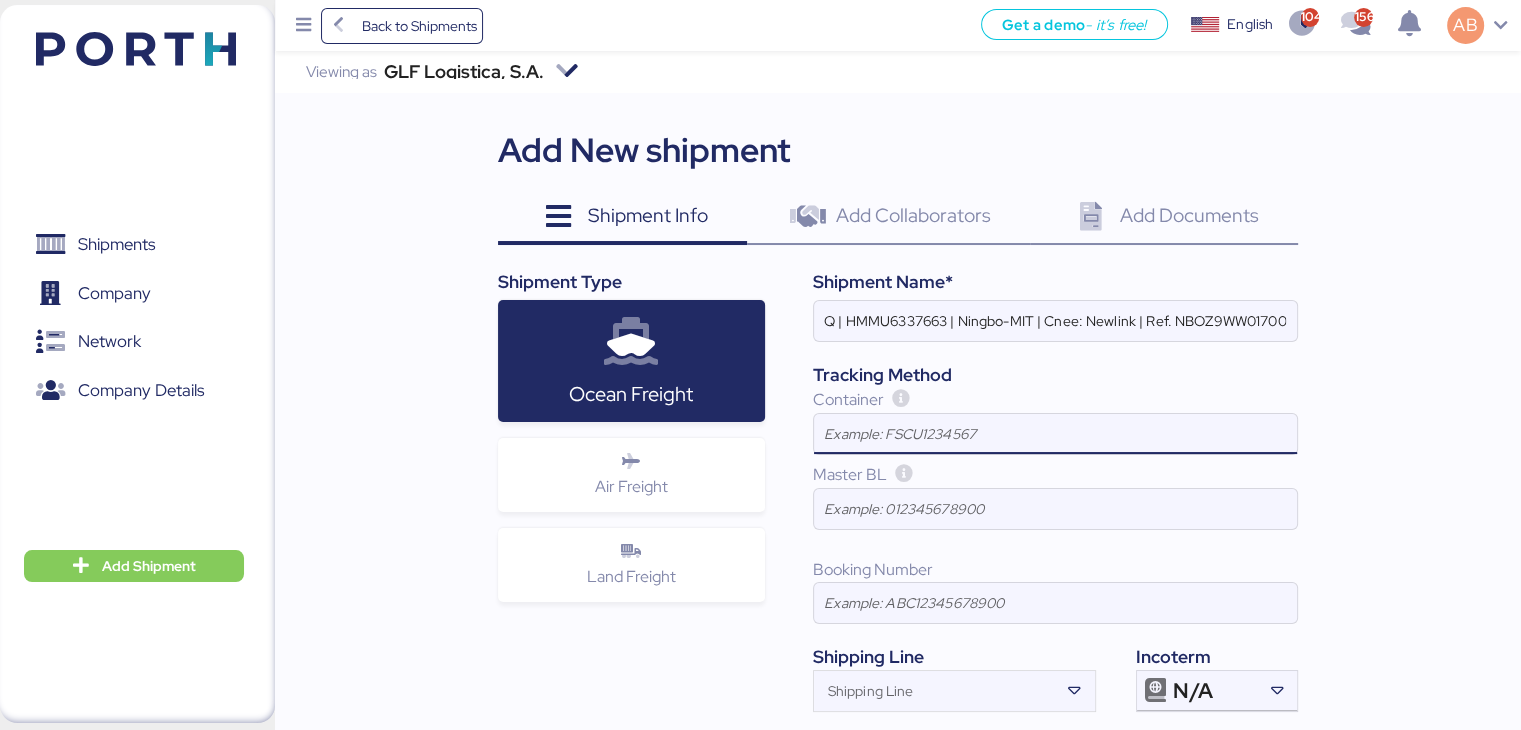 scroll, scrollTop: 0, scrollLeft: 0, axis: both 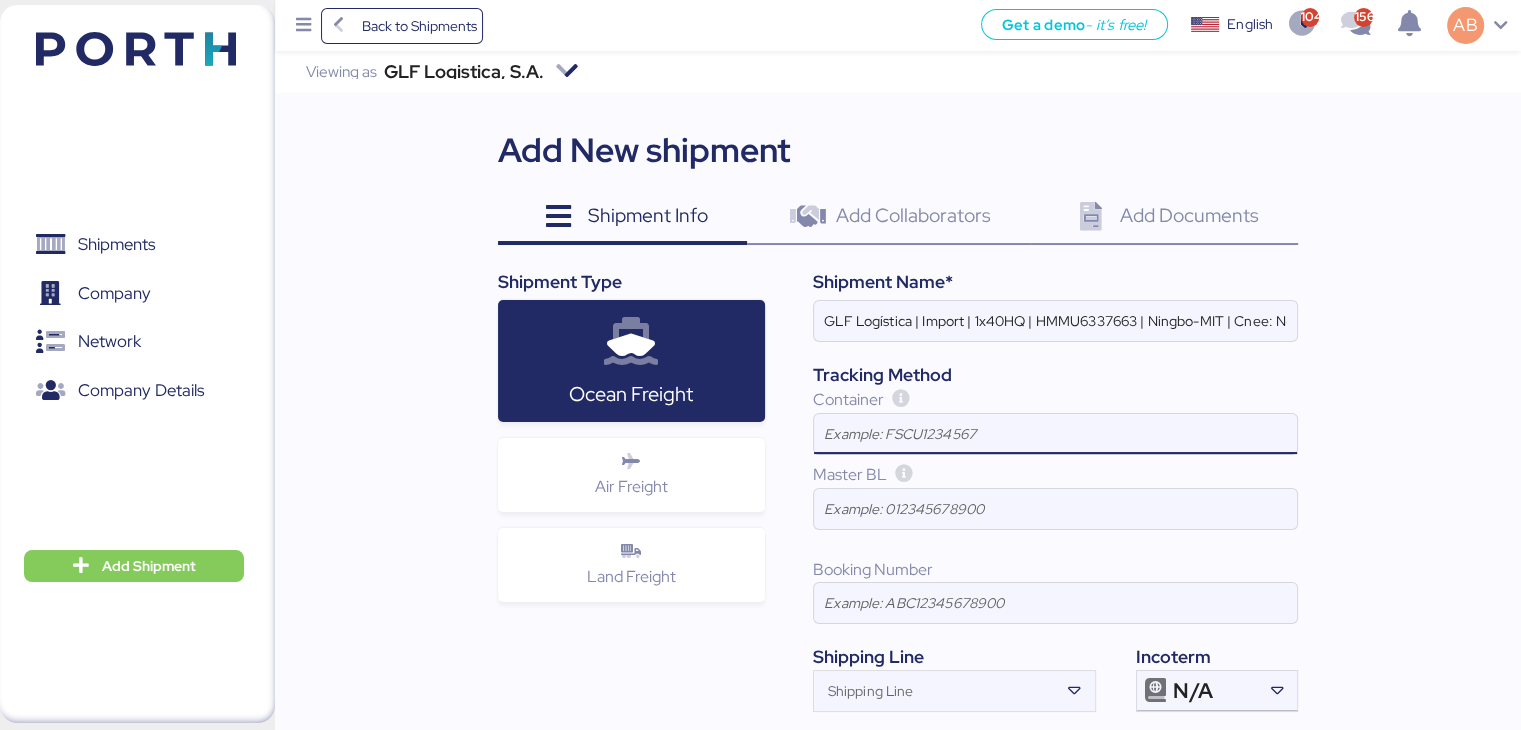 paste on "HMMU6337663" 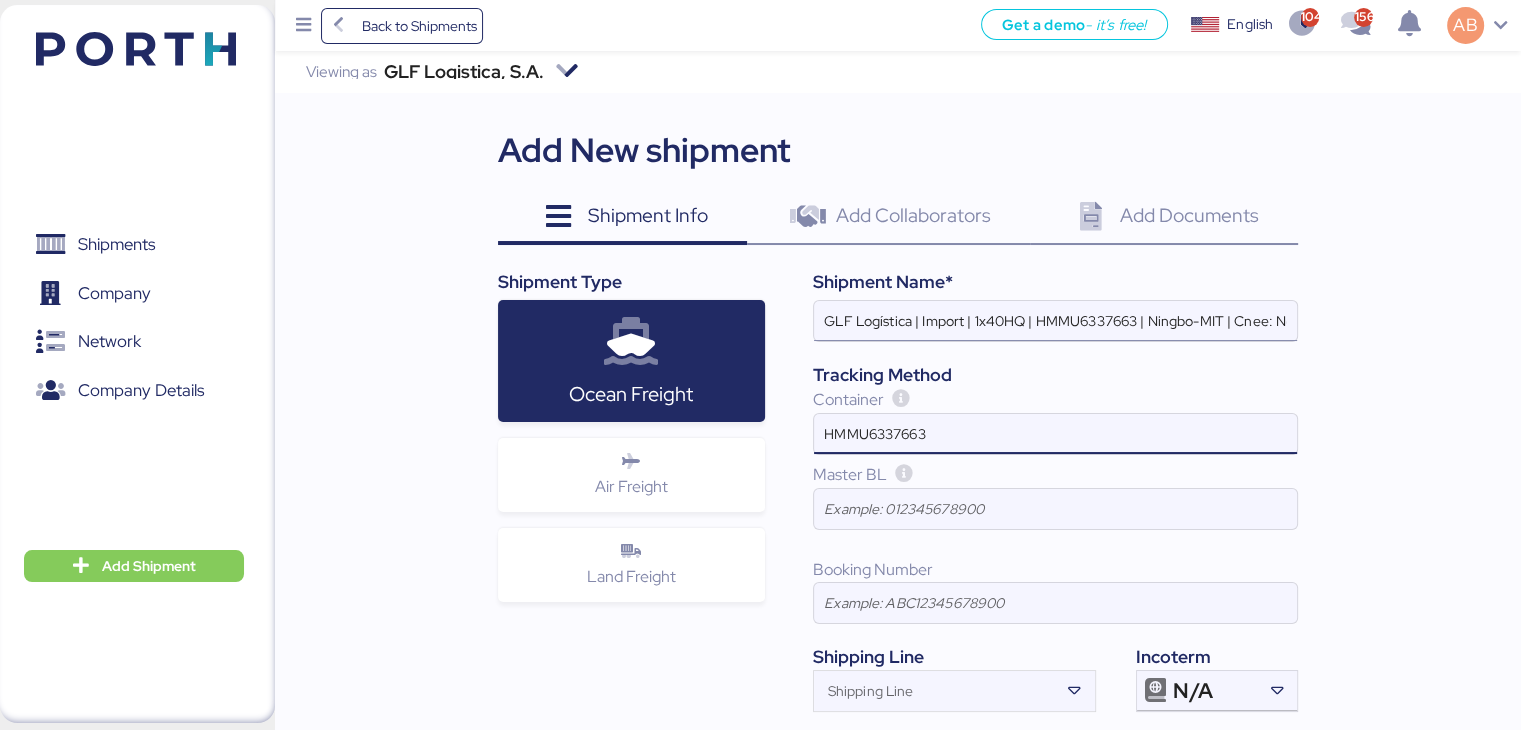 type on "HMMU6337663" 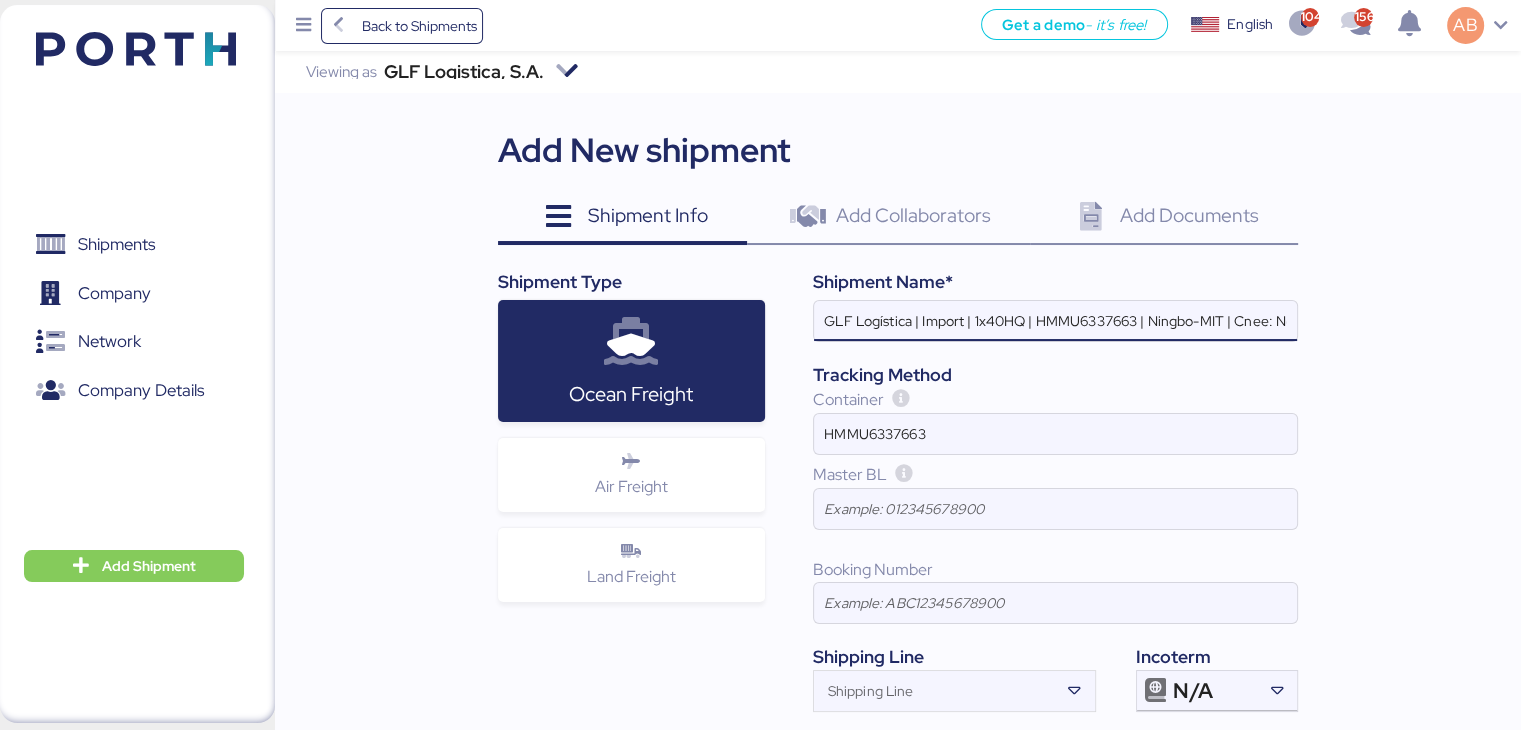scroll, scrollTop: 0, scrollLeft: 190, axis: horizontal 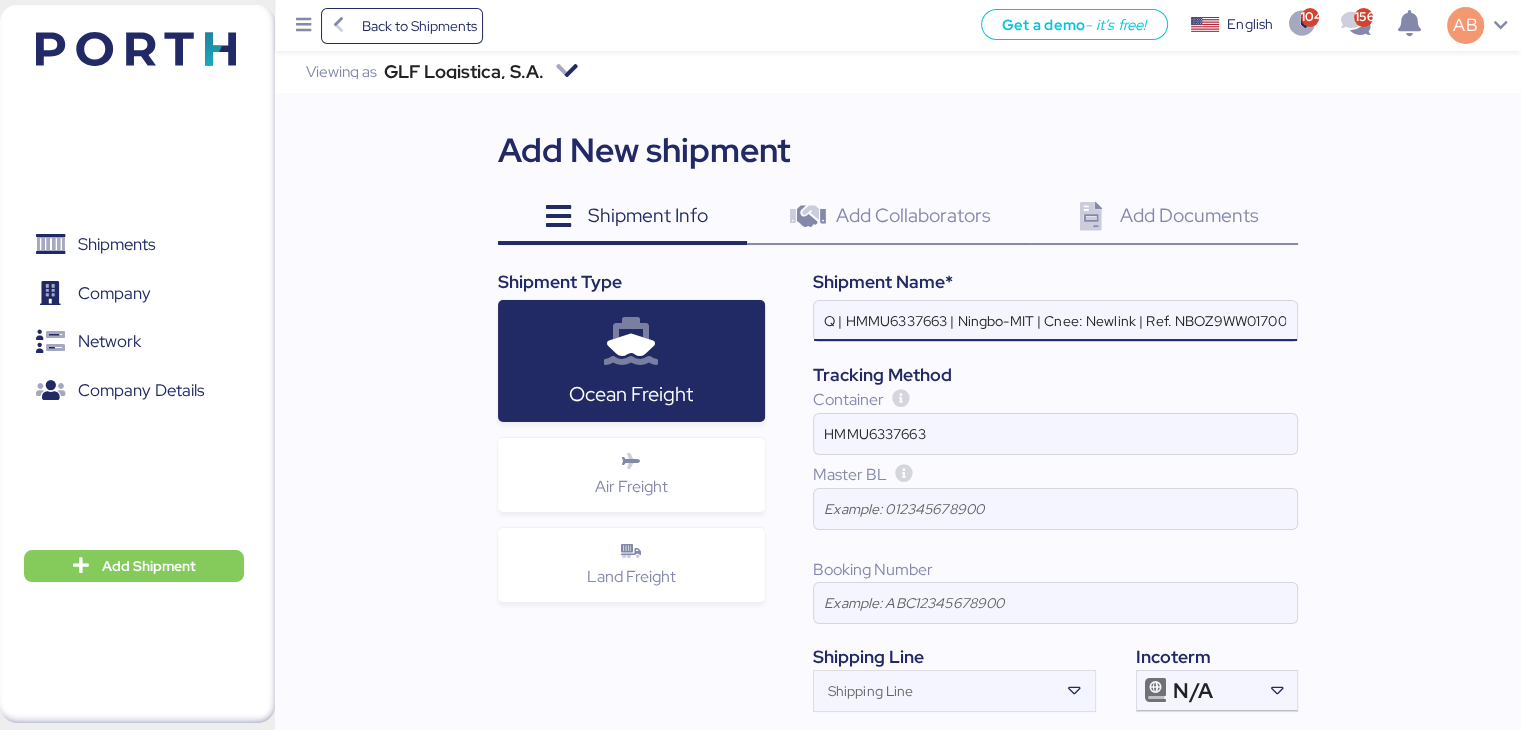 drag, startPoint x: 1264, startPoint y: 329, endPoint x: 1385, endPoint y: 317, distance: 121.59358 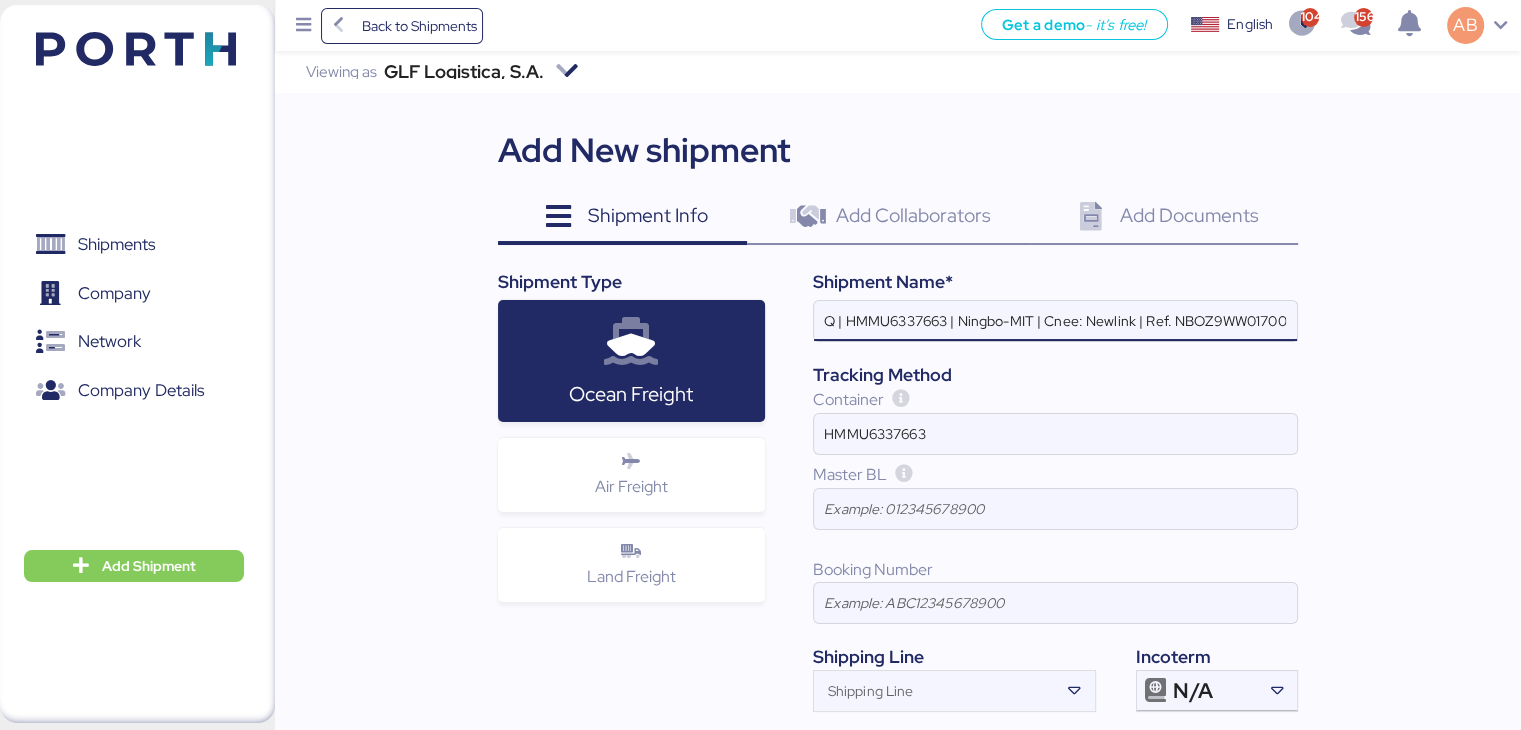 click on "GLF Logística | Import | 1x40HQ | HMMU6337663 | Ningbo-MIT | Cnee: Newlink | Ref. NBOZ9WW01700" at bounding box center (1055, 321) 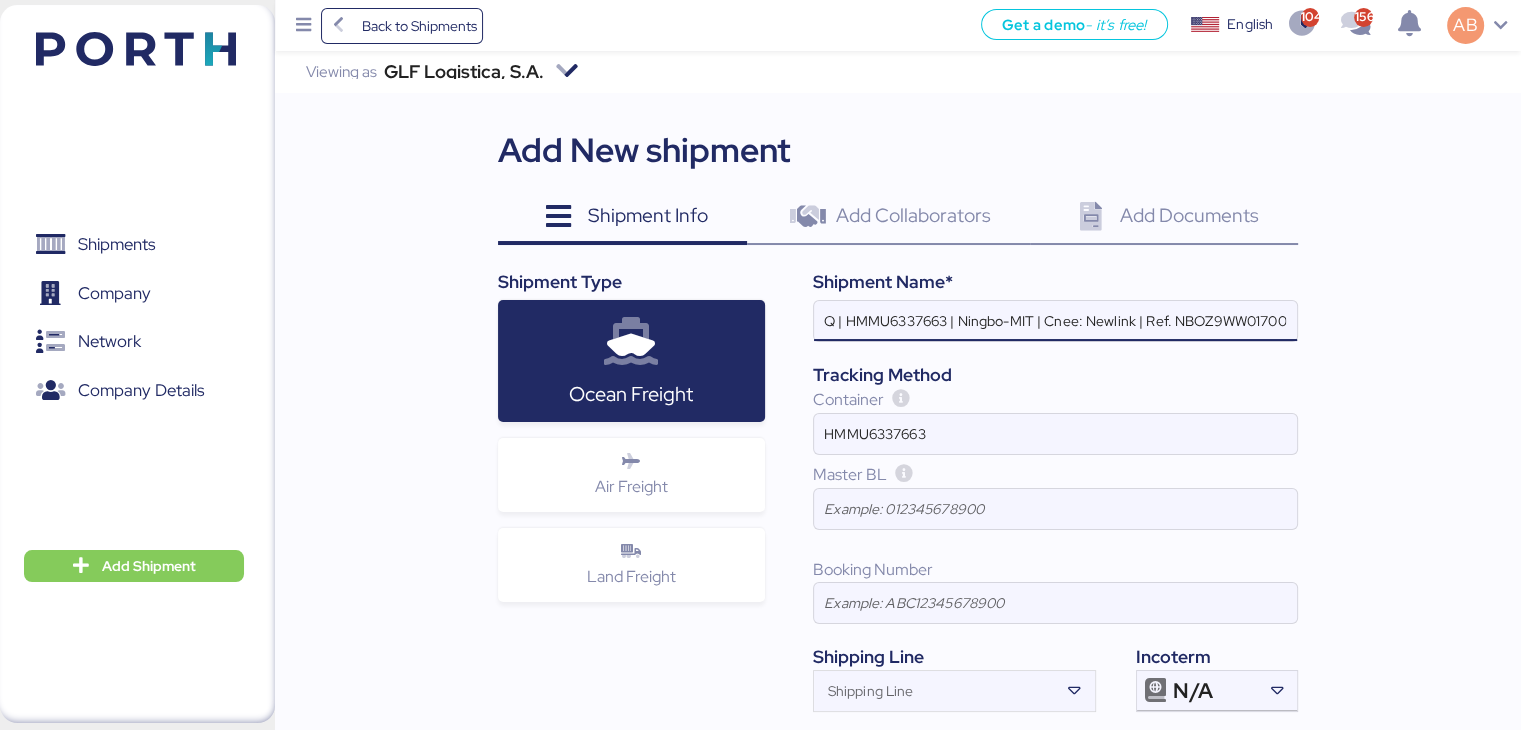 click on "GLF Logística | Import | 1x40HQ | HMMU6337663 | Ningbo-MIT | Cnee: Newlink | Ref. NBOZ9WW01700" at bounding box center [1055, 321] 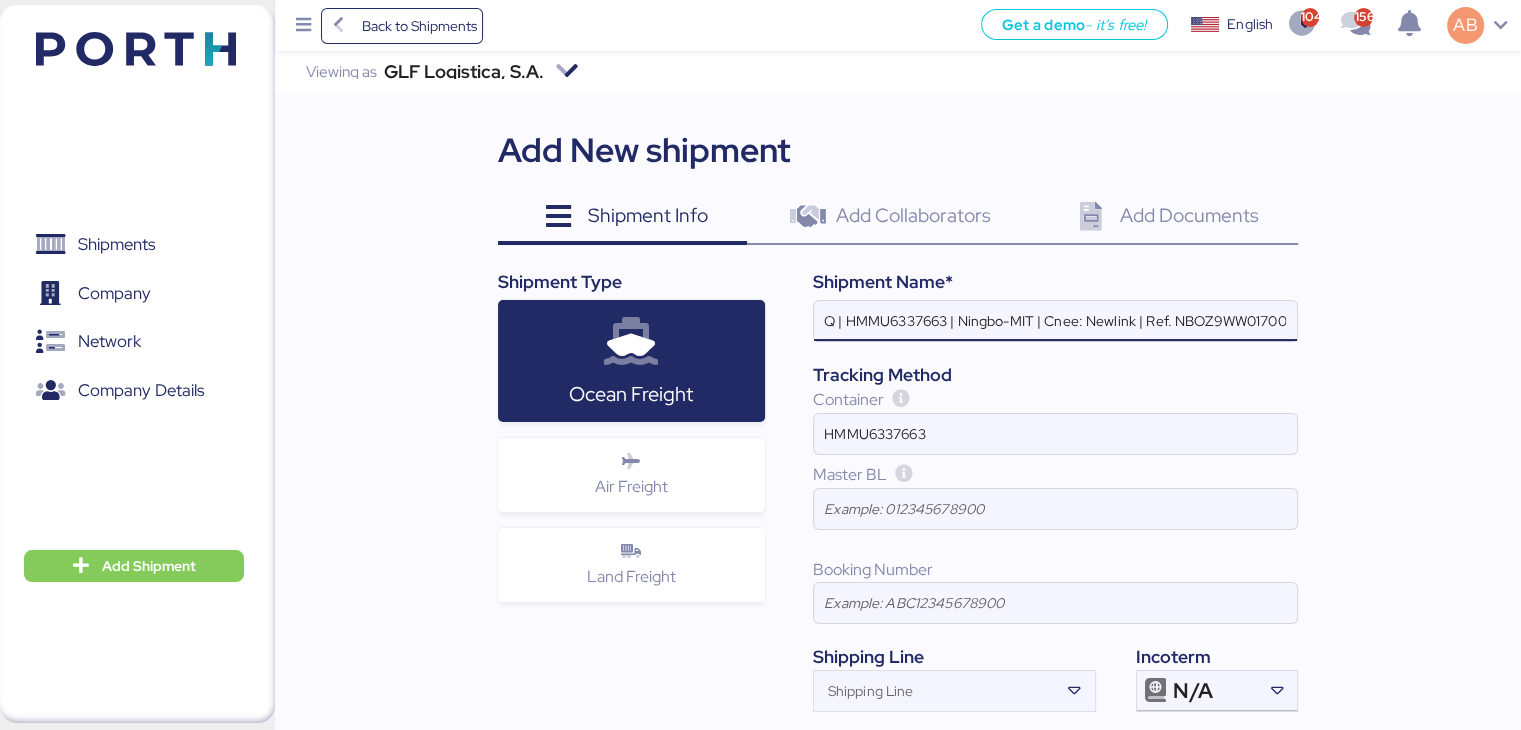 click on "GLF Logística | Import | 1x40HQ | HMMU6337663 | Ningbo-MIT | Cnee: Newlink | Ref. NBOZ9WW01700" at bounding box center (1055, 321) 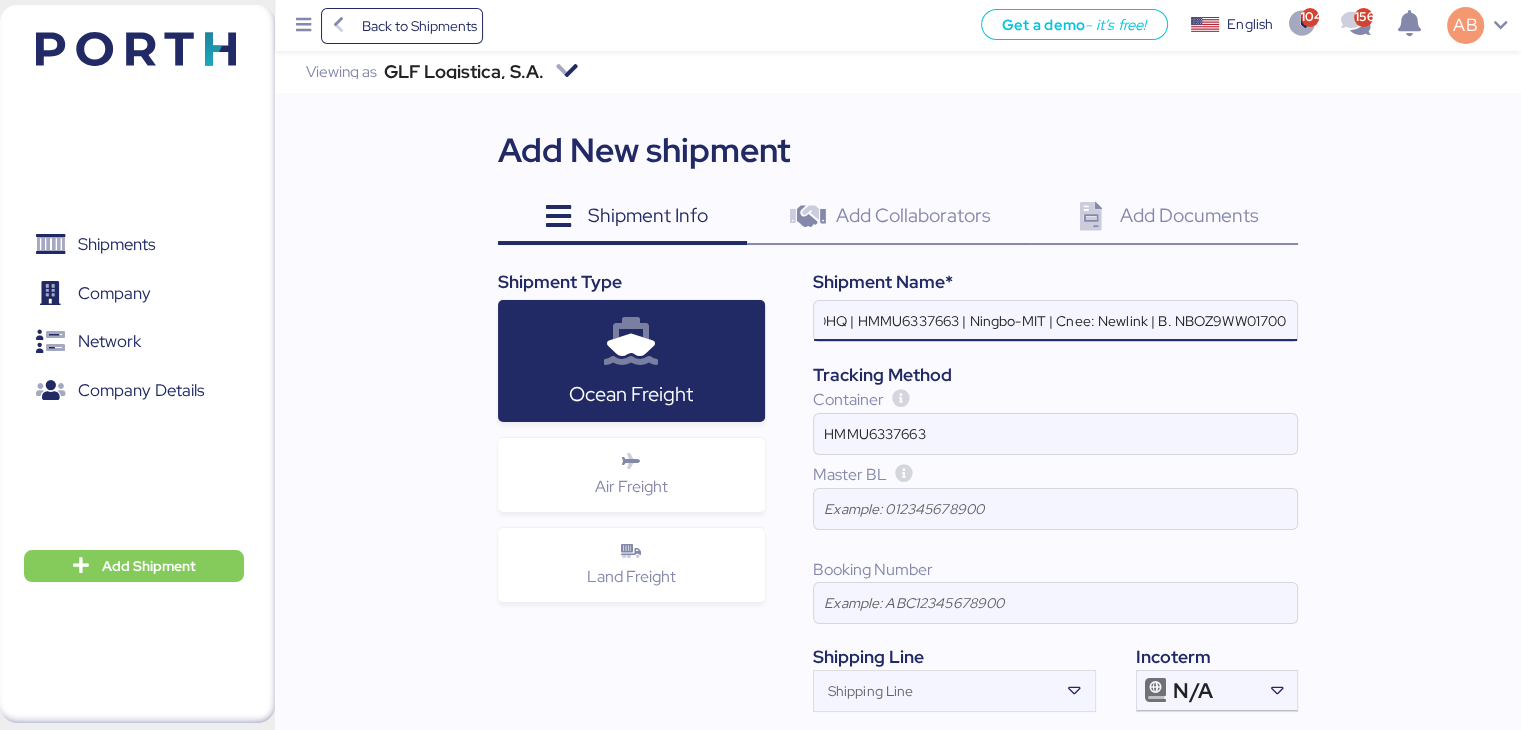 scroll, scrollTop: 0, scrollLeft: 178, axis: horizontal 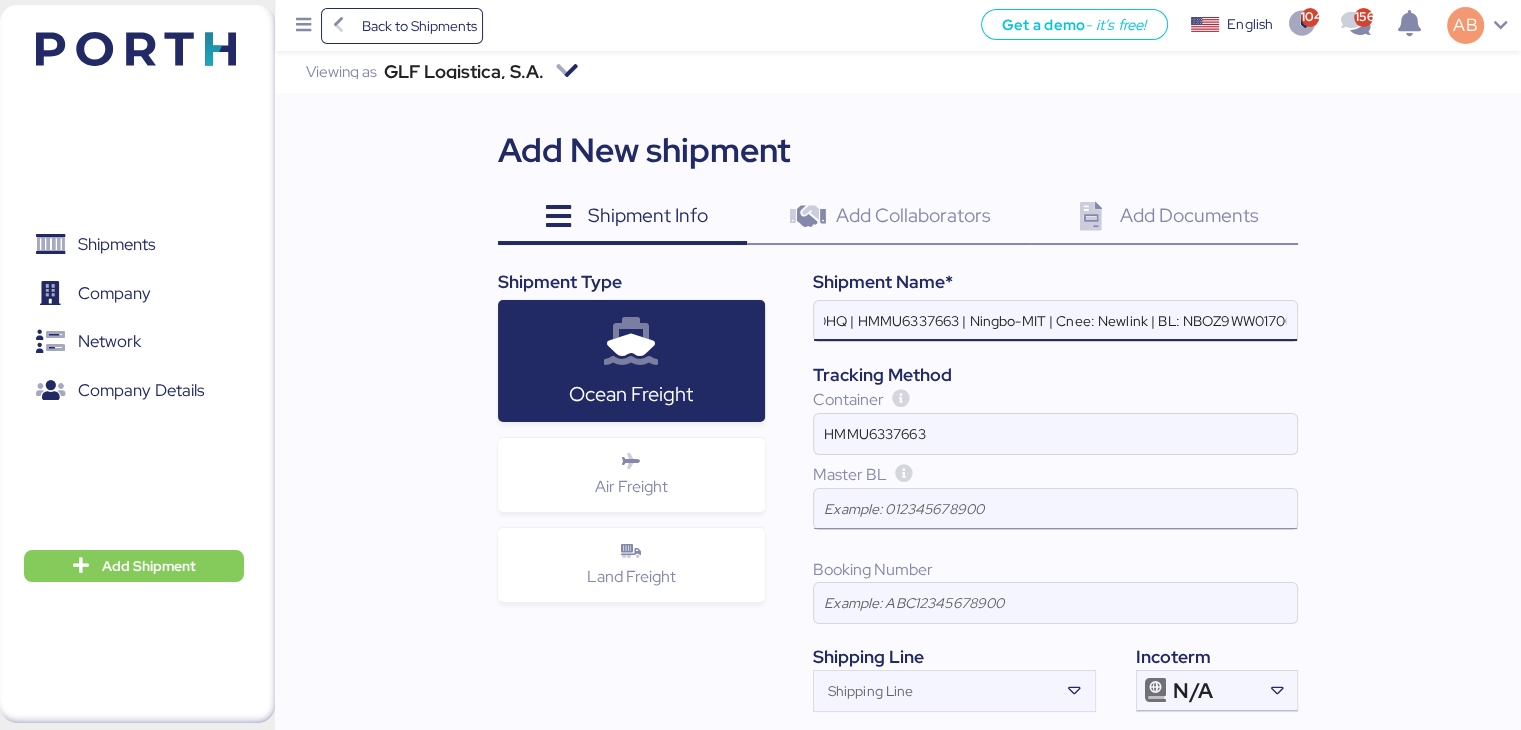 type on "GLF Logística | Import | 1x40HQ | HMMU6337663 | Ningbo-MIT | Cnee: Newlink | BL: NBOZ9WW01700" 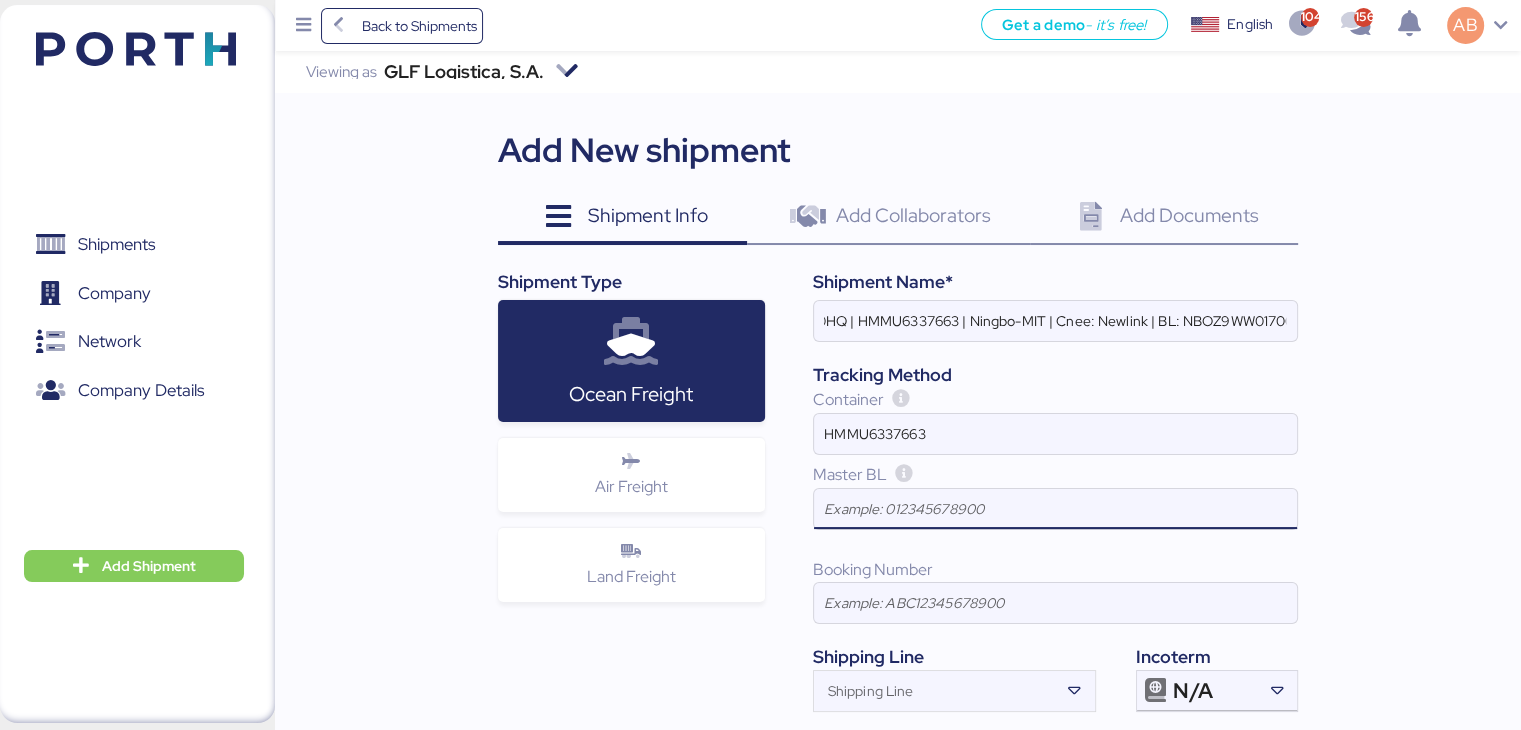 click at bounding box center (1055, 509) 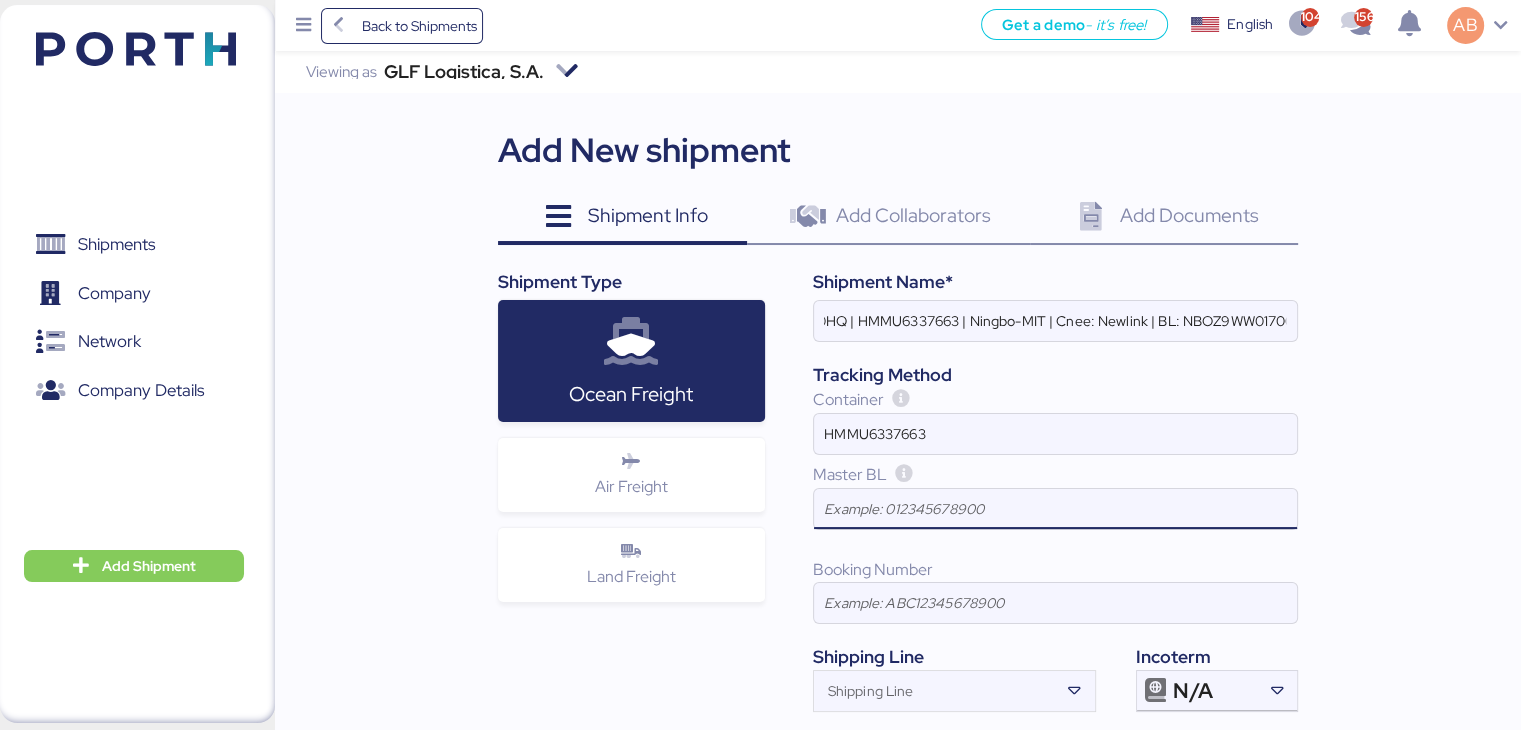 scroll, scrollTop: 0, scrollLeft: 0, axis: both 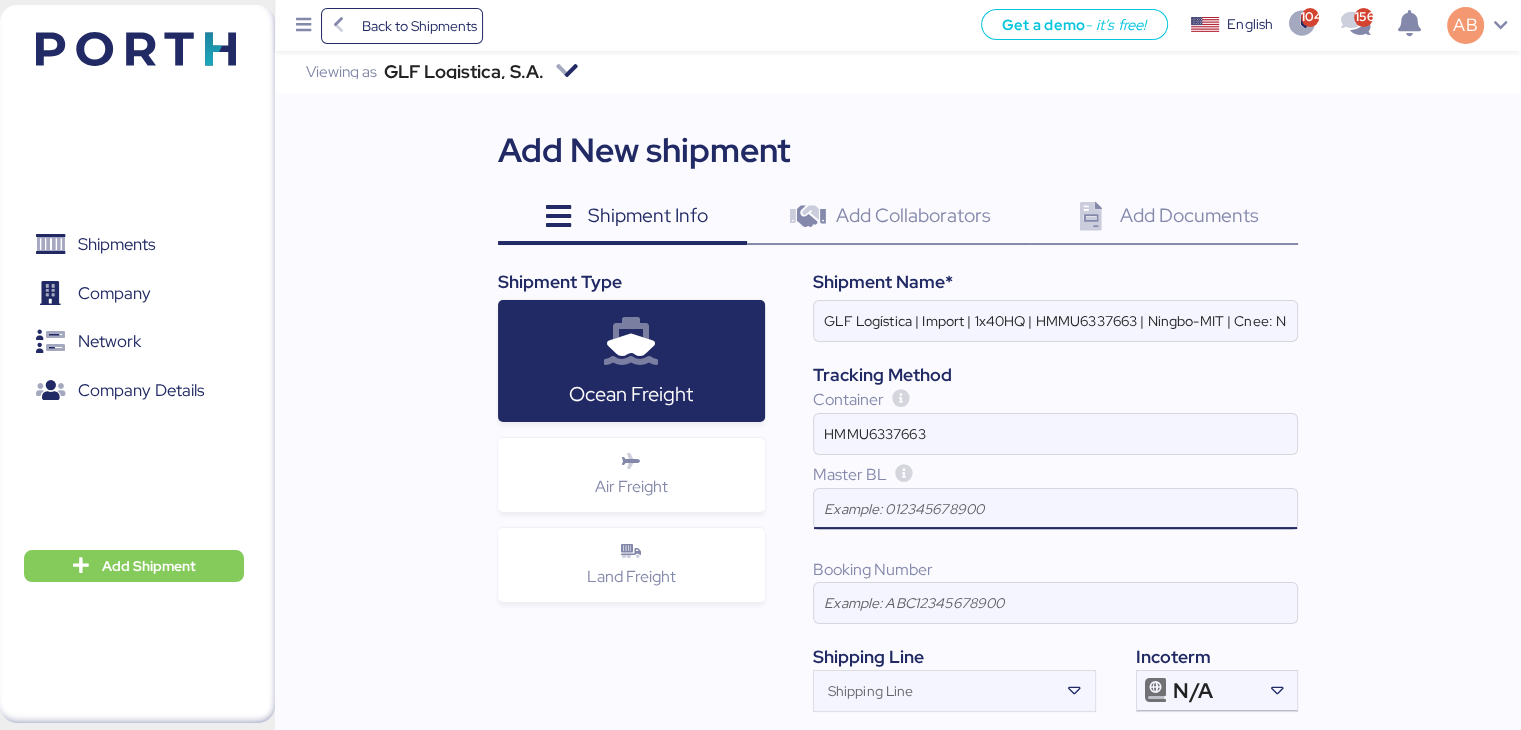 paste on "NBOZ9WW01700" 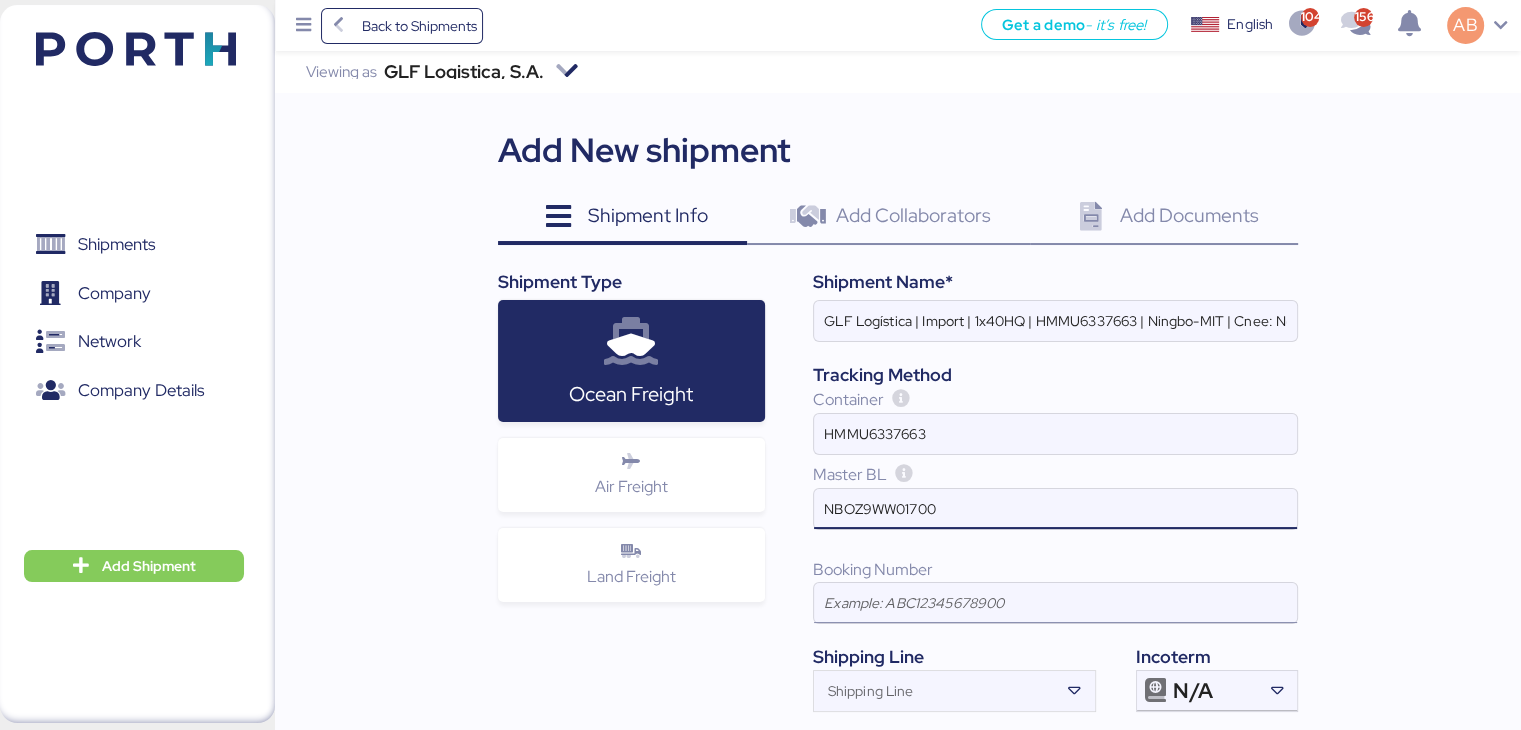type on "NBOZ9WW01700" 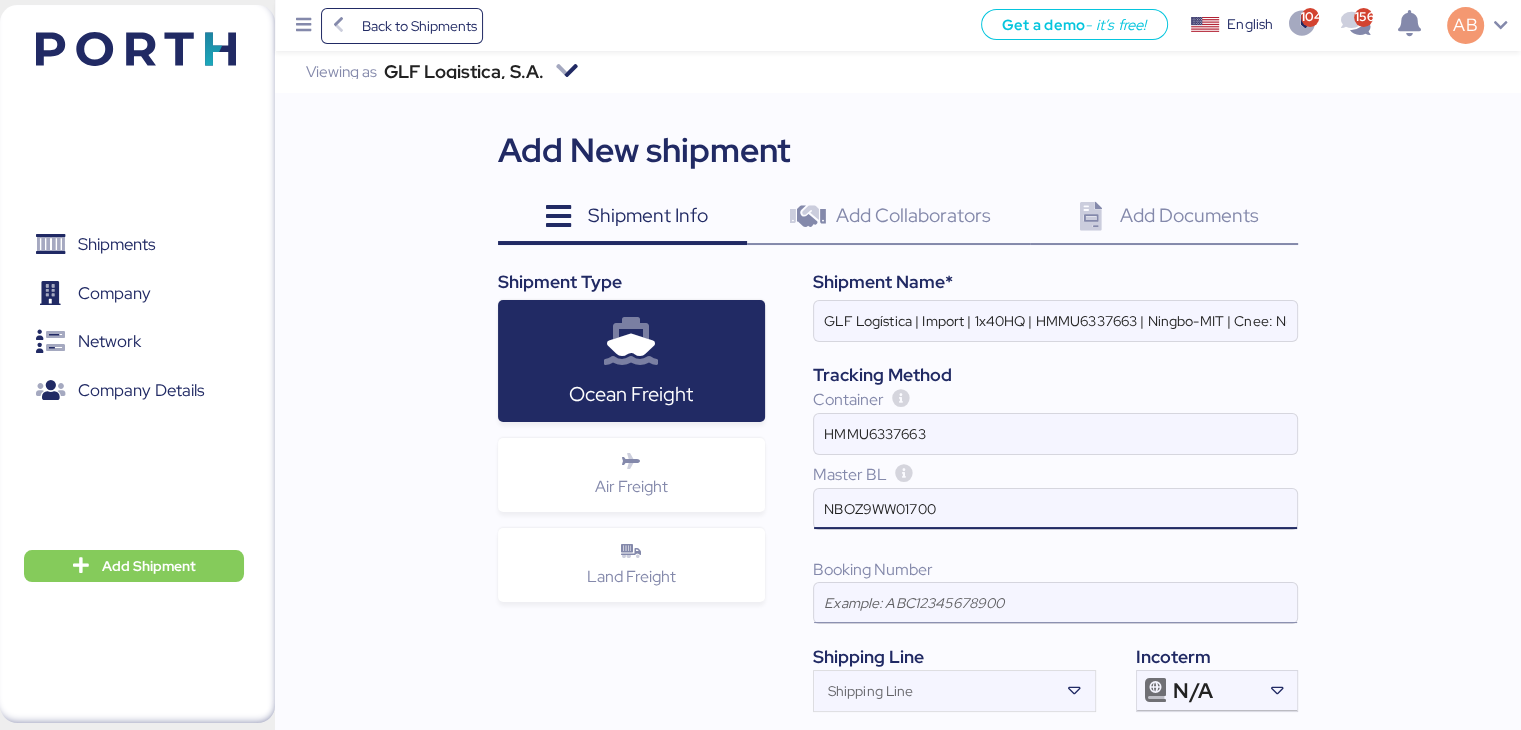 click at bounding box center (1055, 603) 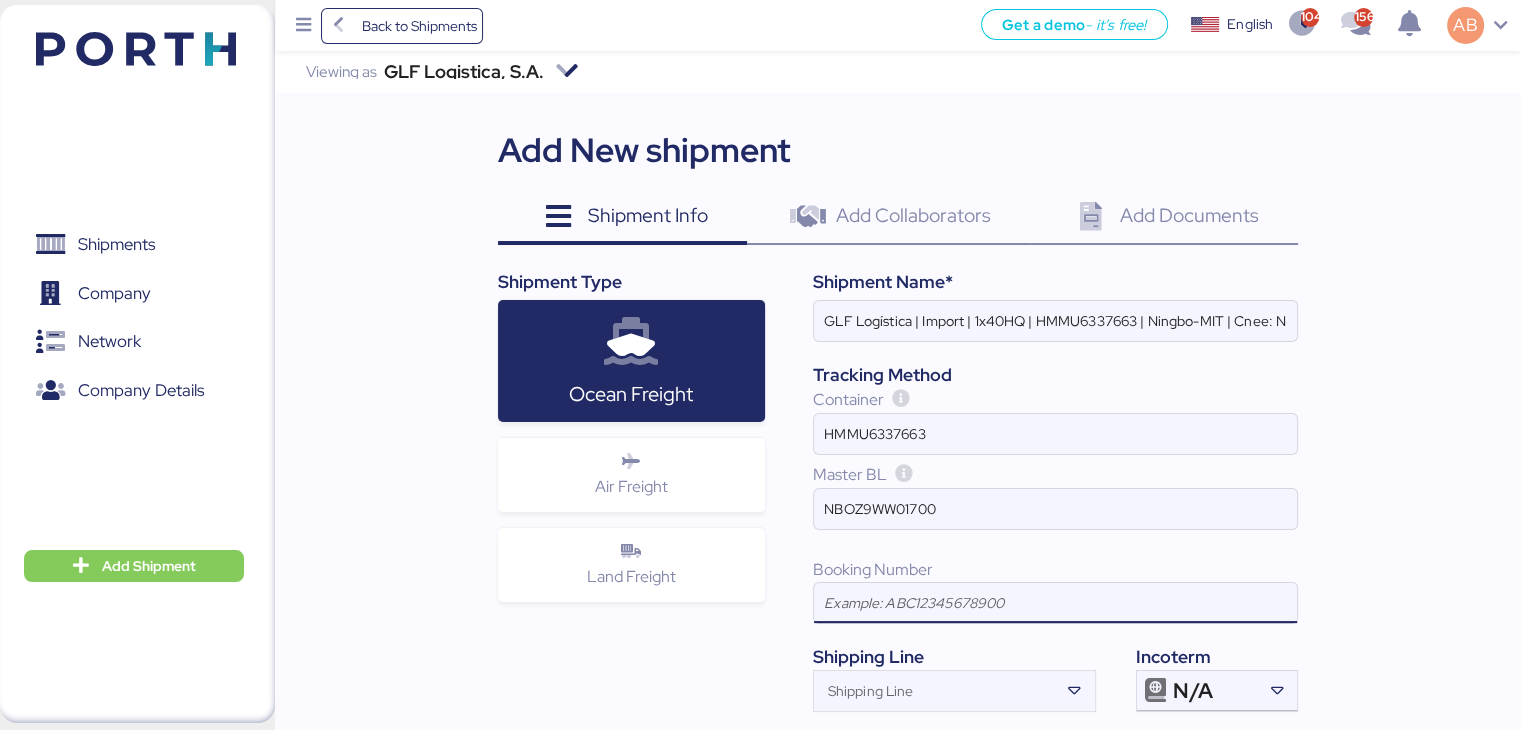 paste on "NBOZ9WW01700" 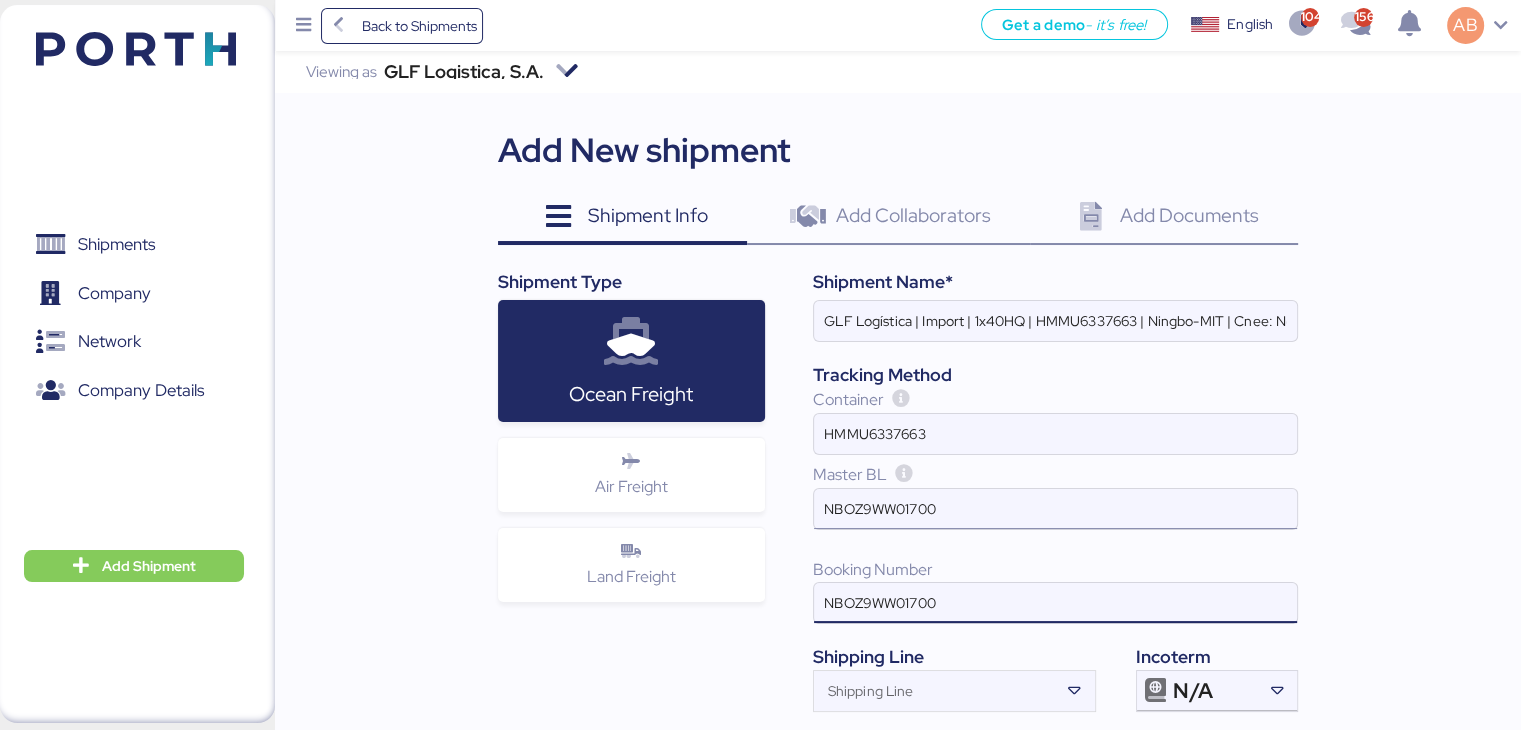 type on "NBOZ9WW01700" 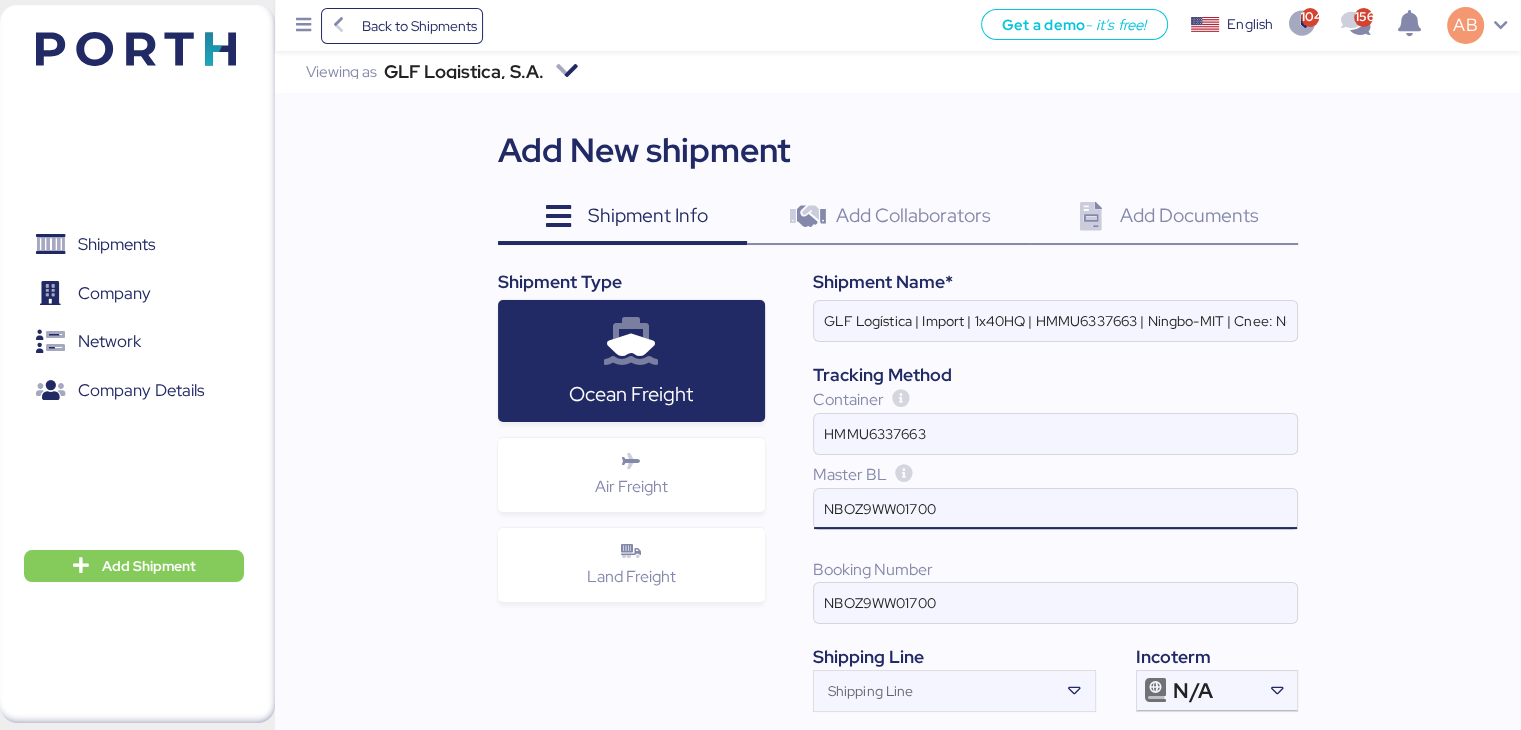click on "NBOZ9WW01700" at bounding box center [1055, 509] 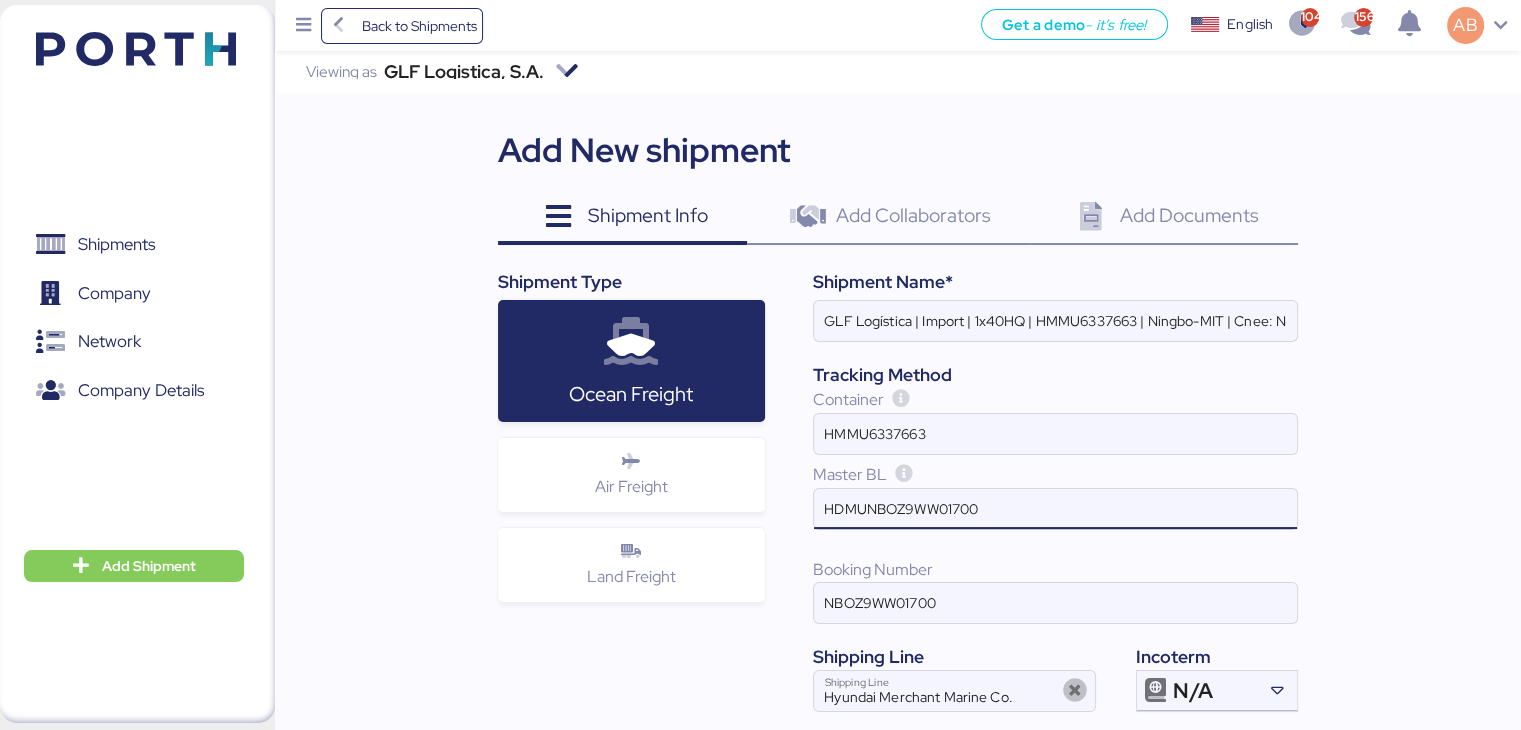 click on "HDMUNBOZ9WW01700" at bounding box center (1055, 509) 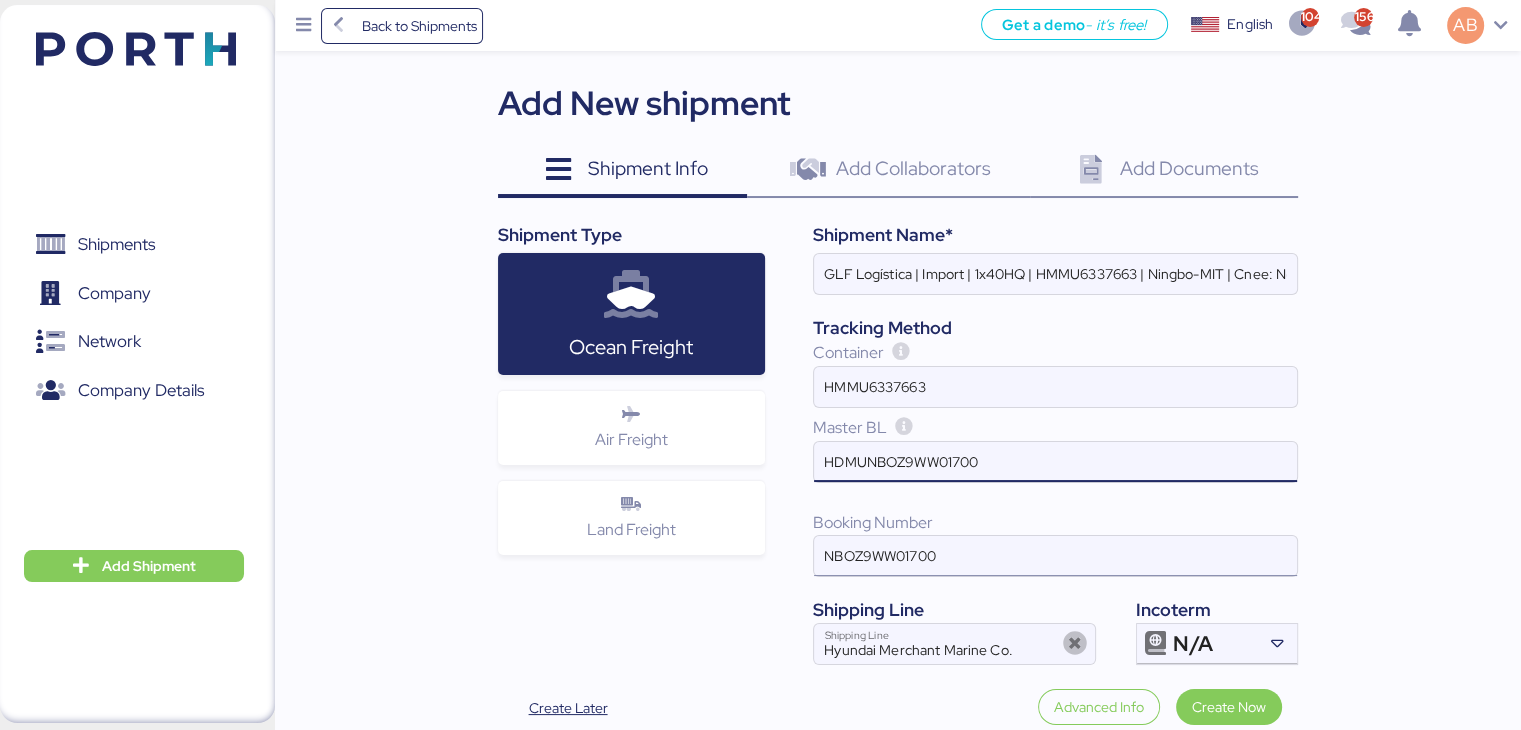 scroll, scrollTop: 73, scrollLeft: 0, axis: vertical 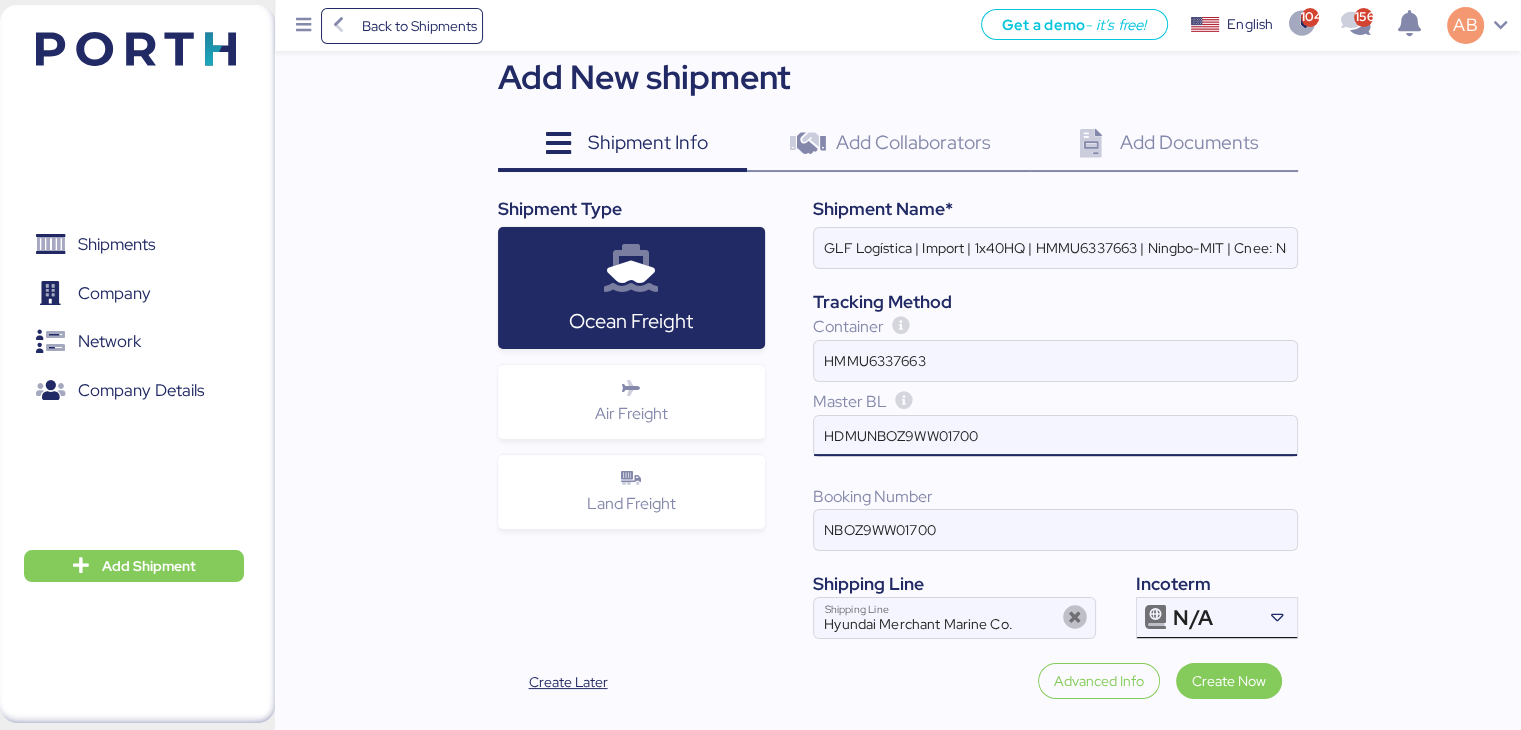 type on "HDMUNBOZ9WW01700" 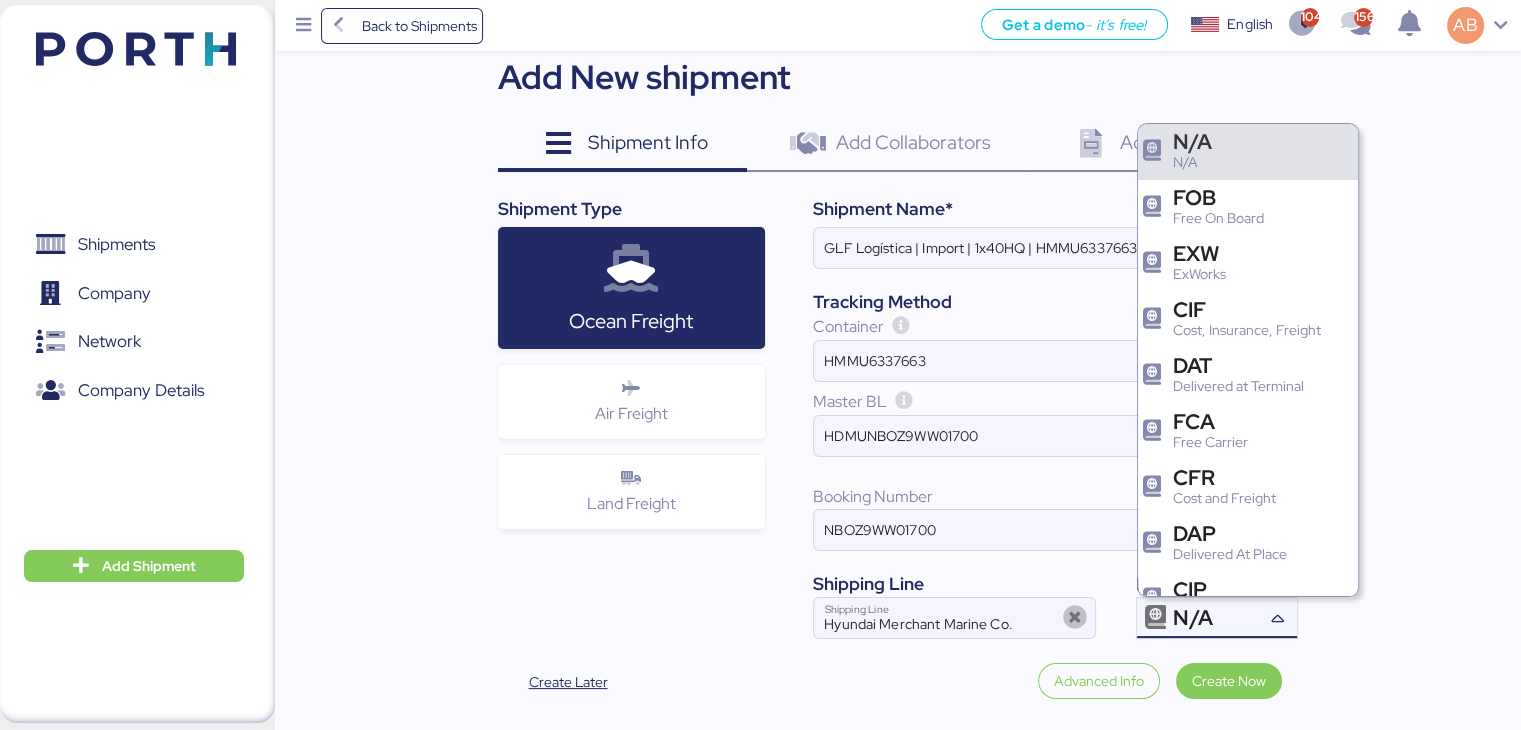 click on "N/A N/A" at bounding box center [1248, 152] 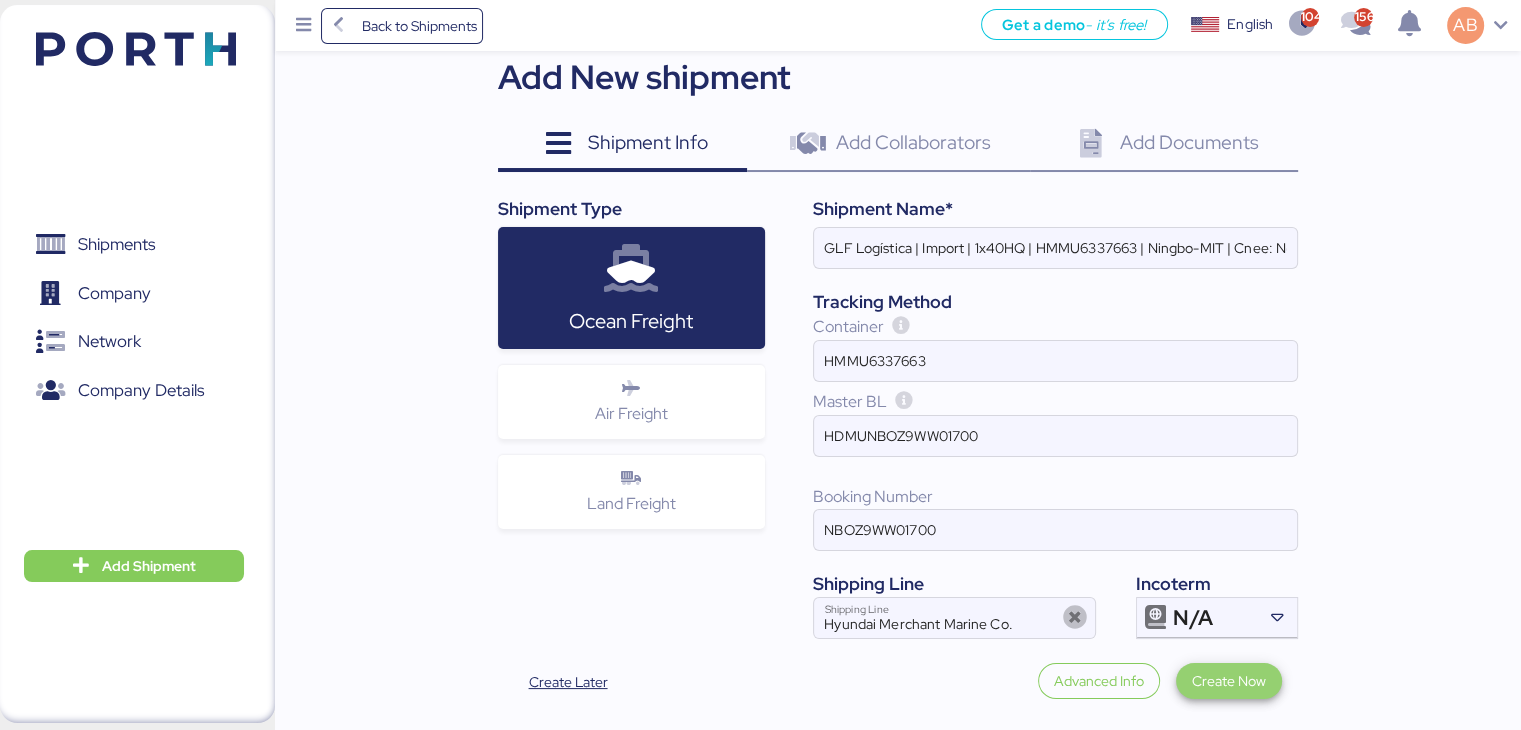 click on "Create Now" at bounding box center [1229, 681] 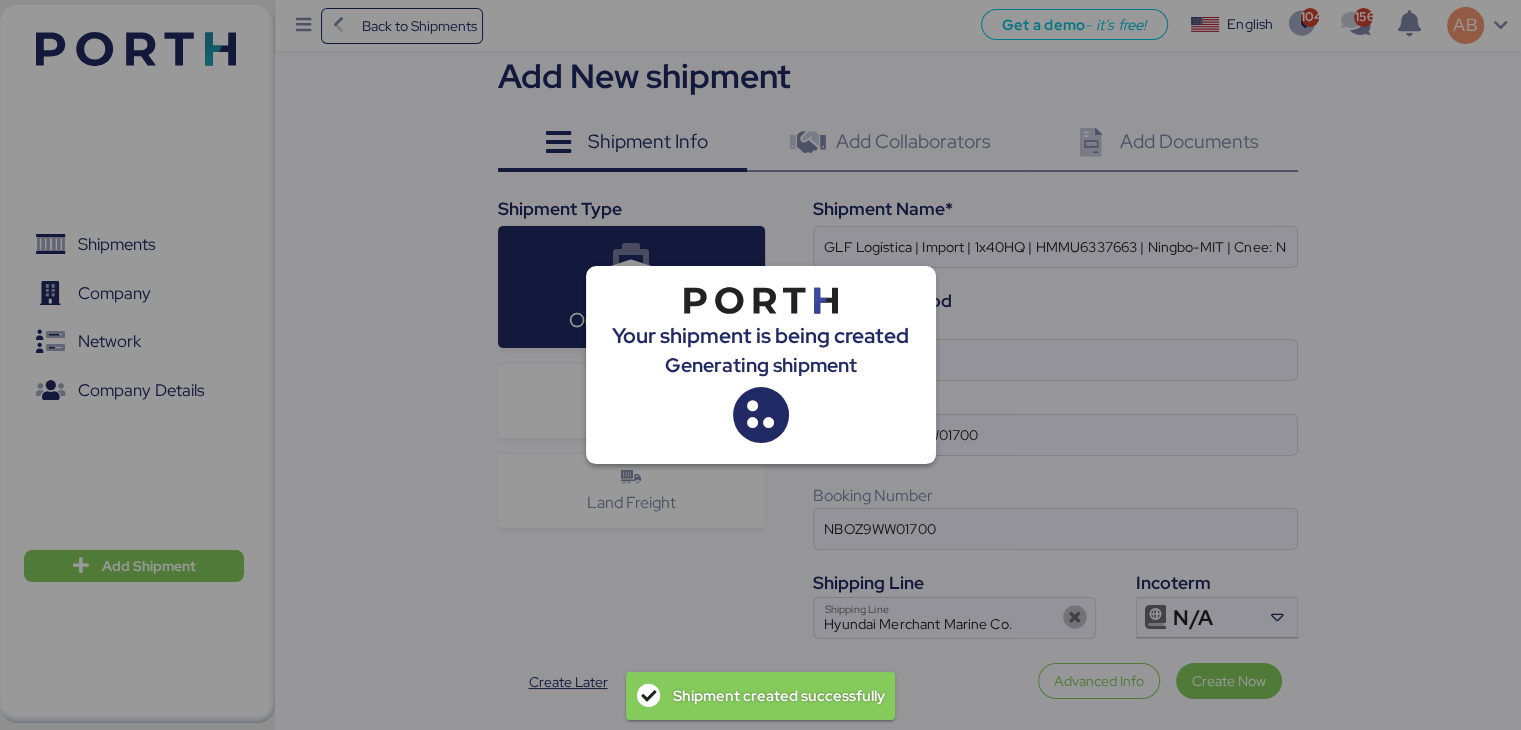 scroll, scrollTop: 73, scrollLeft: 0, axis: vertical 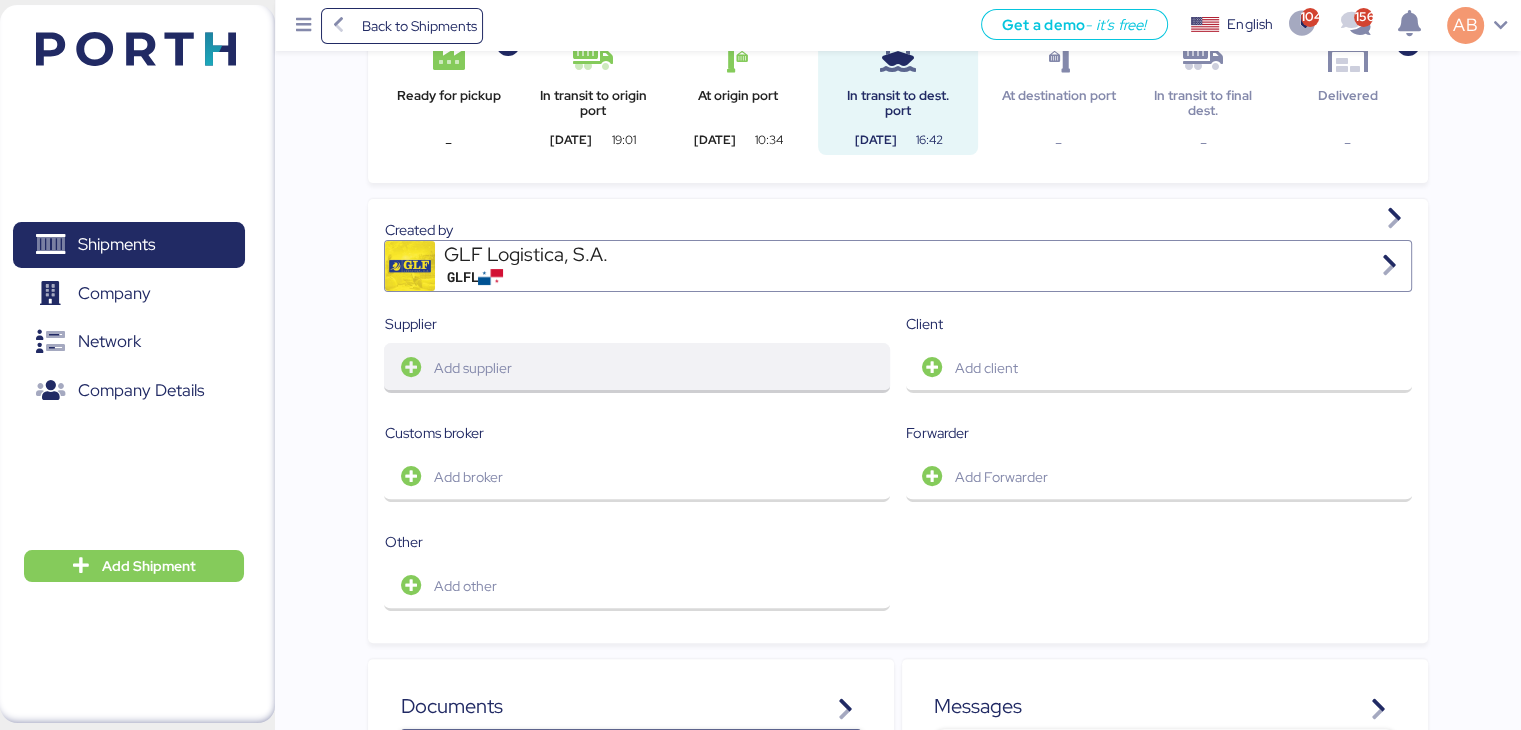 click on "Add supplier" at bounding box center [637, 368] 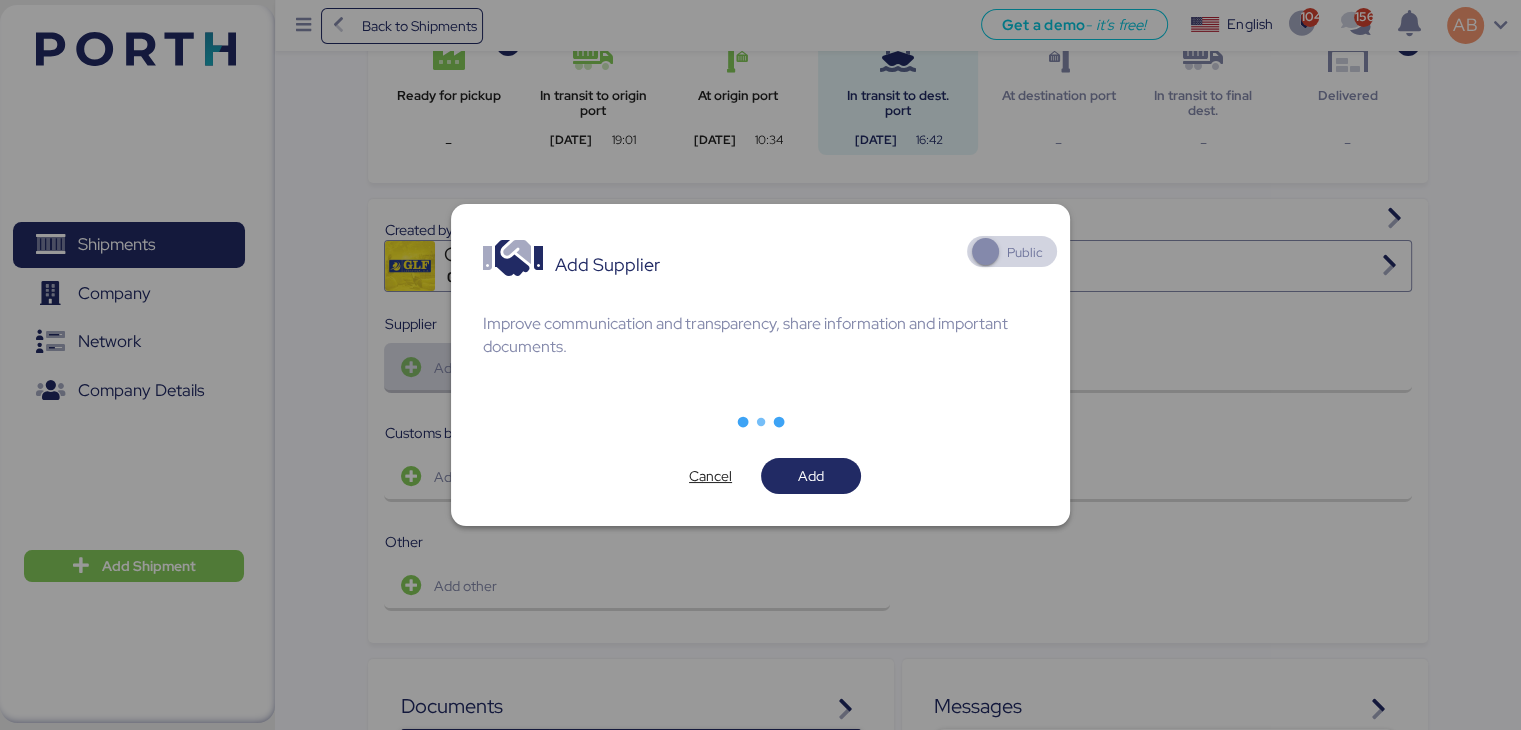 scroll, scrollTop: 0, scrollLeft: 0, axis: both 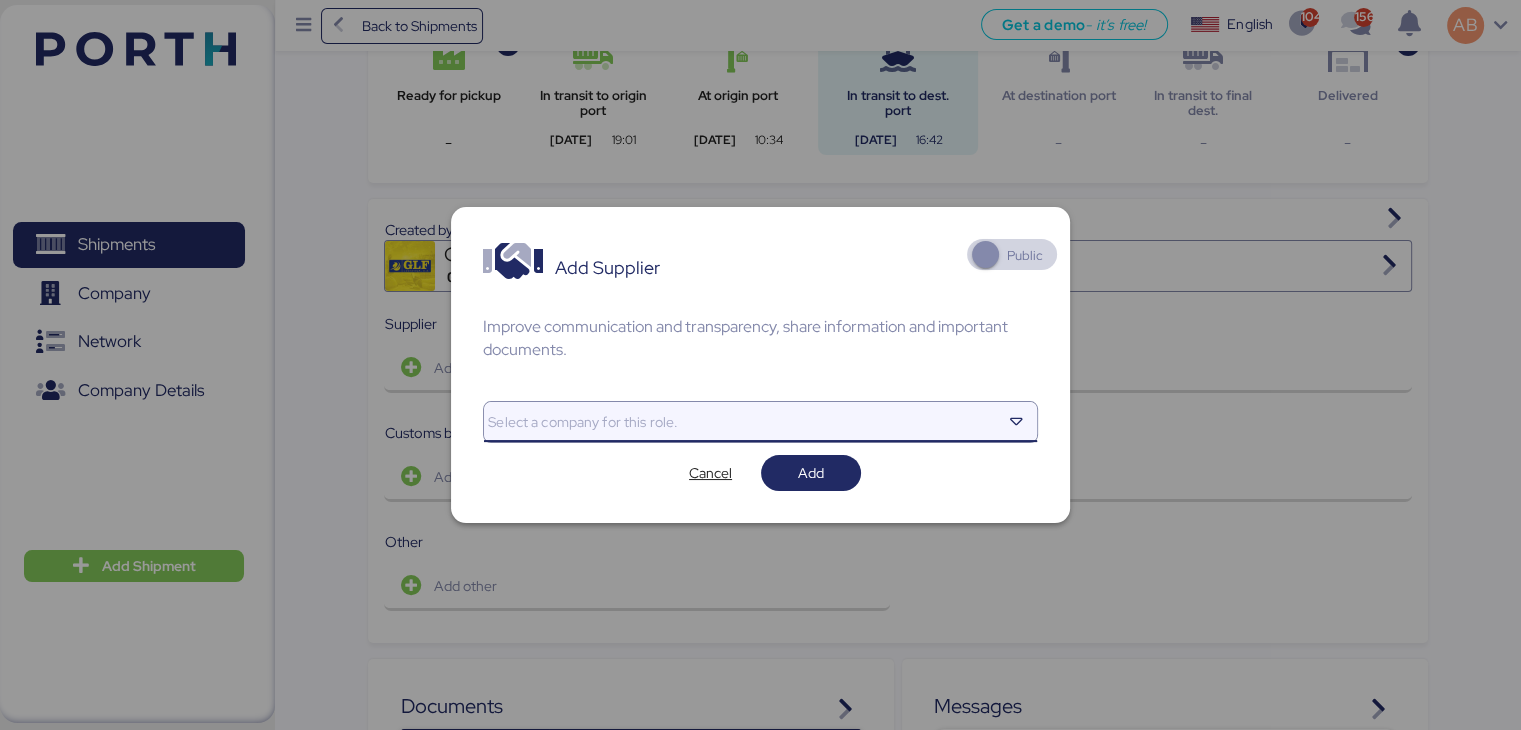 click at bounding box center (742, 422) 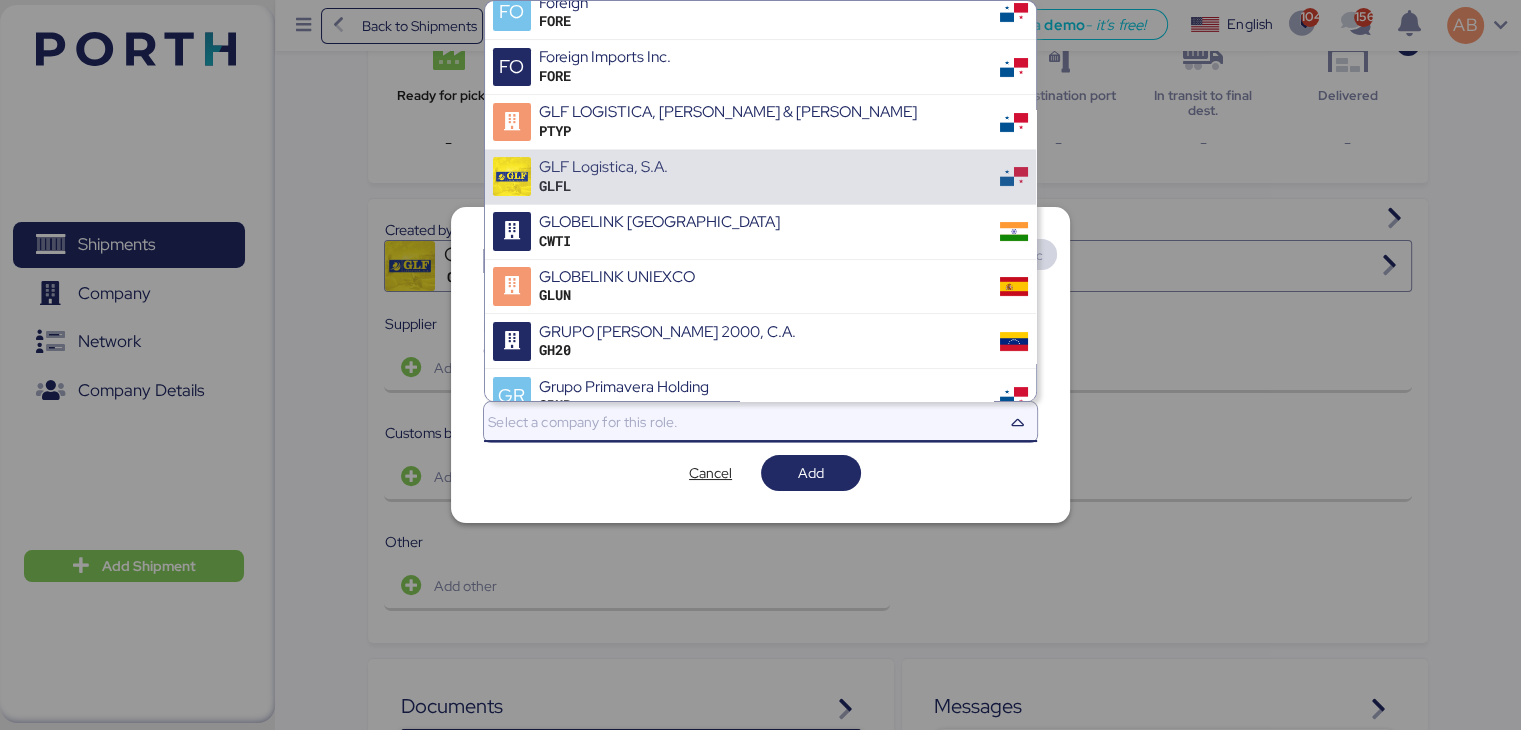 scroll, scrollTop: 802, scrollLeft: 0, axis: vertical 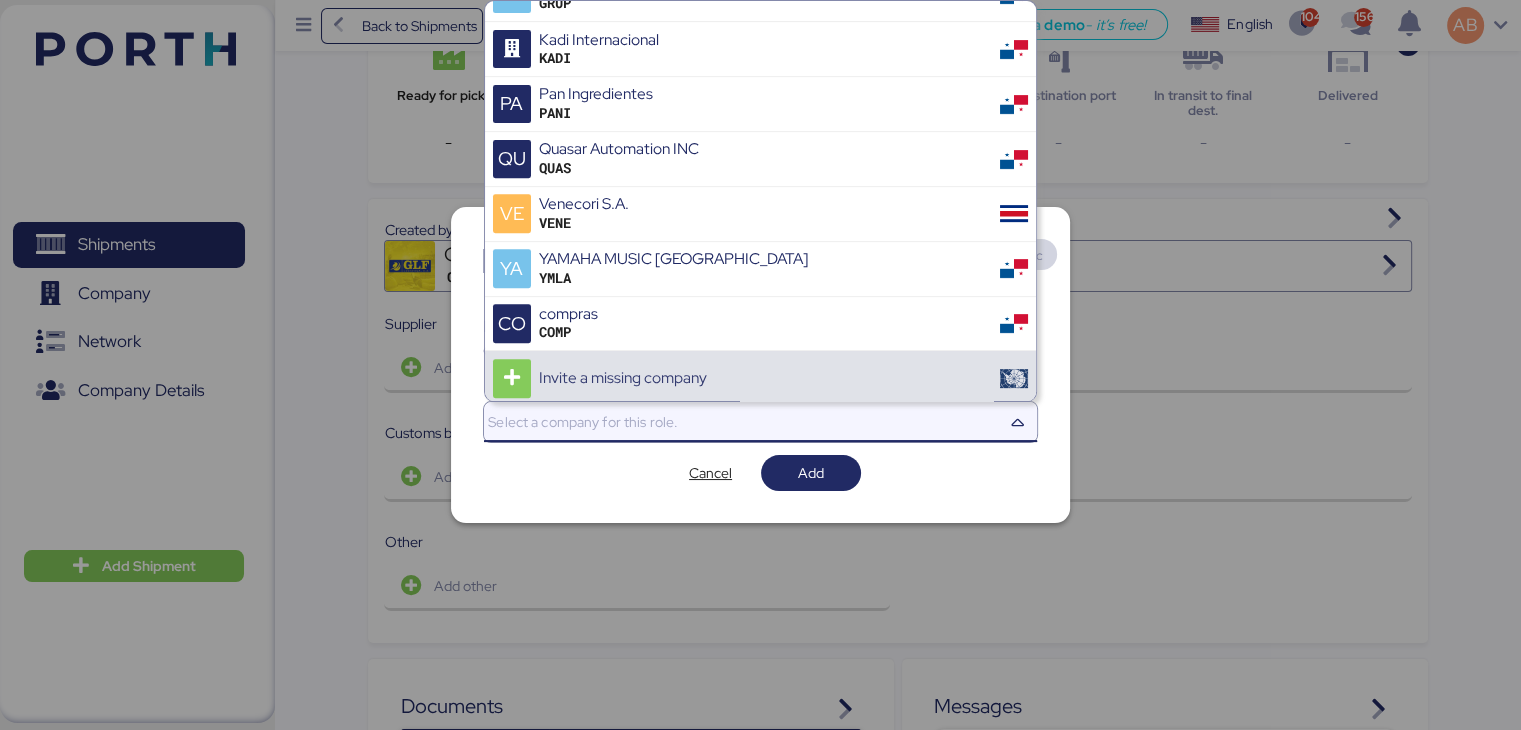click at bounding box center (742, 422) 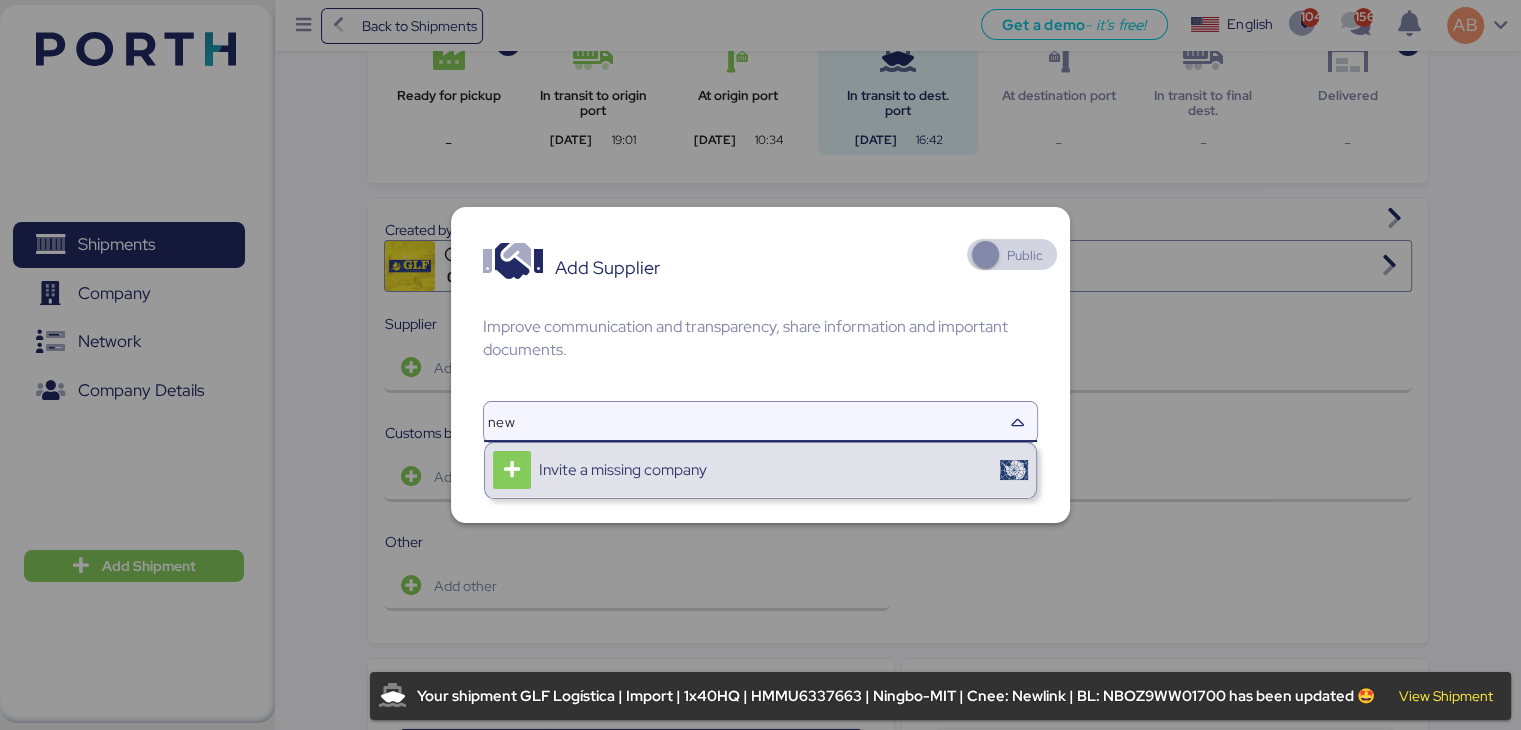 type on "new" 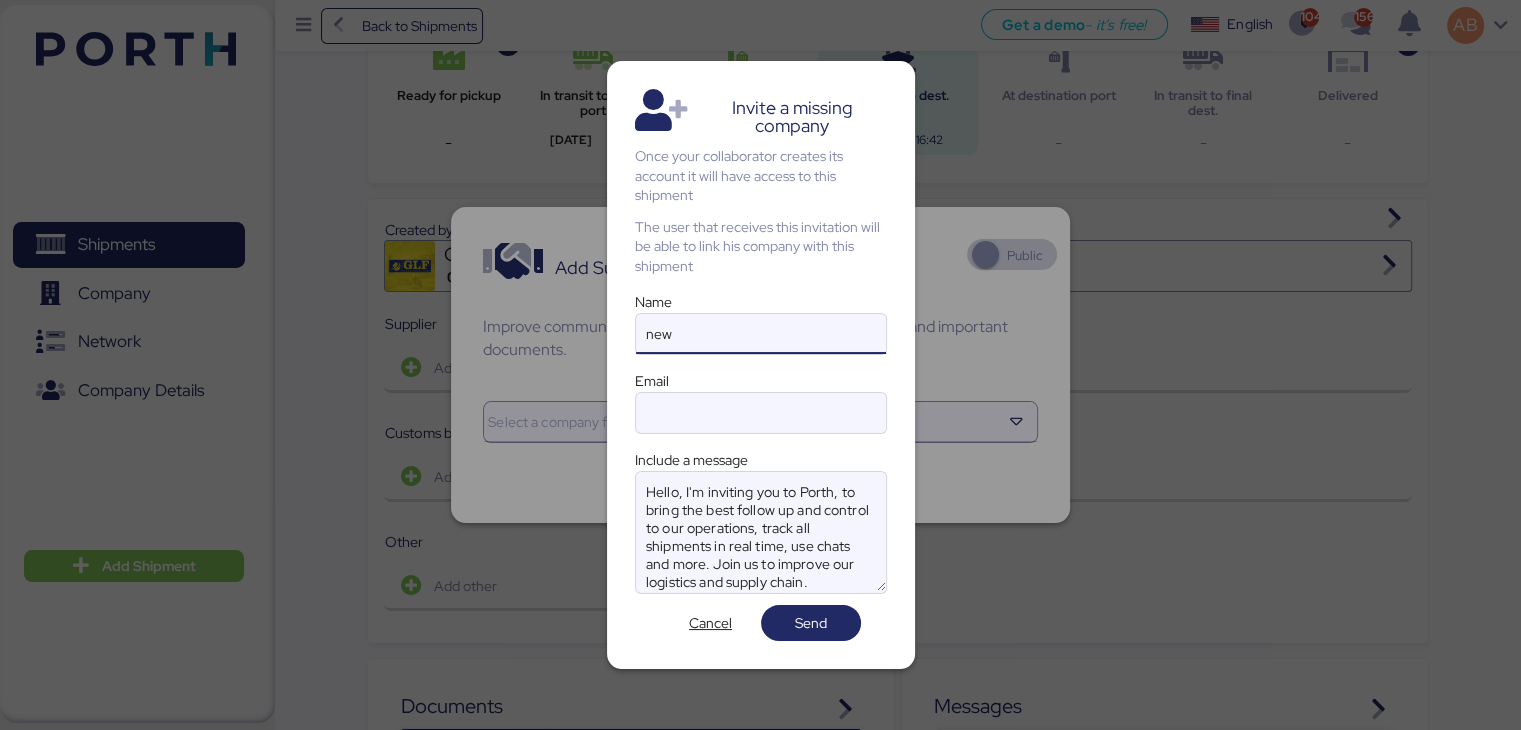 drag, startPoint x: 707, startPoint y: 334, endPoint x: 510, endPoint y: 316, distance: 197.82063 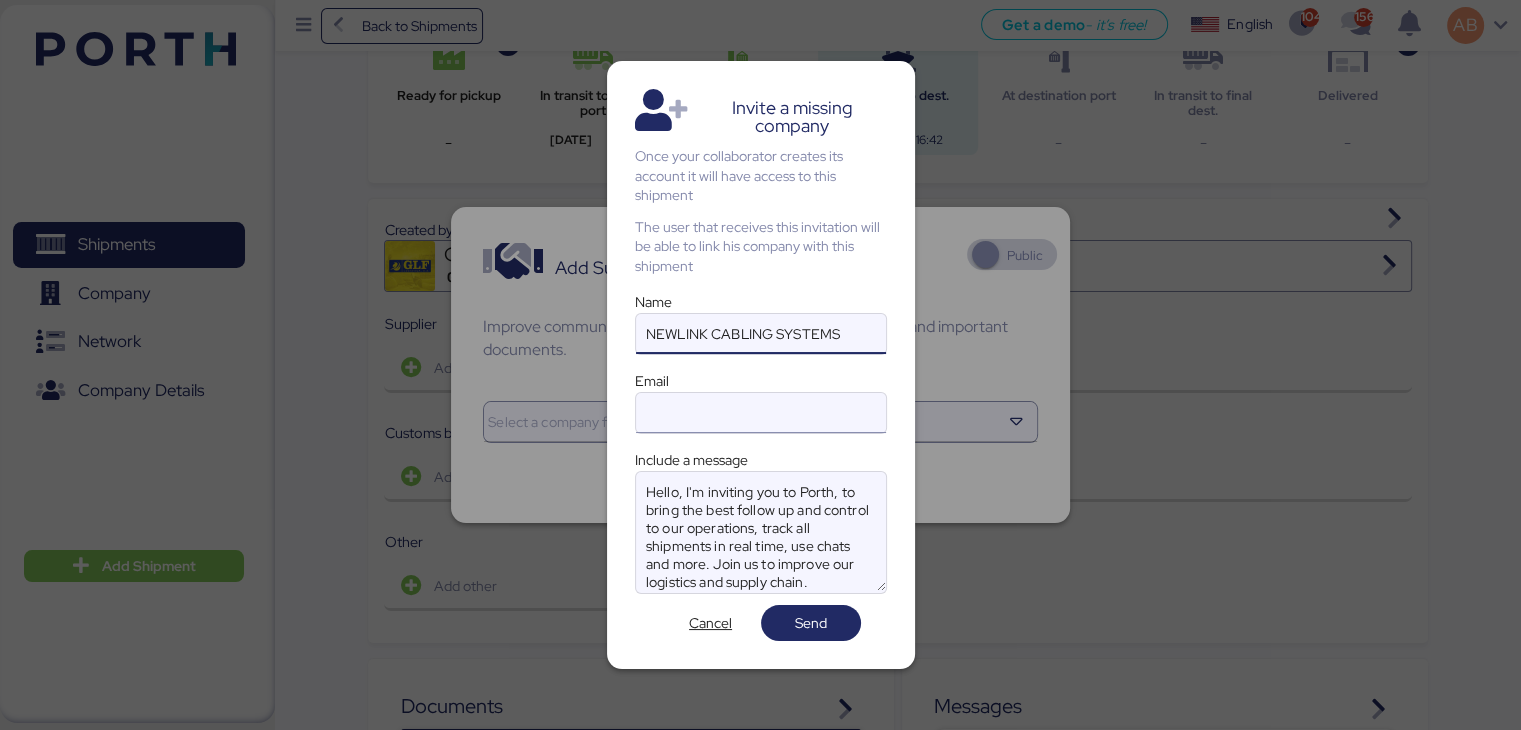 type on "NEWLINK CABLING SYSTEMS" 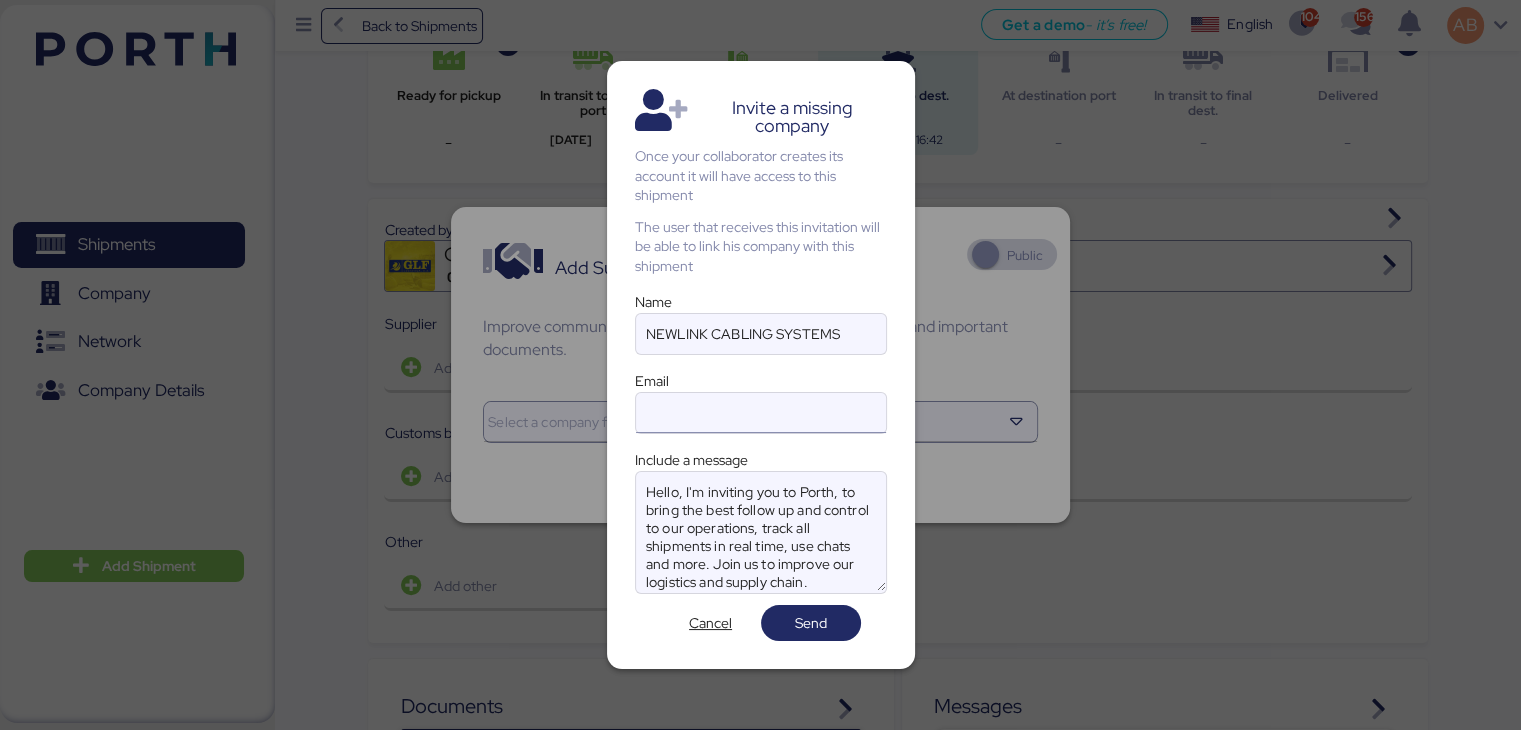 click at bounding box center (761, 413) 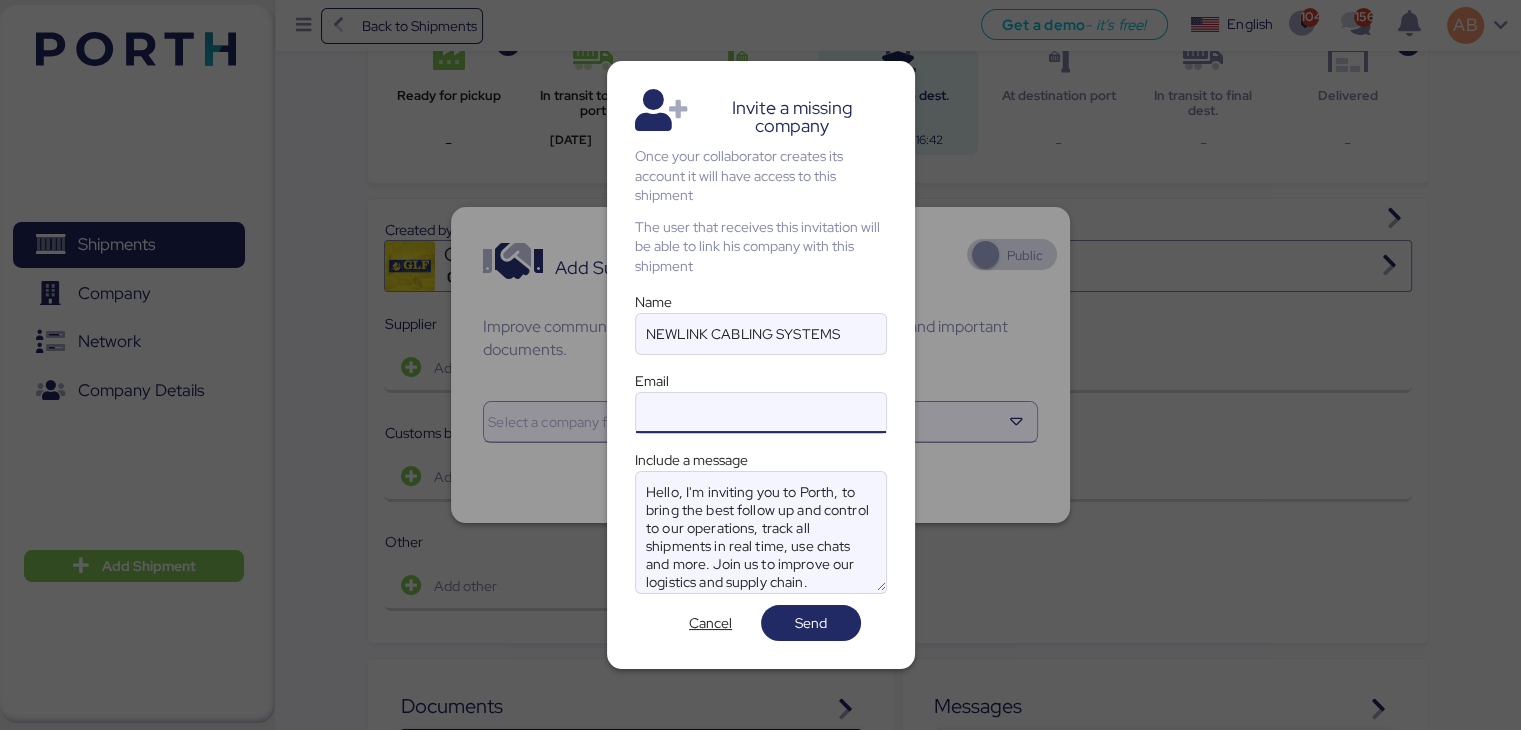 paste on "[EMAIL_ADDRESS][DOMAIN_NAME]" 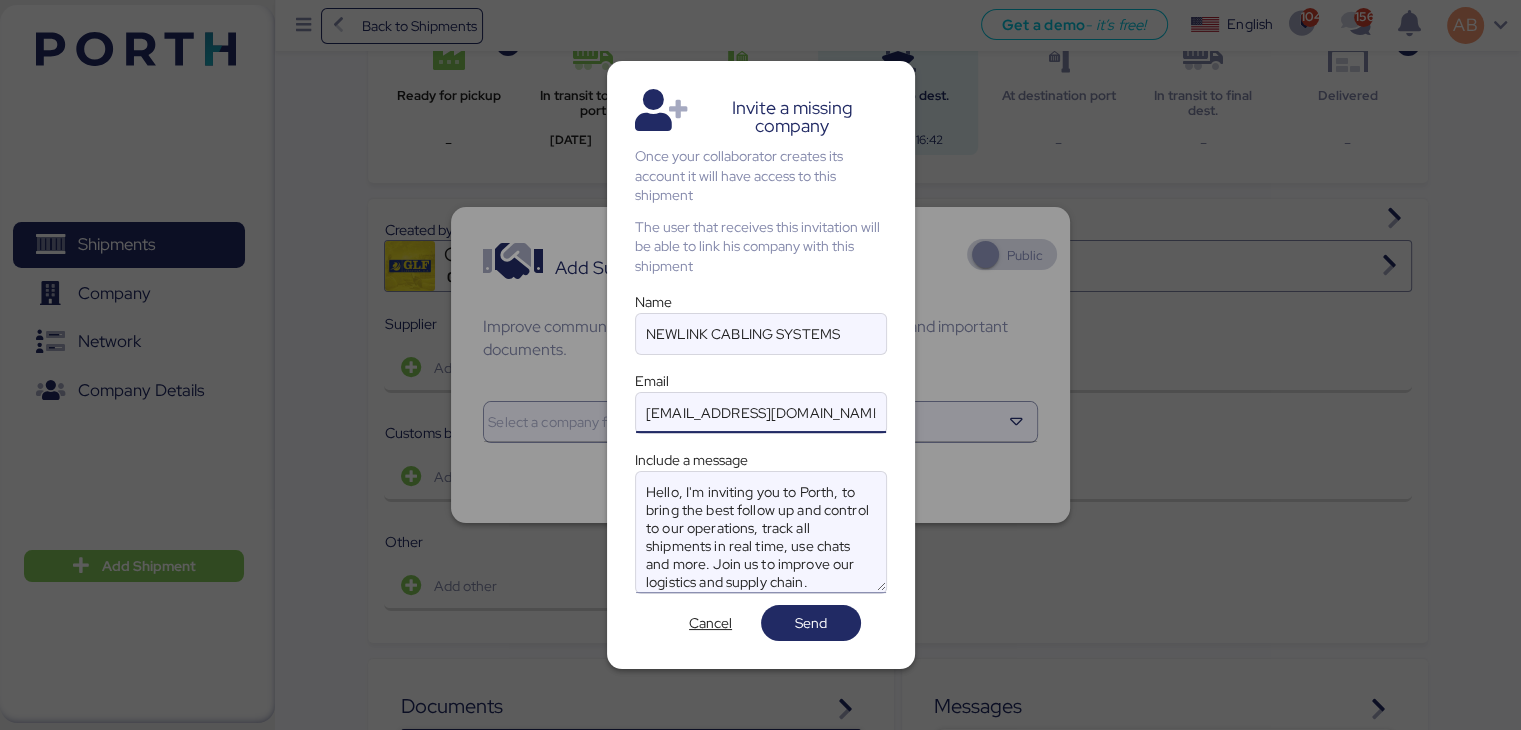 type on "[EMAIL_ADDRESS][DOMAIN_NAME]" 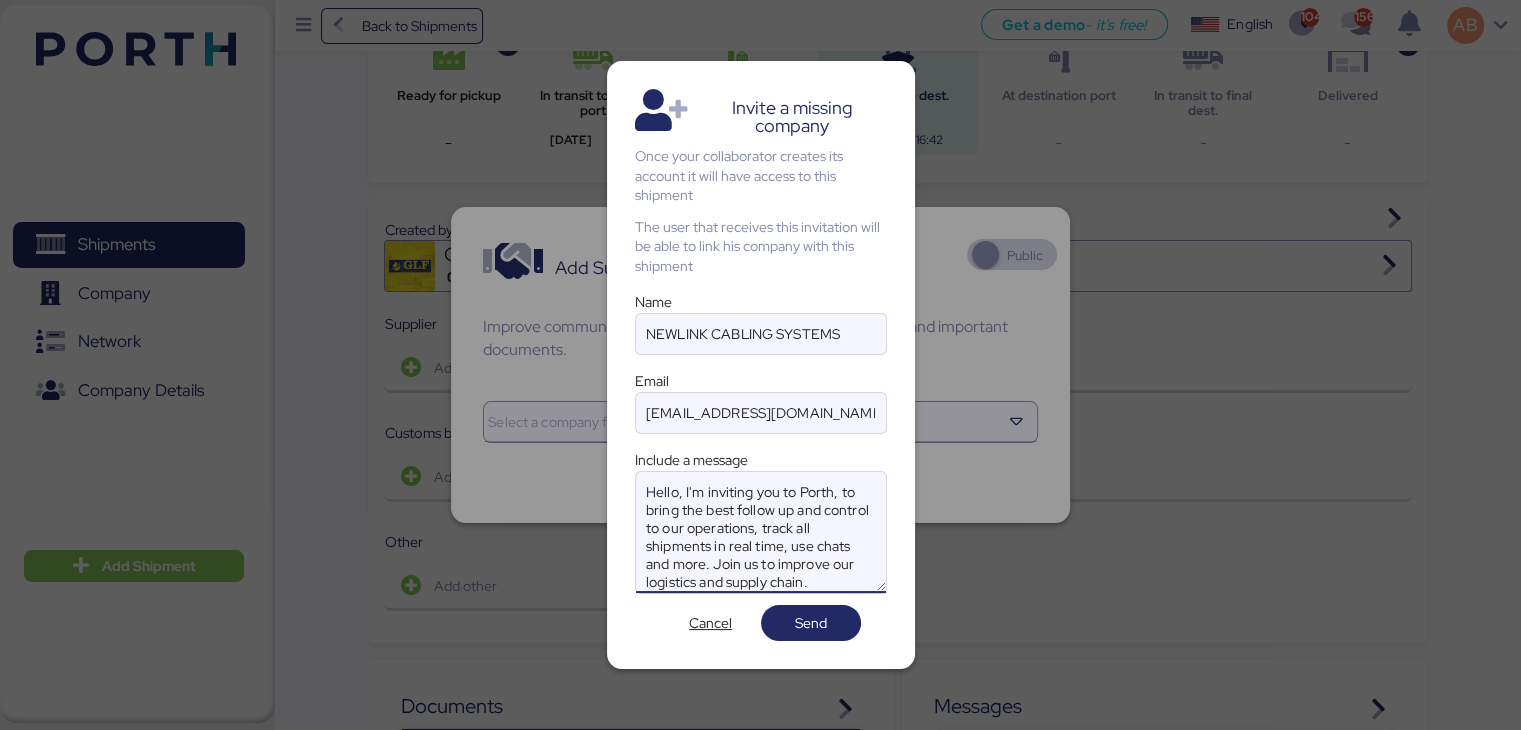drag, startPoint x: 646, startPoint y: 489, endPoint x: 918, endPoint y: 609, distance: 297.29446 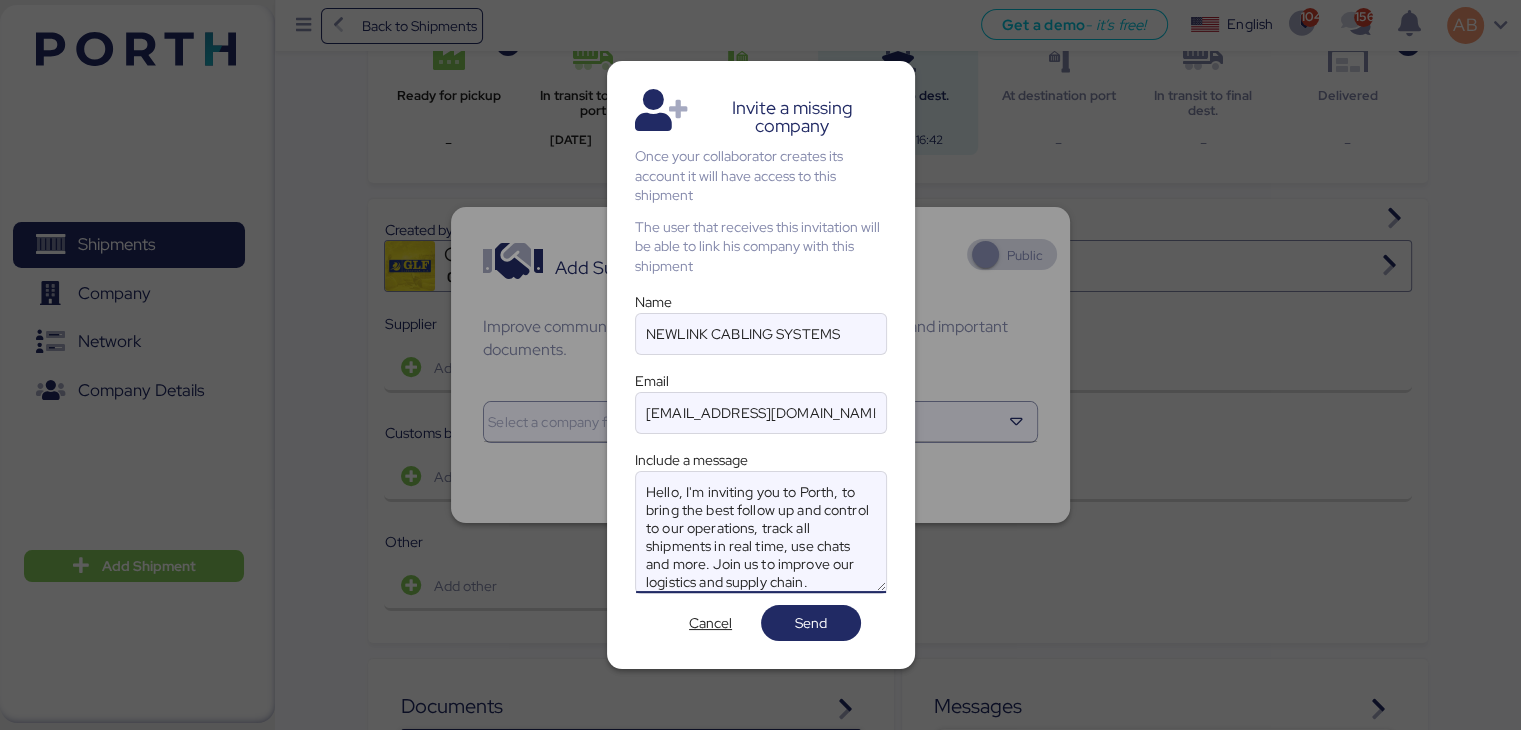 click on "Invite a missing company Once your collaborator creates its account it will have access to this shipment The user that receives this invitation will be able to link his company with this shipment Name NEWLINK CABLING SYSTEMS Email [EMAIL_ADDRESS][DOMAIN_NAME] Include a message Hello, I'm inviting you to Porth, to bring the best follow up and control to our operations, track all shipments in real time, use chats and more. Join us to improve our logistics and supply chain. Cancel Send" at bounding box center (760, 365) 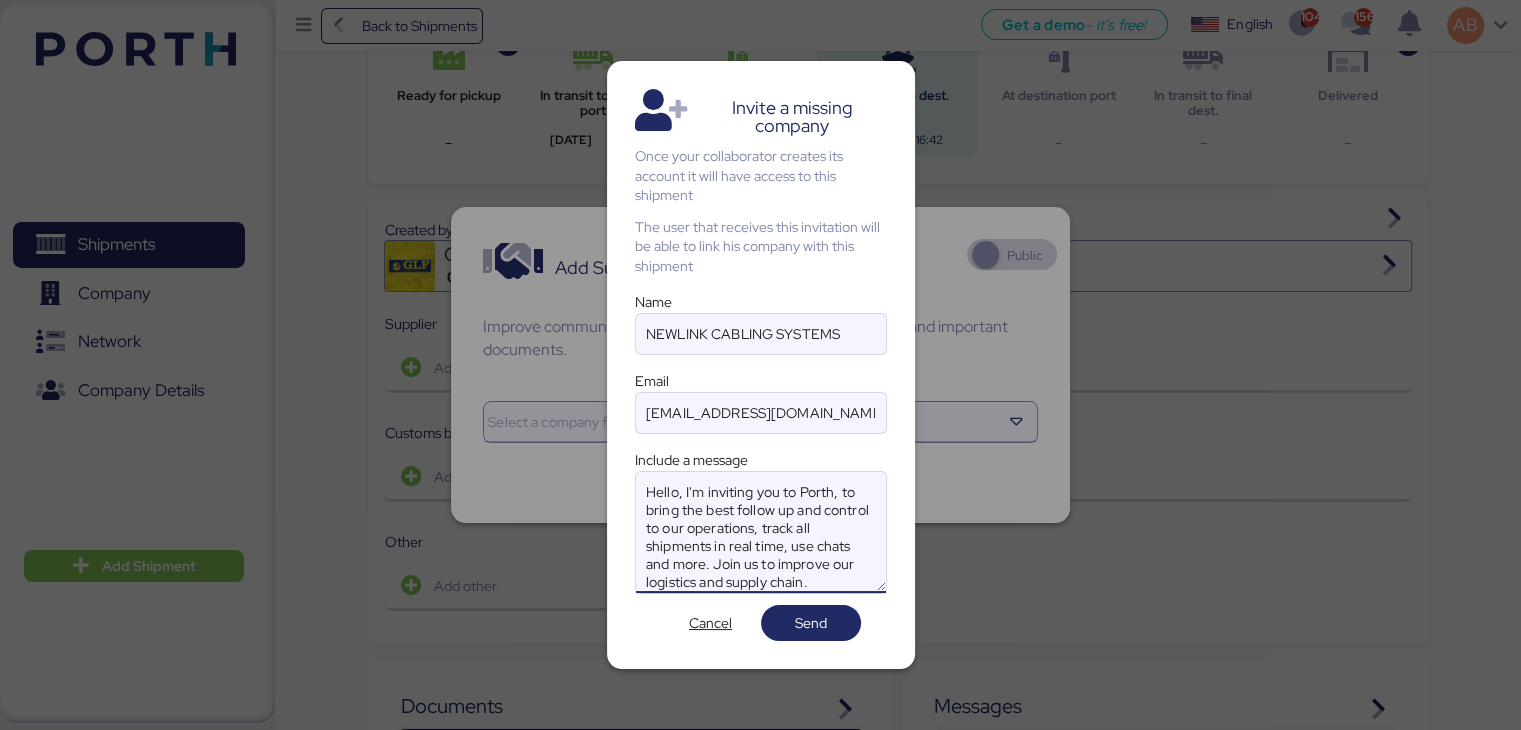 drag, startPoint x: 645, startPoint y: 488, endPoint x: 1031, endPoint y: 685, distance: 433.36475 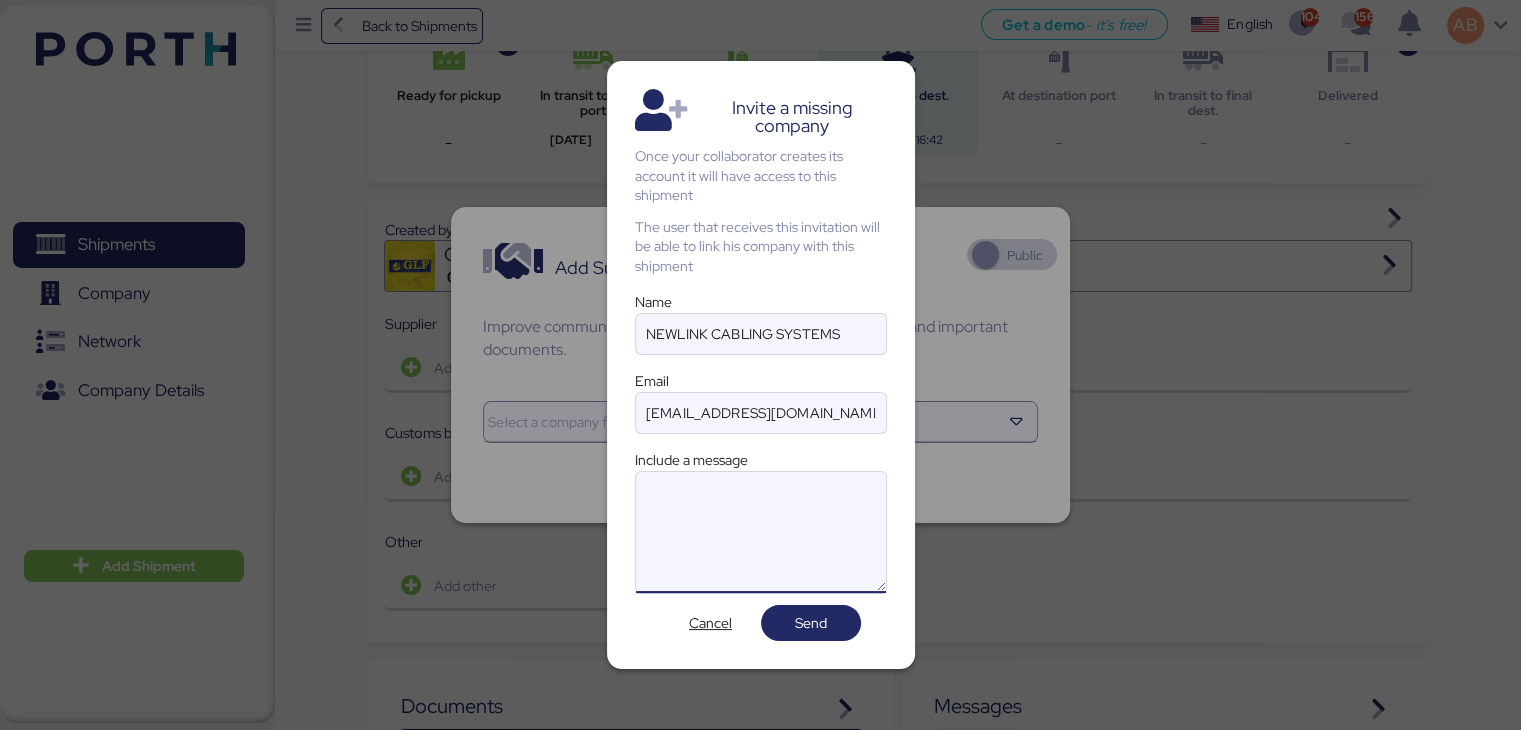 paste on "Estimado Cliente,
Comparto estado actual de su contenedor.
Cualquier información adicional que requieras, no dudes en contactarnos.
Slds,
[PERSON_NAME]
GLF LOGISTICA S.A." 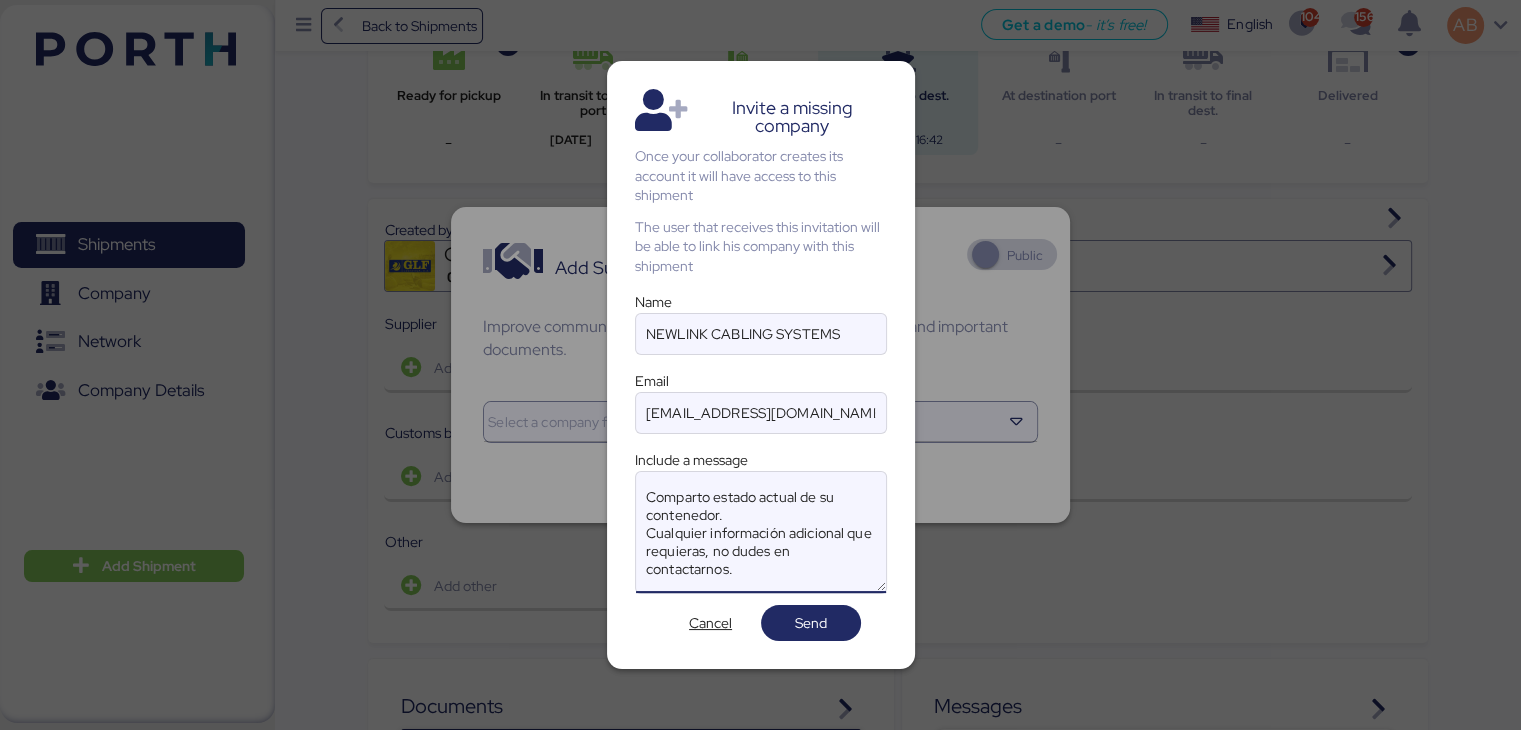 scroll, scrollTop: 0, scrollLeft: 0, axis: both 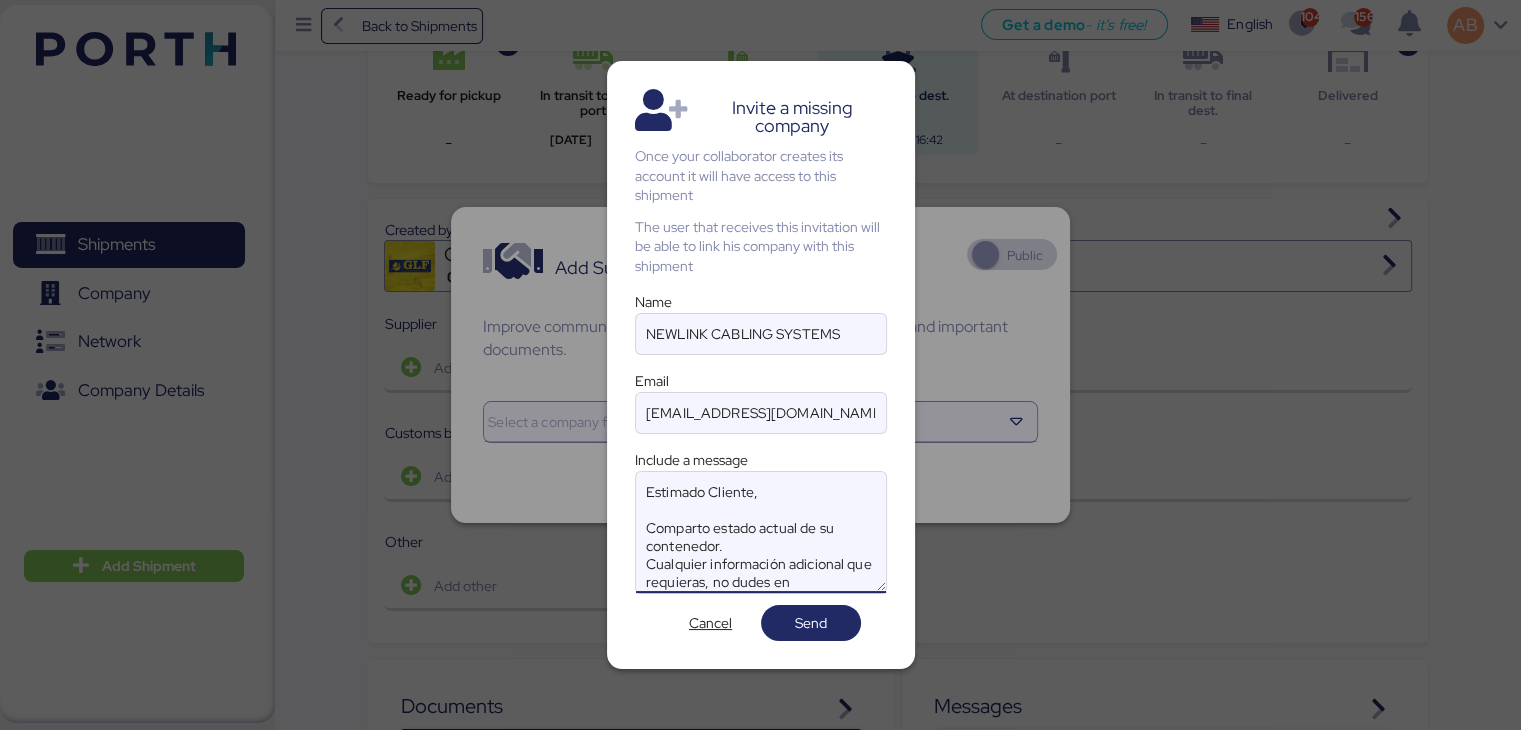 drag, startPoint x: 801, startPoint y: 529, endPoint x: 717, endPoint y: 533, distance: 84.095184 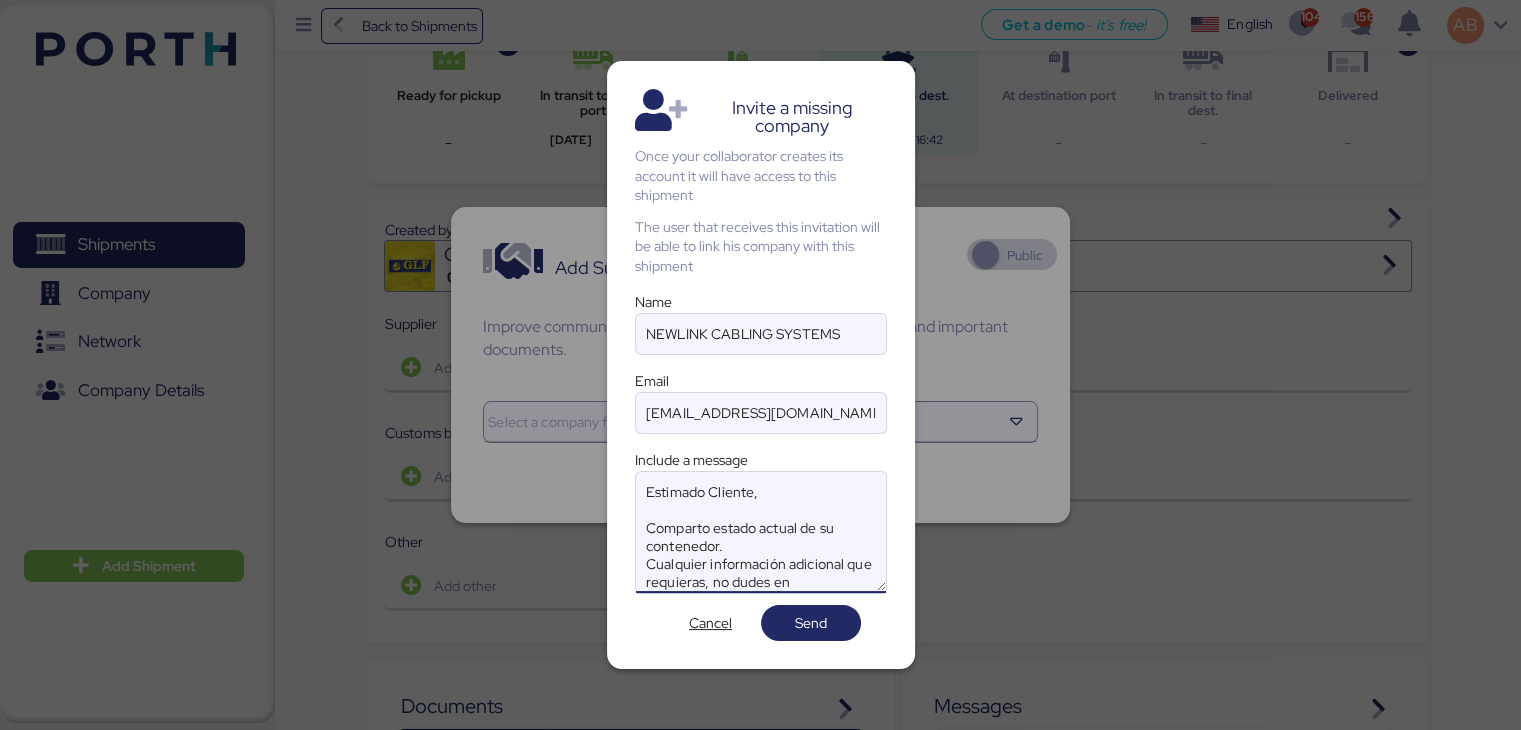 click on "Estimado Cliente,
Comparto estado actual de su contenedor.
Cualquier información adicional que requieras, no dudes en contactarnos.
Slds,
[PERSON_NAME]
GLF LOGISTICA S.A." at bounding box center [761, 532] 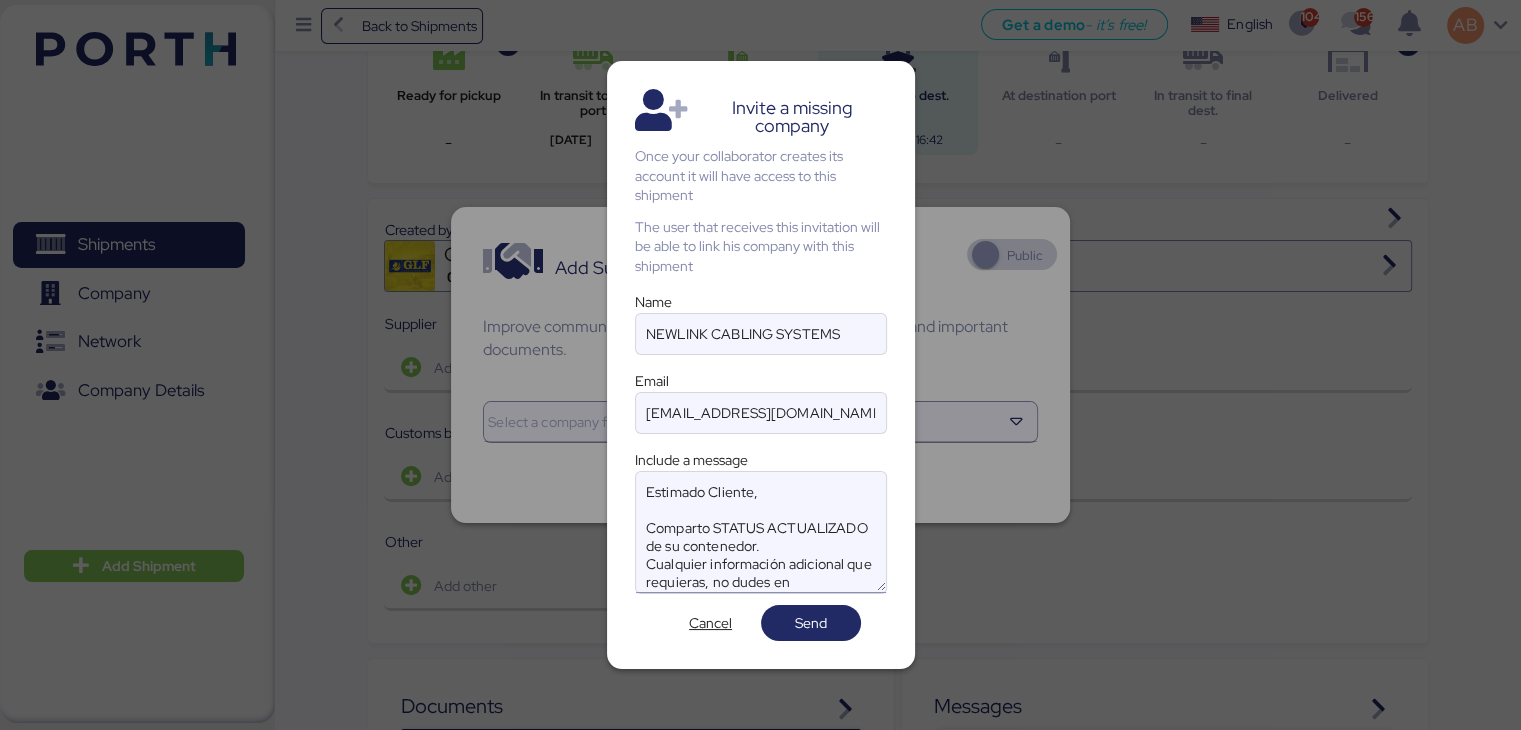 drag, startPoint x: 718, startPoint y: 564, endPoint x: 730, endPoint y: 573, distance: 15 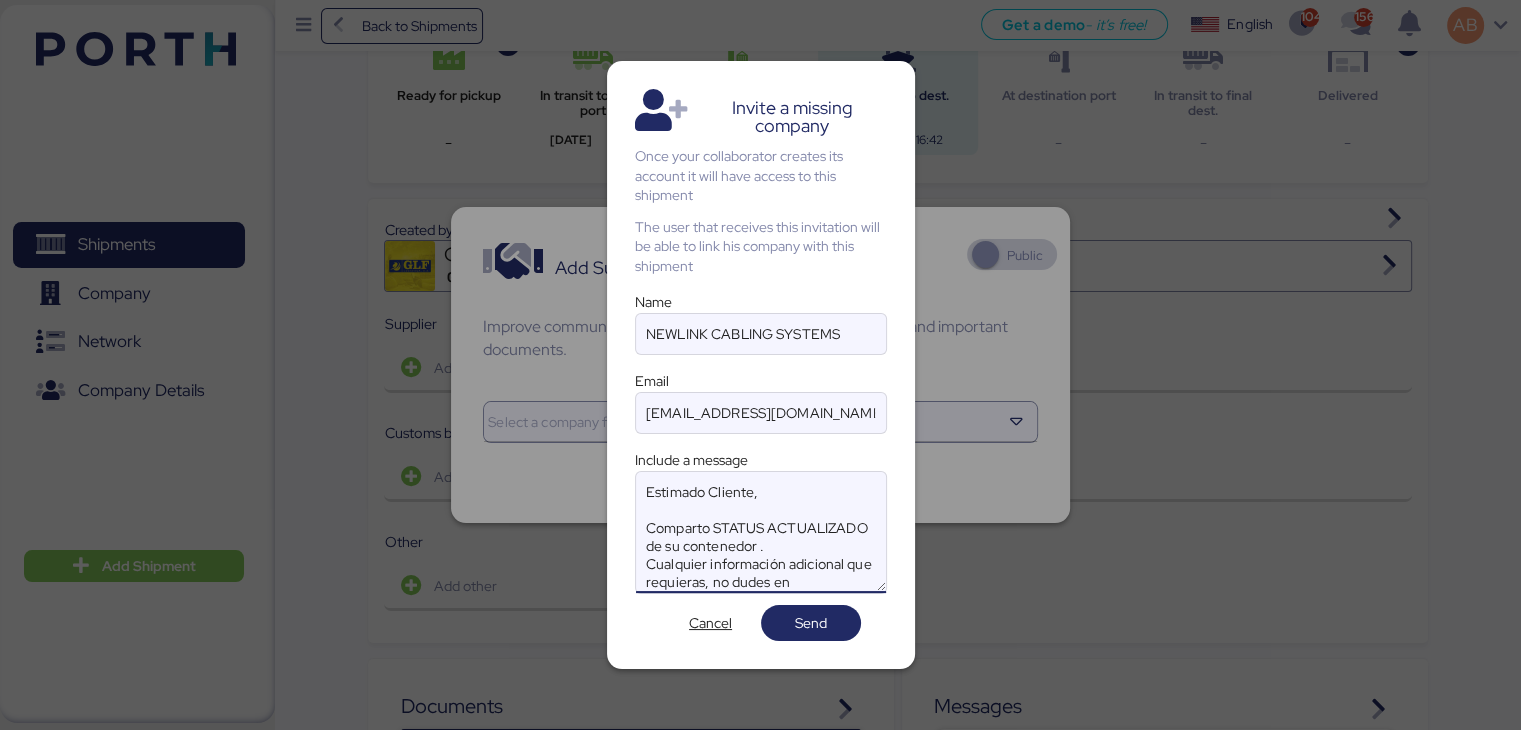 paste on "HMMU6337663" 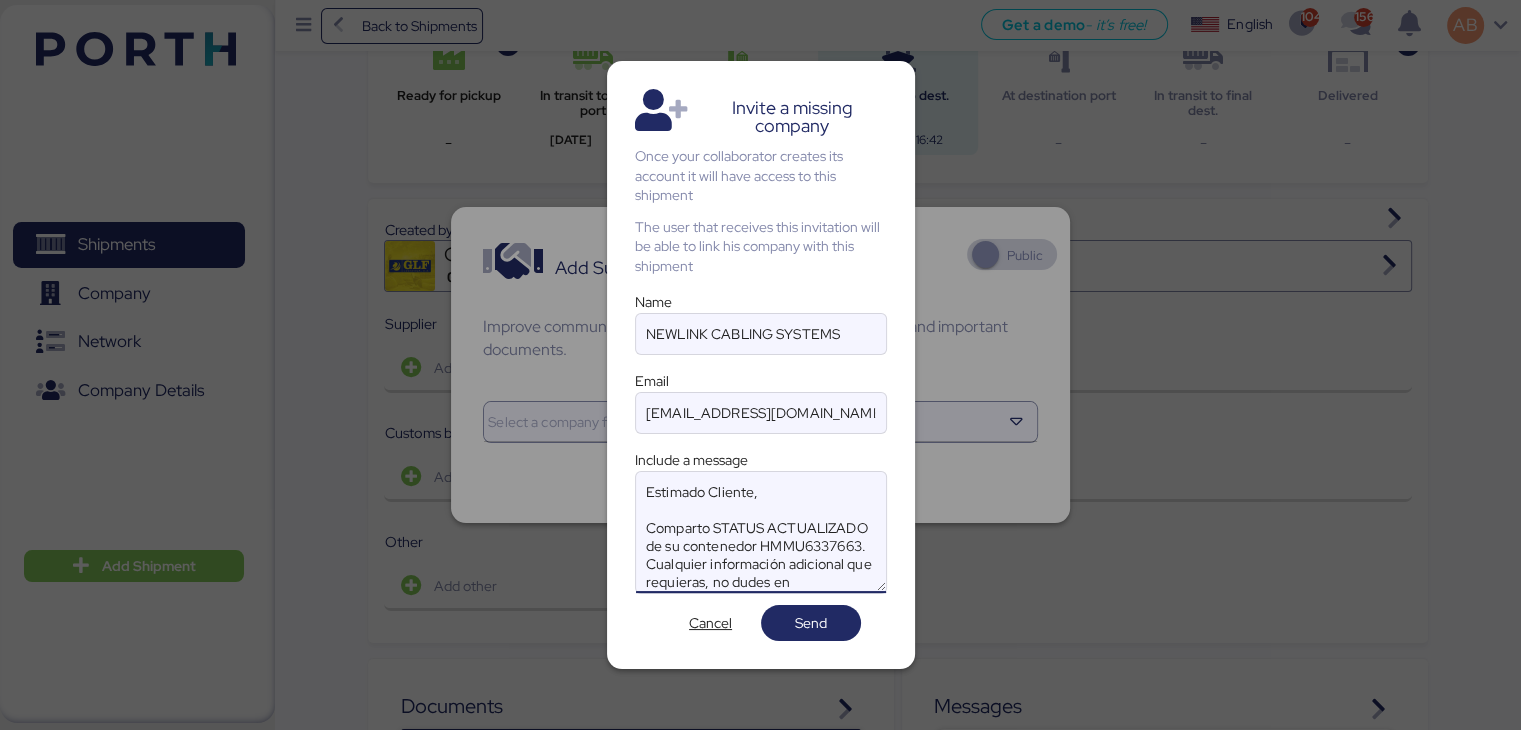 click on "Estimado Cliente,
Comparto STATUS ACTUALIZADO de su contenedor HMMU6337663.
Cualquier información adicional que requieras, no dudes en contactarnos.
Slds,
[PERSON_NAME]
GLF LOGISTICA S.A." at bounding box center (761, 532) 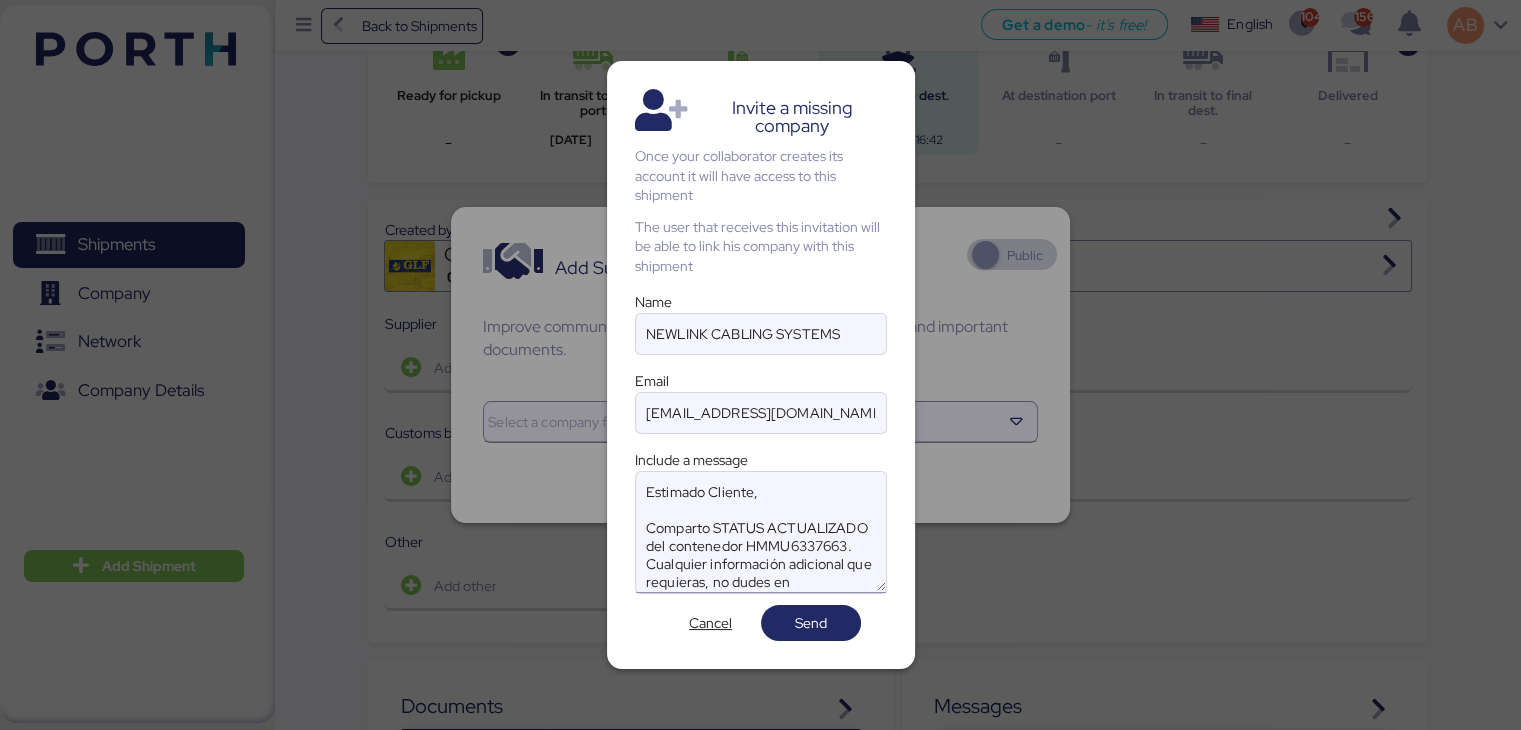 click on "Estimado Cliente,
Comparto STATUS ACTUALIZADO del contenedor HMMU6337663.
Cualquier información adicional que requieras, no dudes en contactarnos.
Slds,
[PERSON_NAME]
GLF LOGISTICA S.A." at bounding box center [761, 532] 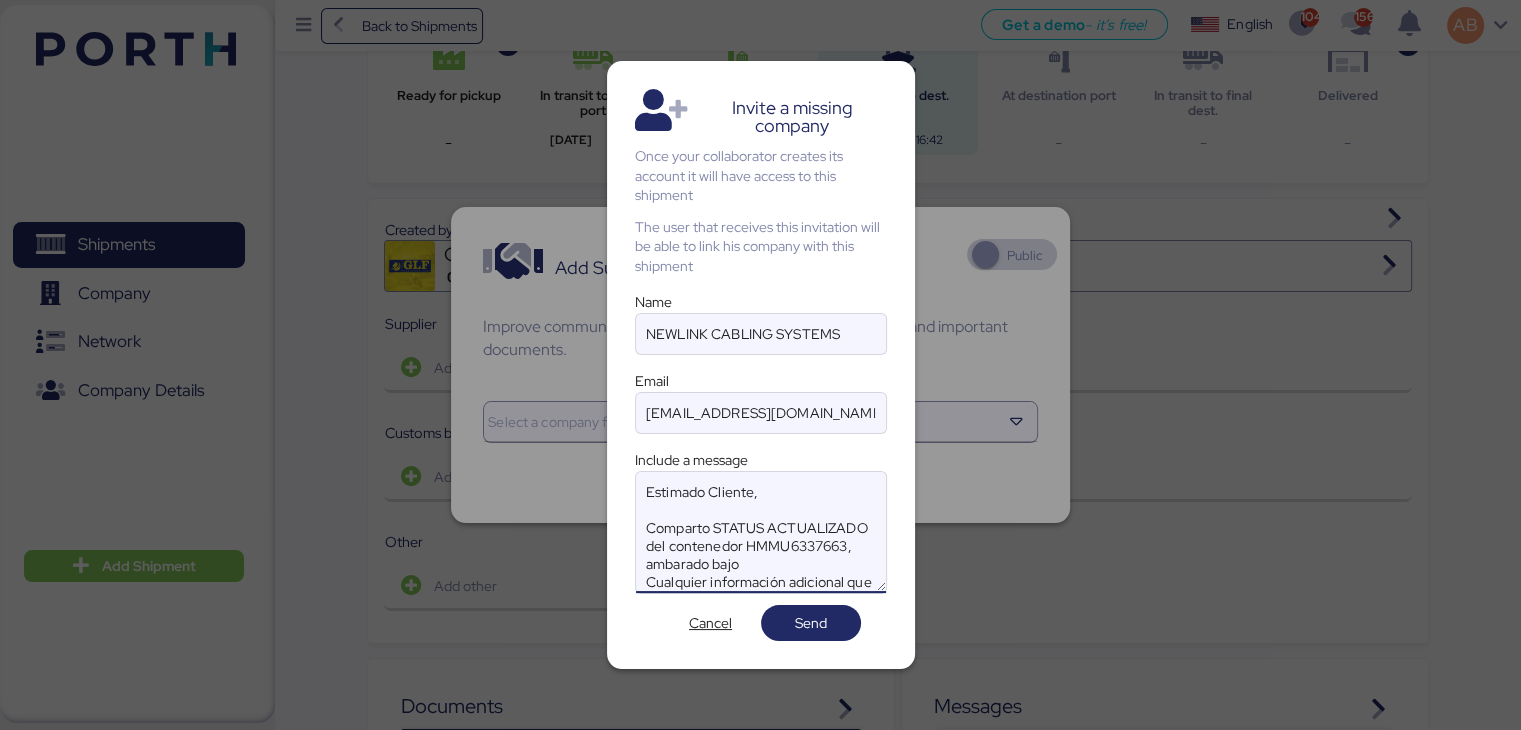 click on "Estimado Cliente,
Comparto STATUS ACTUALIZADO del contenedor HMMU6337663, ambarado bajo
Cualquier información adicional que requieras, no dudes en contactarnos.
Slds,
[PERSON_NAME]
GLF LOGISTICA S.A." at bounding box center [761, 532] 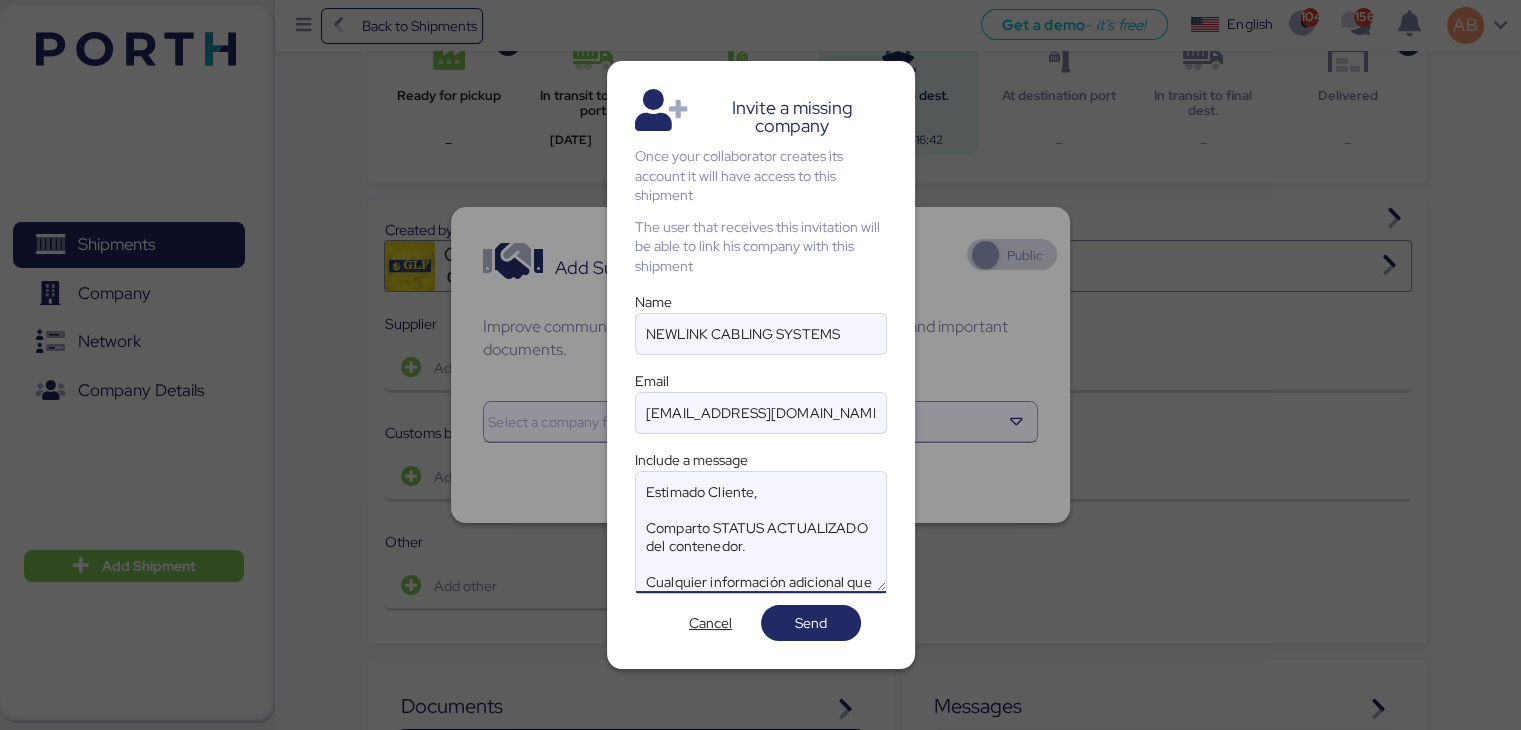 type on "Estimado Cliente,
Comparto STATUS ACTUALIZADO del contenedor.
Cualquier información adicional que requieras, no dudes en contactarnos.
Slds,
[PERSON_NAME]
GLF LOGISTICA S.A." 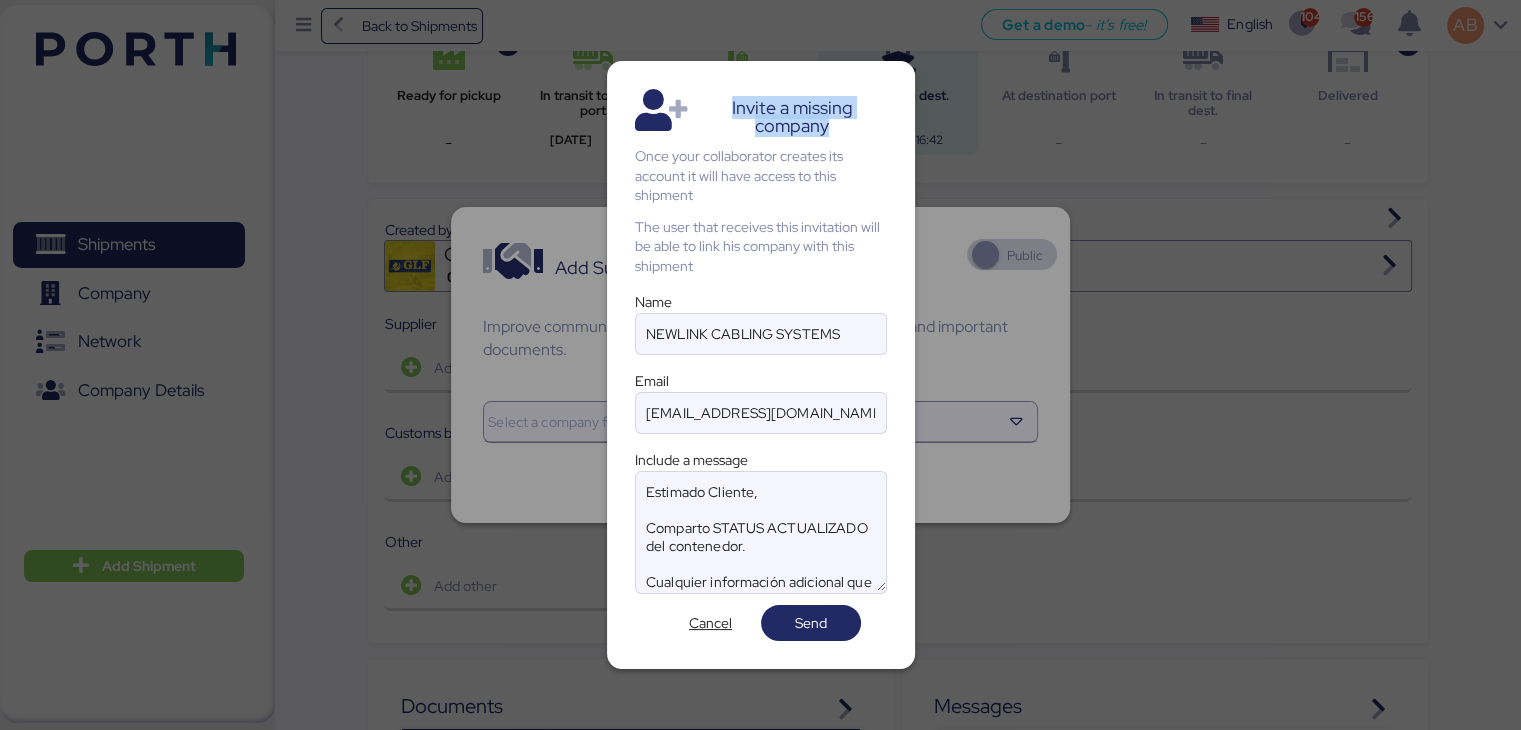 drag, startPoint x: 732, startPoint y: 104, endPoint x: 869, endPoint y: 125, distance: 138.60014 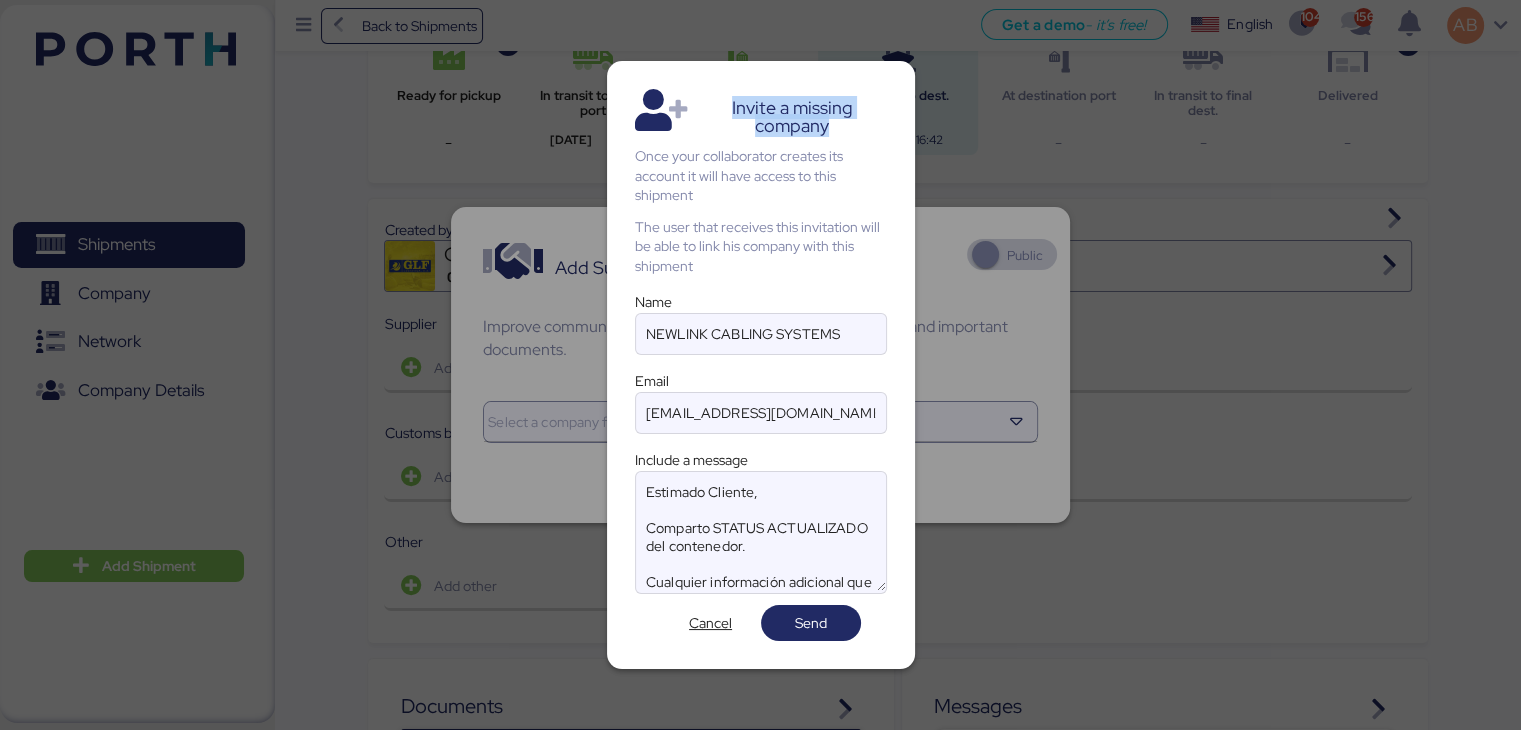click on "Invite a missing company" at bounding box center (792, 117) 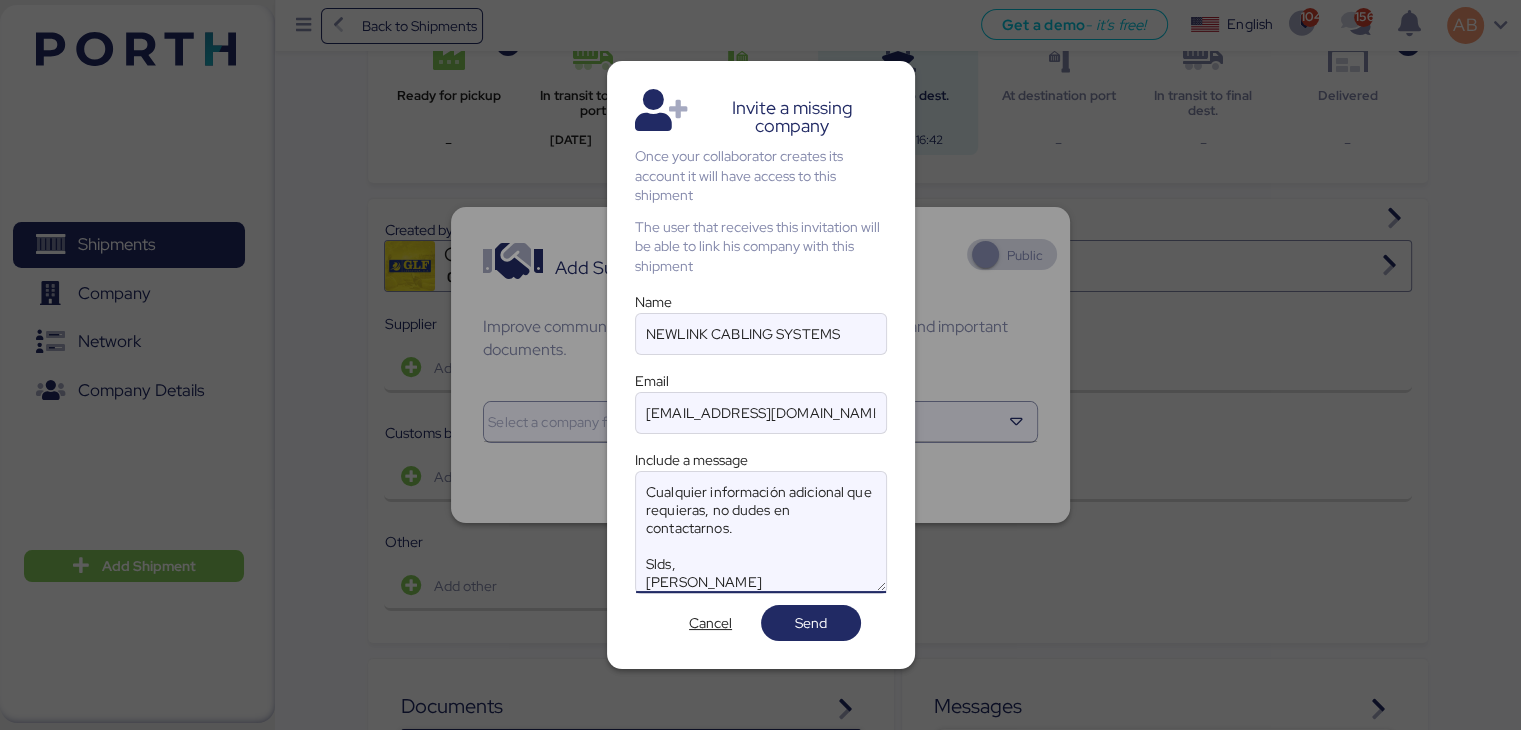 scroll, scrollTop: 108, scrollLeft: 0, axis: vertical 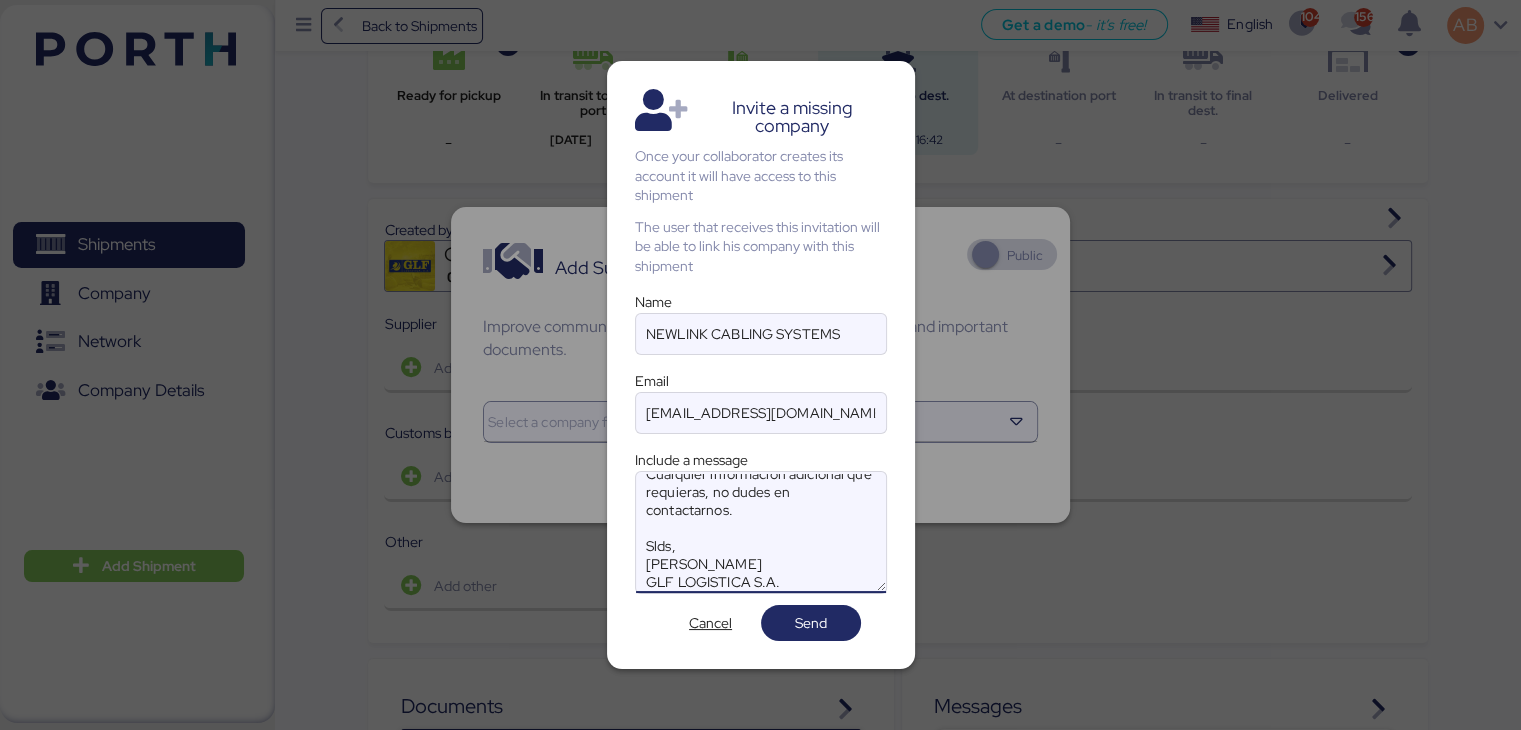 drag, startPoint x: 647, startPoint y: 492, endPoint x: 928, endPoint y: 601, distance: 301.40005 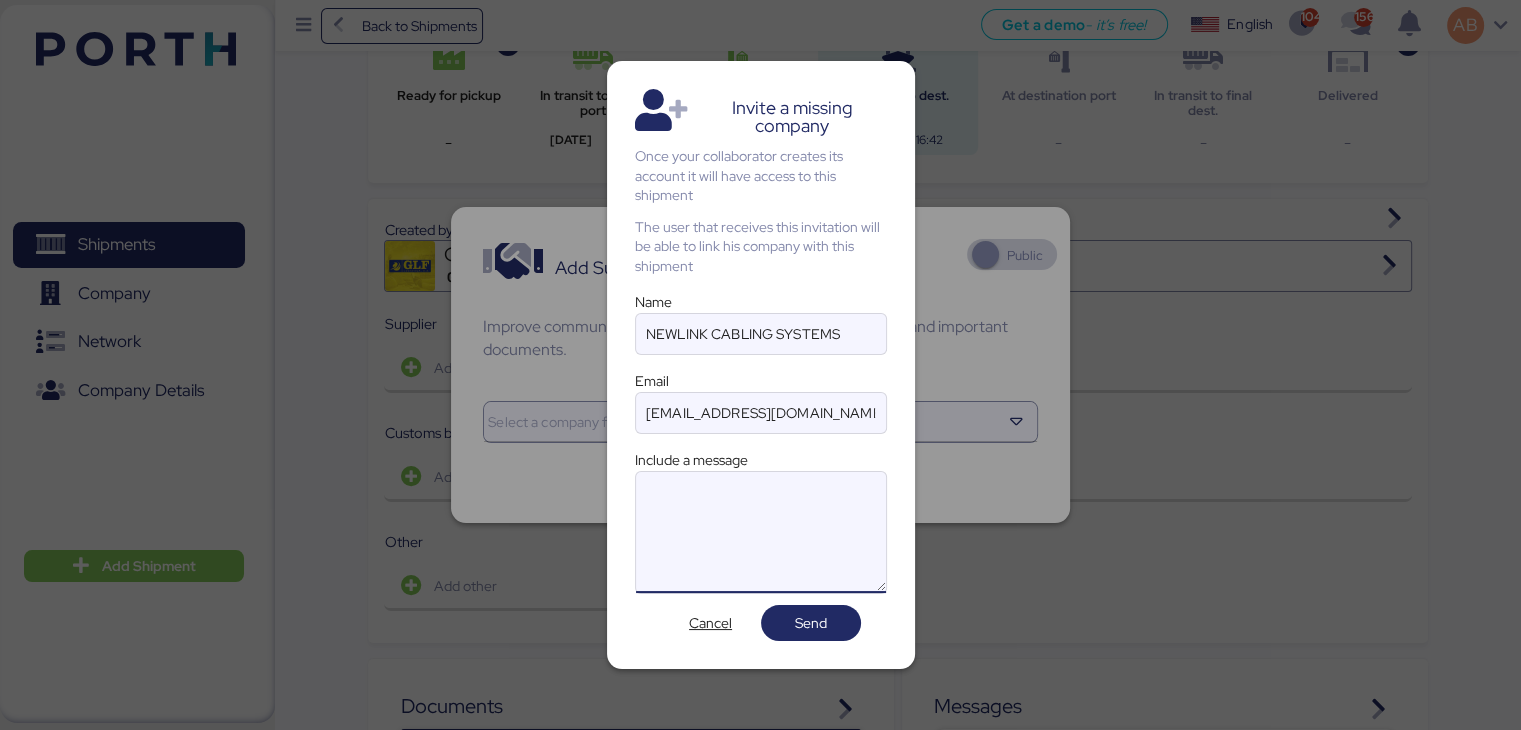 scroll, scrollTop: 0, scrollLeft: 0, axis: both 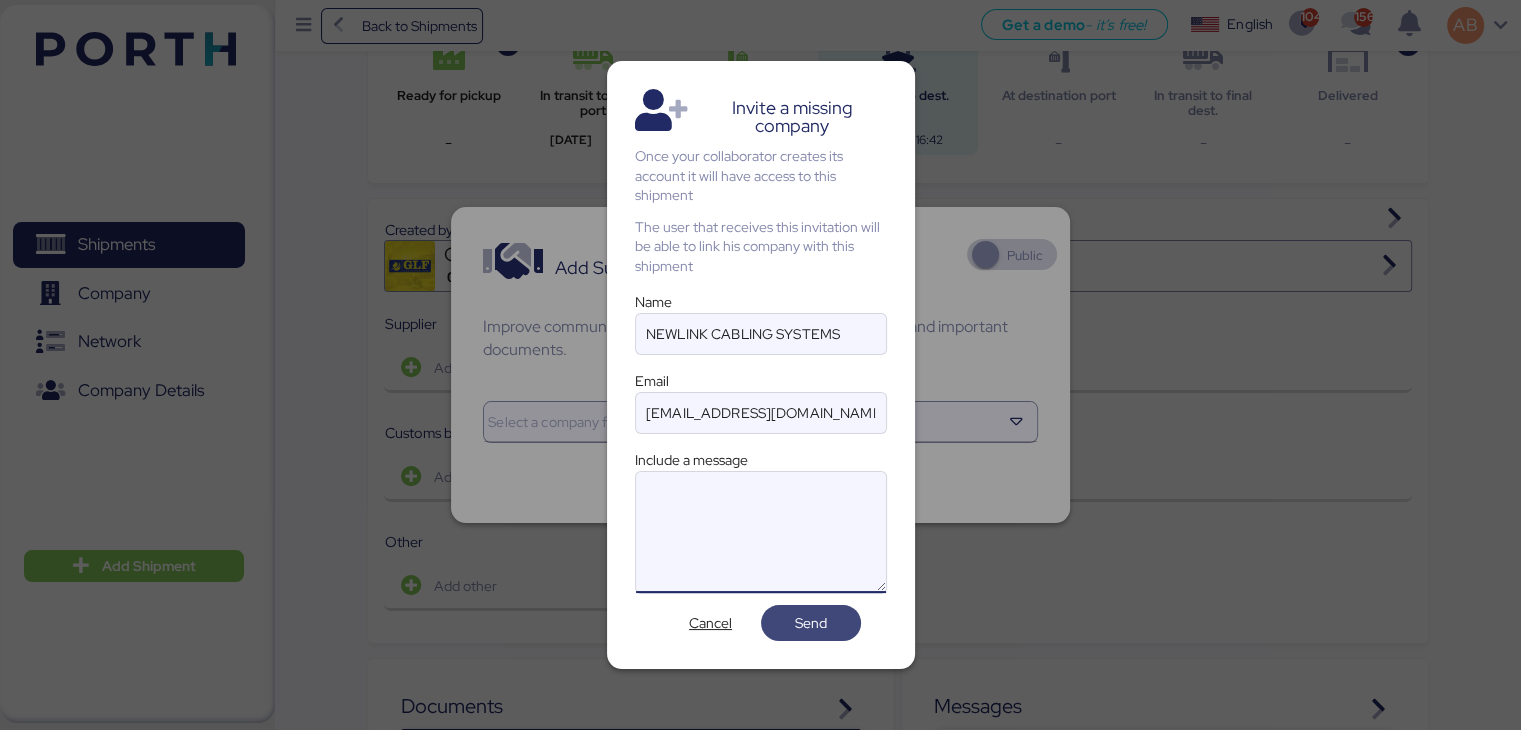 type 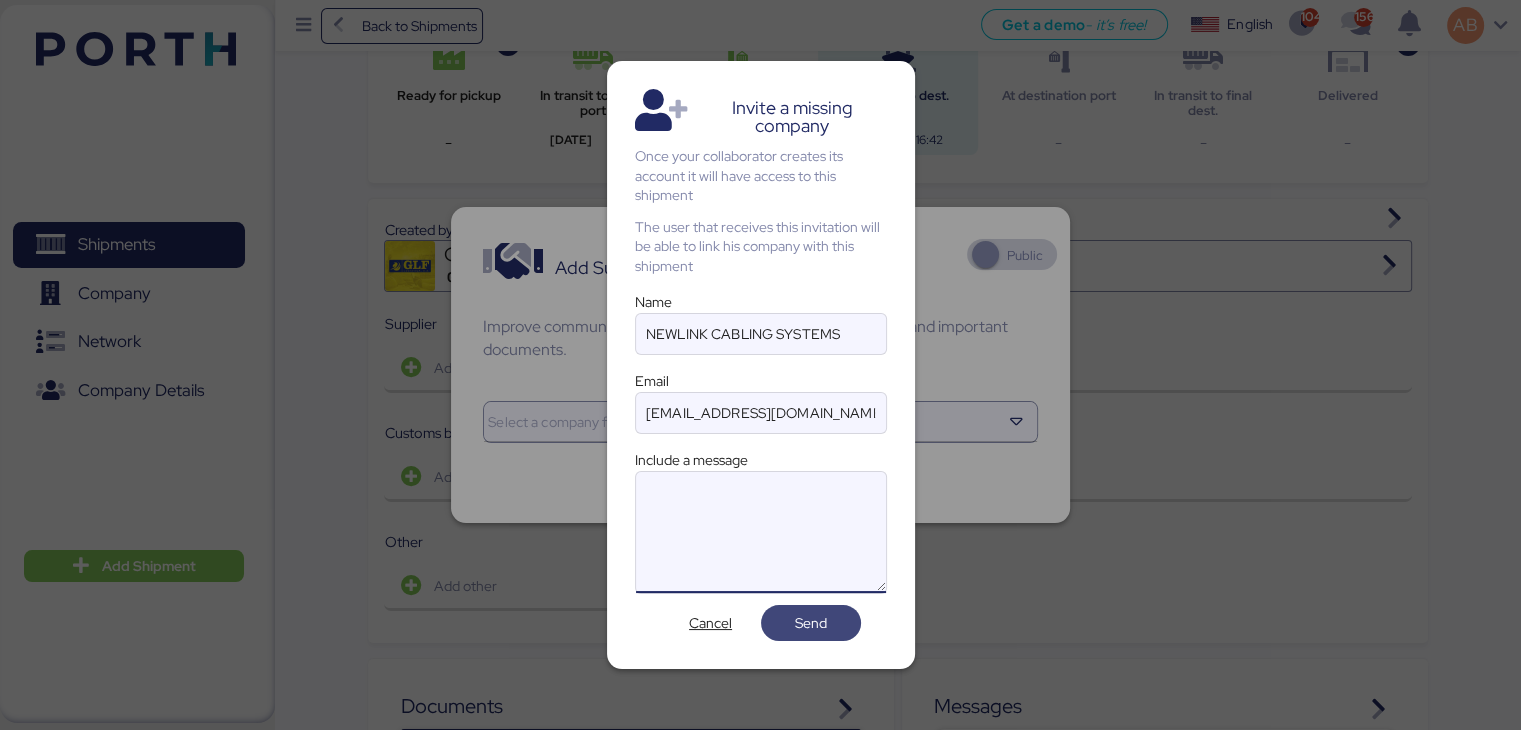 click on "Send" at bounding box center (811, 623) 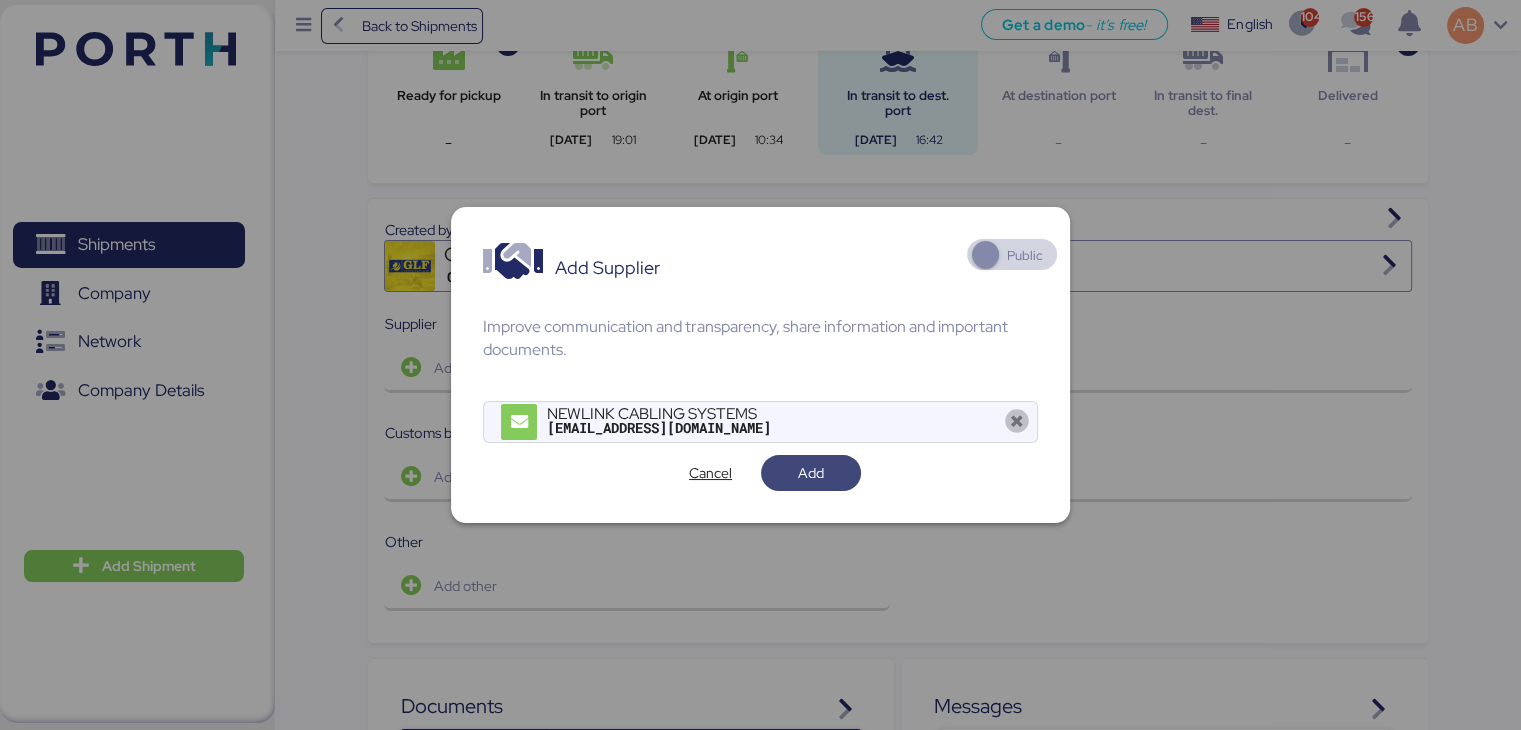 click on "Add" at bounding box center (811, 473) 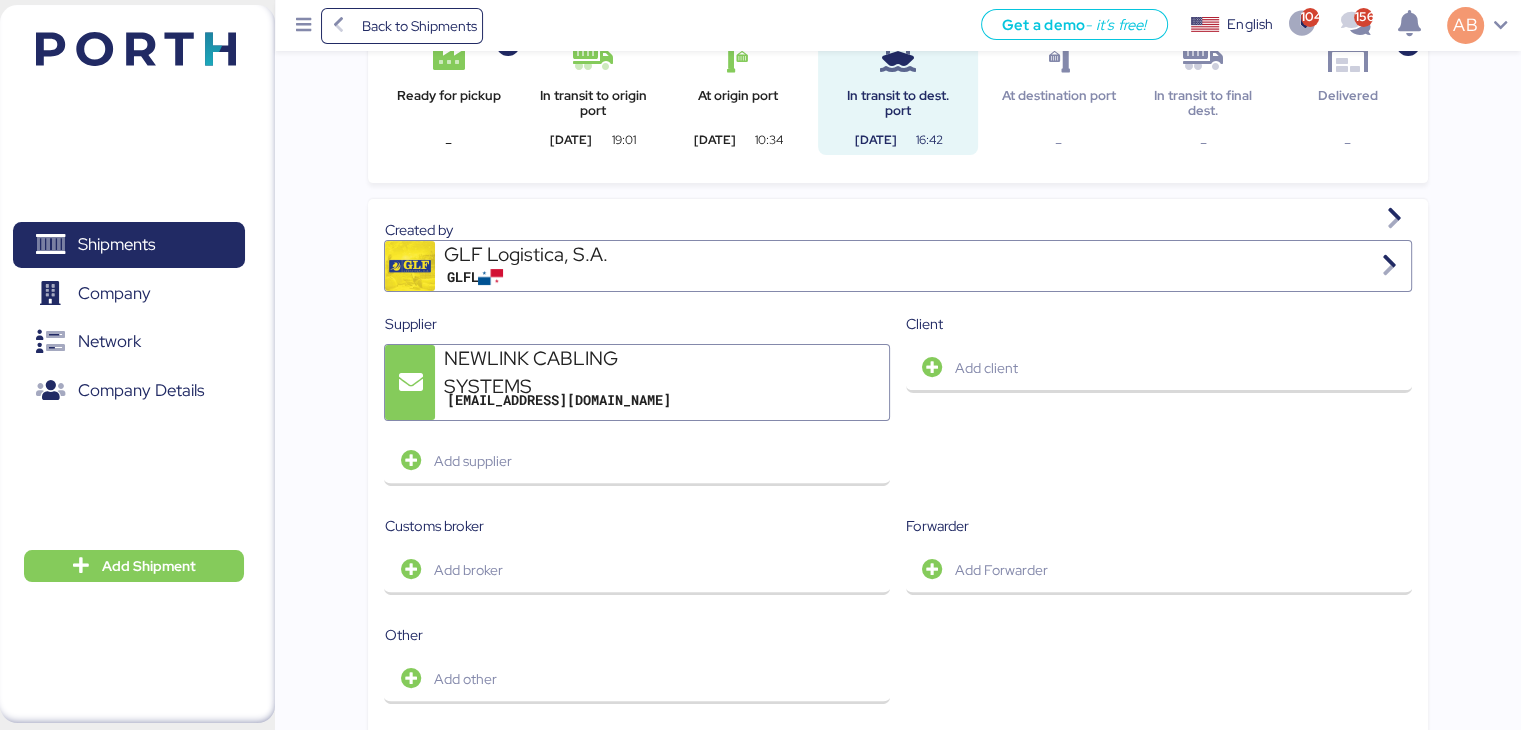 scroll, scrollTop: 730, scrollLeft: 0, axis: vertical 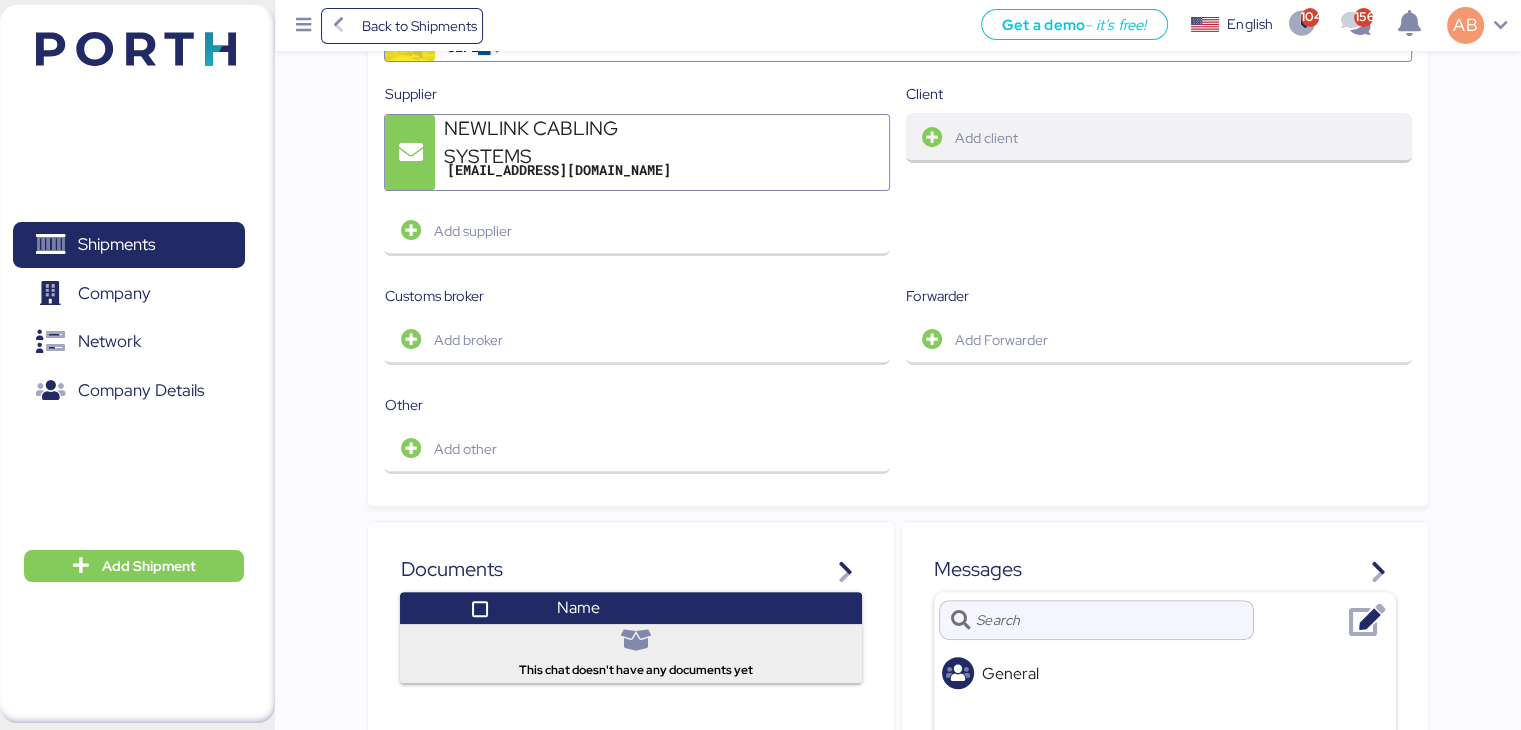 click on "Add client" at bounding box center [986, 138] 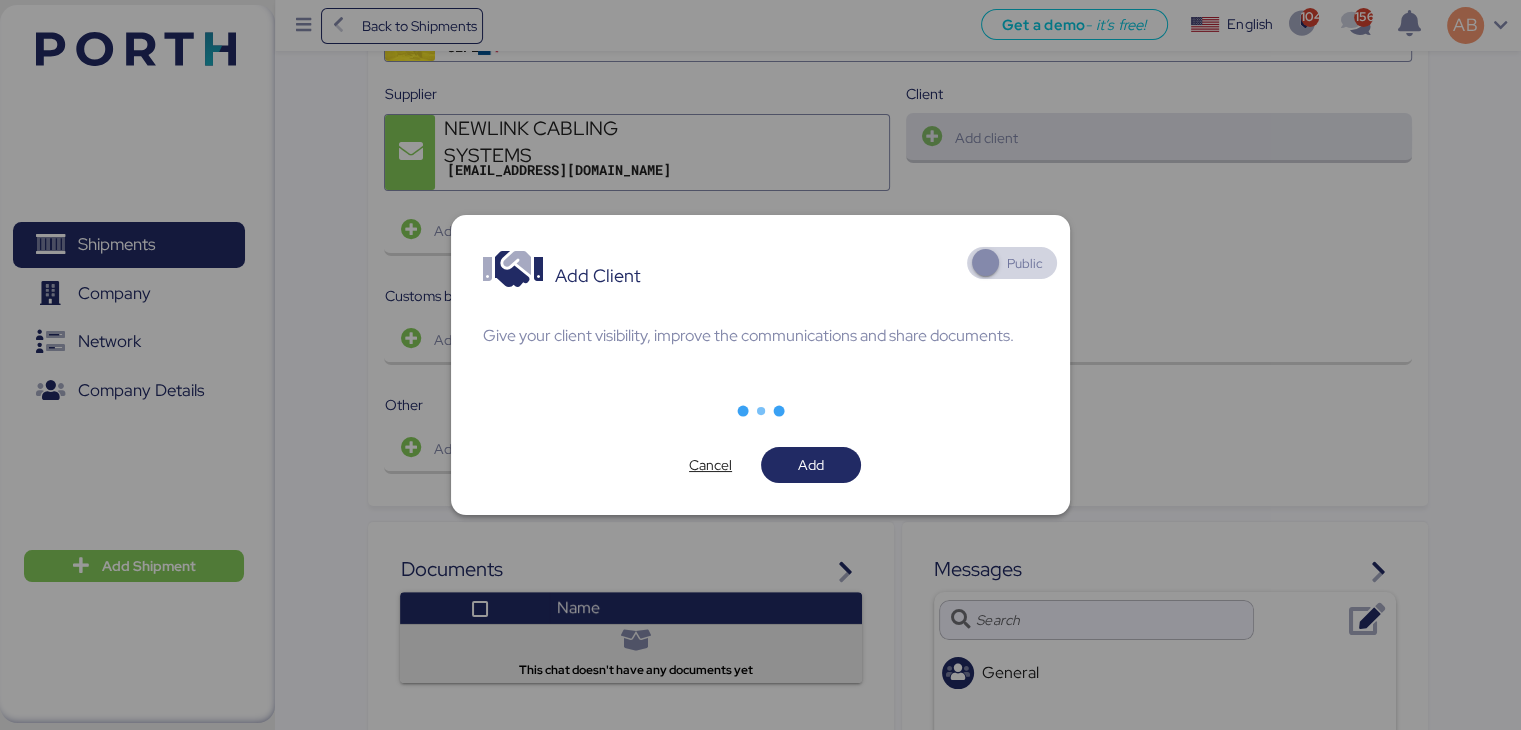 scroll, scrollTop: 0, scrollLeft: 0, axis: both 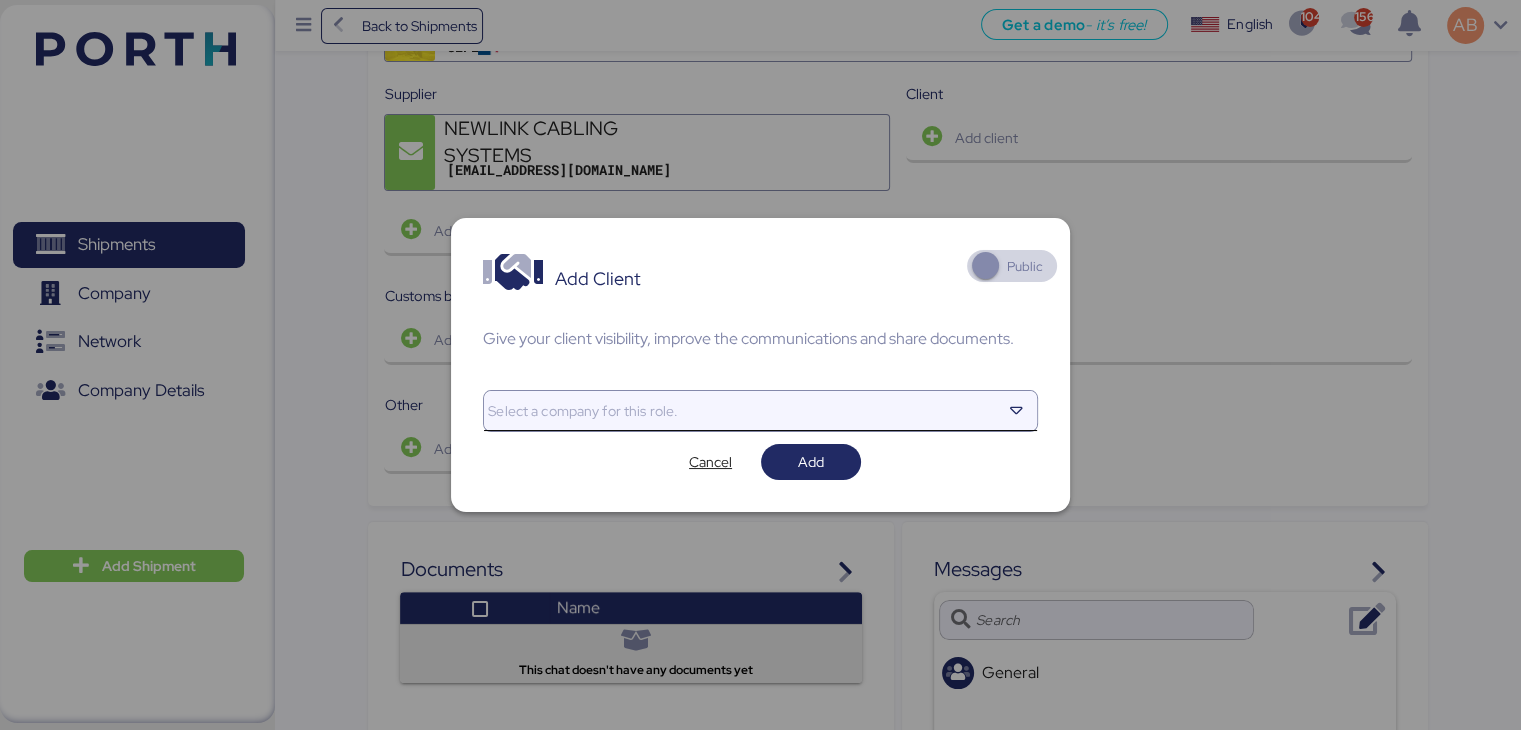 click at bounding box center (742, 411) 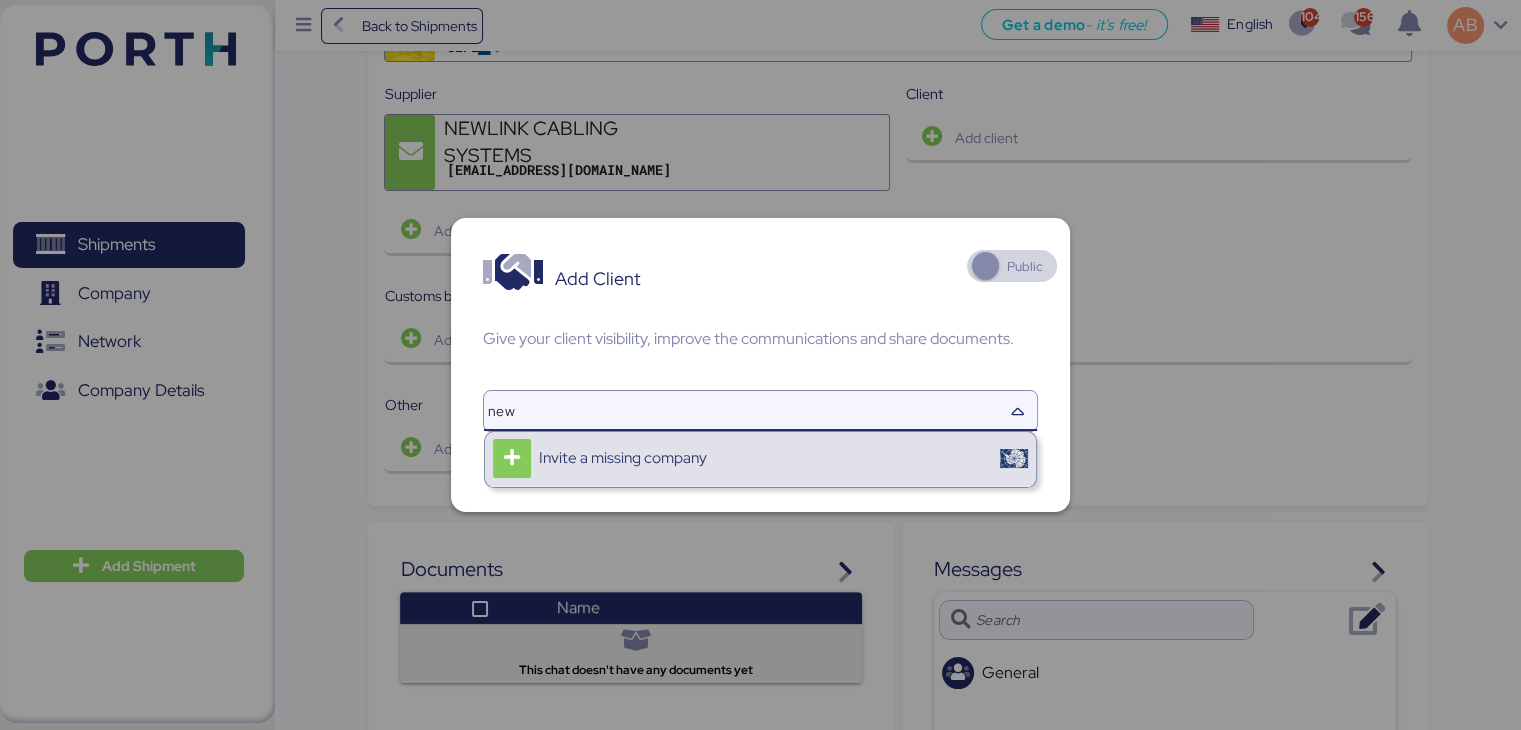 click at bounding box center [760, 365] 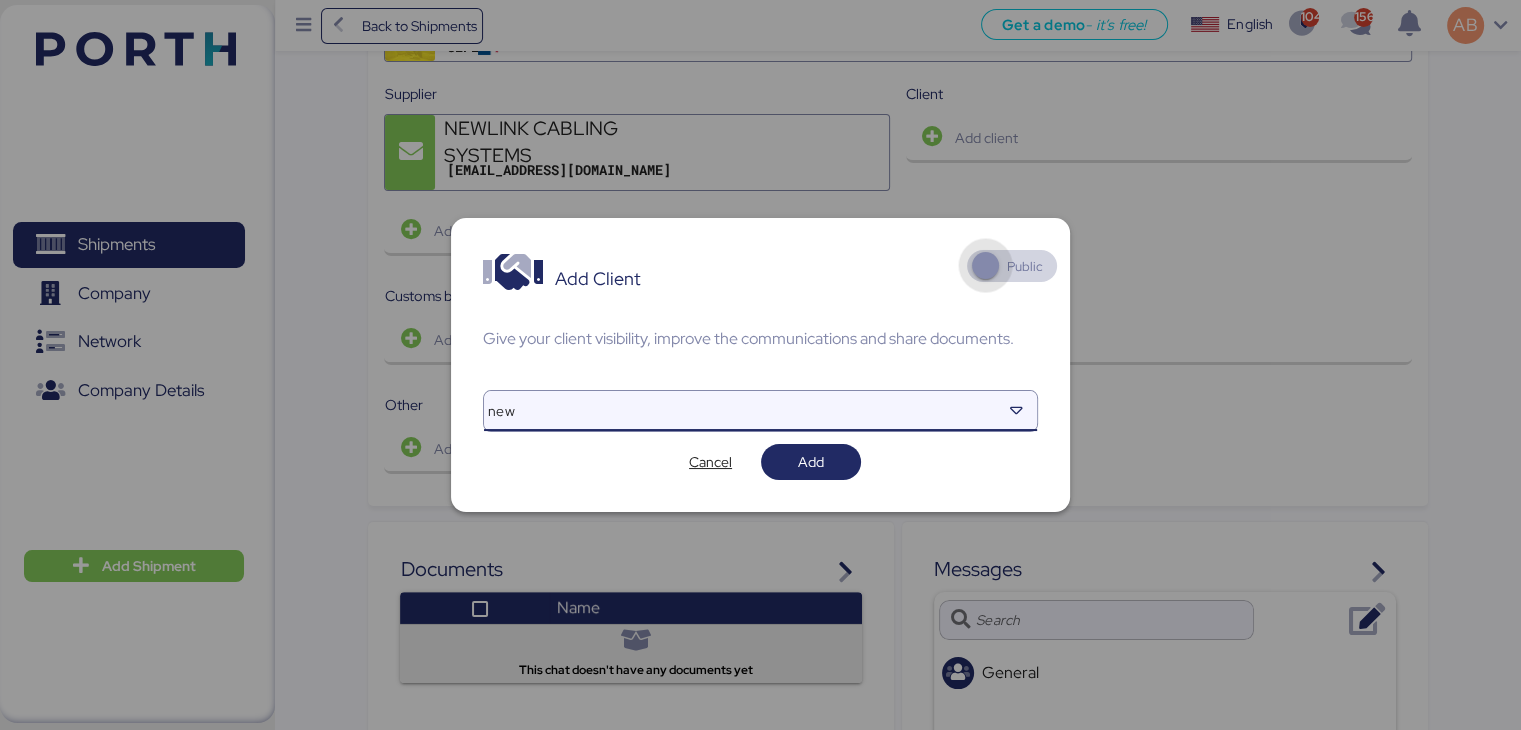 type on "new" 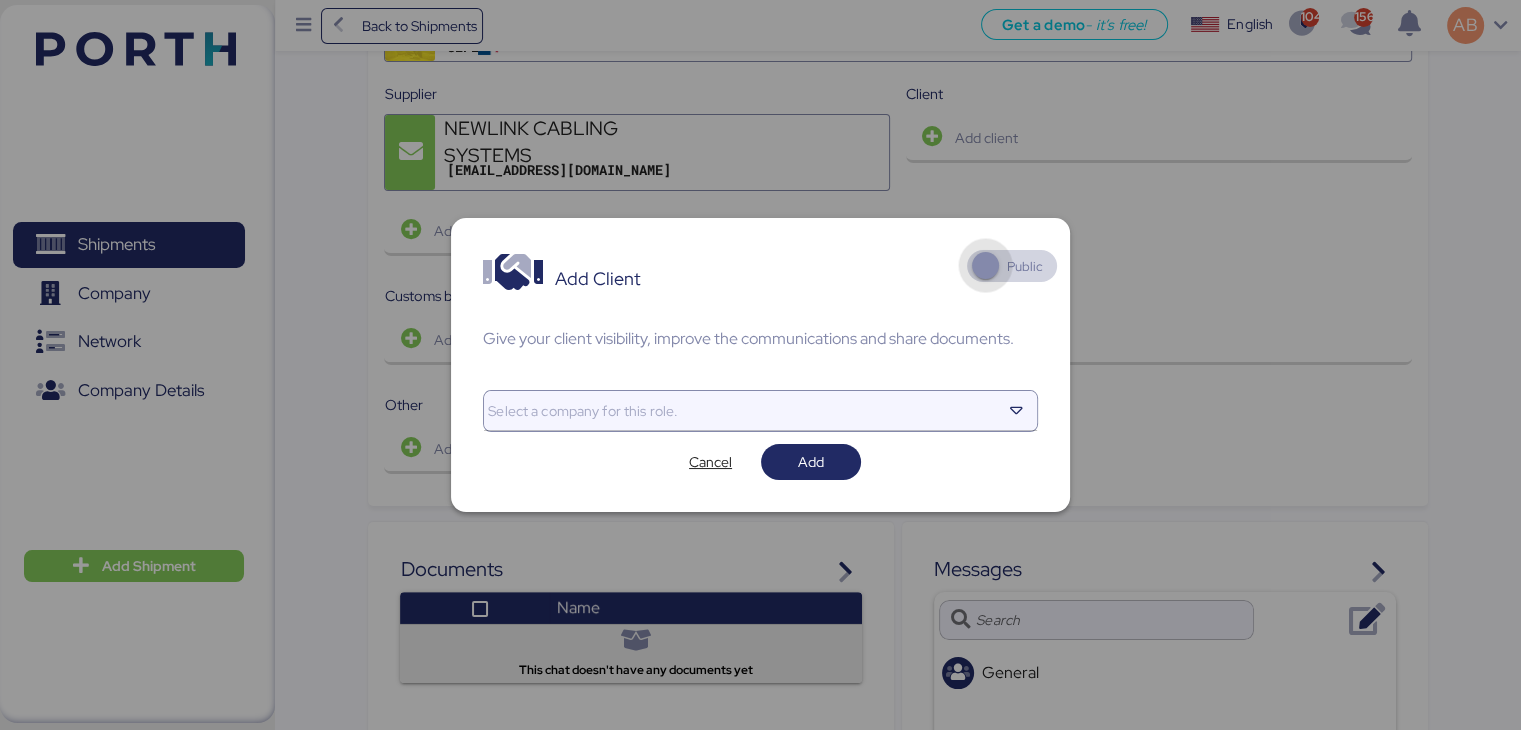 click at bounding box center (985, 265) 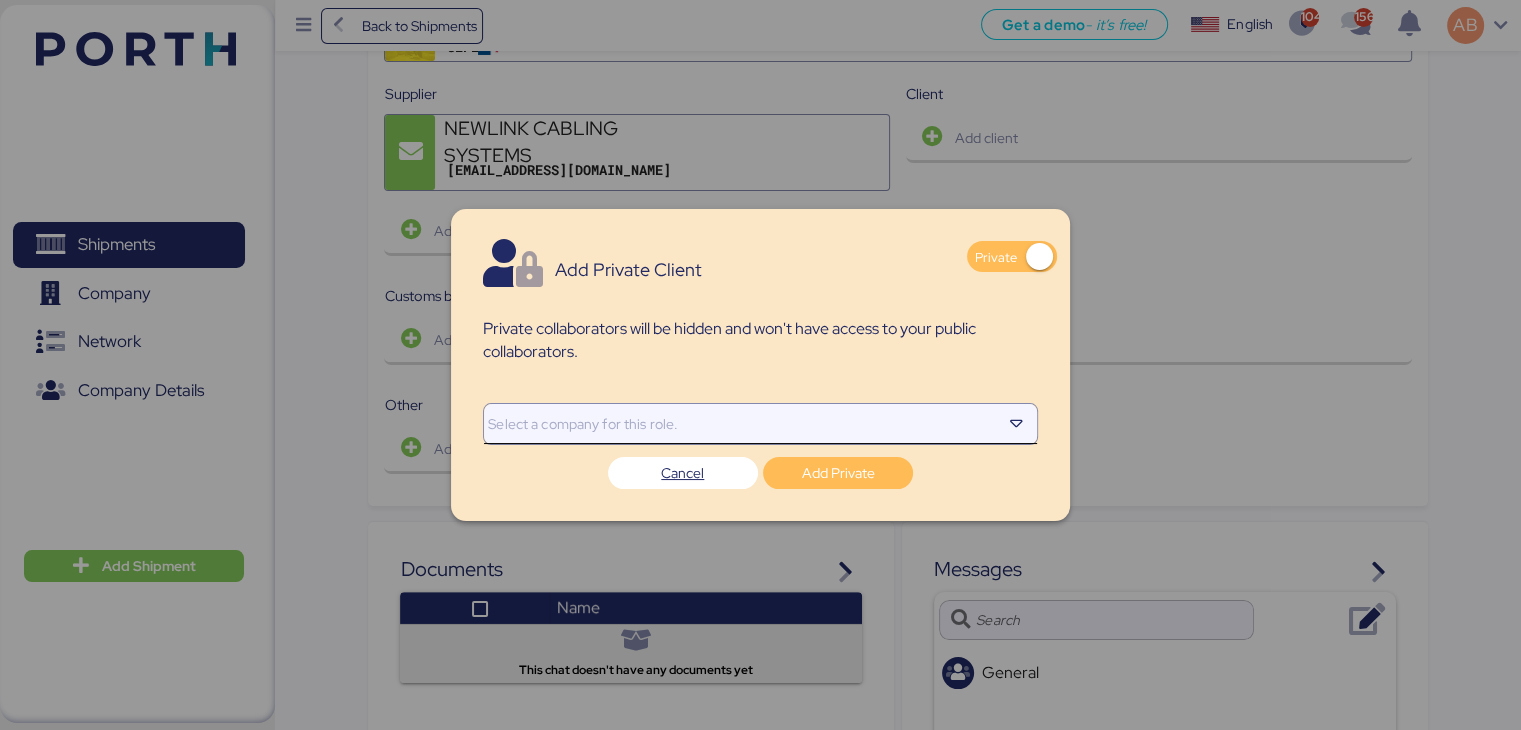click at bounding box center [742, 424] 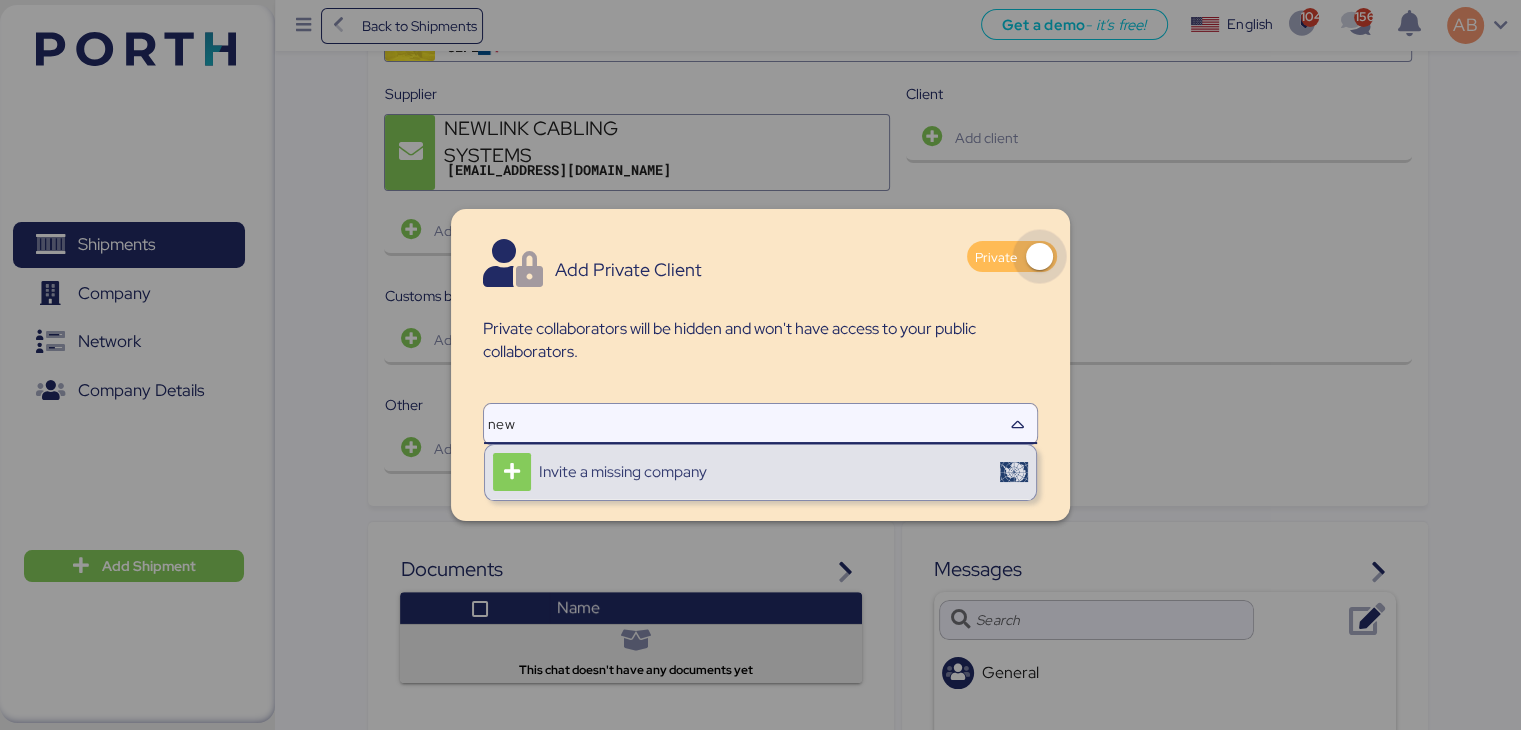 type on "new" 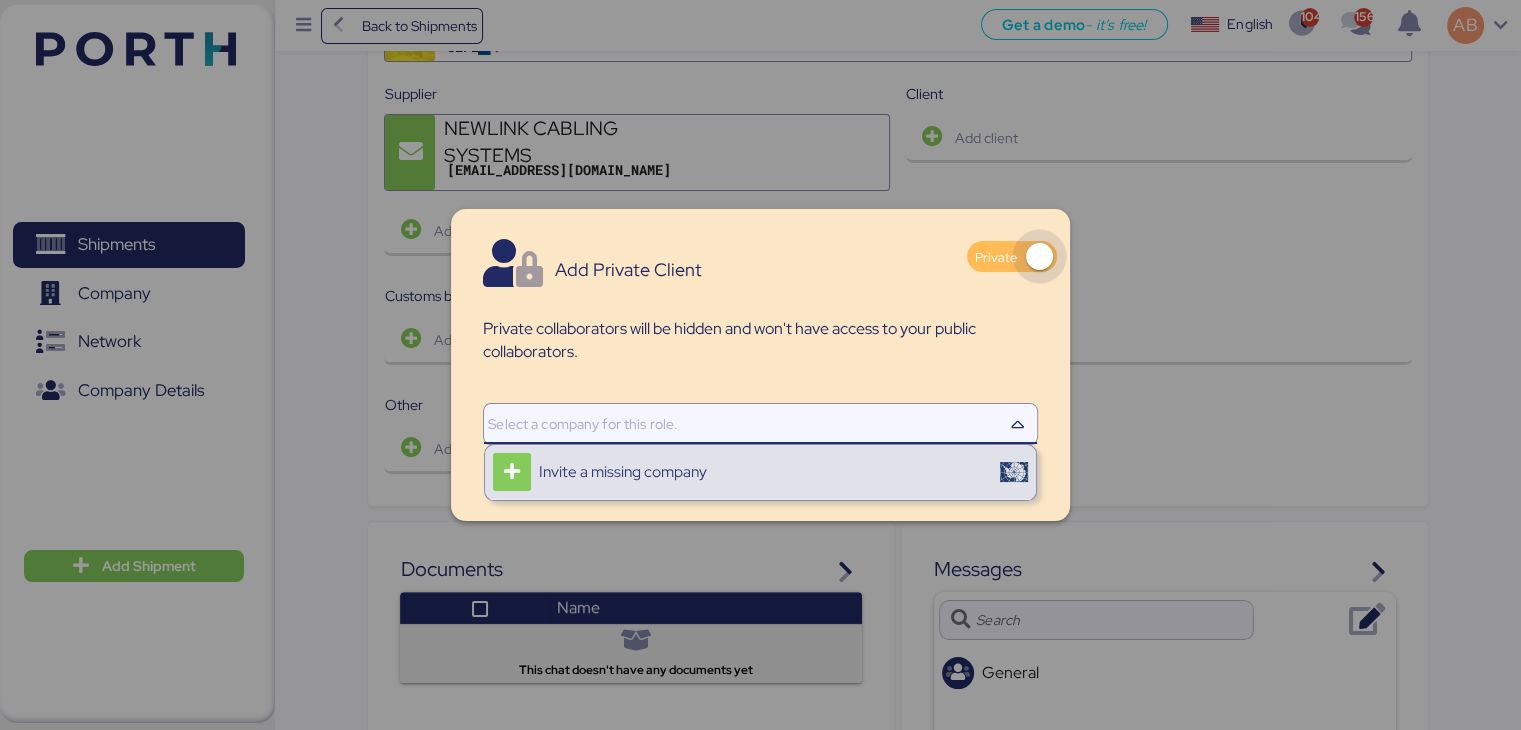 click at bounding box center [1039, 256] 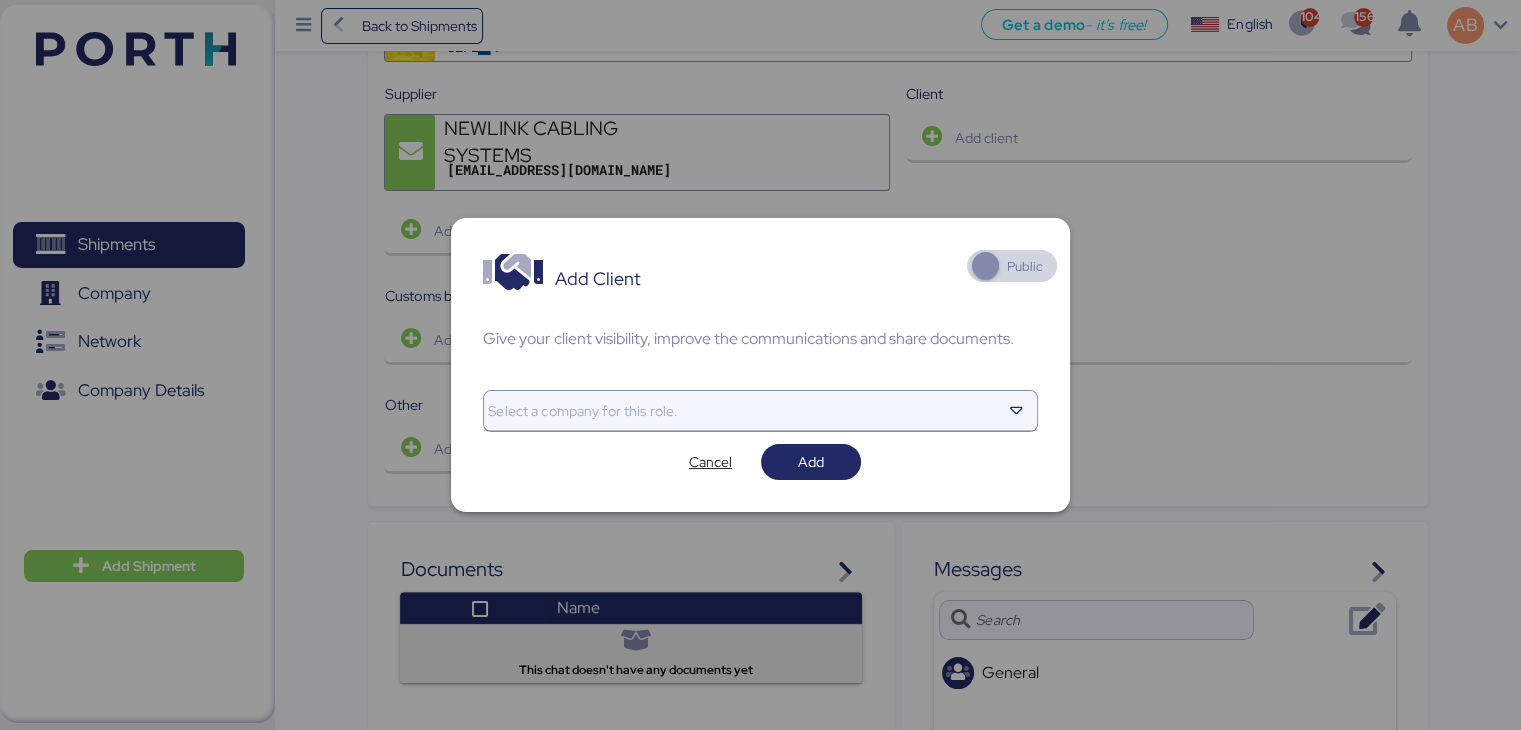 click at bounding box center (760, 365) 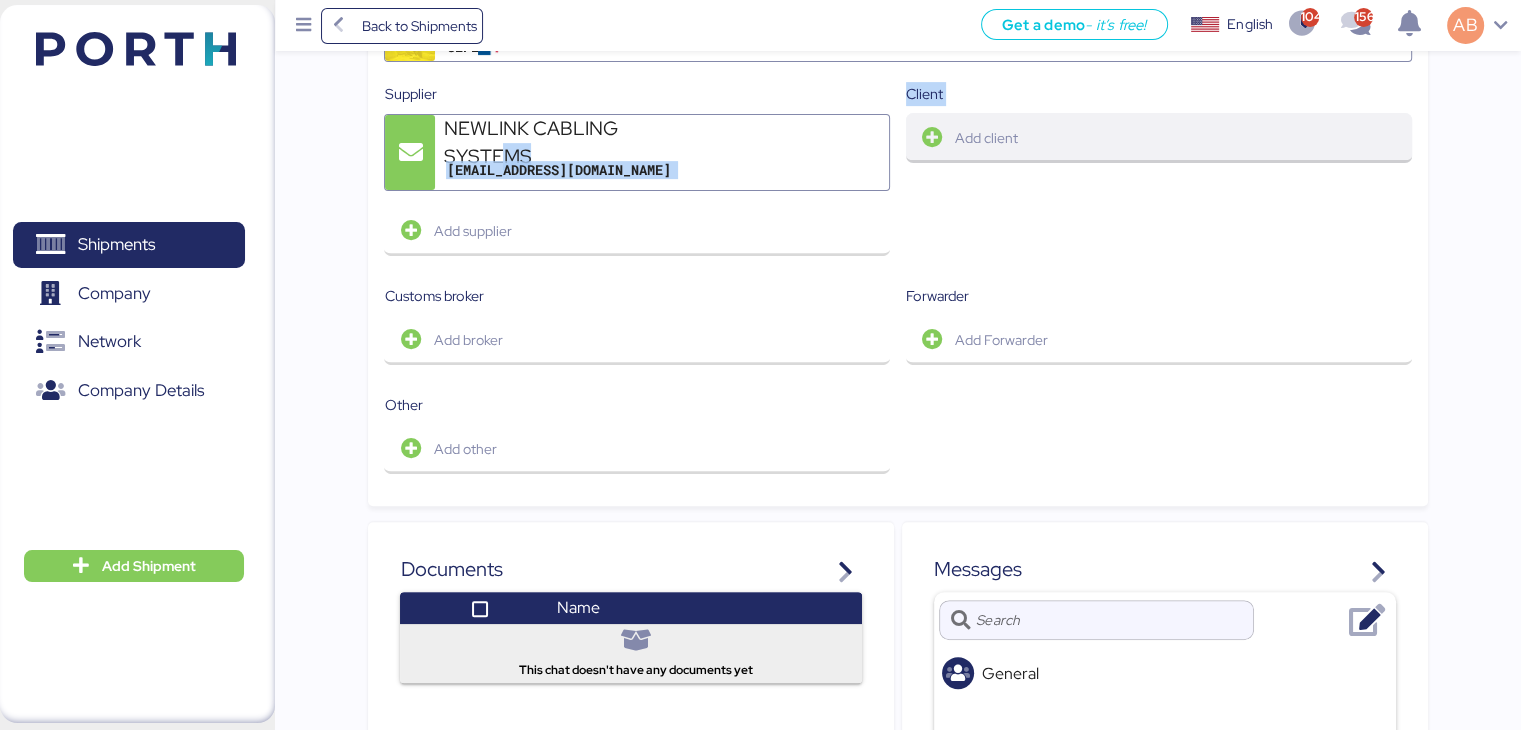 drag, startPoint x: 496, startPoint y: 150, endPoint x: 935, endPoint y: 118, distance: 440.16473 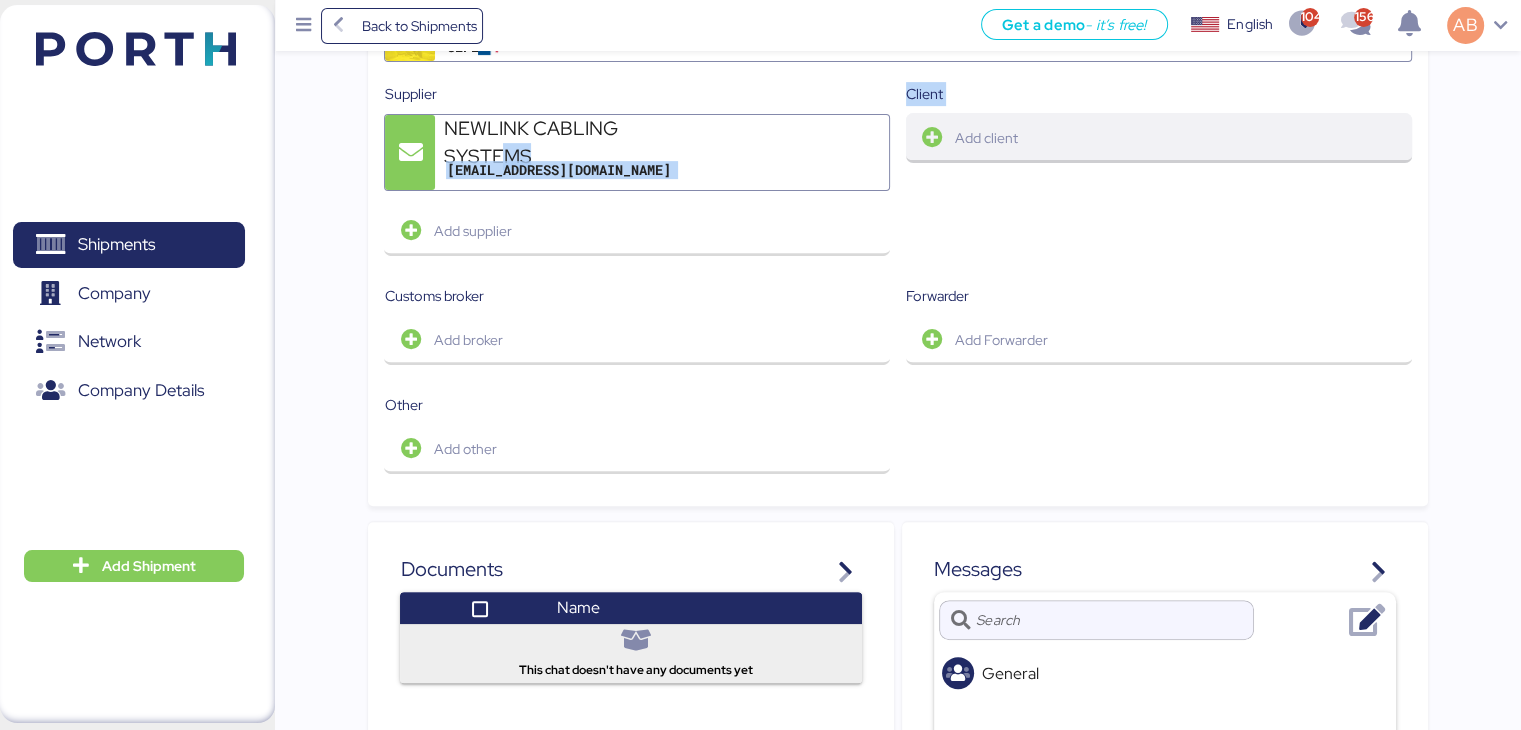 click on "Created by GLF Logistica, S.A. GLFL   Supplier   NEWLINK CABLING SYSTEMS [EMAIL_ADDRESS][DOMAIN_NAME]     Add supplier Client   Add client Customs broker   Add broker Forwarder   Add Forwarder Other   Add other" at bounding box center [897, 240] 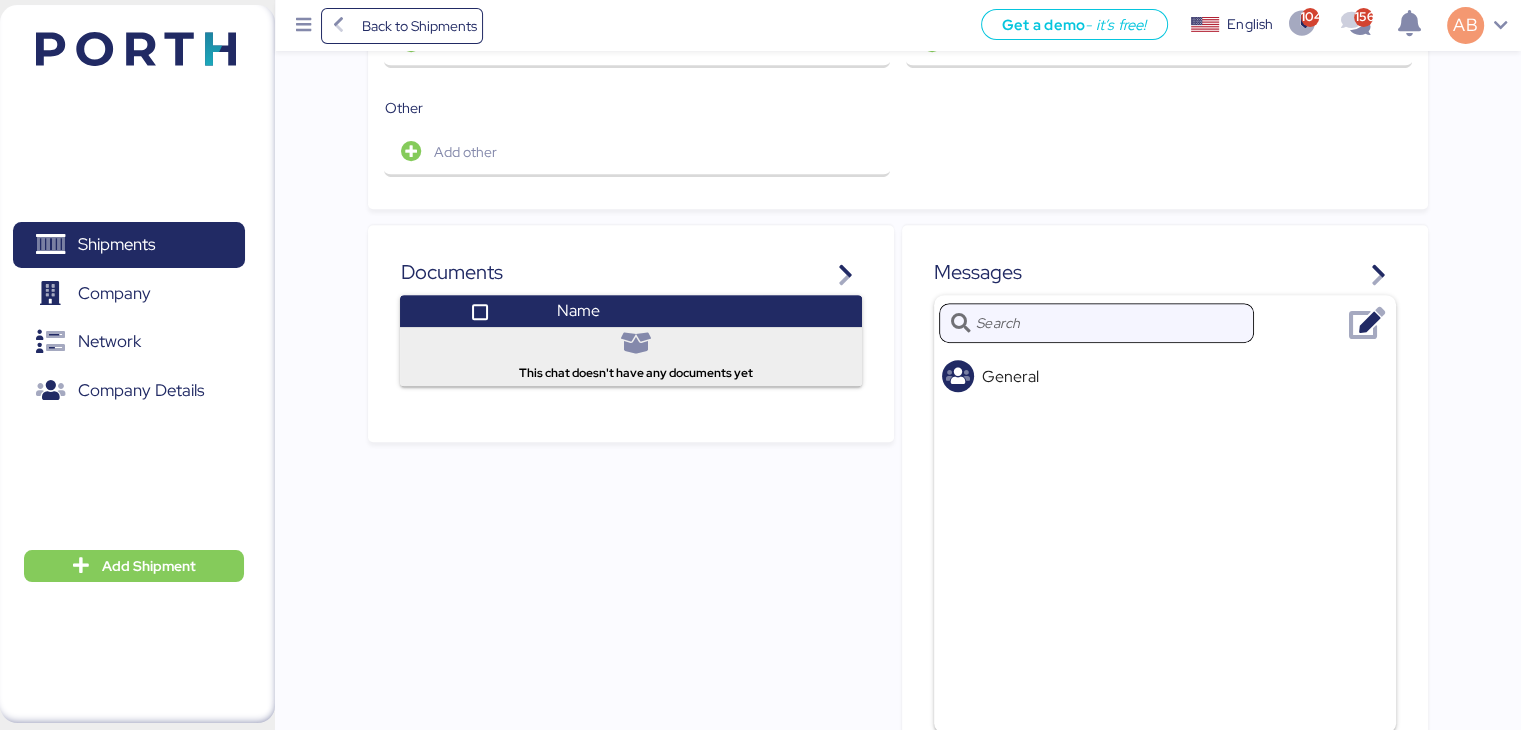 scroll, scrollTop: 1030, scrollLeft: 0, axis: vertical 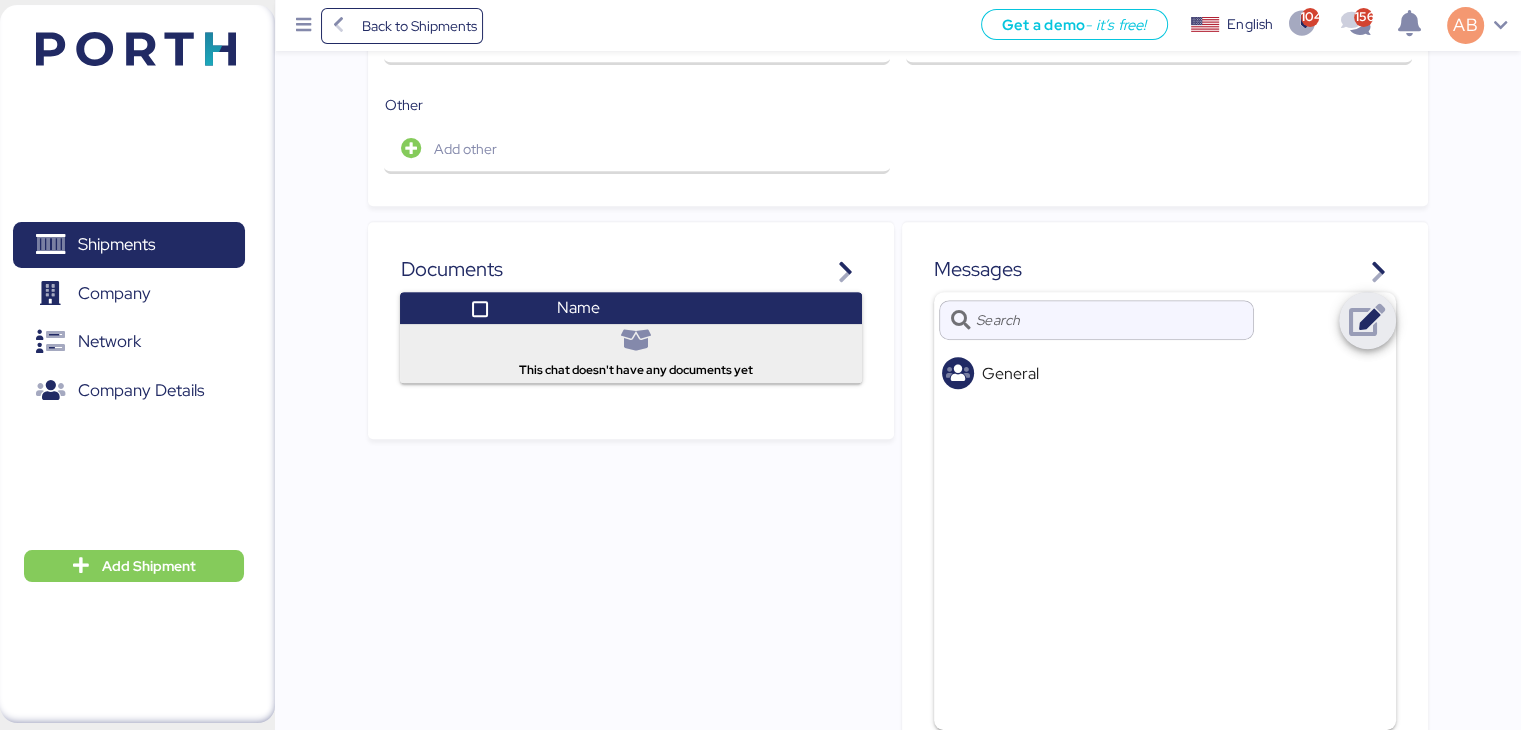 click at bounding box center (1367, 321) 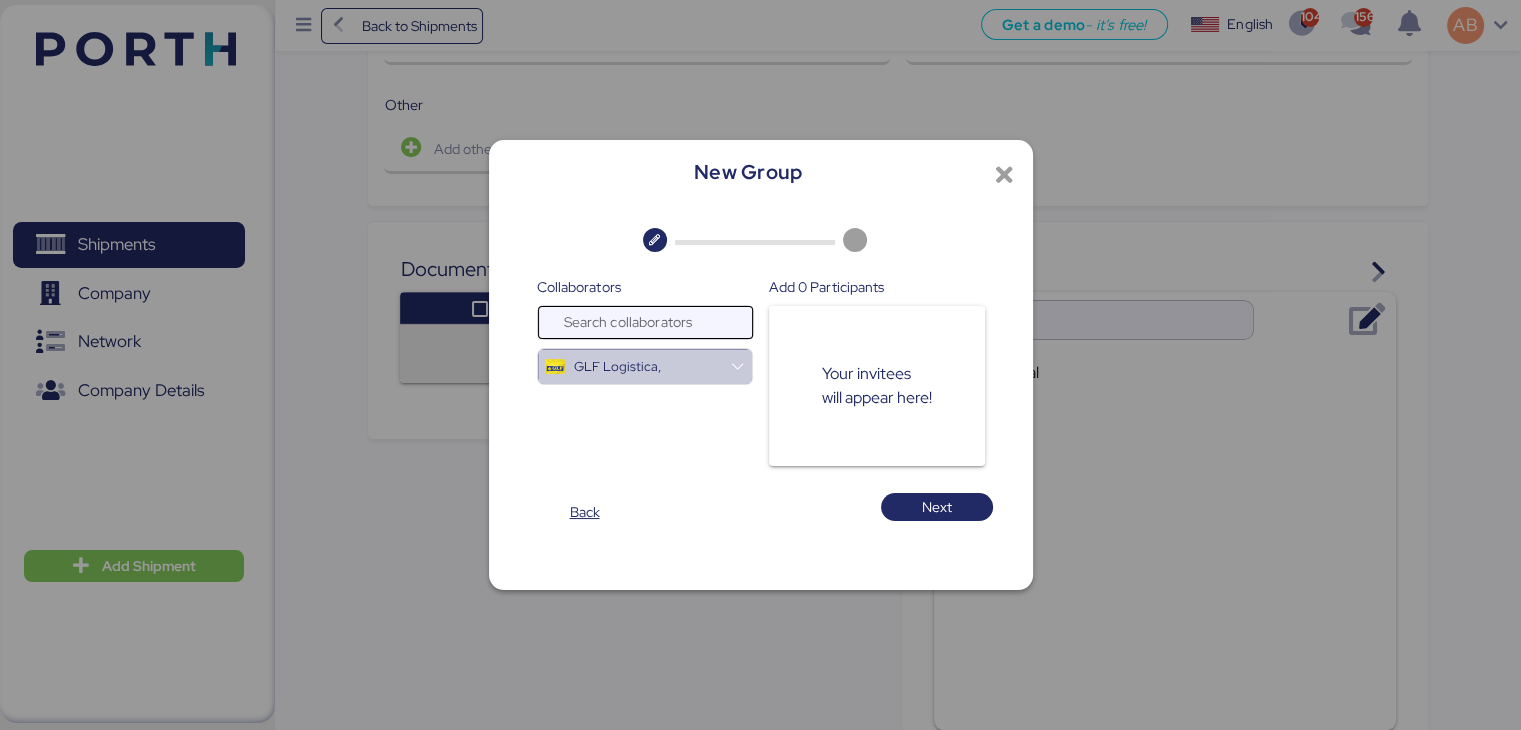 click on "Search collaborators" at bounding box center [645, 322] 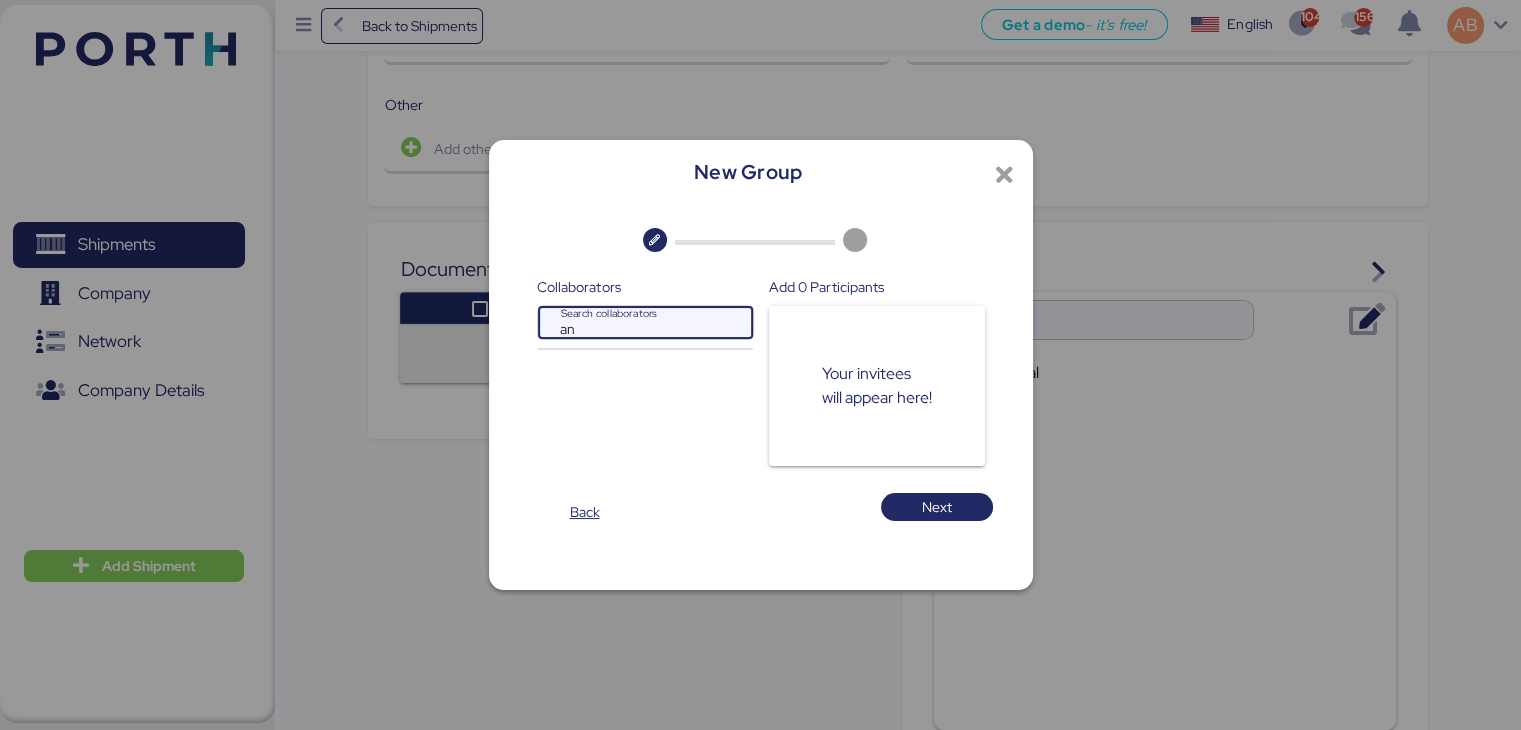 type on "a" 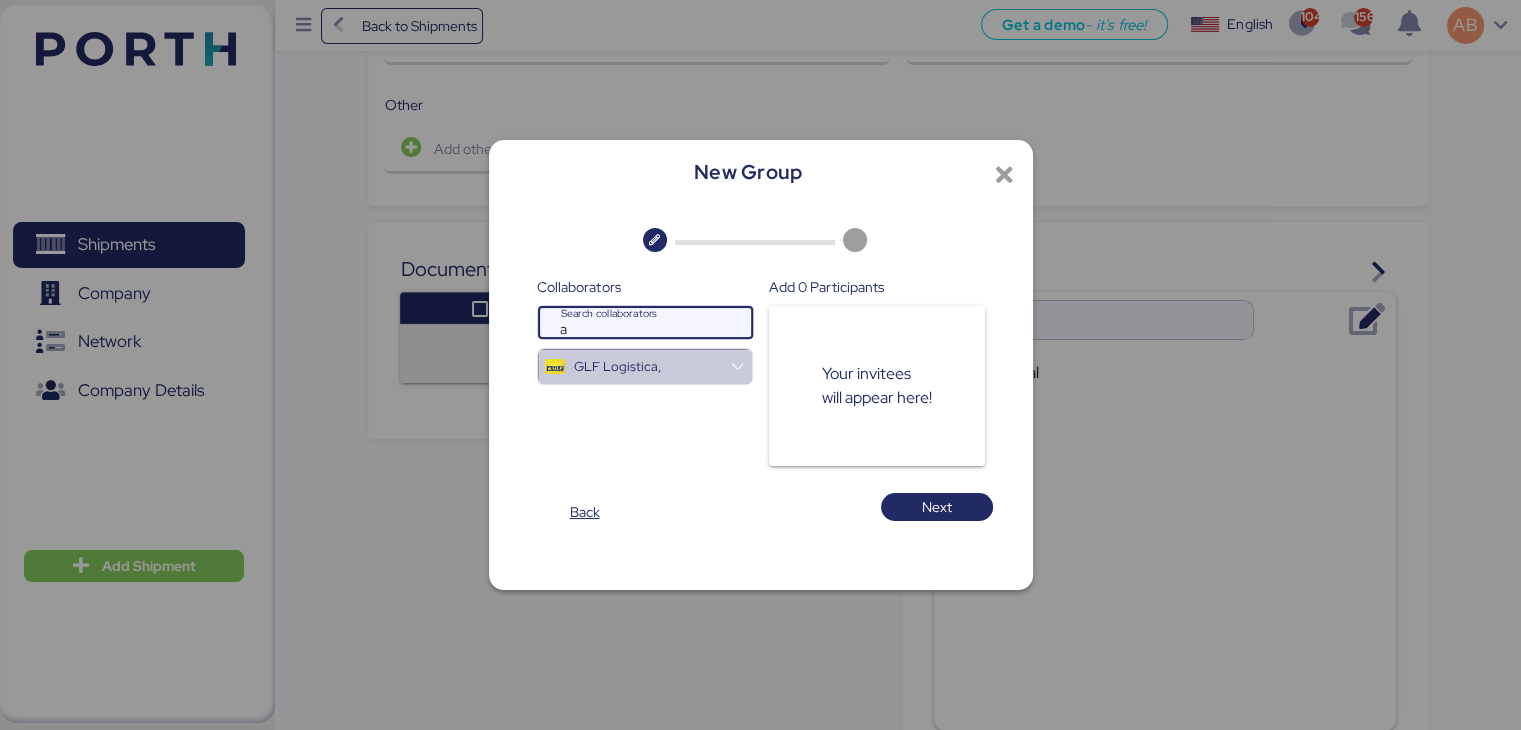 type 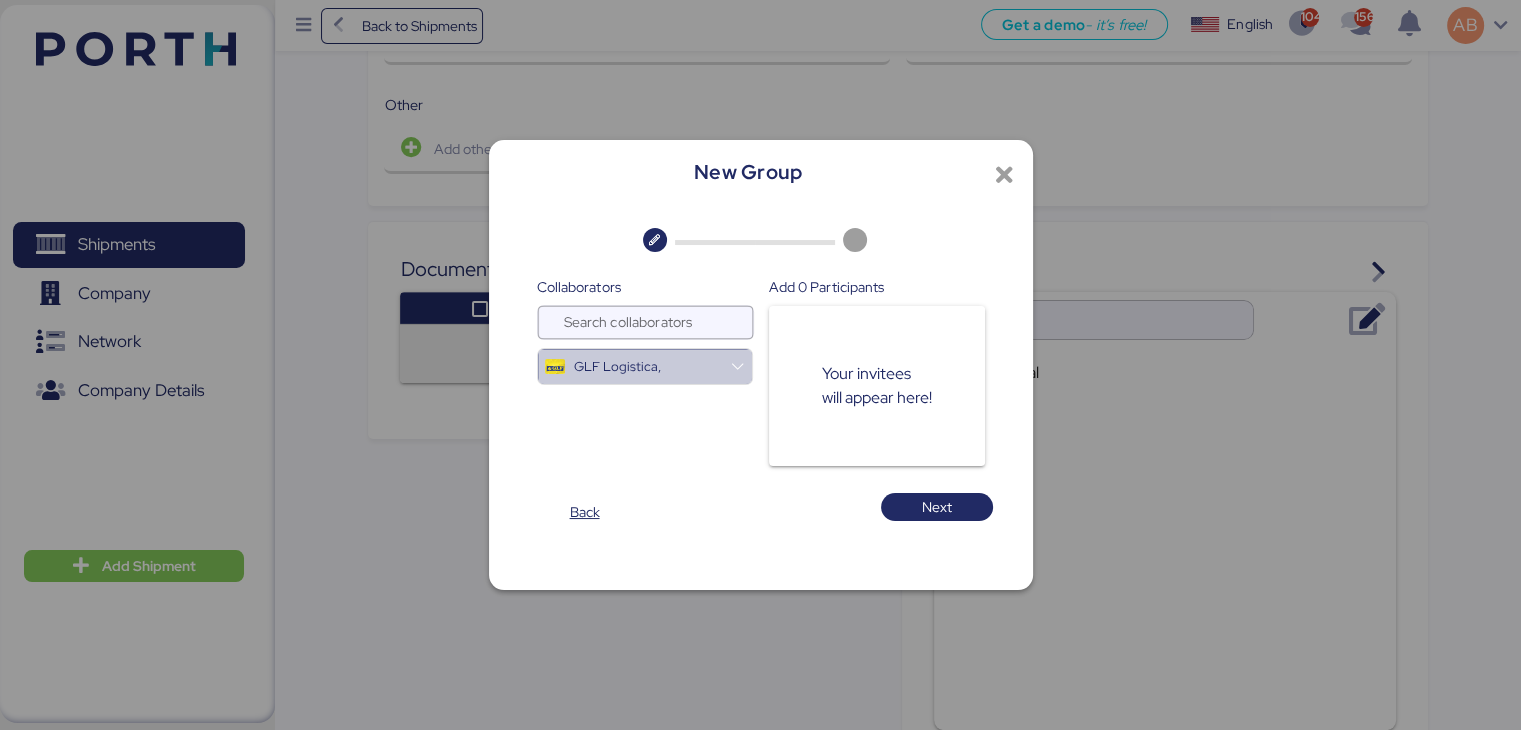 click at bounding box center (1005, 176) 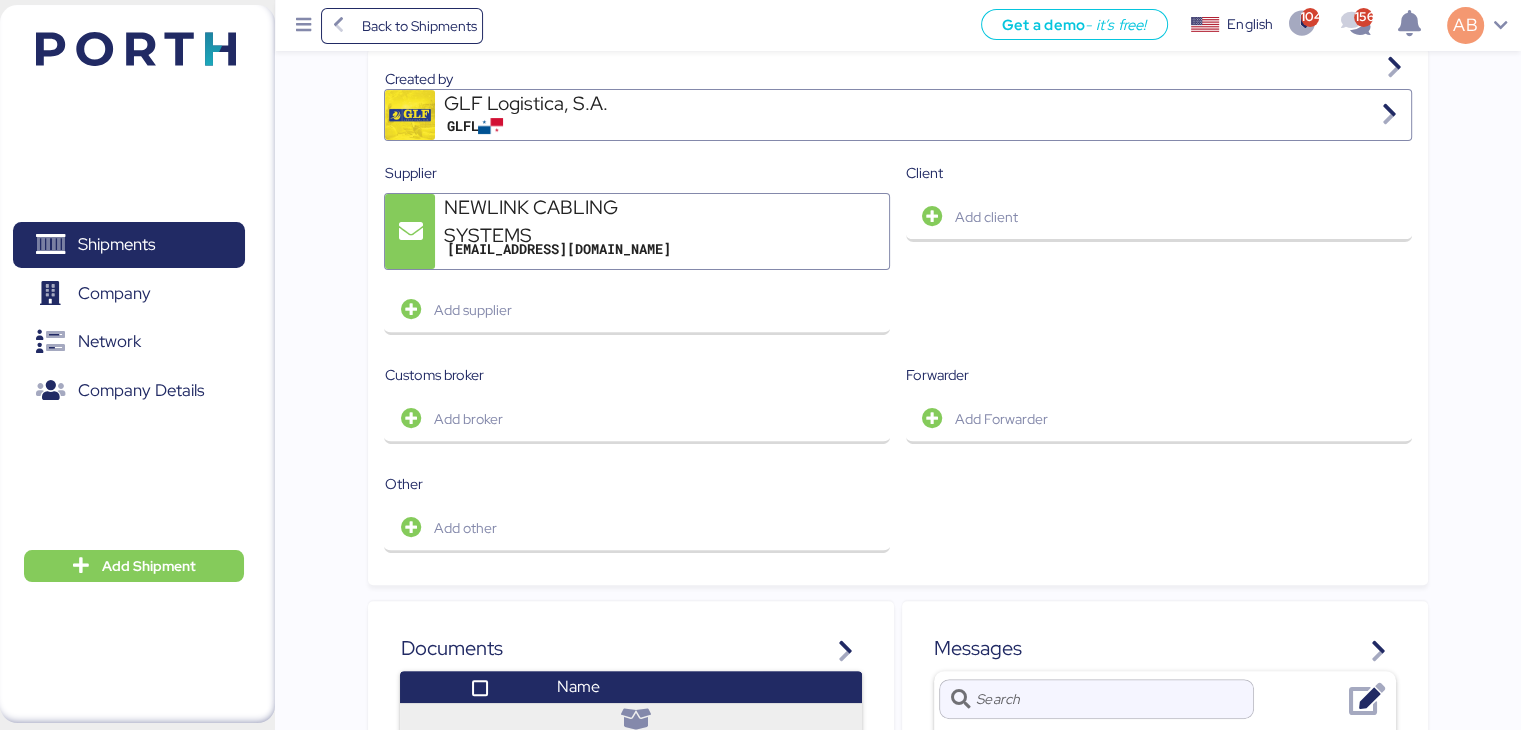 scroll, scrollTop: 579, scrollLeft: 0, axis: vertical 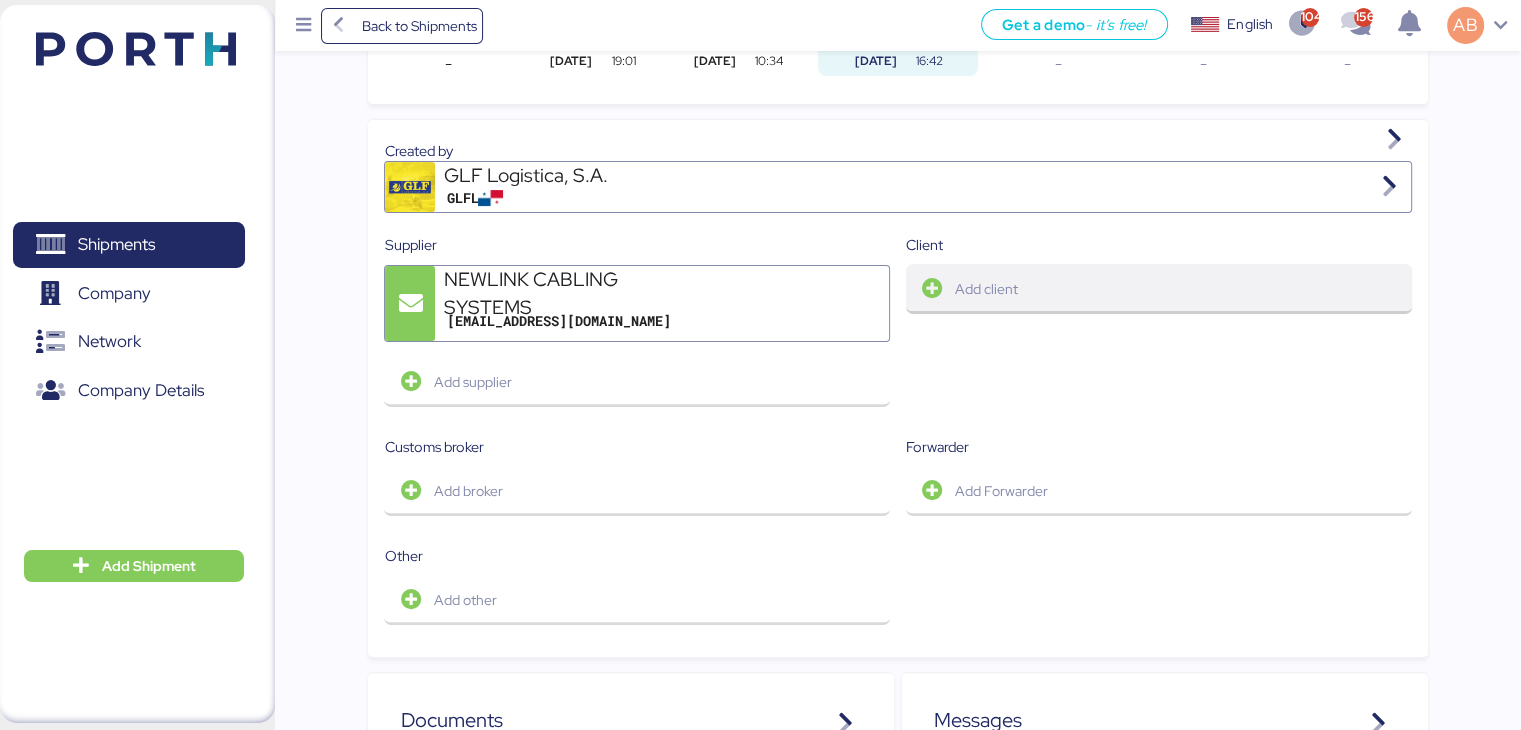 click on "Add client" at bounding box center [986, 289] 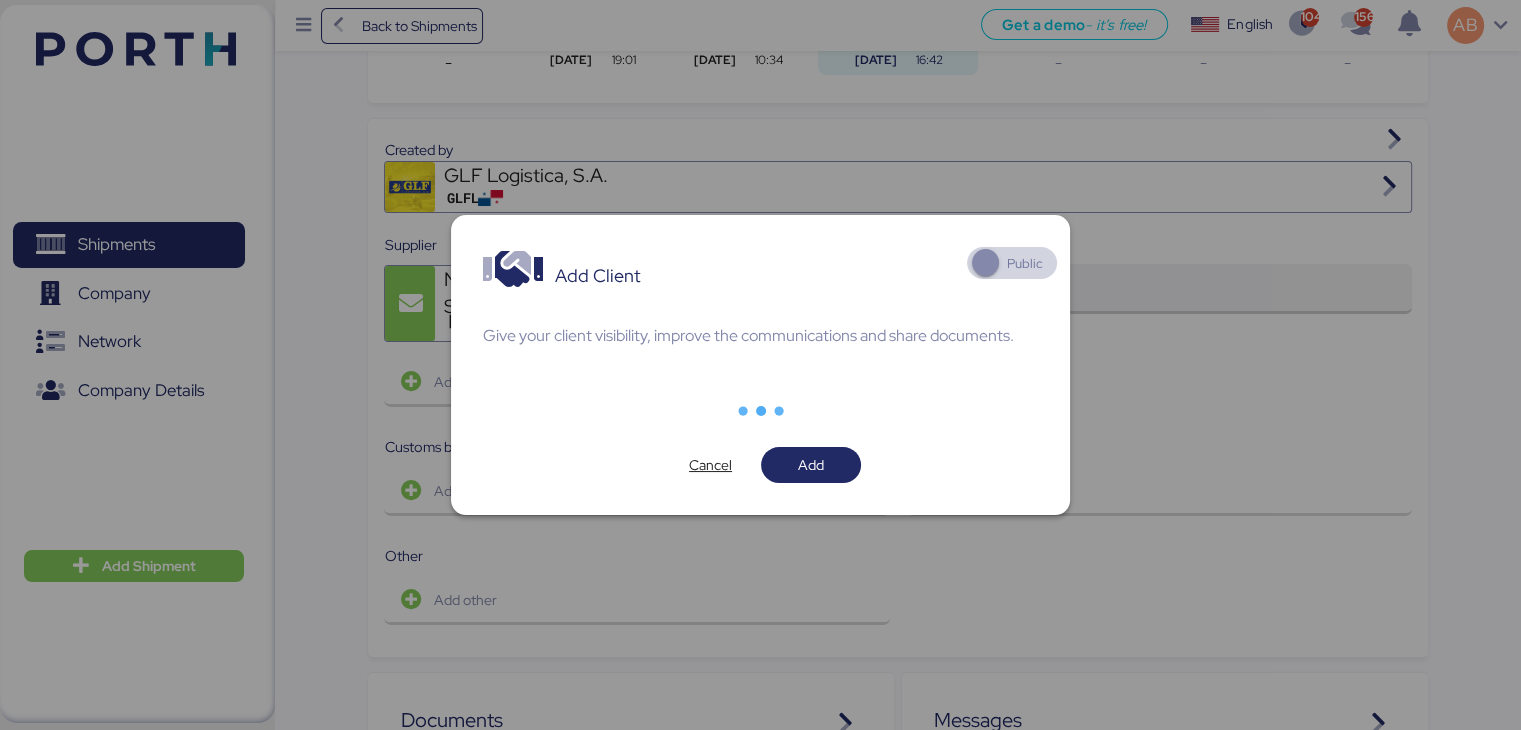 scroll, scrollTop: 0, scrollLeft: 0, axis: both 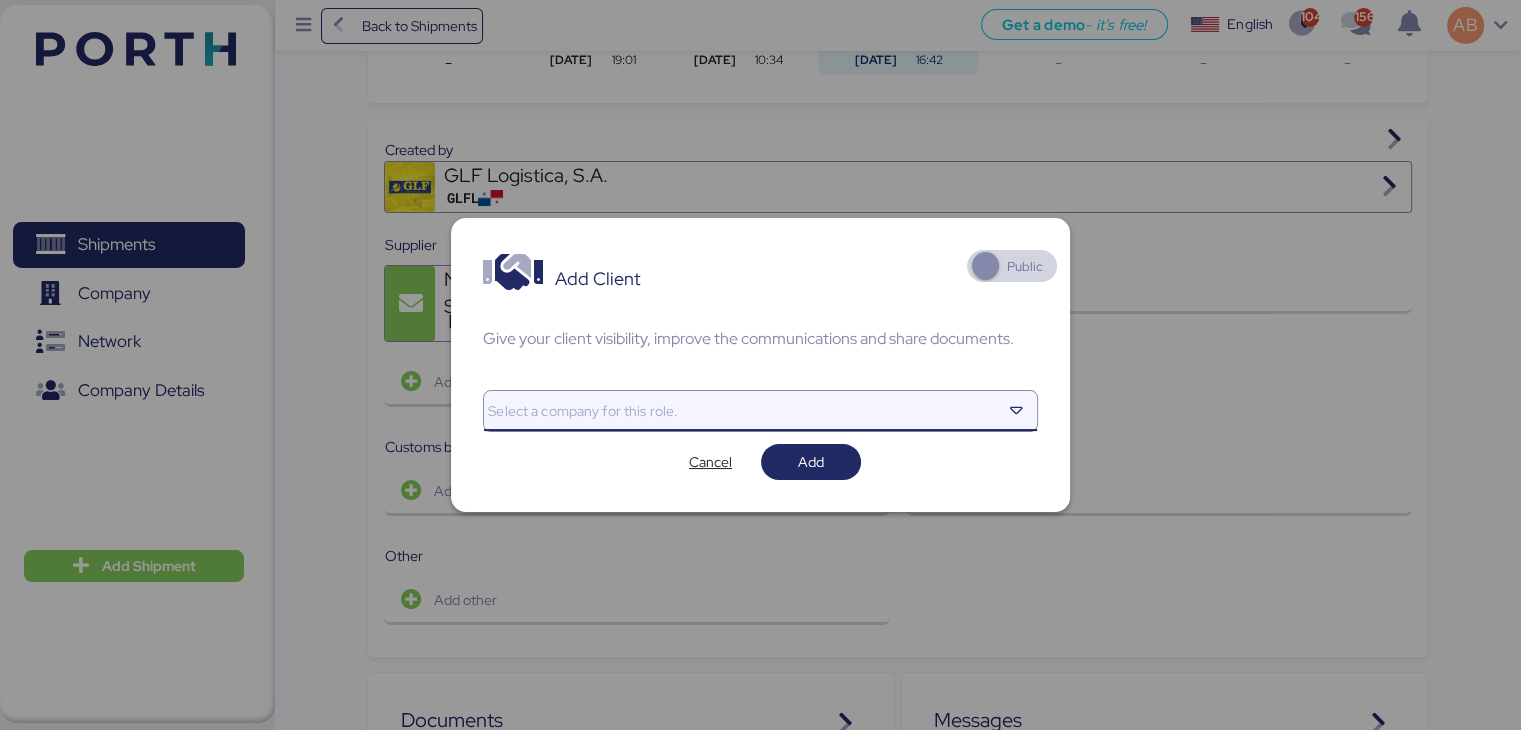click at bounding box center (742, 411) 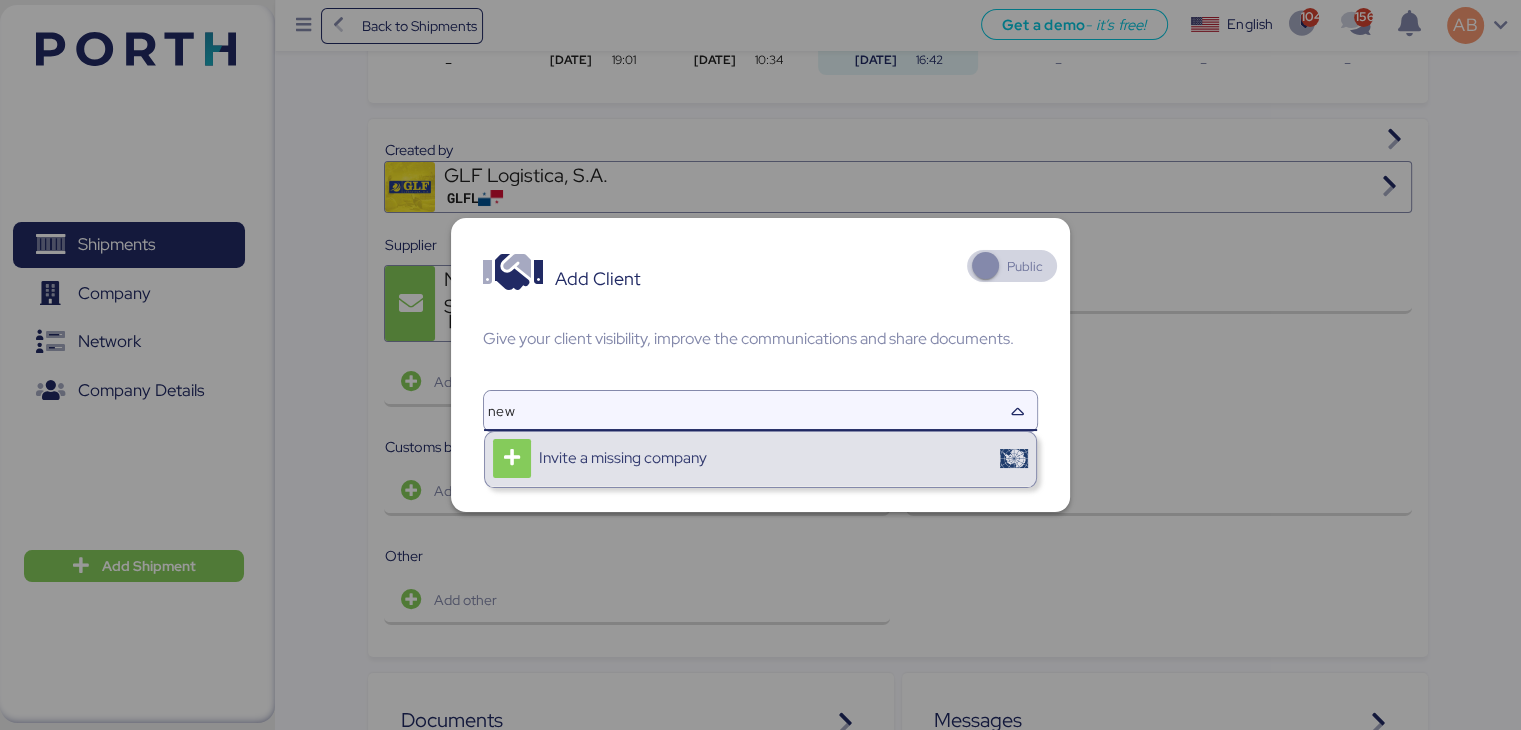 type on "new" 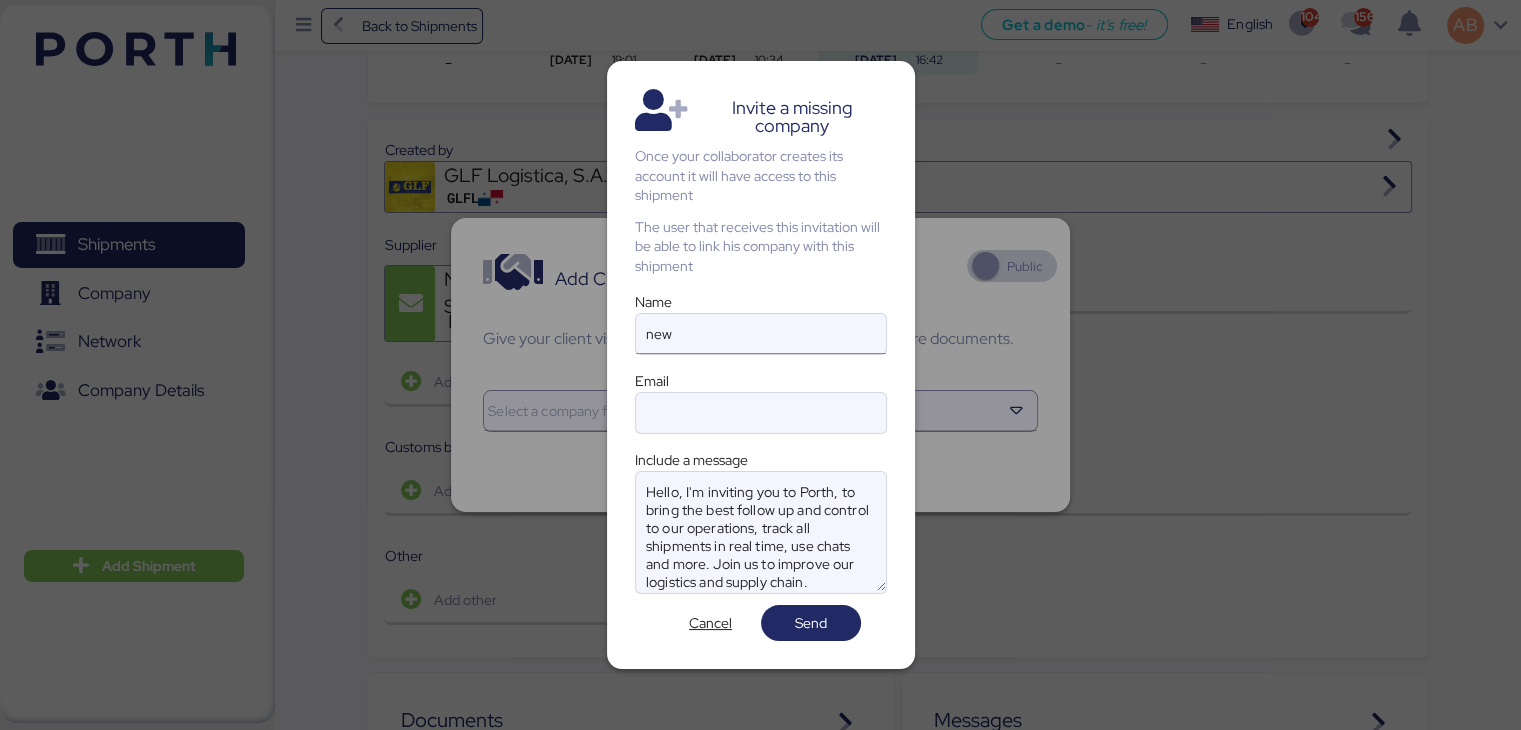 click on "new" at bounding box center (761, 334) 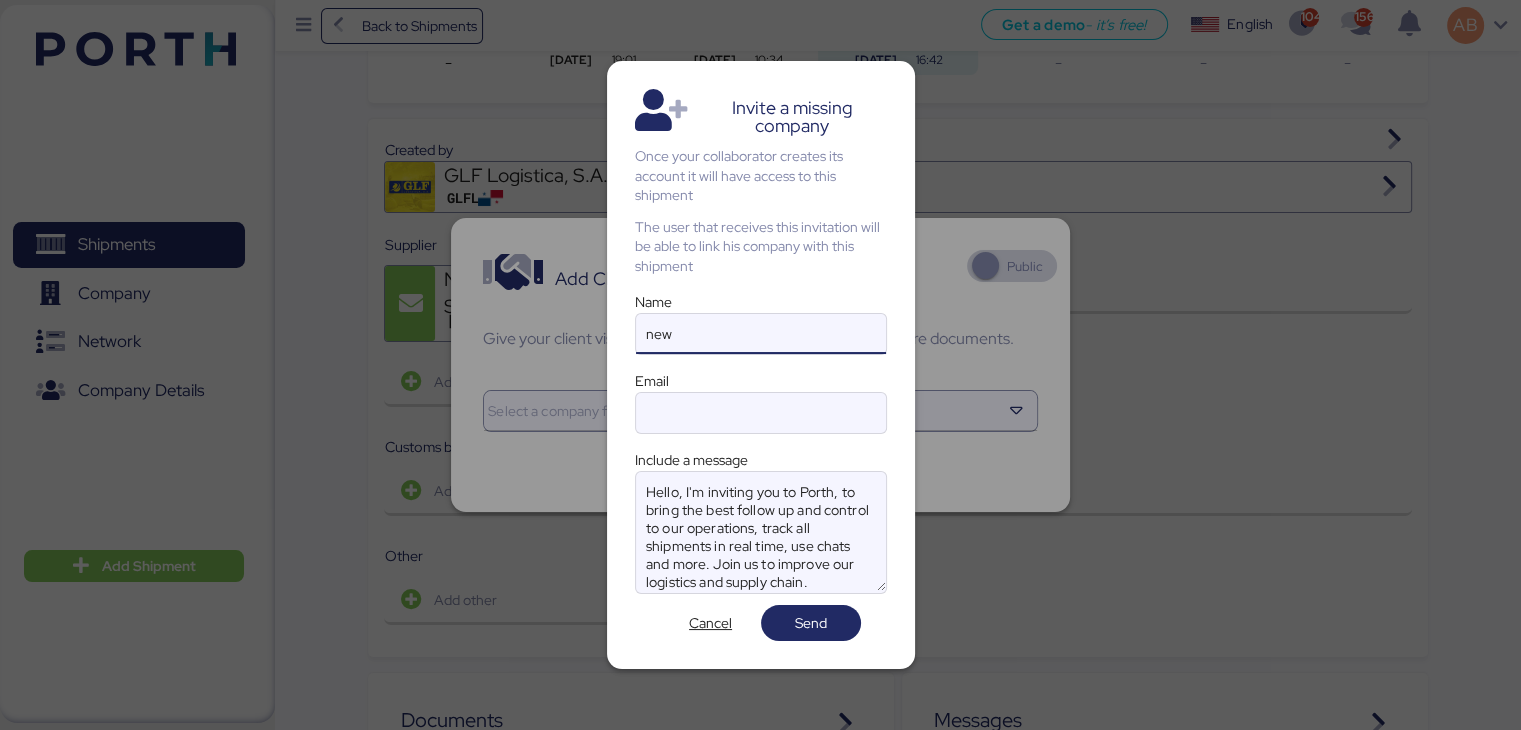 drag, startPoint x: 734, startPoint y: 334, endPoint x: 172, endPoint y: 263, distance: 566.4671 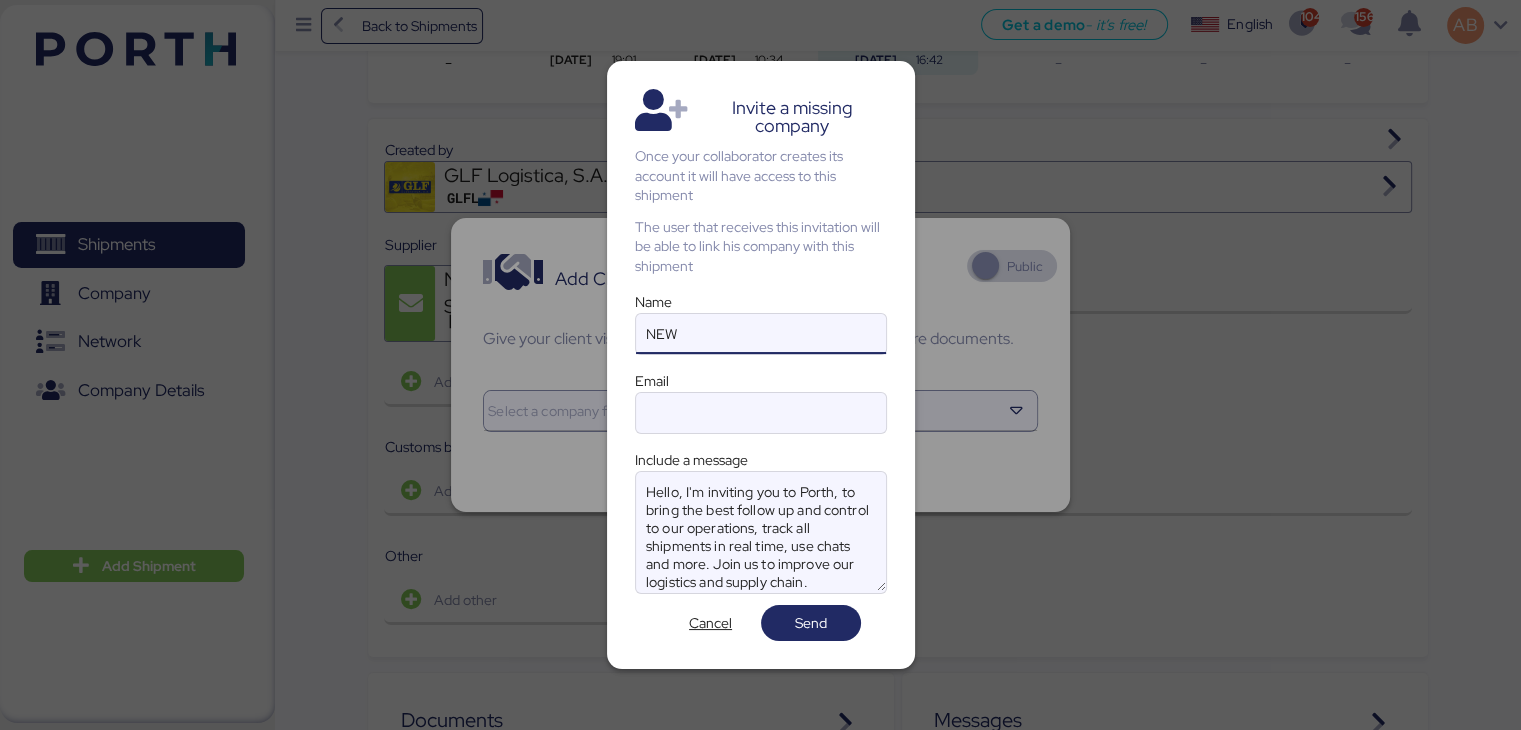 click on "NEW" at bounding box center [761, 334] 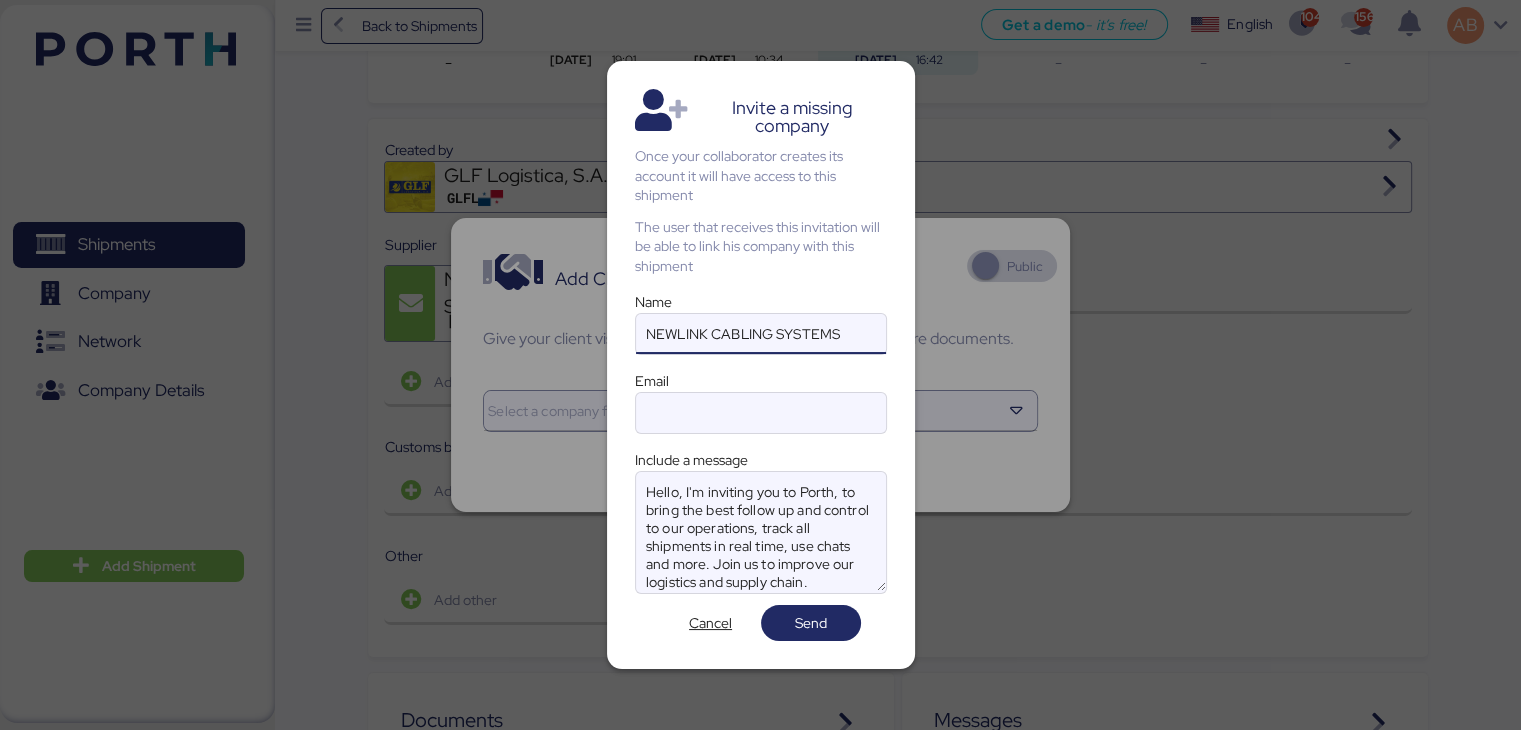 type on "NEWLINK CABLING SYSTEMS" 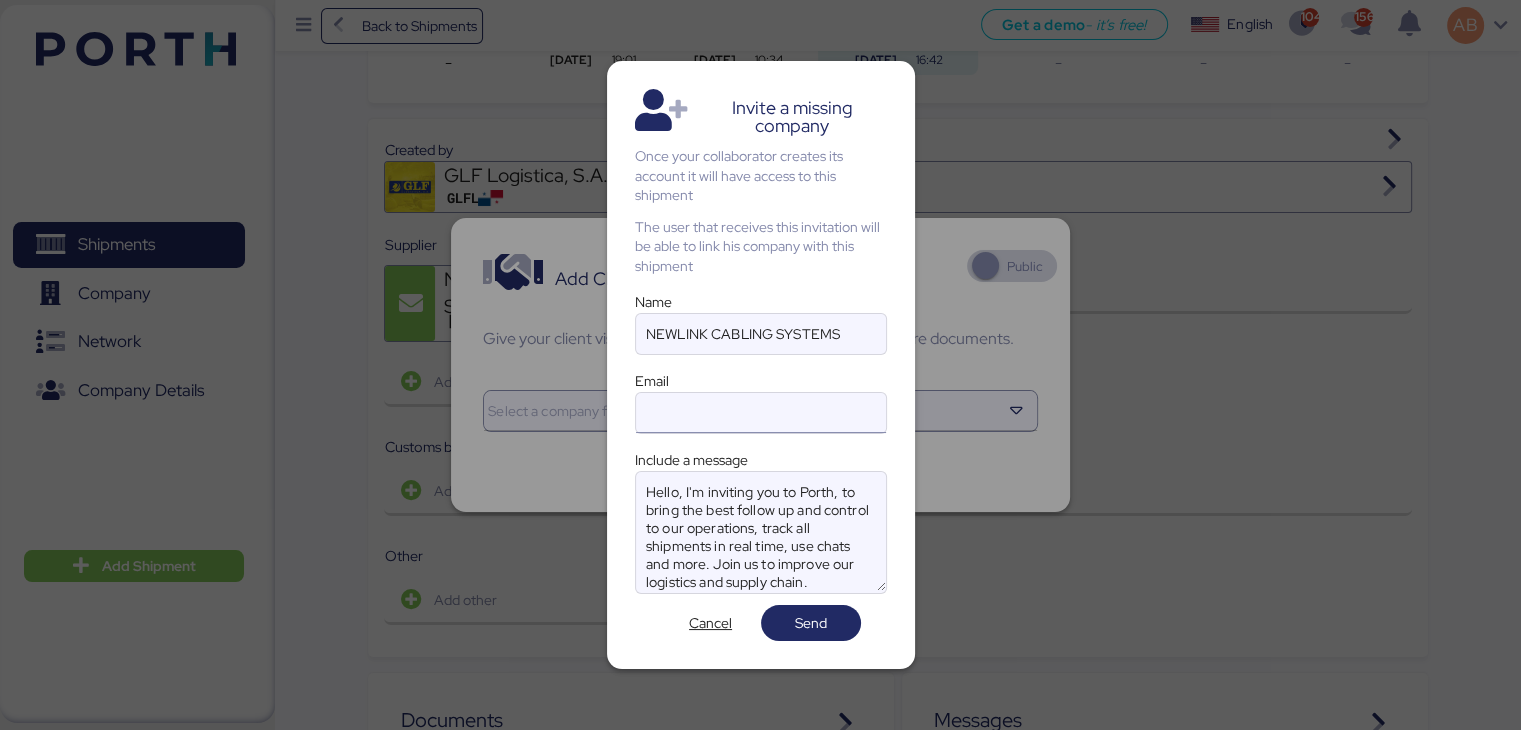 click at bounding box center [761, 413] 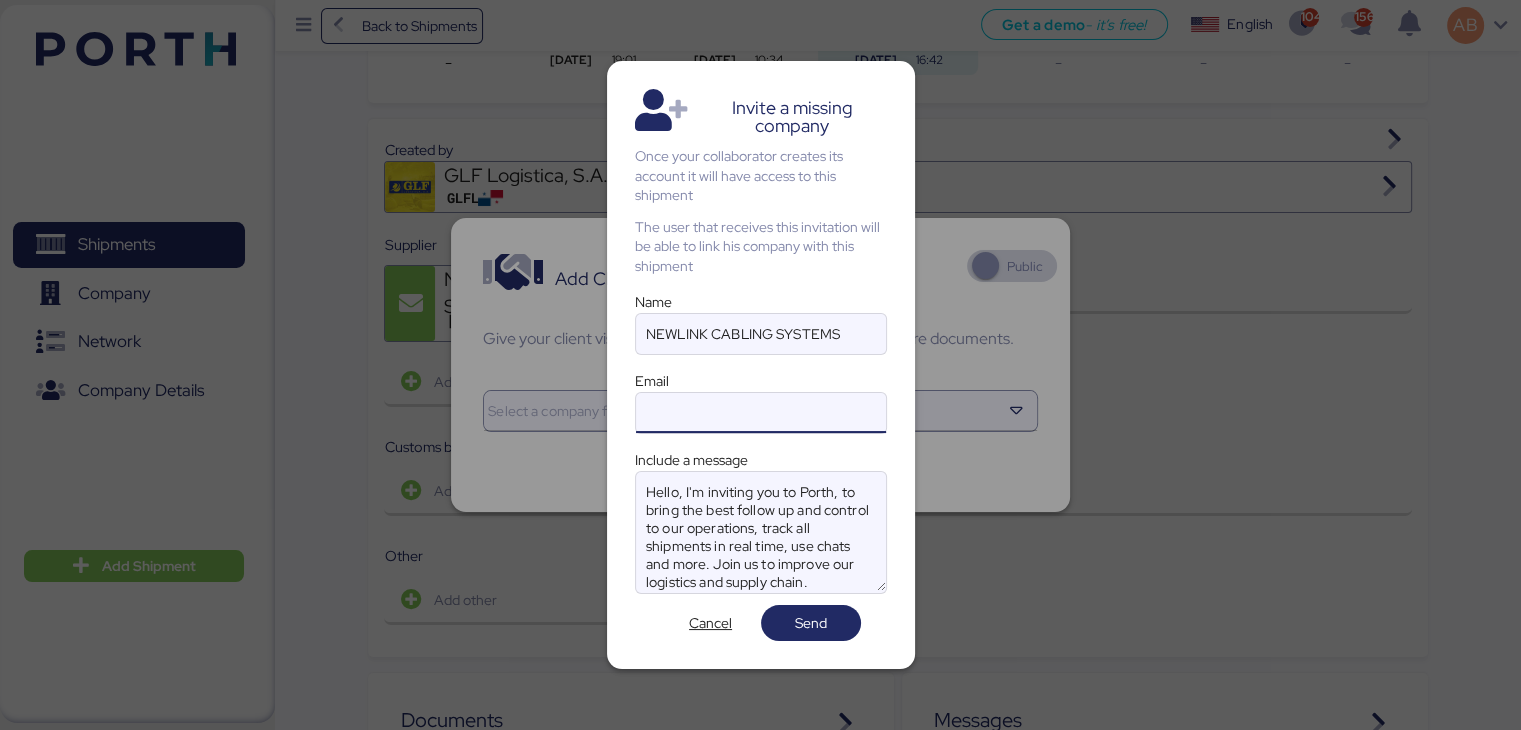 paste on "[EMAIL_ADDRESS][DOMAIN_NAME]" 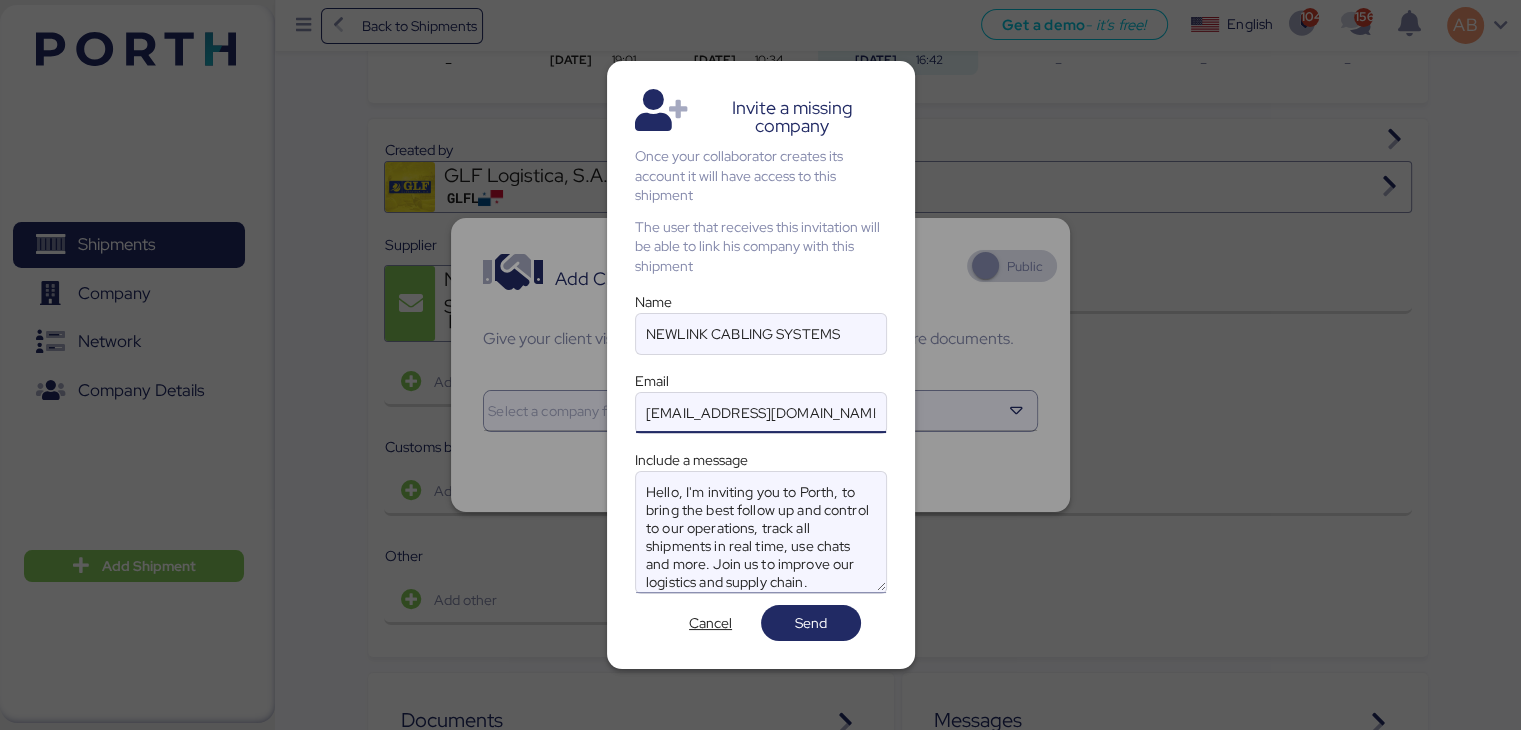 type on "[EMAIL_ADDRESS][DOMAIN_NAME]" 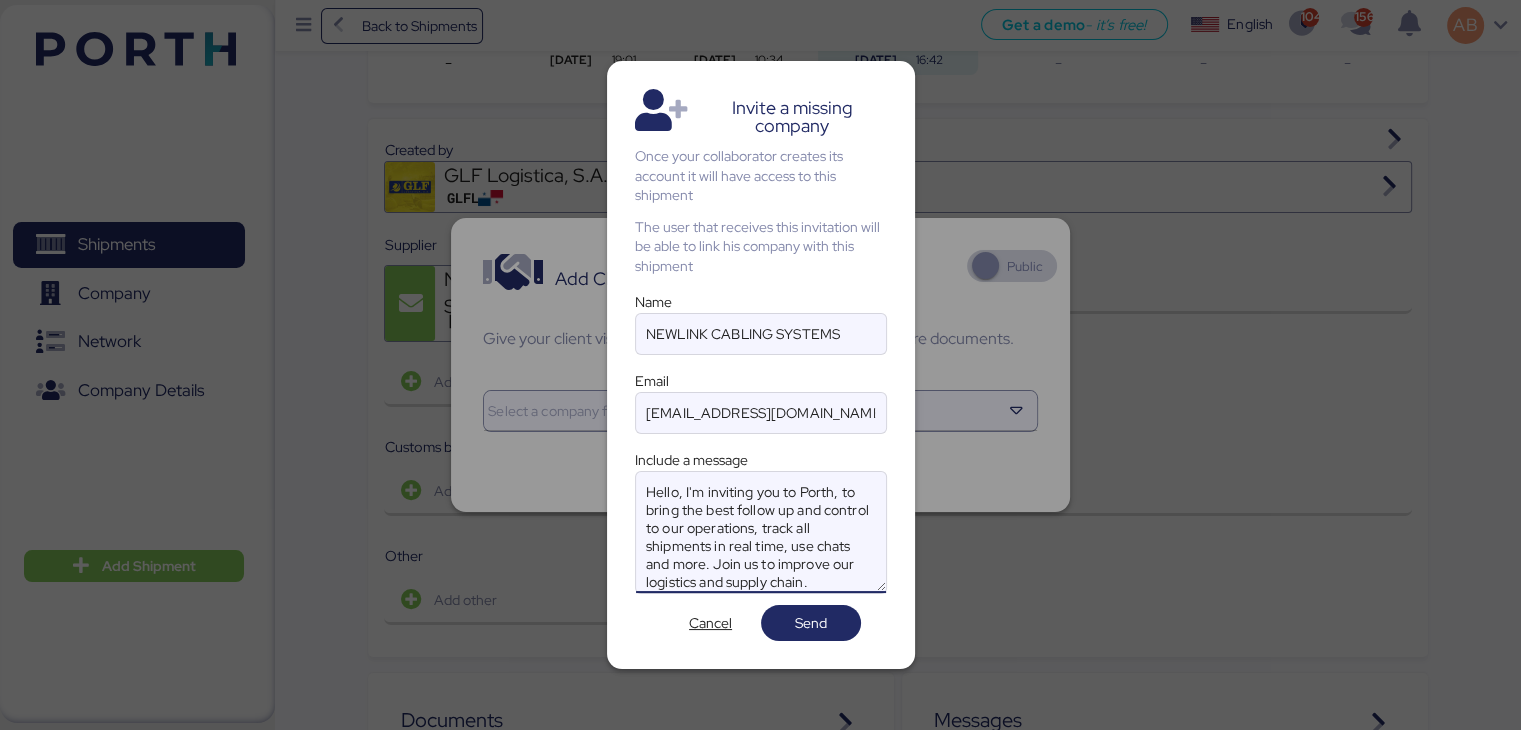drag, startPoint x: 645, startPoint y: 489, endPoint x: 911, endPoint y: 629, distance: 300.59274 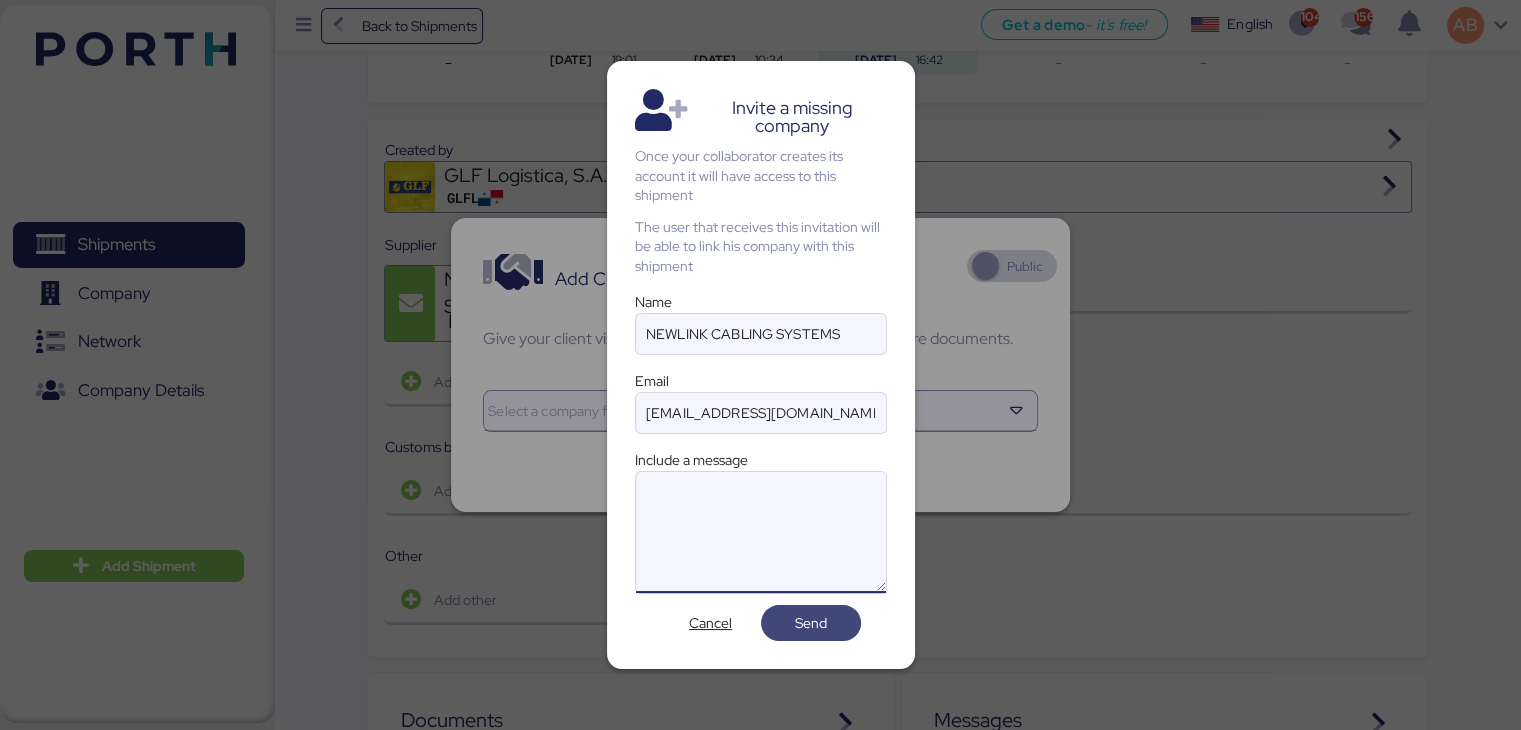 type 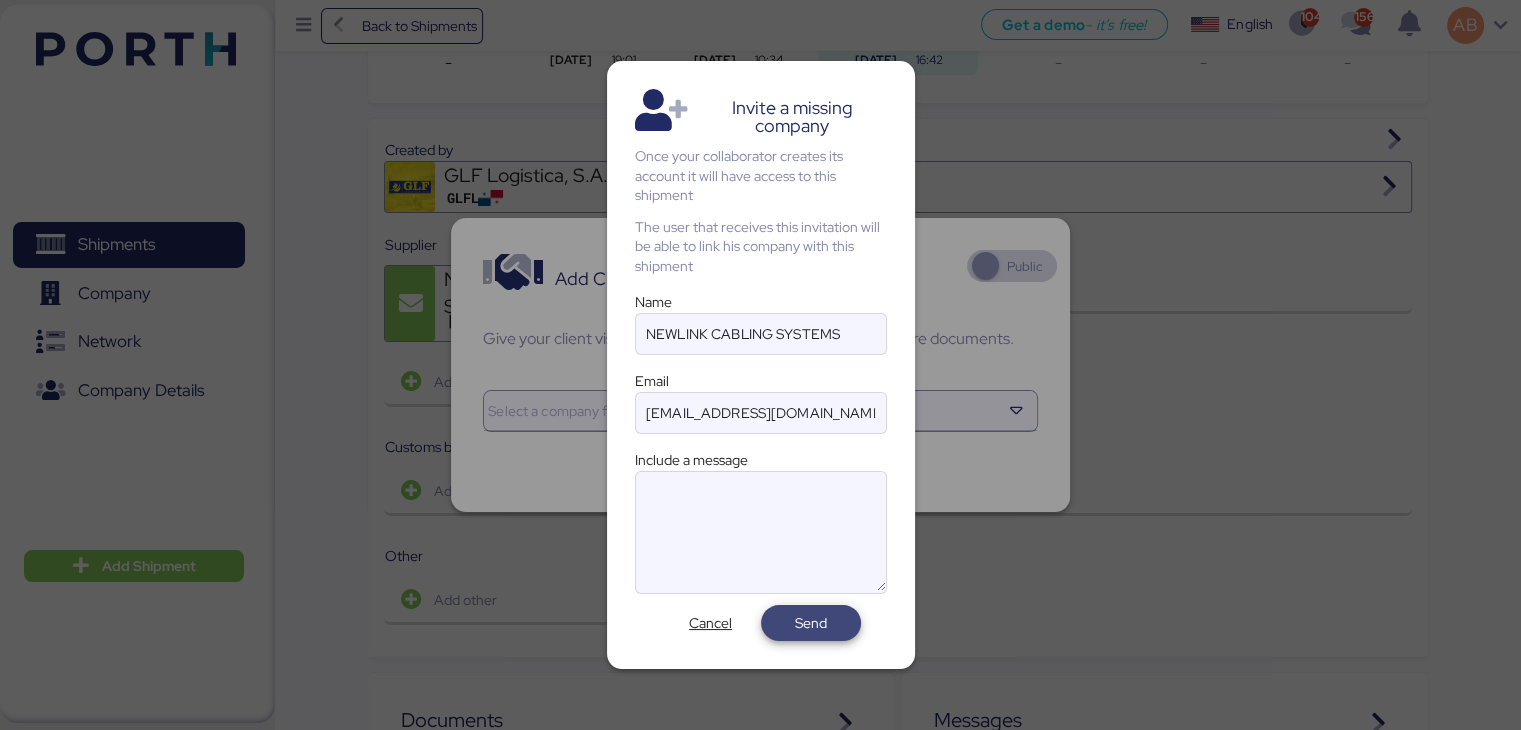 click on "Send" at bounding box center [811, 623] 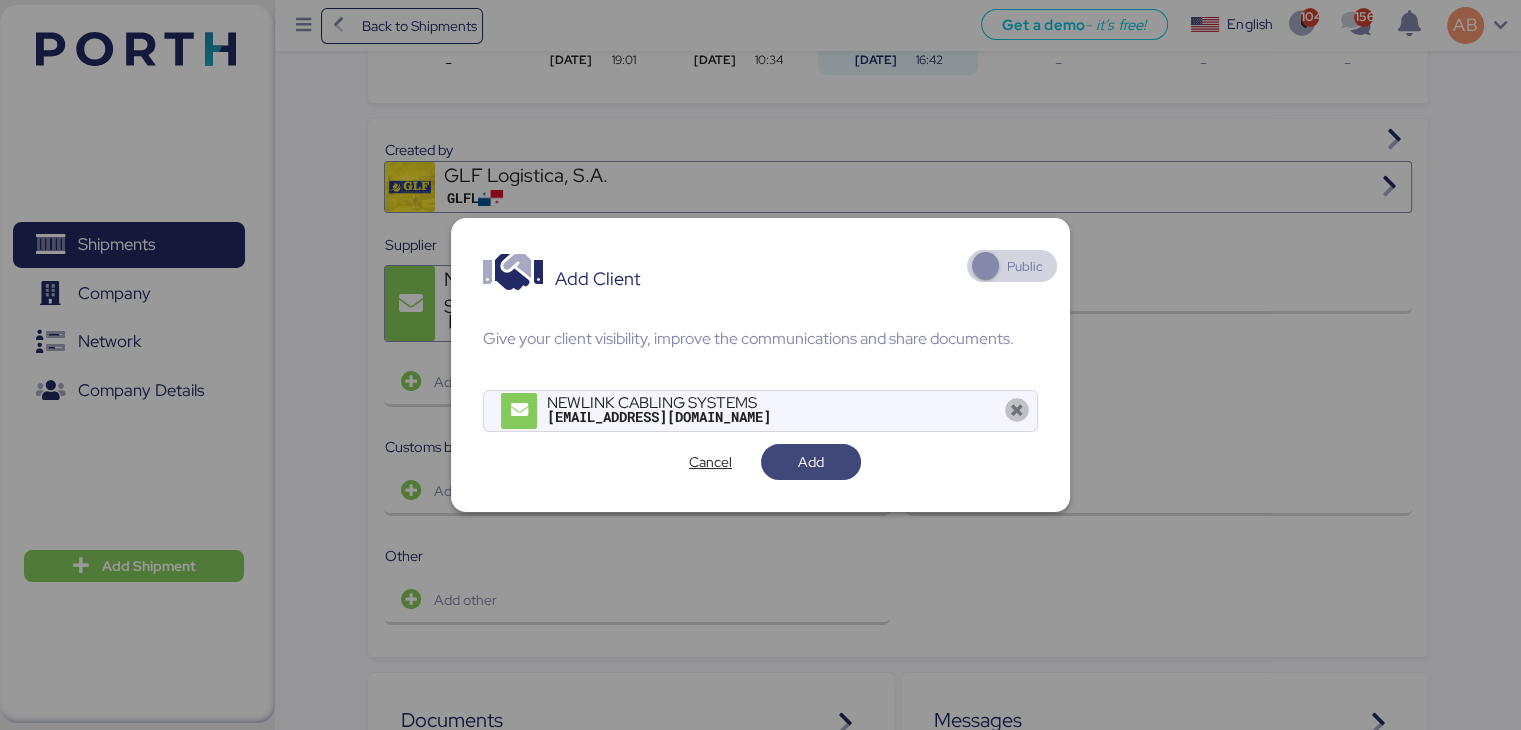 click on "Add" at bounding box center [811, 462] 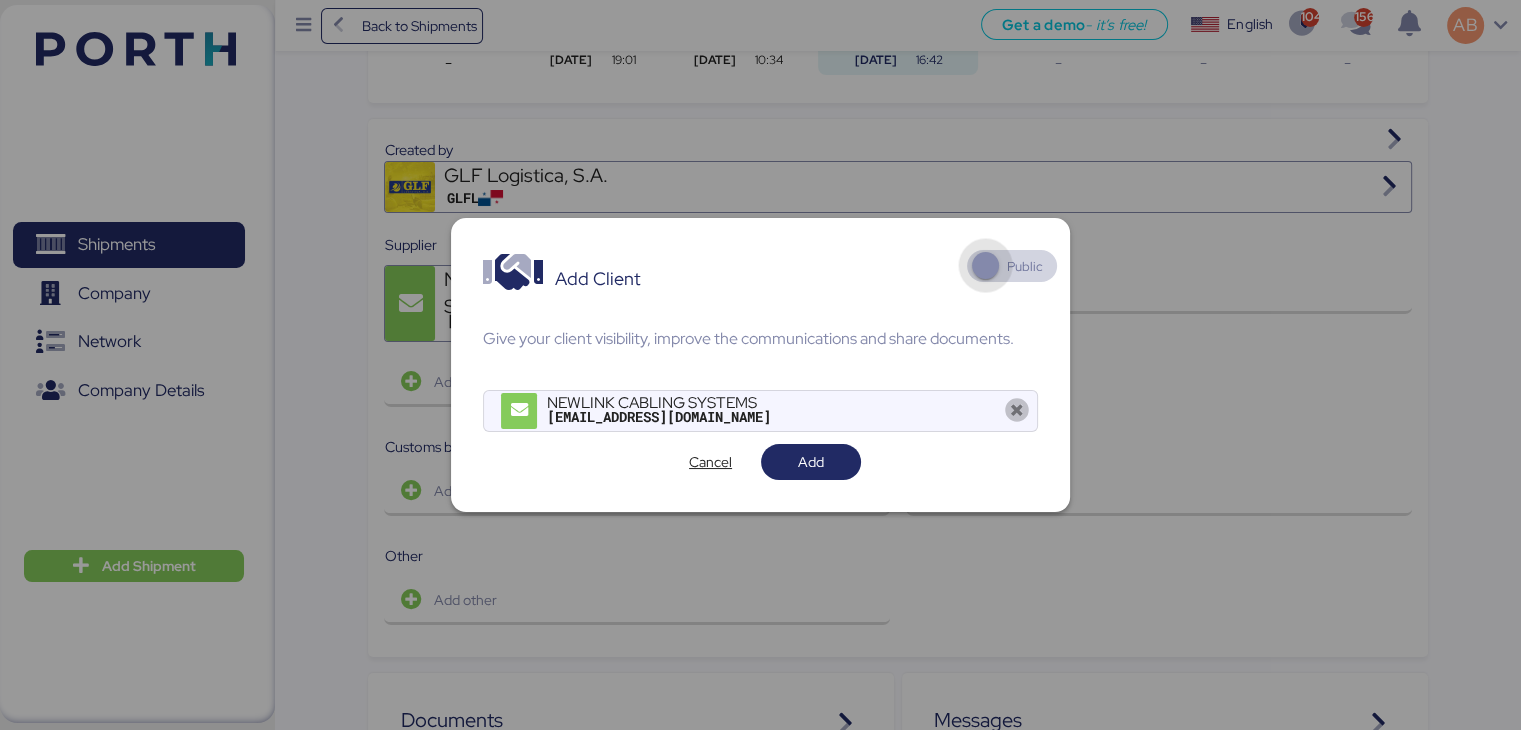 click at bounding box center [985, 265] 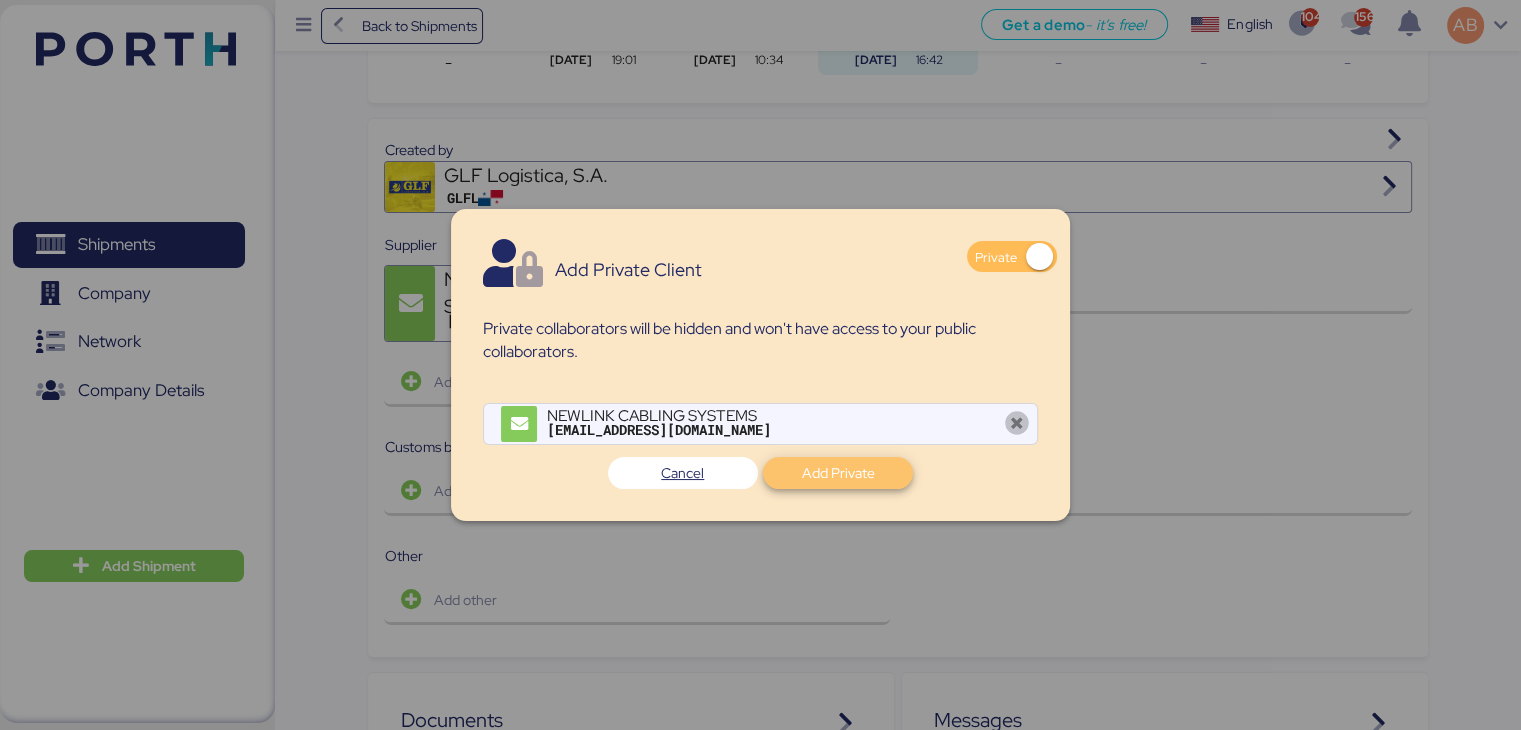click on "Add Private" at bounding box center (838, 473) 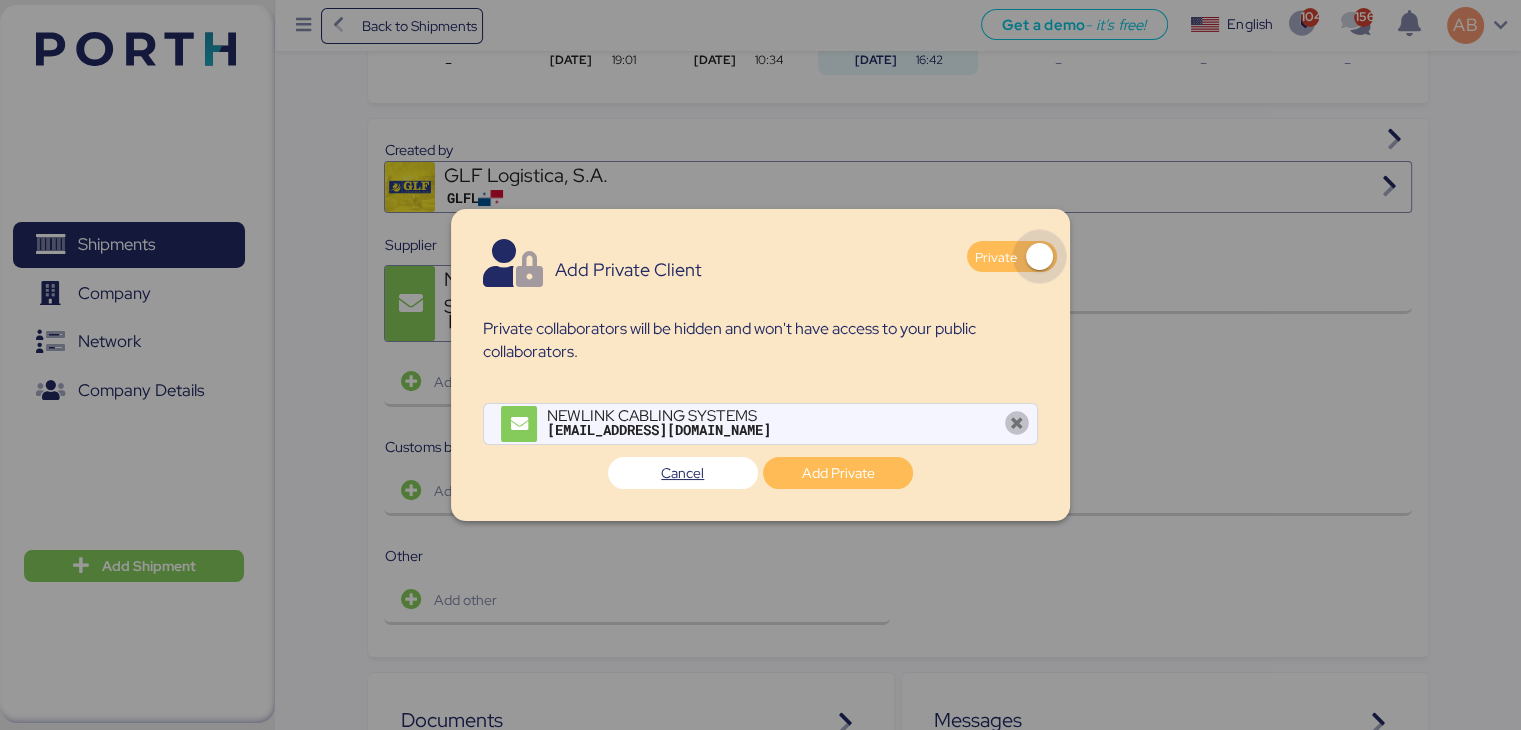 click on "Private" at bounding box center [996, 257] 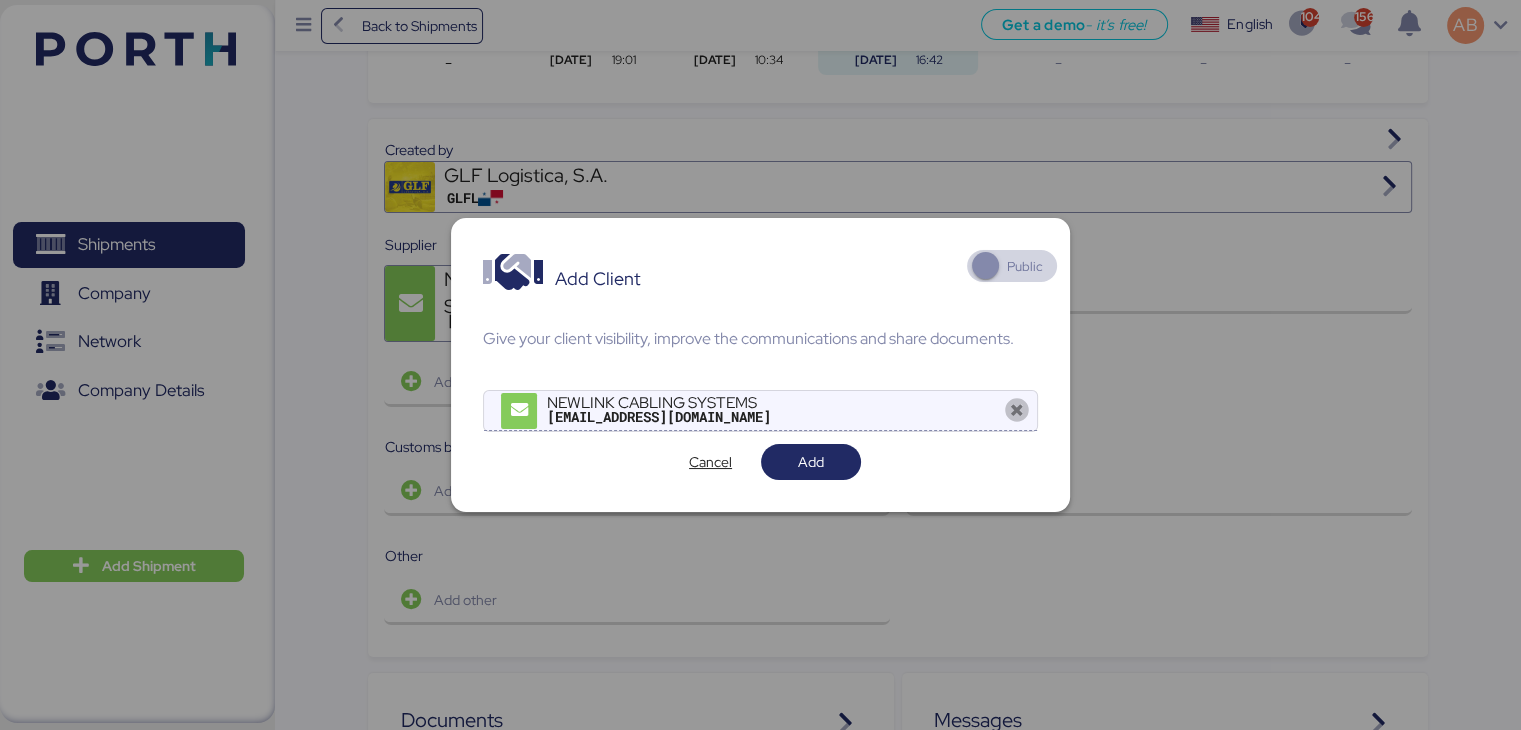 click on "[object Object] NEWLINK CABLING SYSTEMS [EMAIL_ADDRESS][DOMAIN_NAME]" at bounding box center [771, 411] 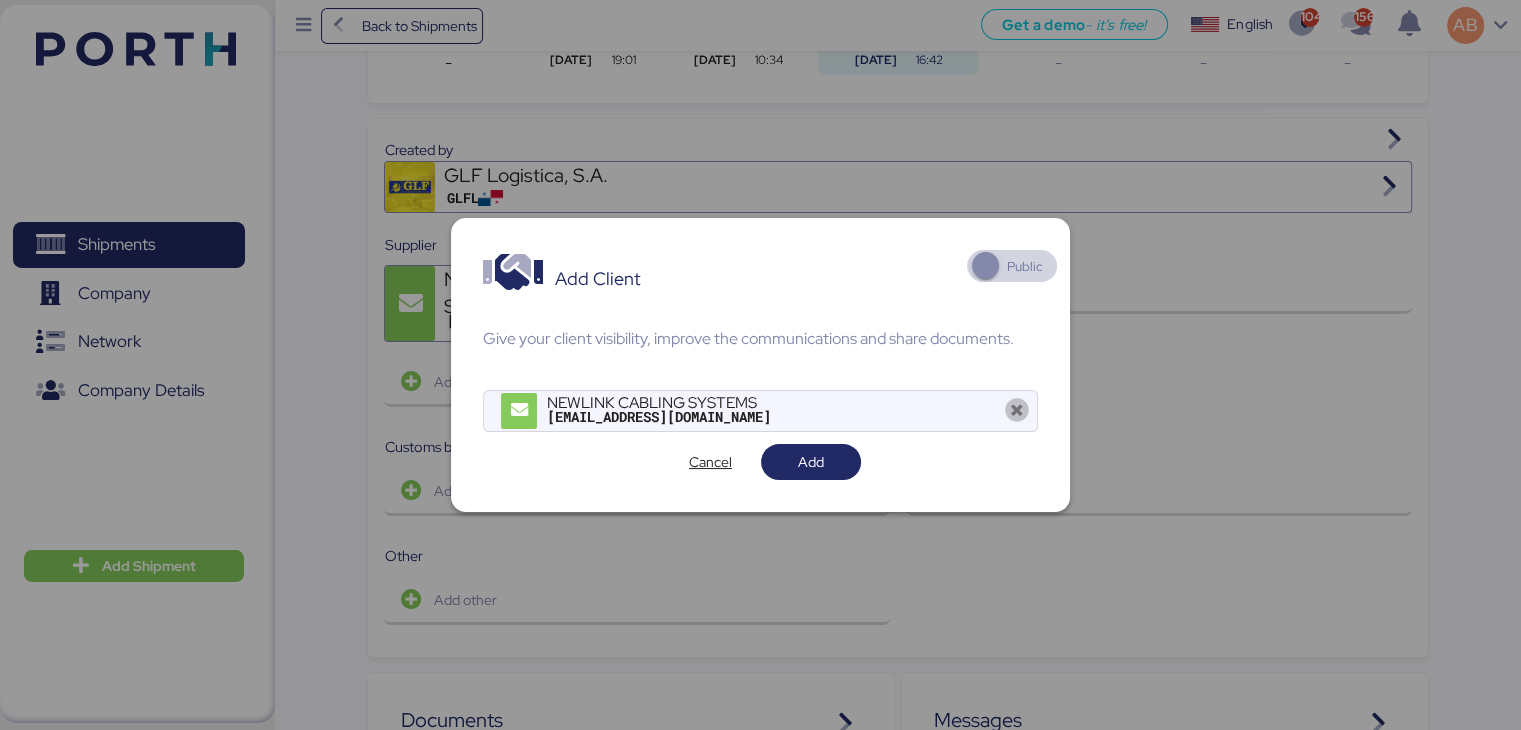 click on "Add Client" at bounding box center (598, 279) 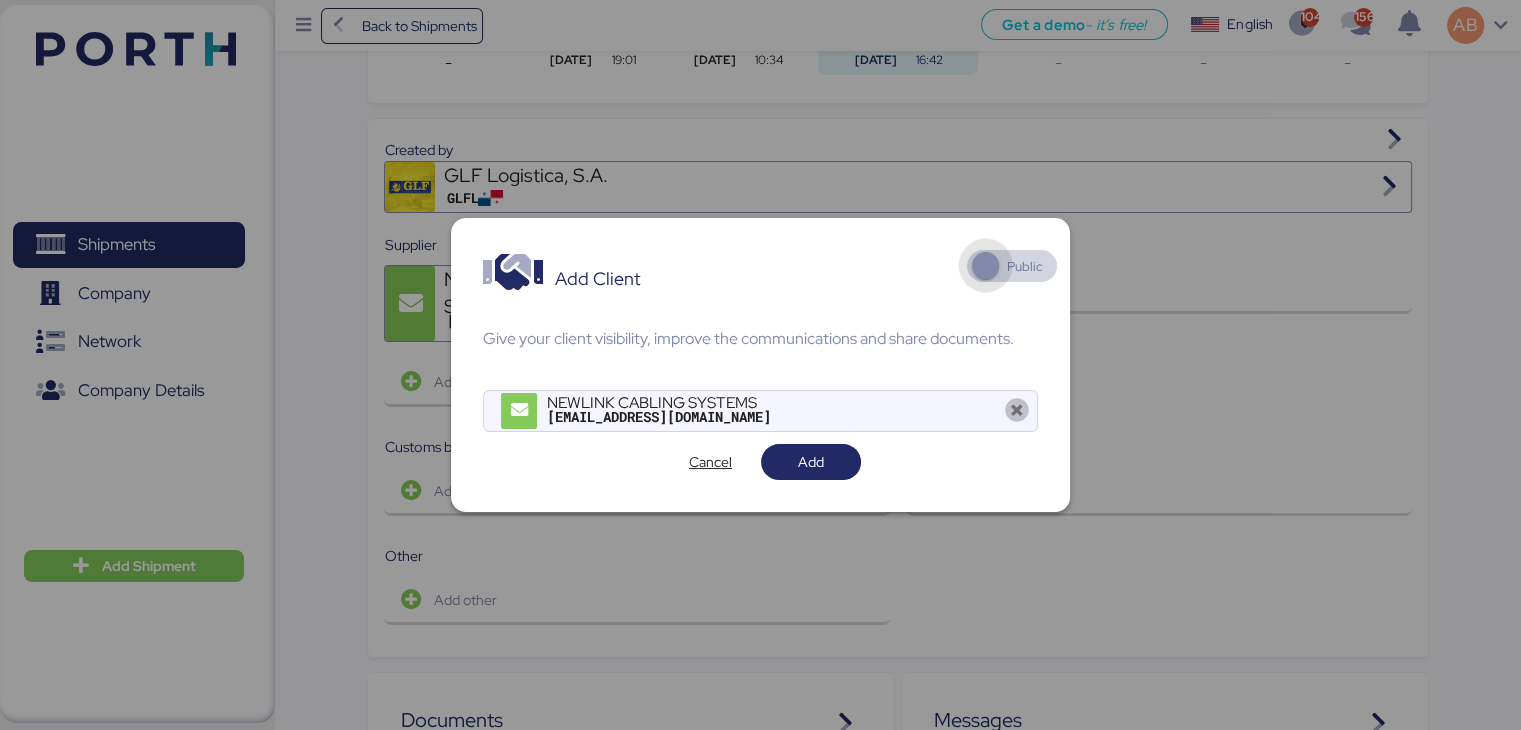 click at bounding box center (1012, 266) 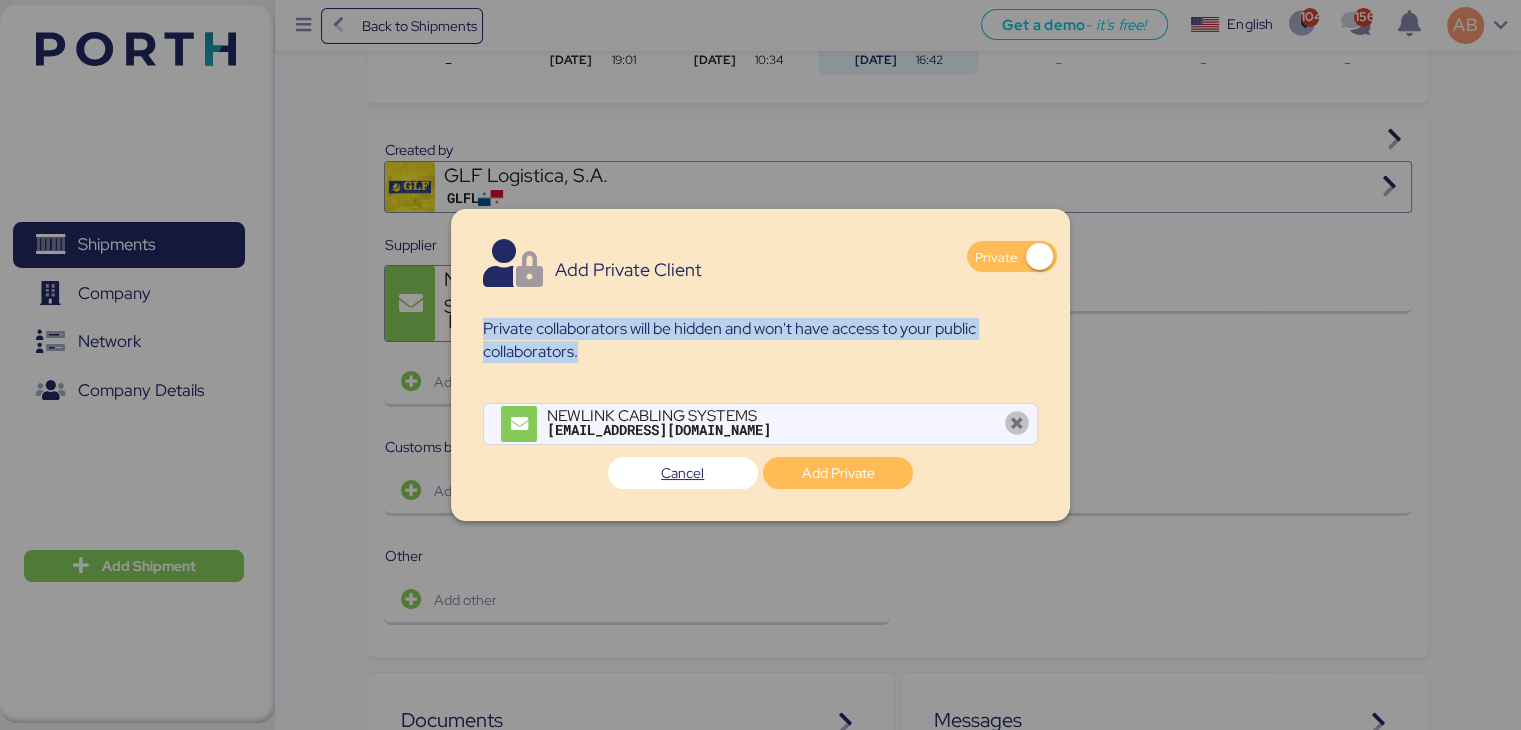 drag, startPoint x: 483, startPoint y: 327, endPoint x: 587, endPoint y: 352, distance: 106.96261 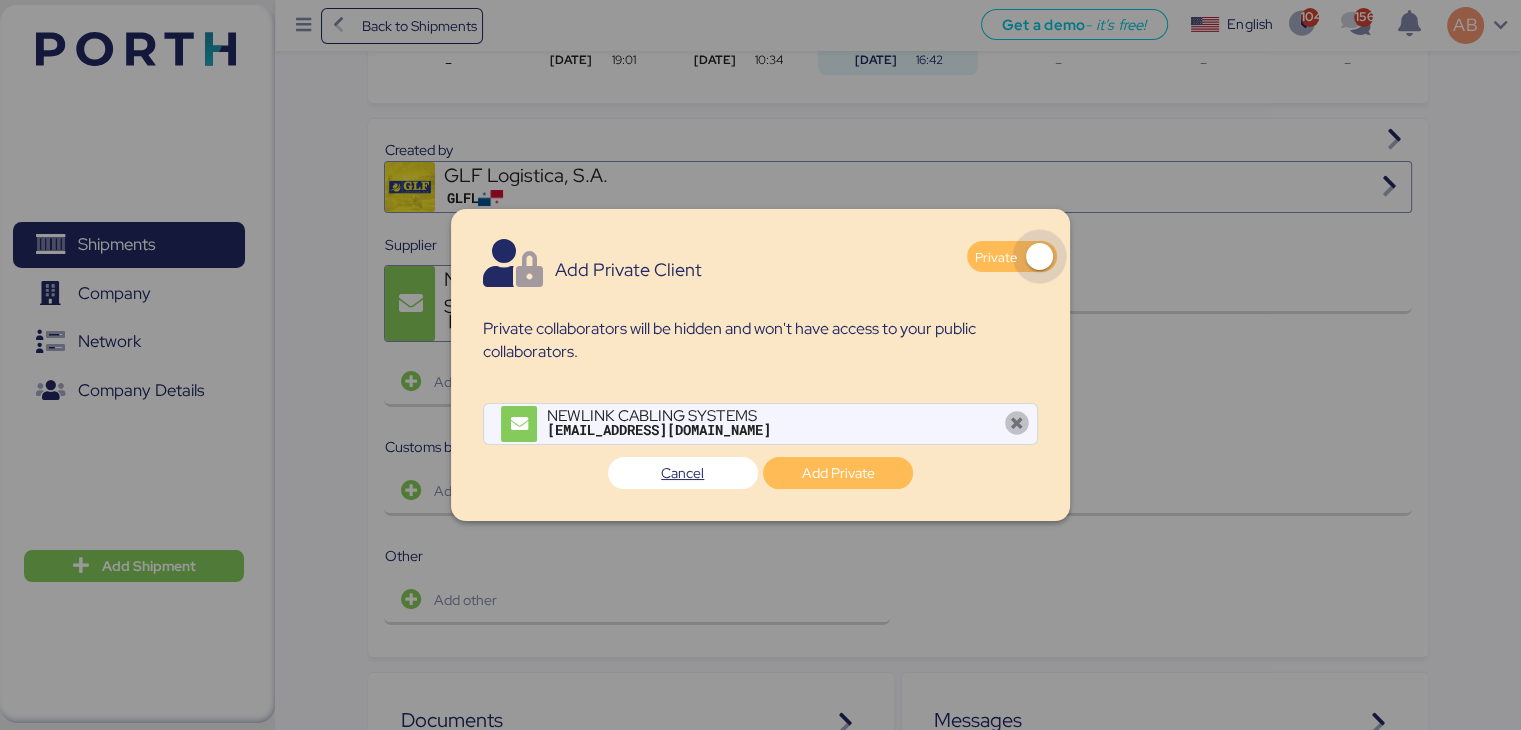 click on "Private" at bounding box center [996, 257] 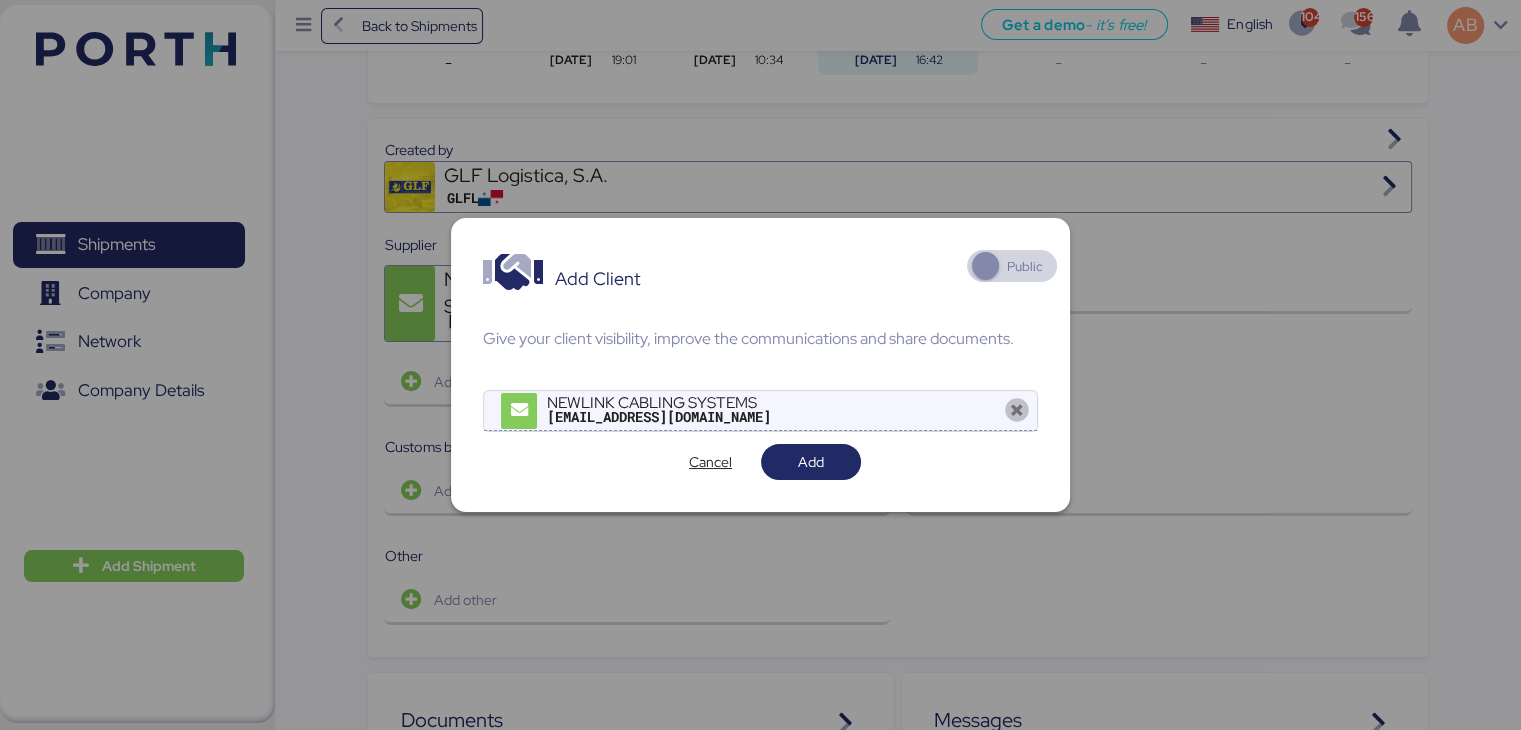 click on "[object Object] NEWLINK CABLING SYSTEMS [EMAIL_ADDRESS][DOMAIN_NAME]" at bounding box center [771, 411] 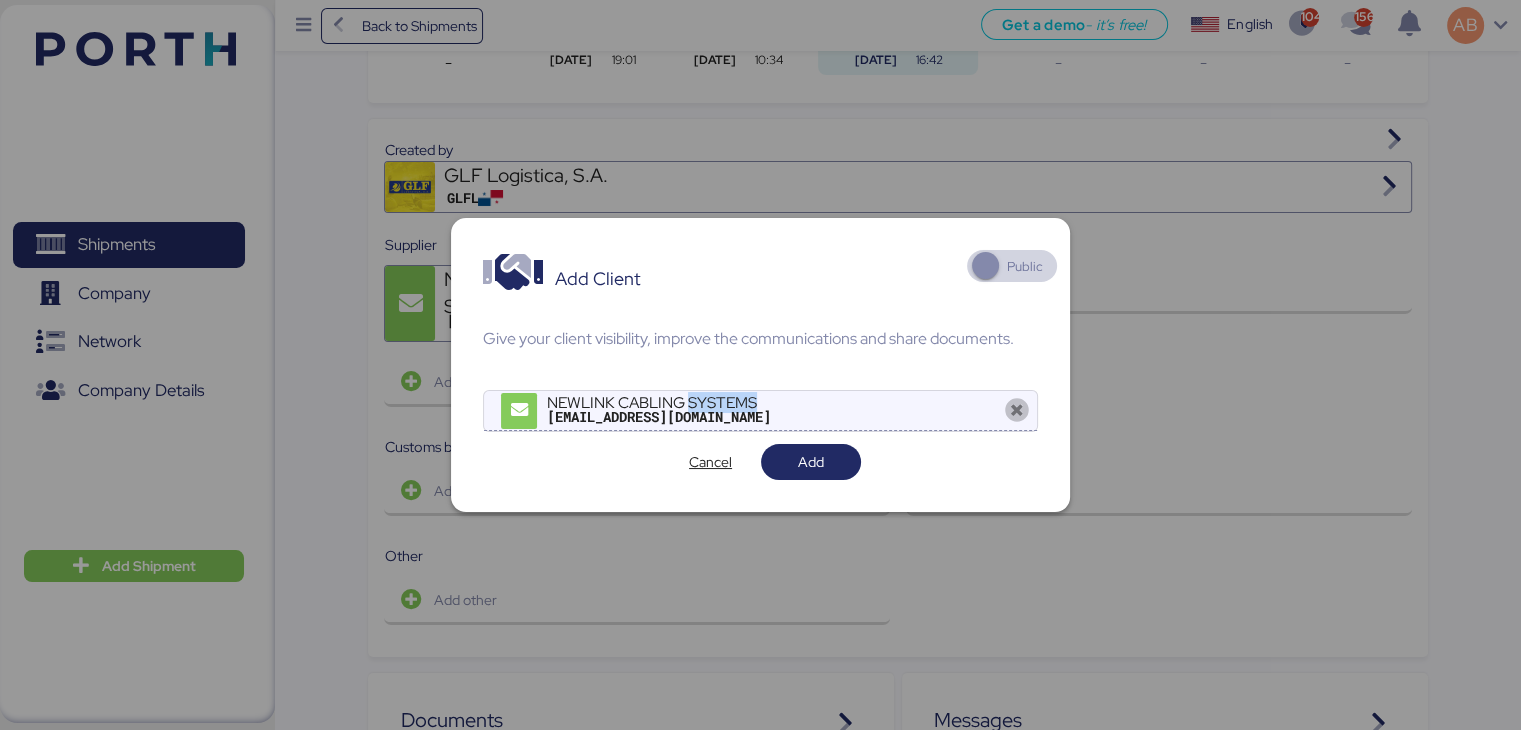 click on "NEWLINK CABLING SYSTEMS" at bounding box center [659, 403] 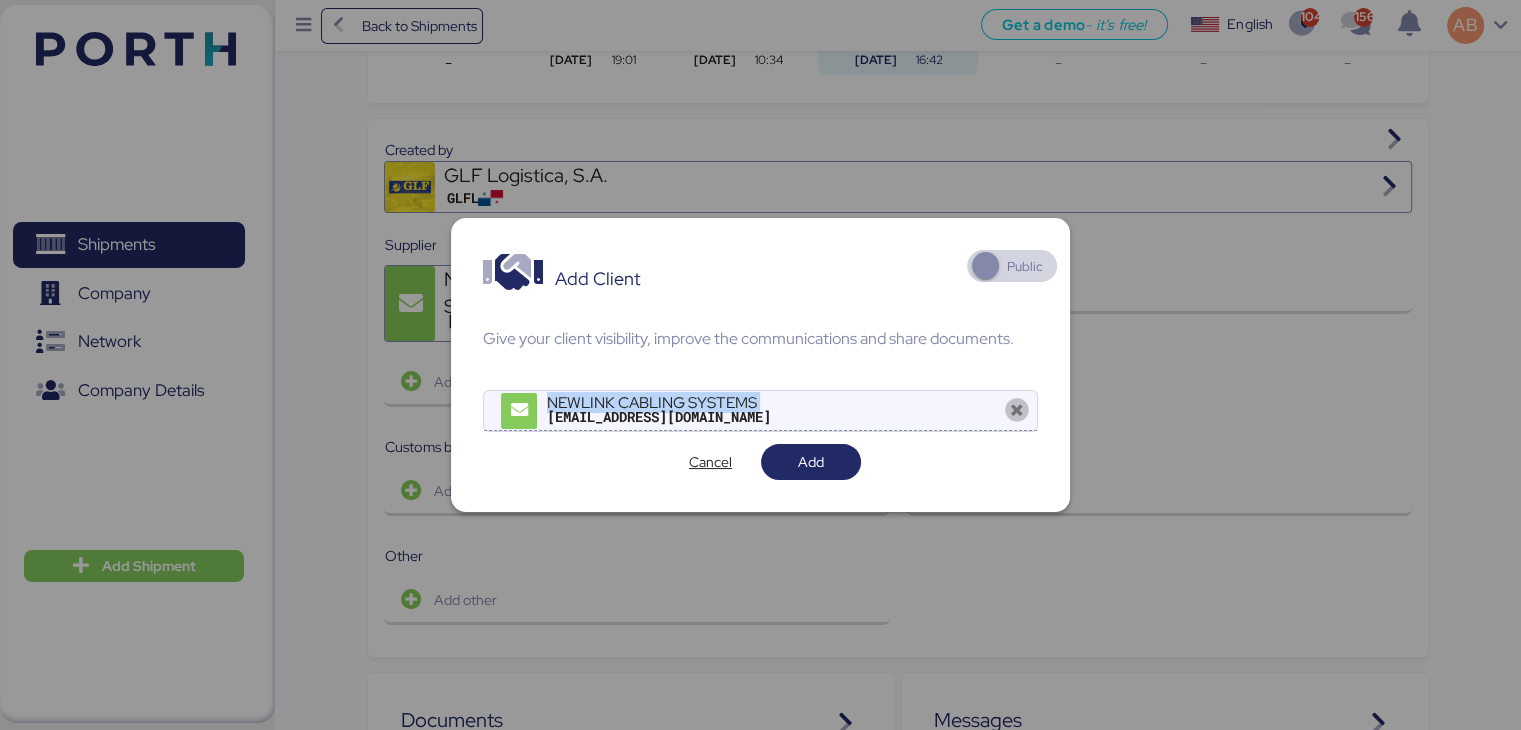 click on "NEWLINK CABLING SYSTEMS" at bounding box center (659, 403) 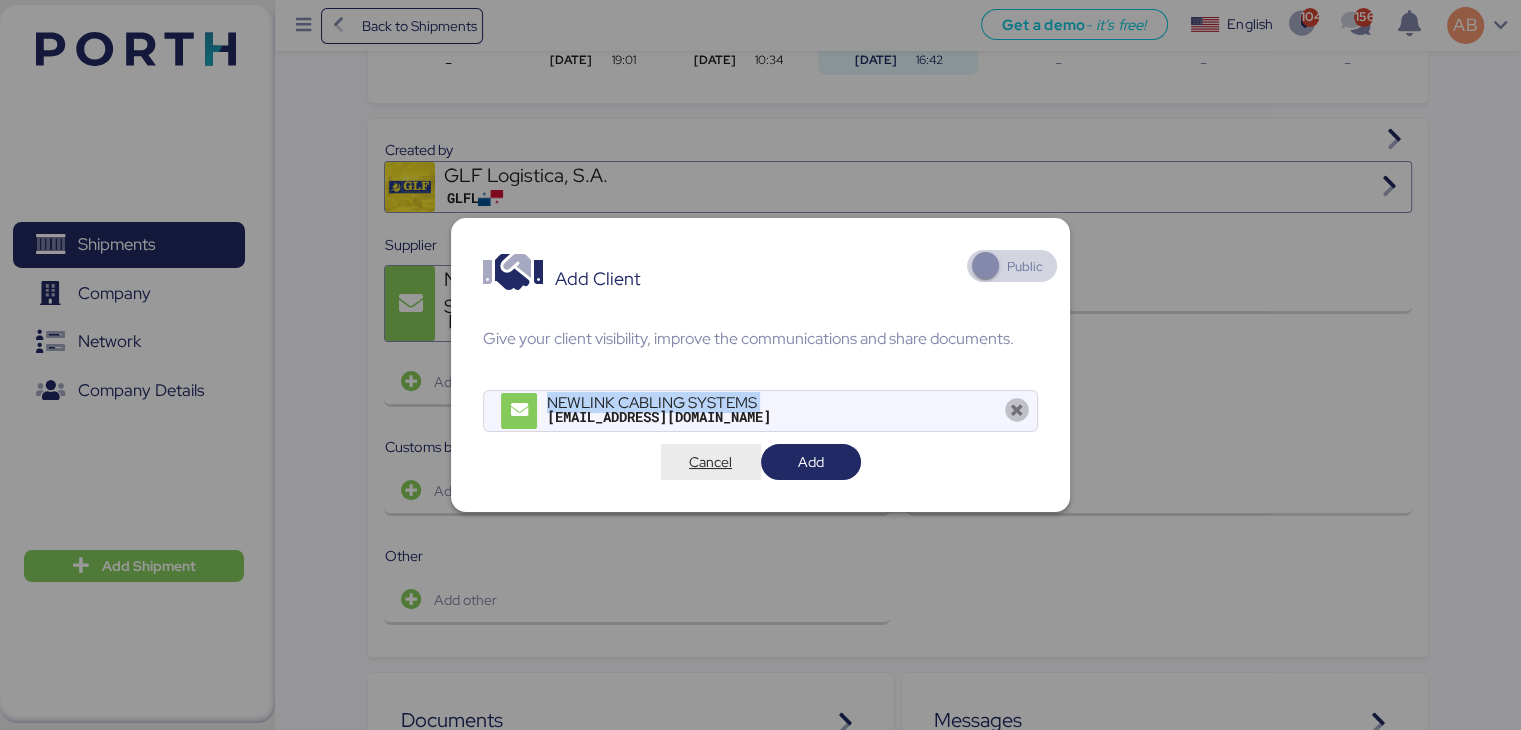 click on "Cancel" at bounding box center (710, 462) 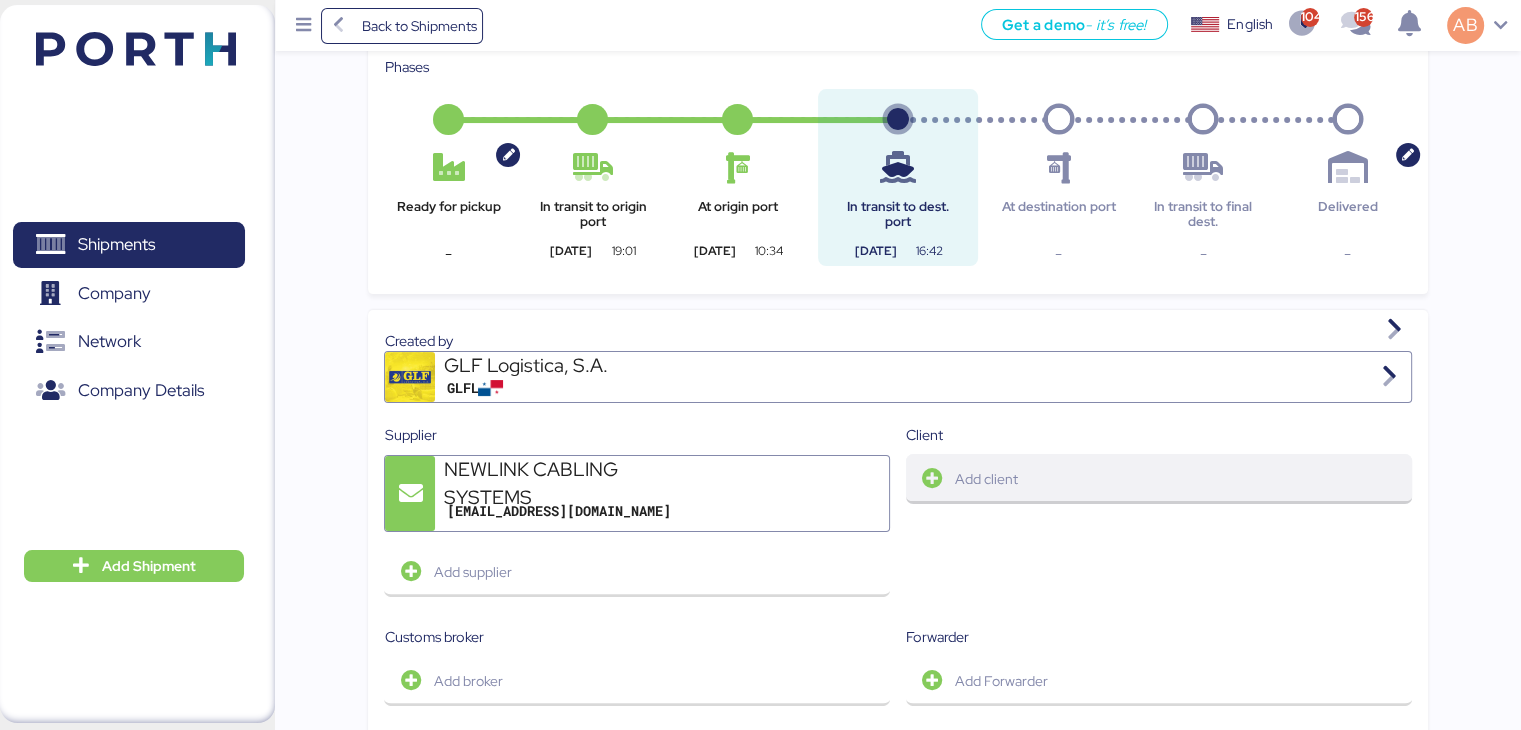 scroll, scrollTop: 500, scrollLeft: 0, axis: vertical 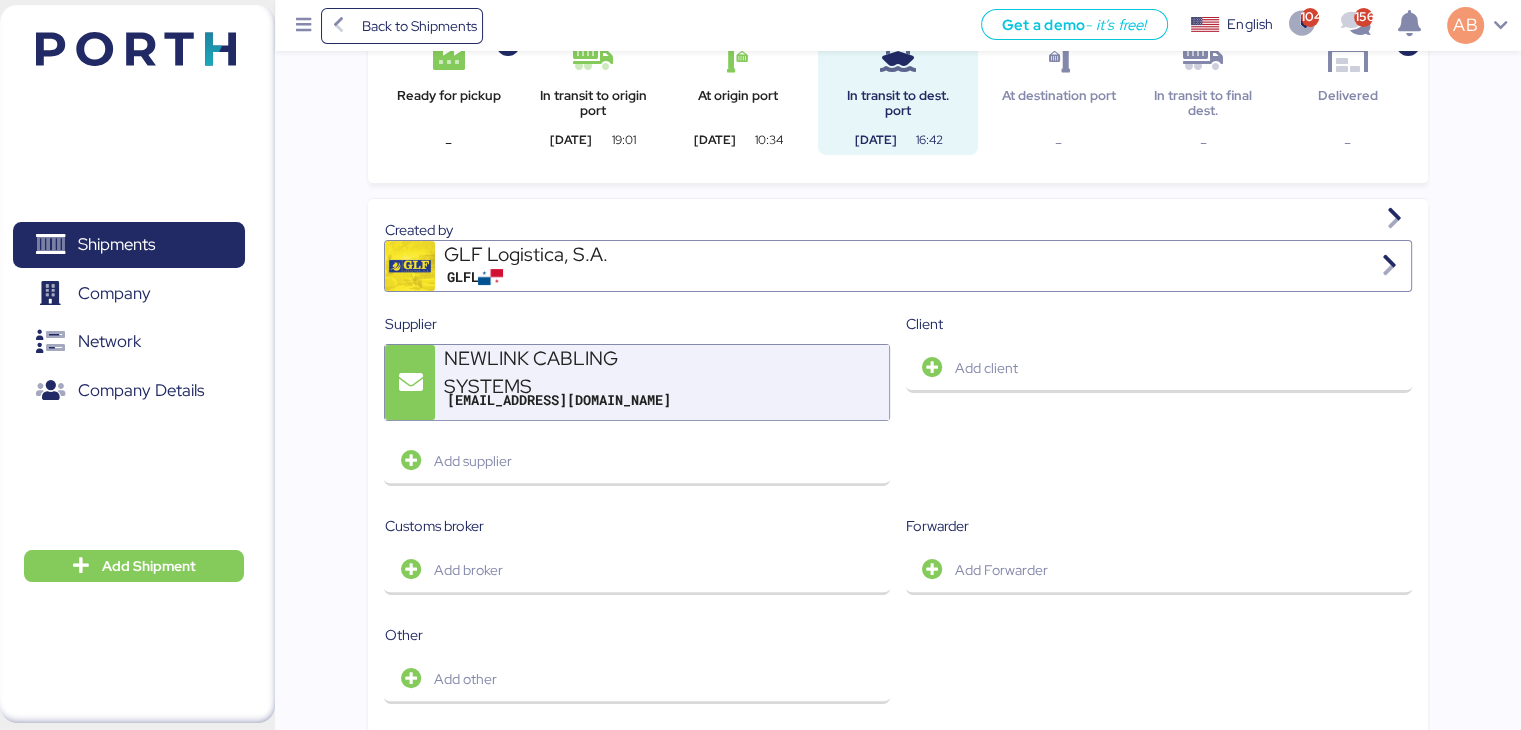 click on "NEWLINK CABLING SYSTEMS" at bounding box center [563, 372] 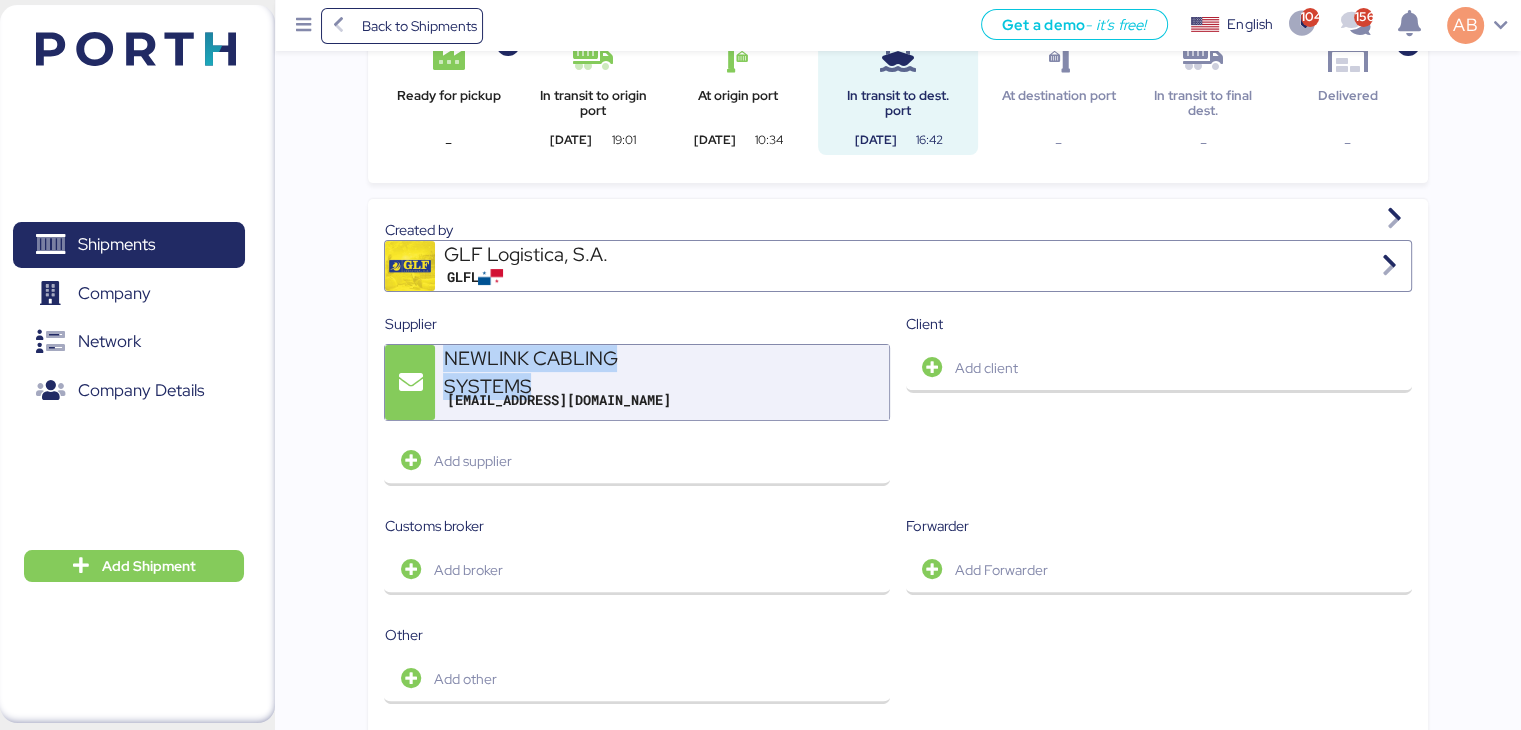 click on "NEWLINK CABLING SYSTEMS" at bounding box center [563, 372] 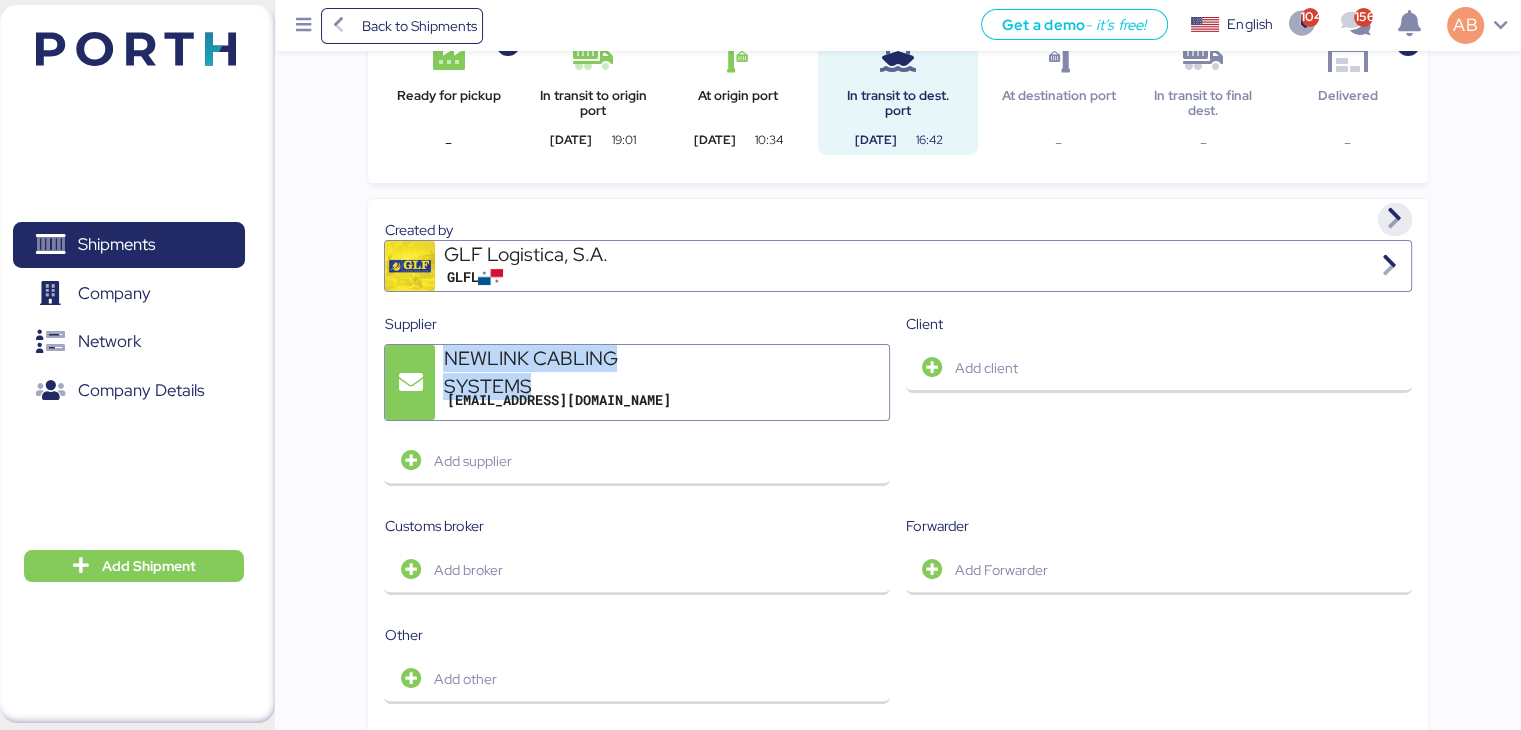 click at bounding box center (1395, 219) 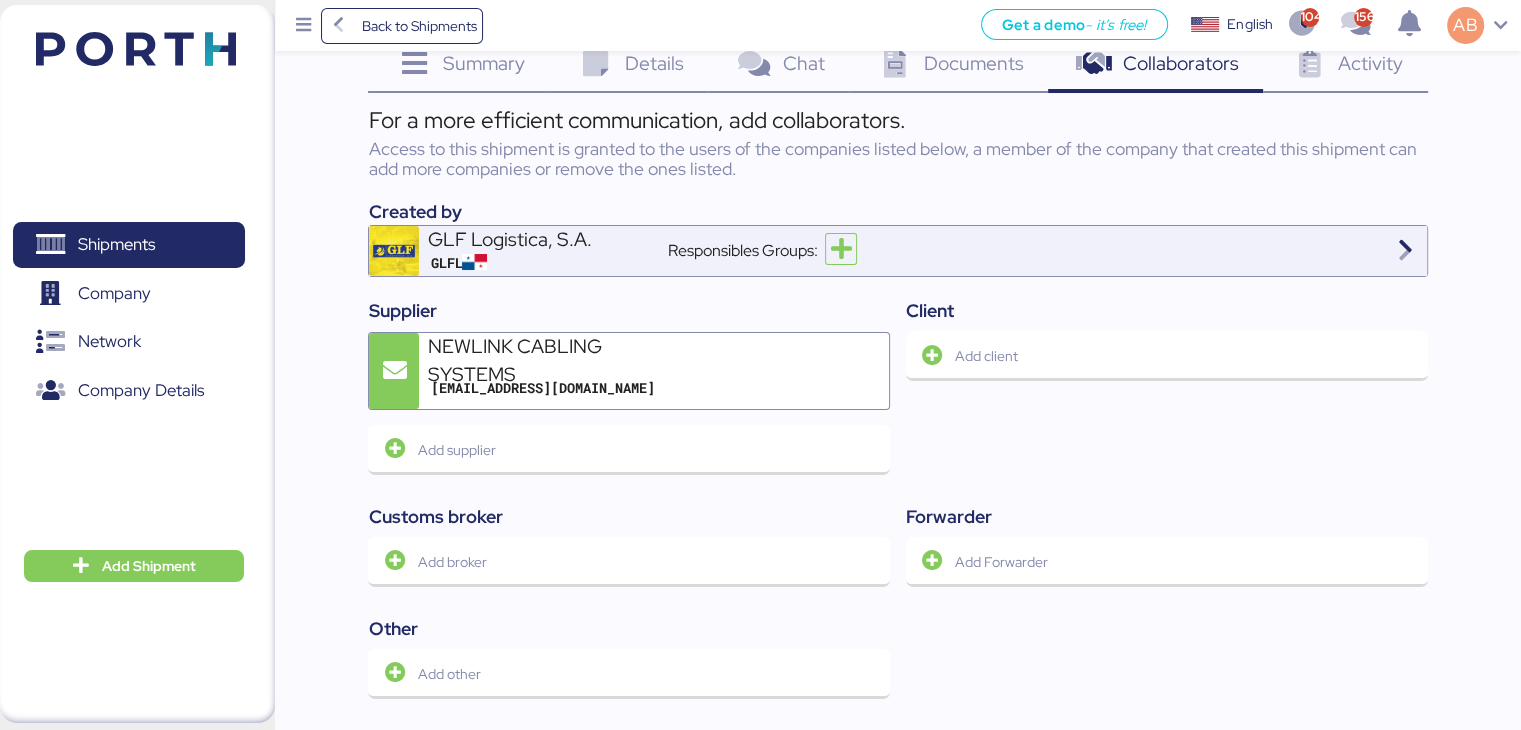 scroll, scrollTop: 0, scrollLeft: 0, axis: both 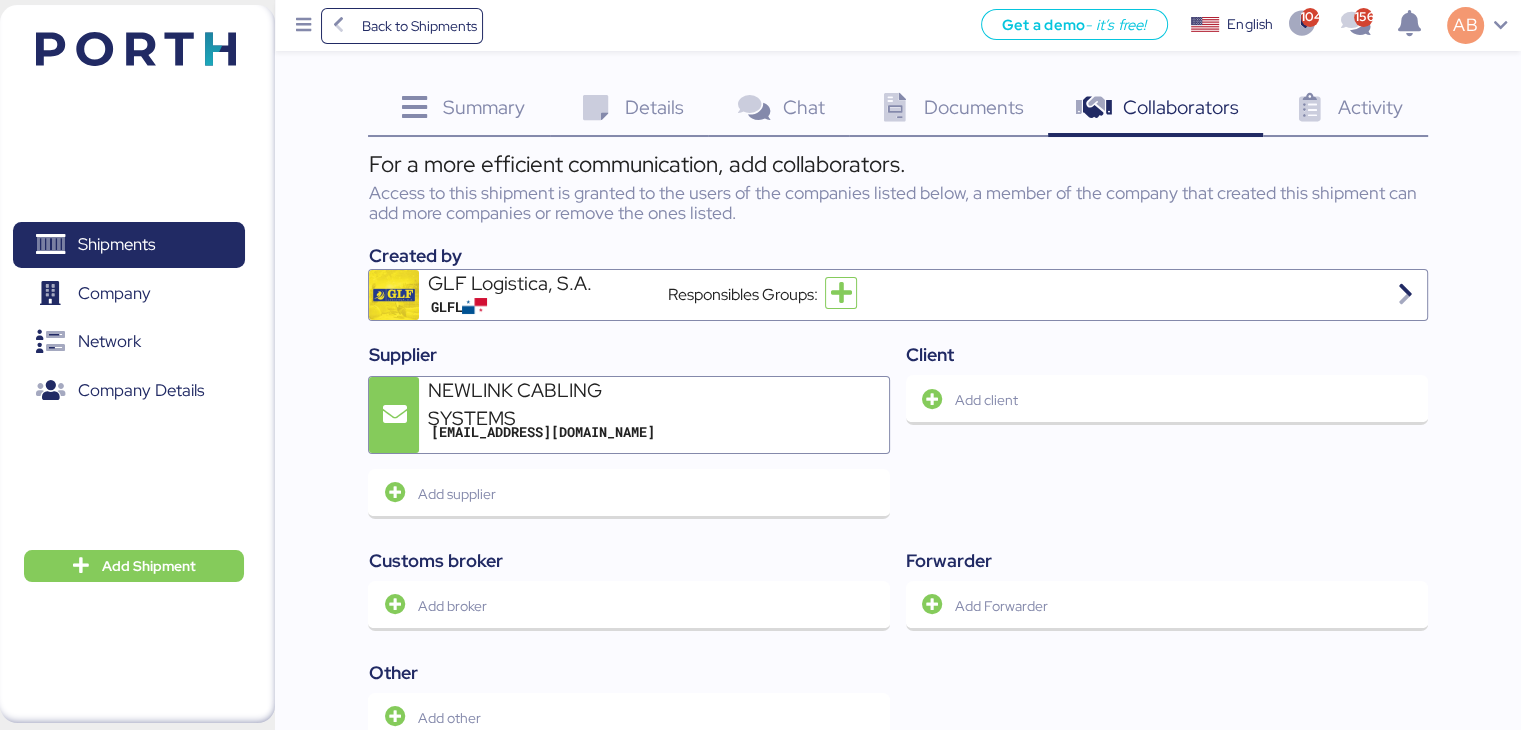 click on "Documents" at bounding box center [974, 107] 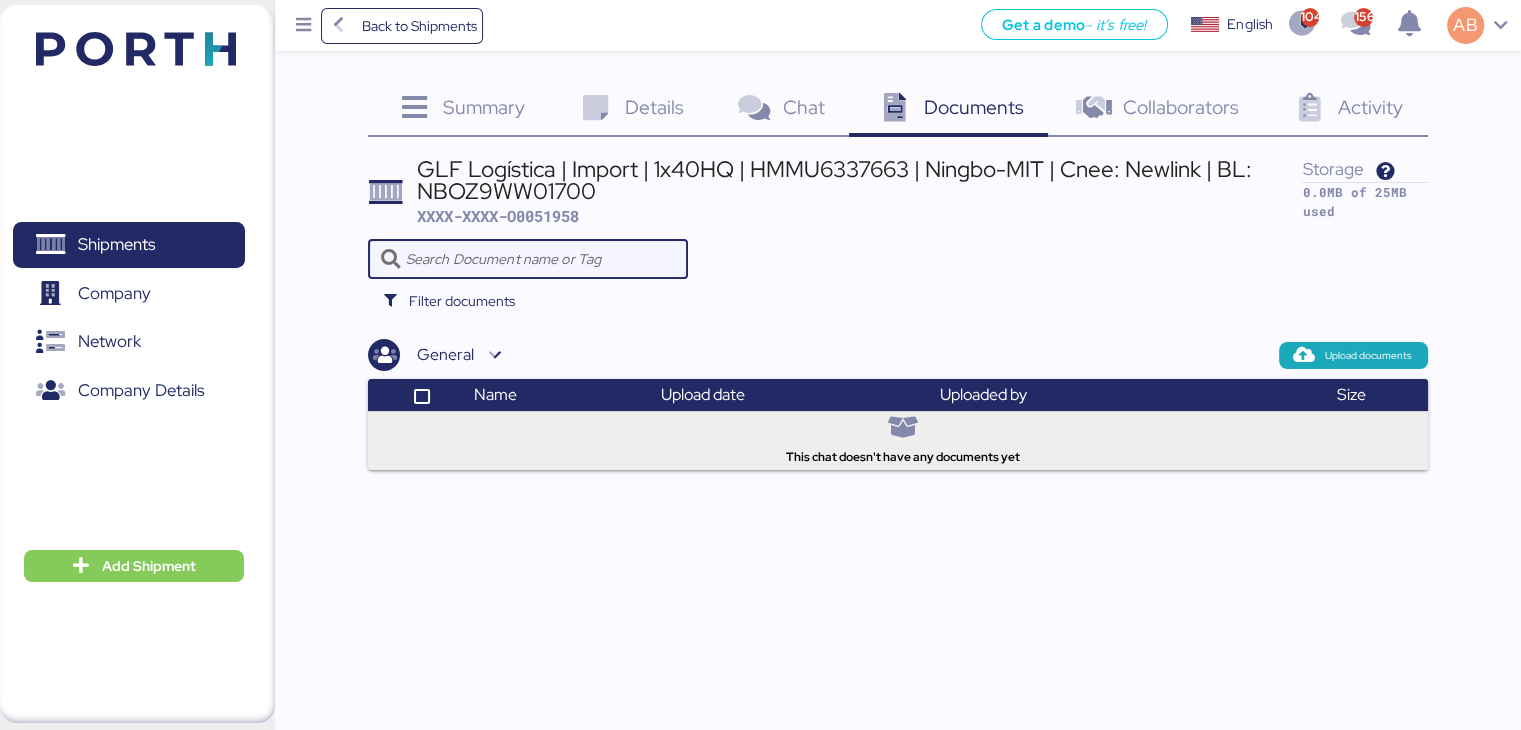click at bounding box center (541, 259) 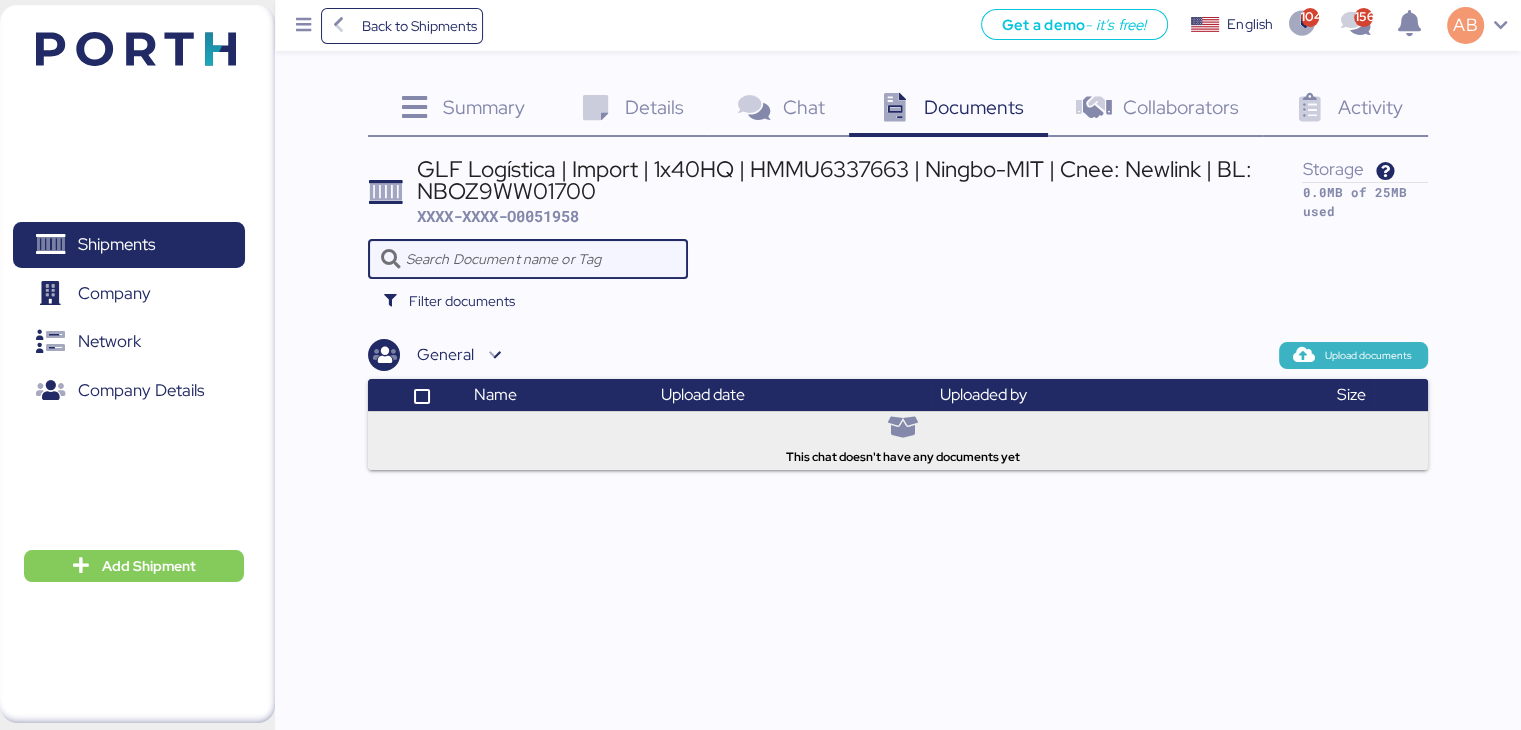 click on "Upload documents" at bounding box center [1368, 356] 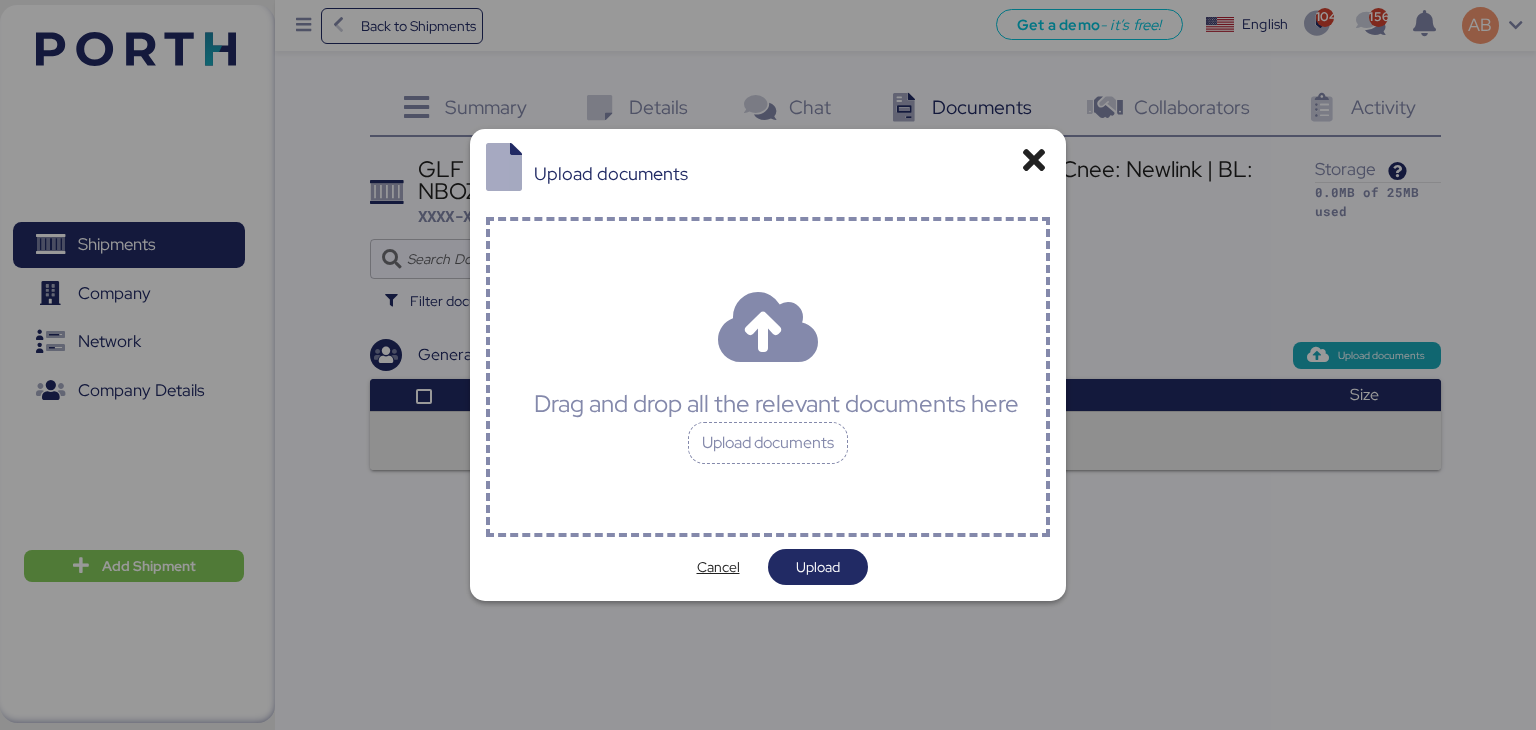 click at bounding box center (1034, 161) 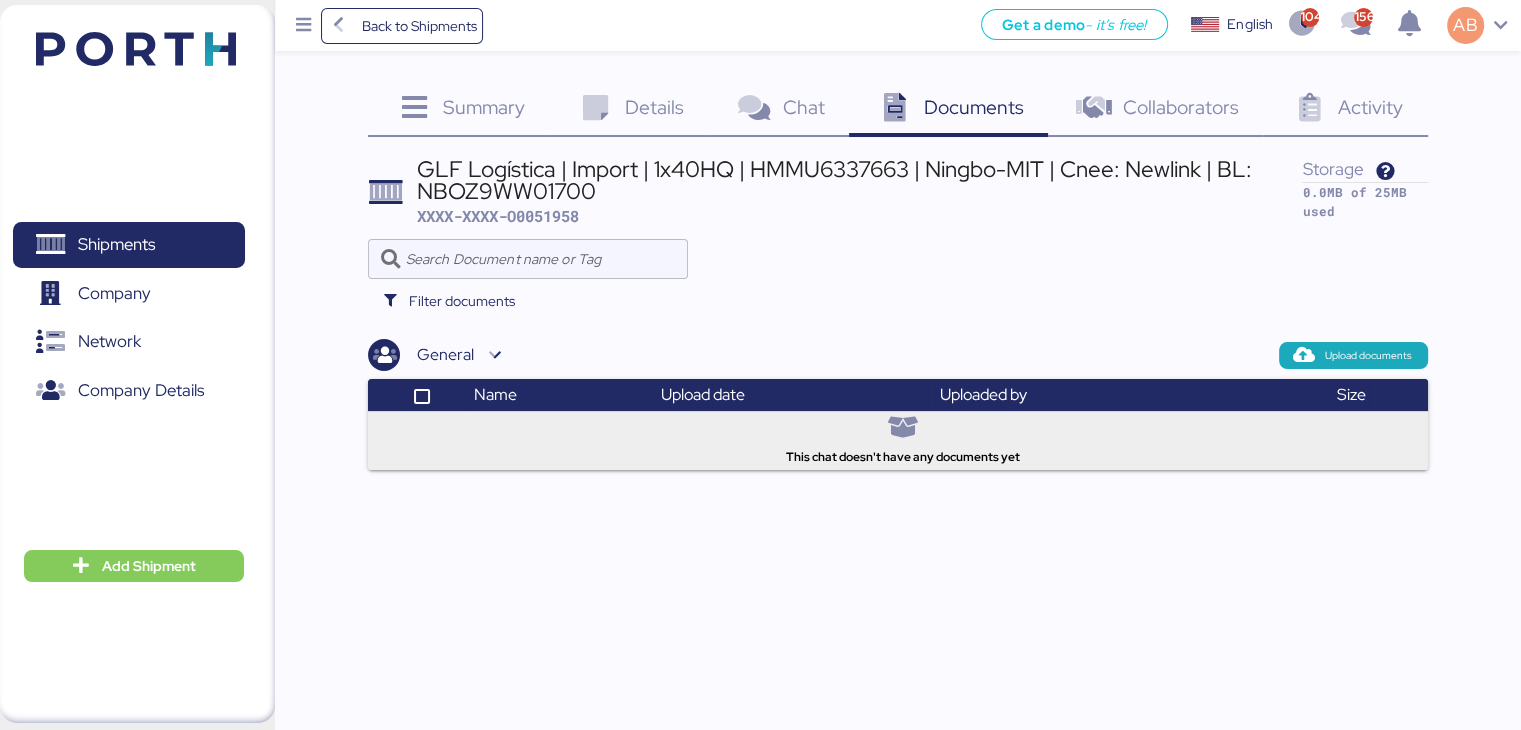 click on "Collaborators" at bounding box center [1181, 107] 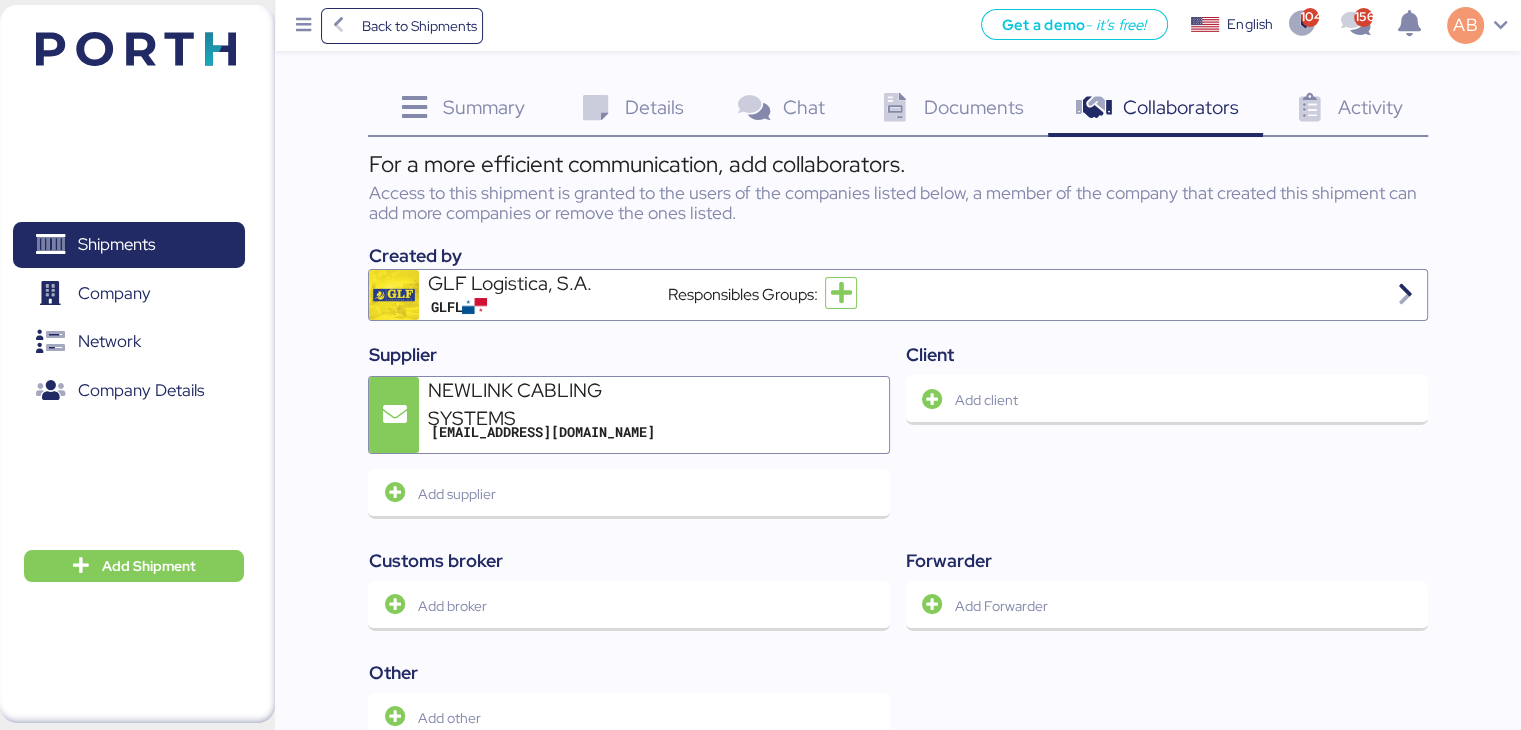 click on "Activity" at bounding box center (1370, 107) 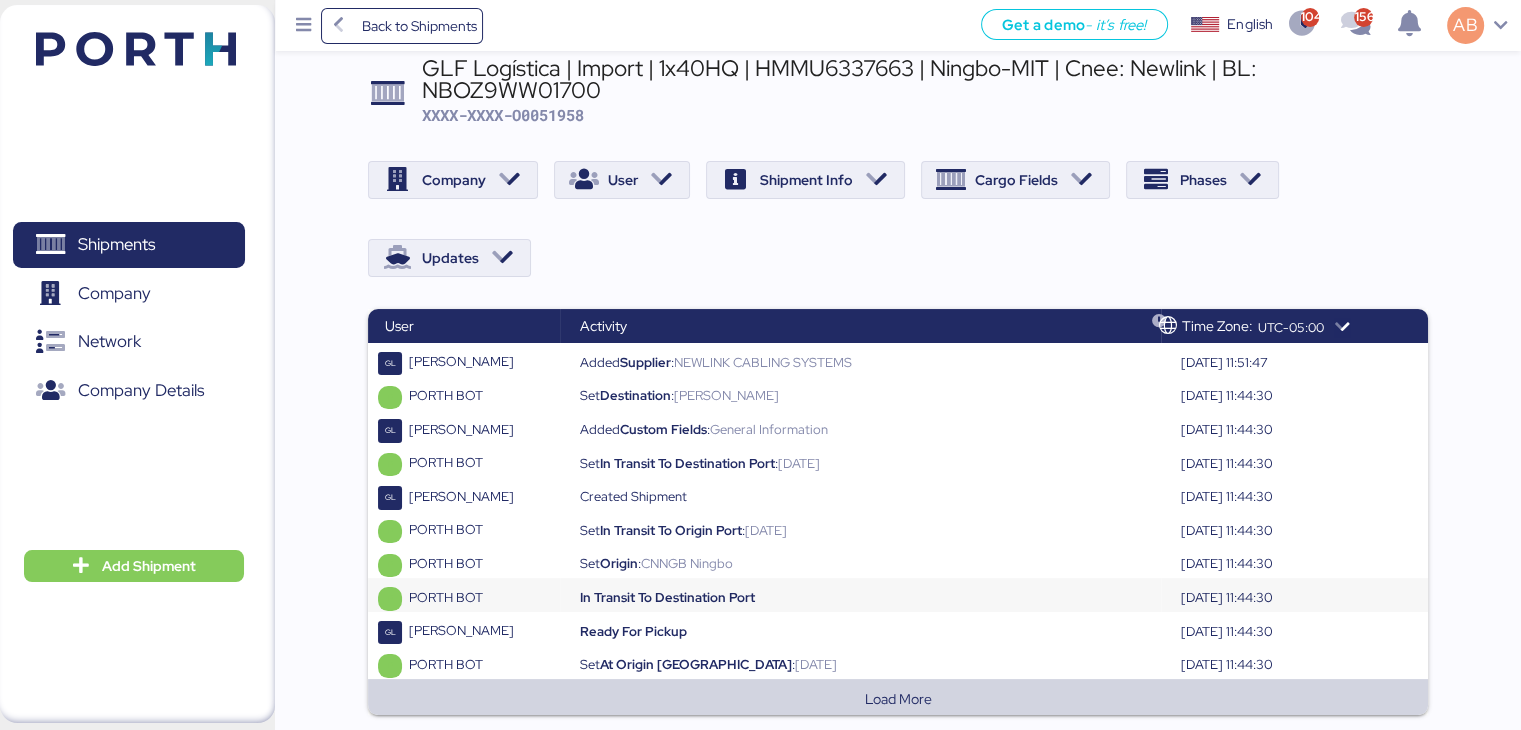 scroll, scrollTop: 0, scrollLeft: 0, axis: both 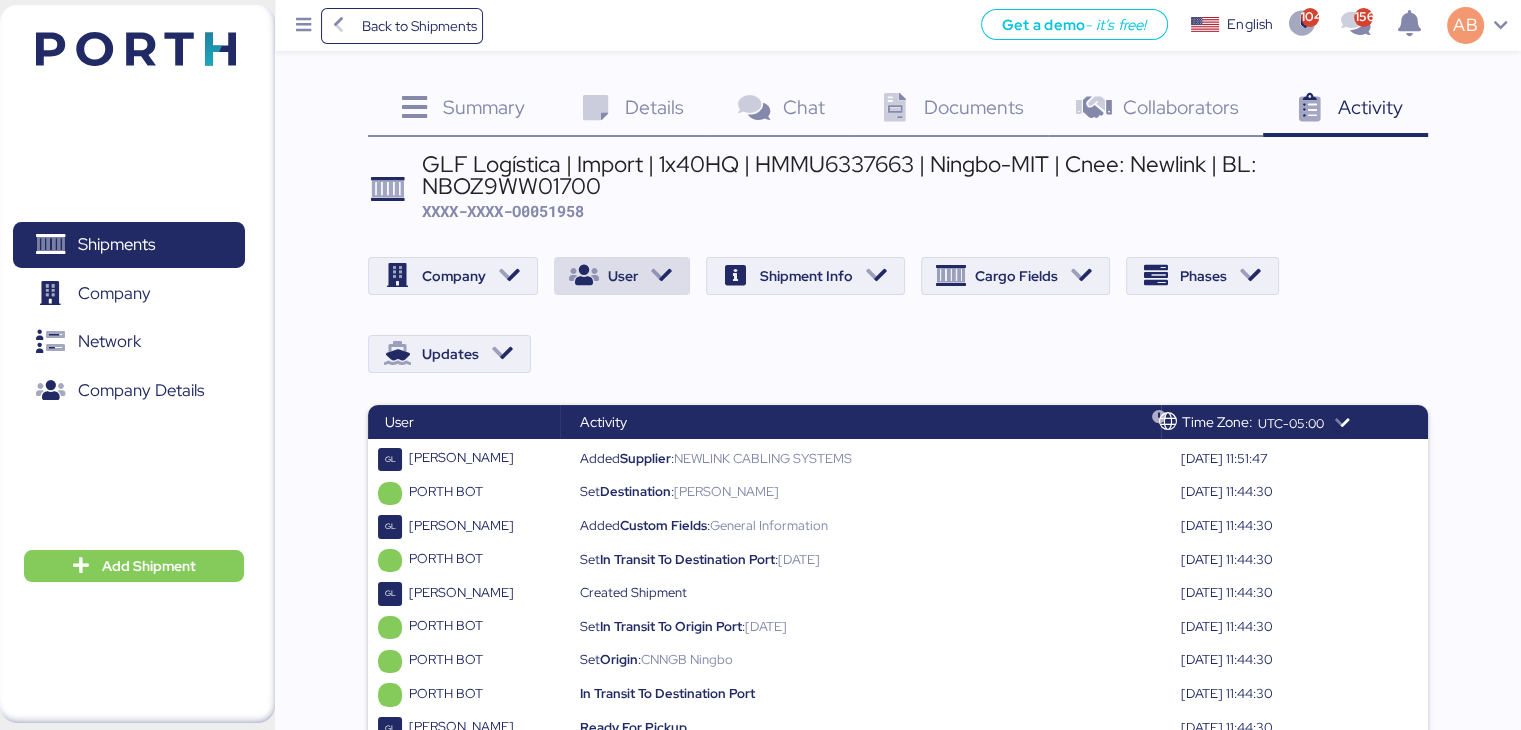 click at bounding box center (661, 276) 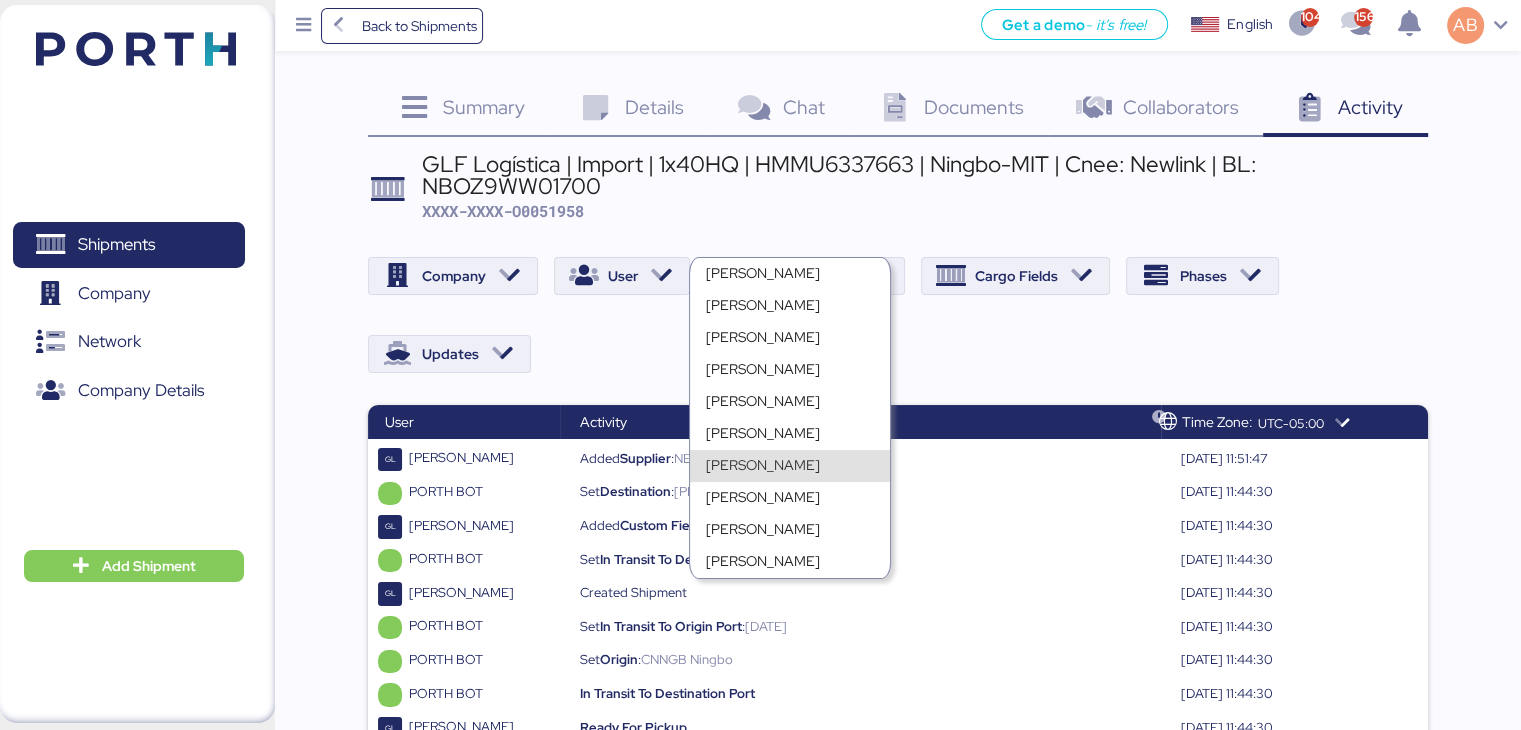 click on "[PERSON_NAME]" at bounding box center (790, 466) 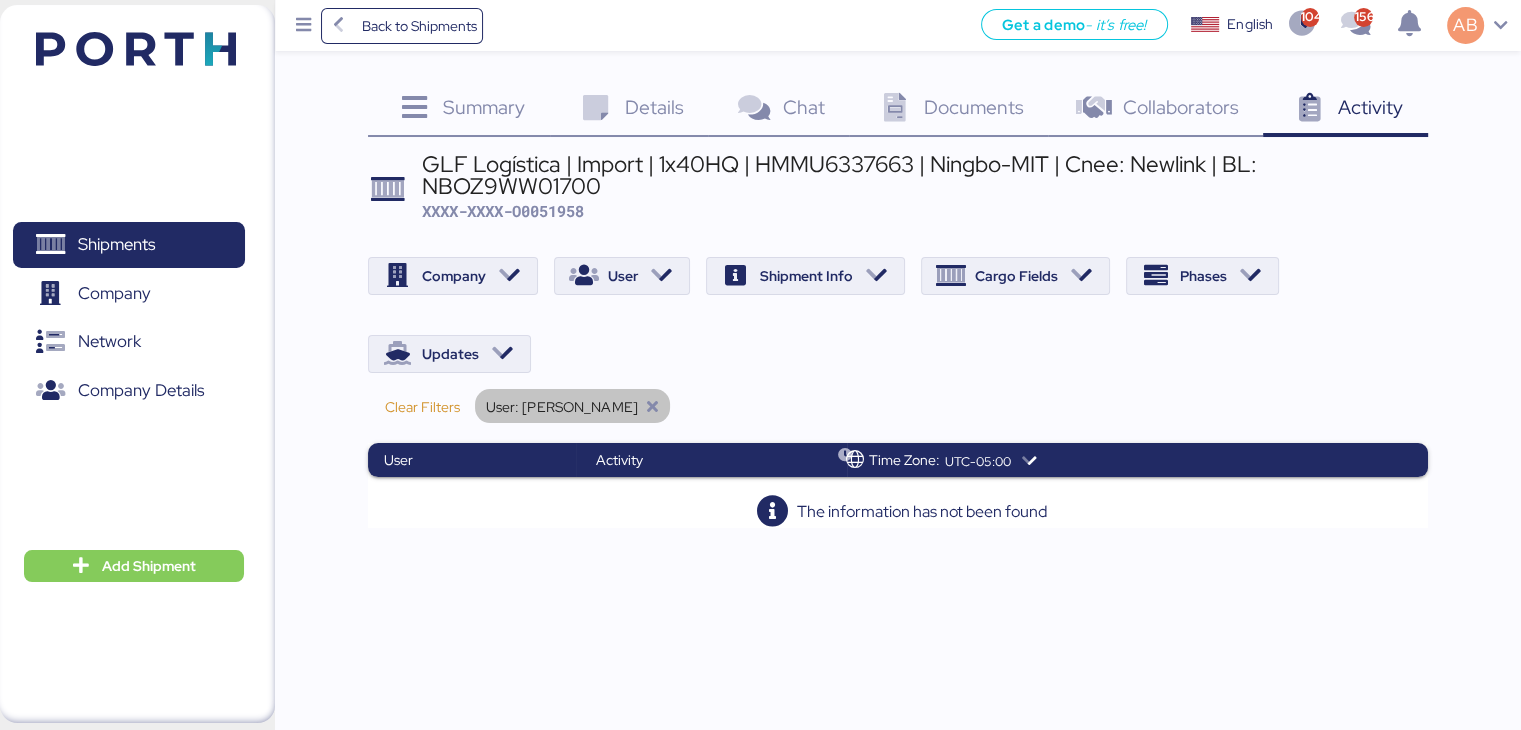 click on "Company     User     Shipment Info     Cargo Fields     Phases     Updates" at bounding box center [897, 311] 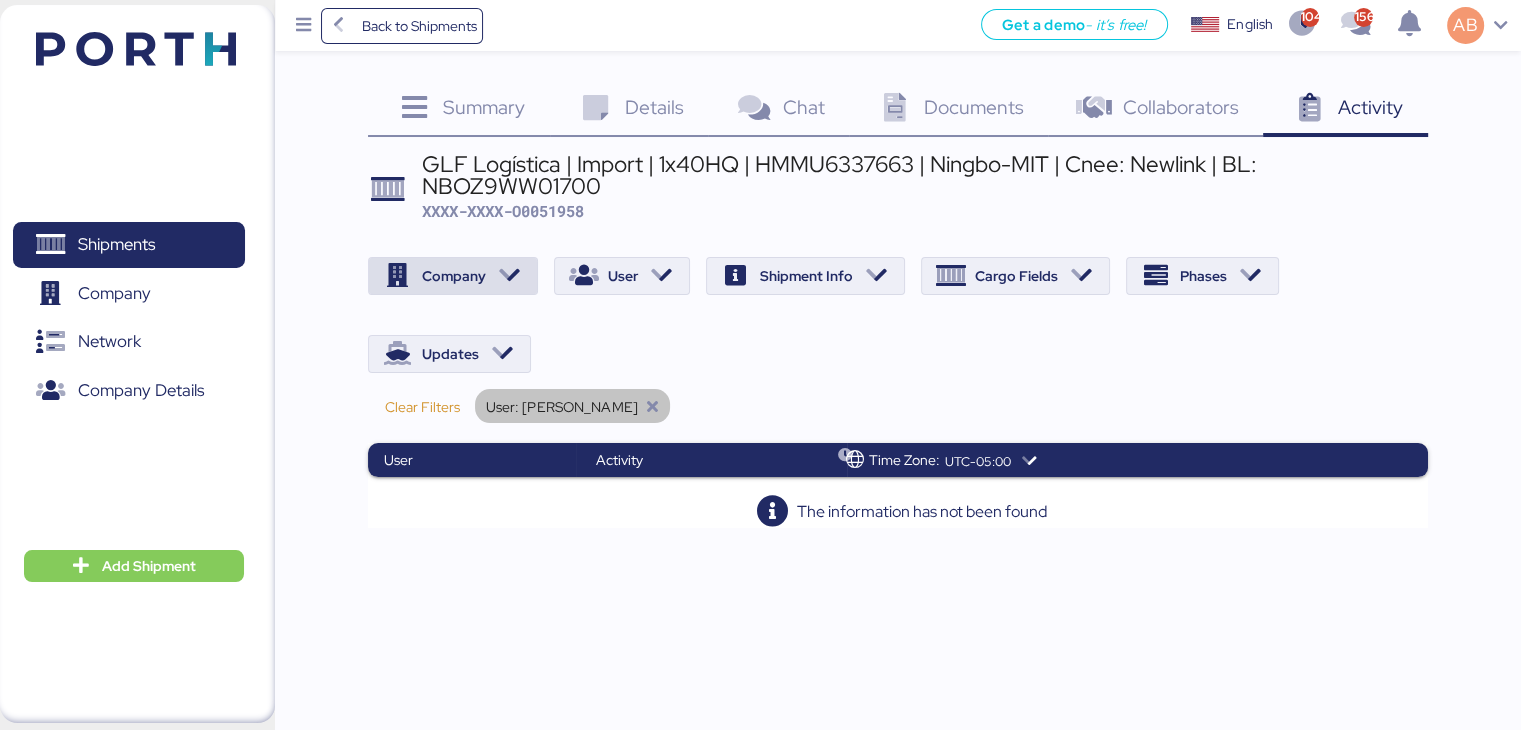 click at bounding box center (509, 276) 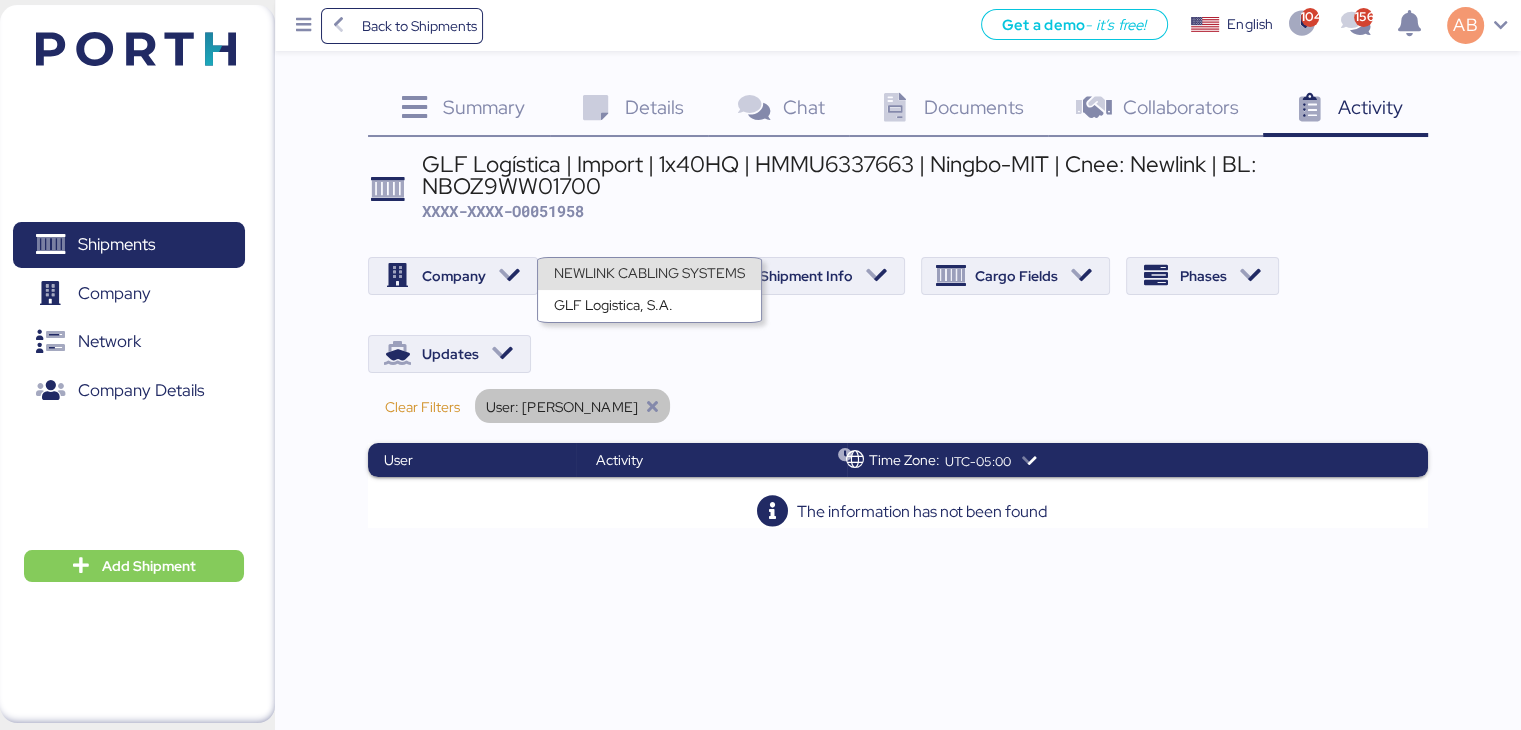 click on "NEWLINK CABLING SYSTEMS" at bounding box center [649, 274] 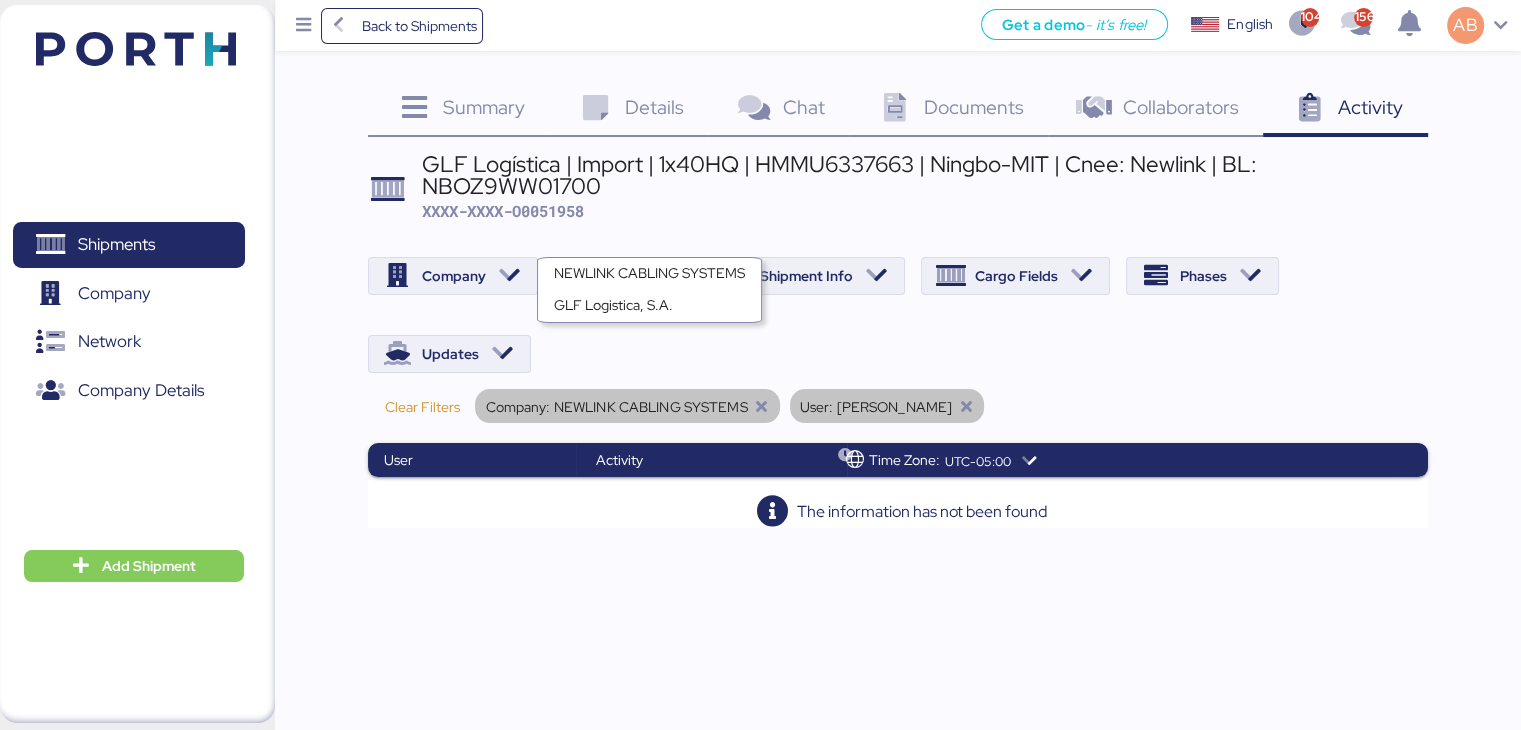 click on "Company     User     Shipment Info     Cargo Fields     Phases     Updates" at bounding box center [897, 311] 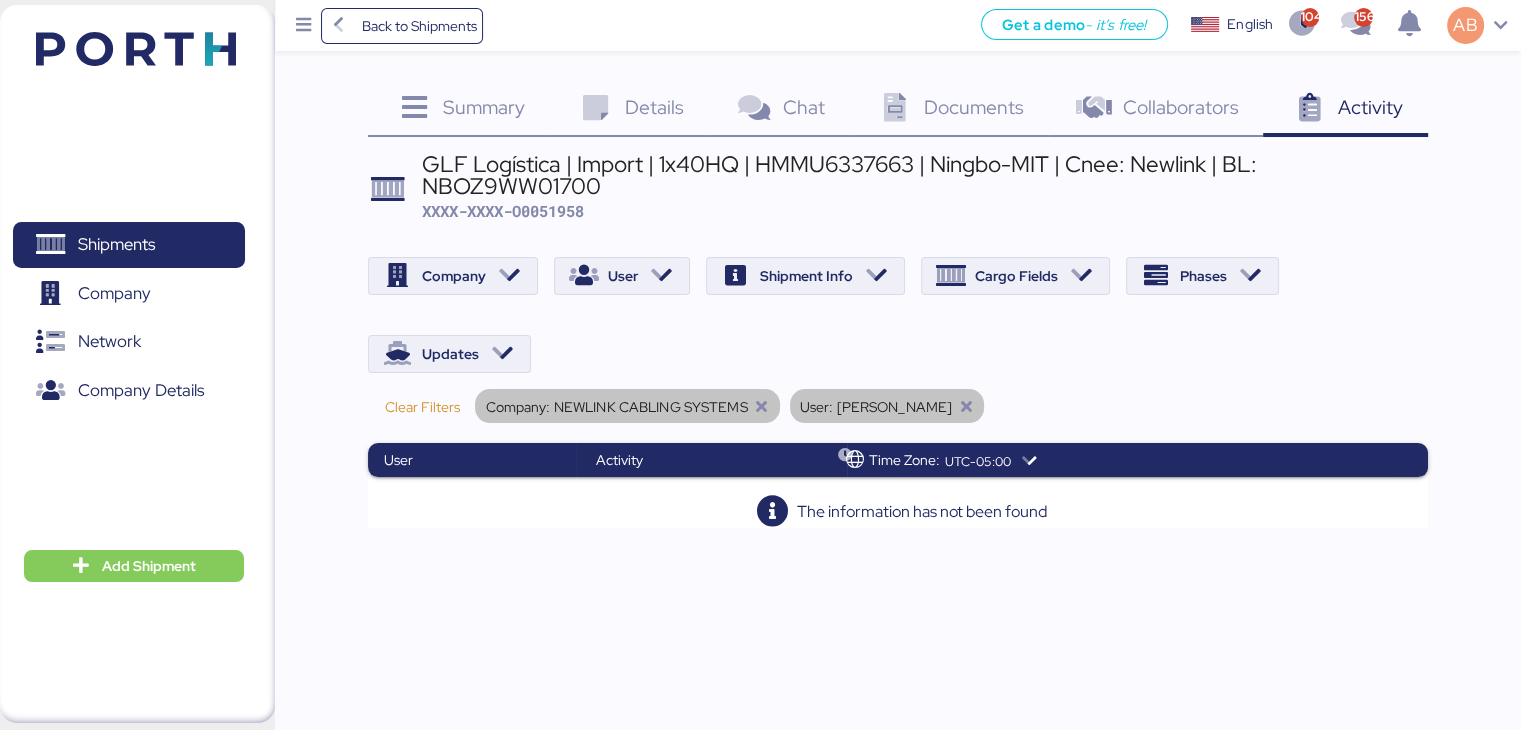 click at bounding box center (966, 407) 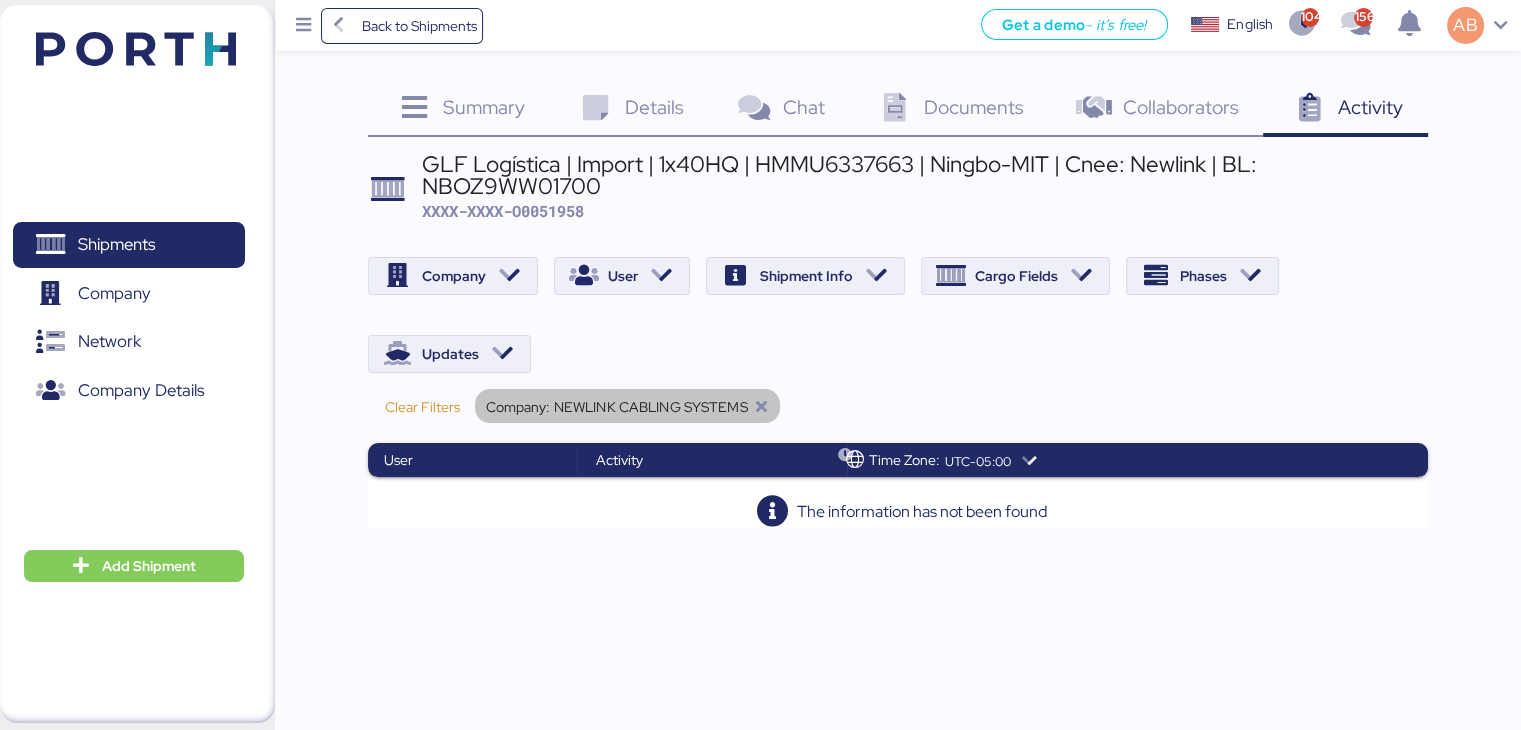 drag, startPoint x: 760, startPoint y: 406, endPoint x: 801, endPoint y: 406, distance: 41 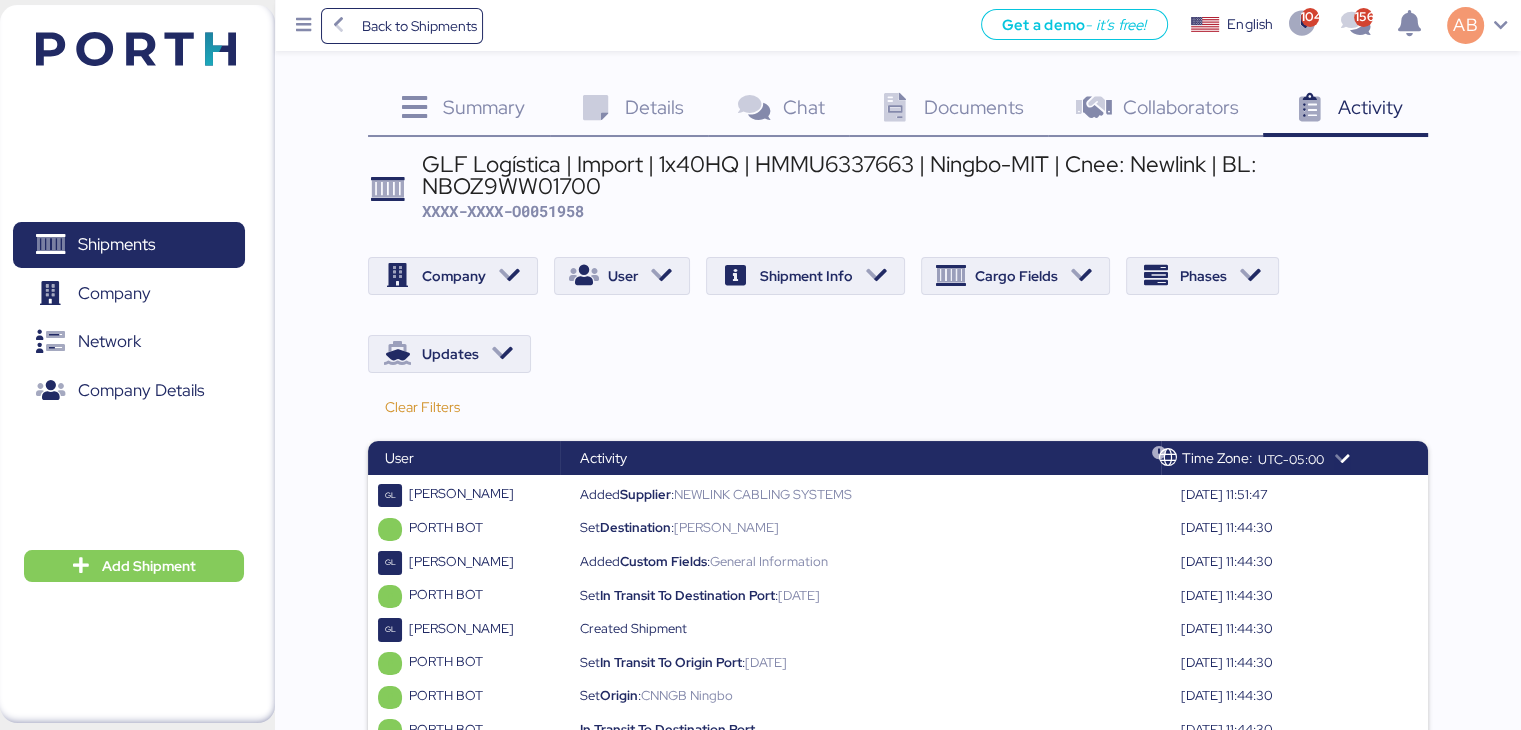 click on "Collaborators" at bounding box center (1181, 107) 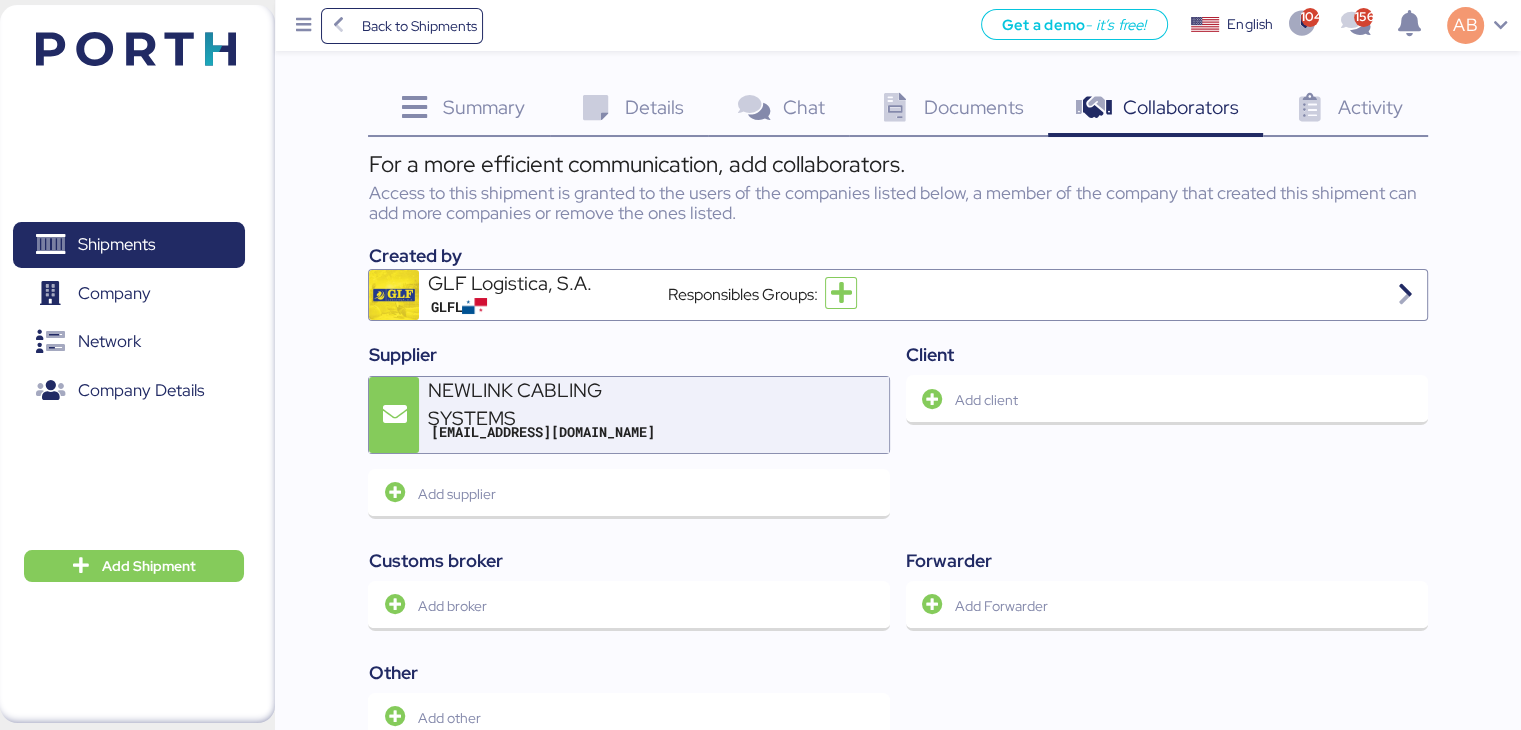 click on "NEWLINK CABLING SYSTEMS" at bounding box center [547, 404] 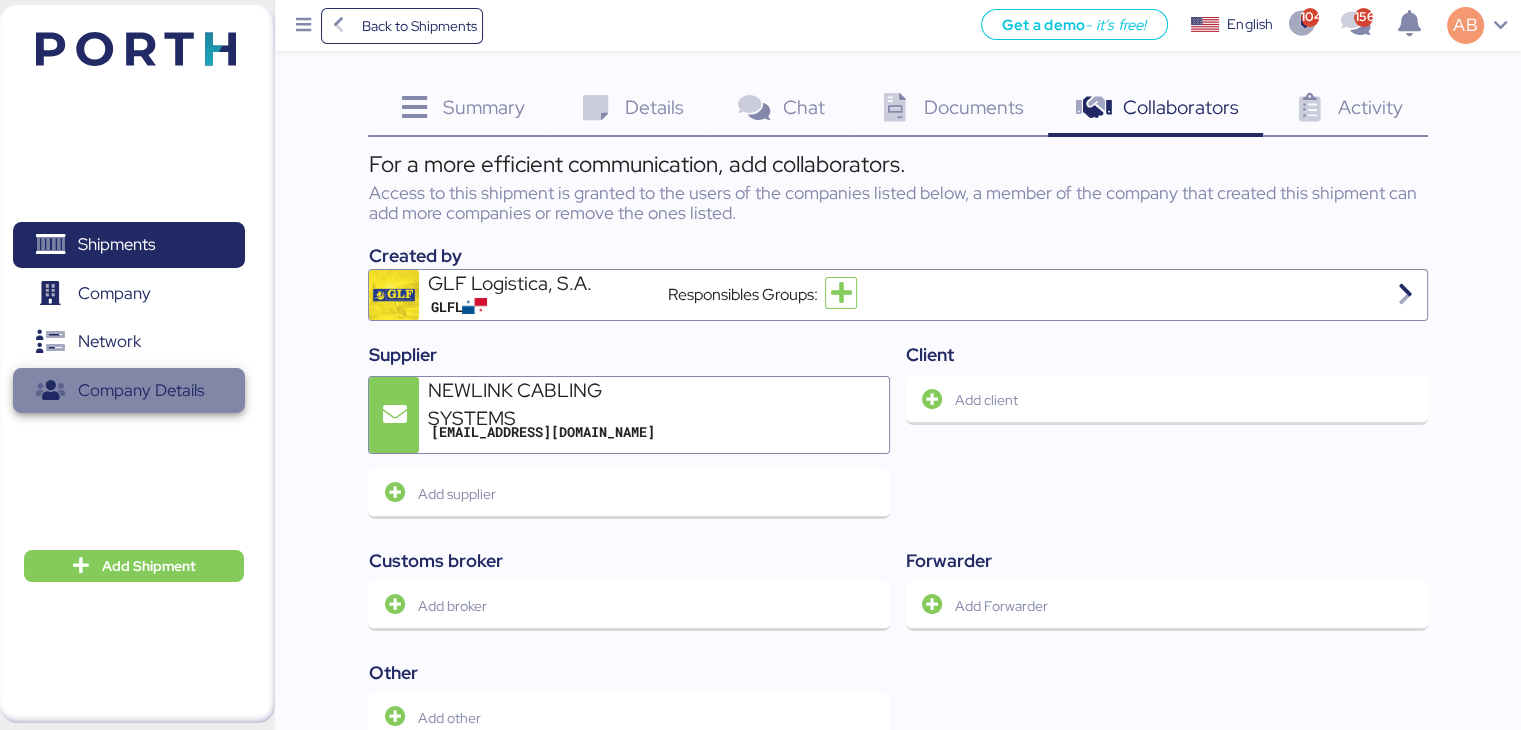 click on "Company Details" at bounding box center (141, 390) 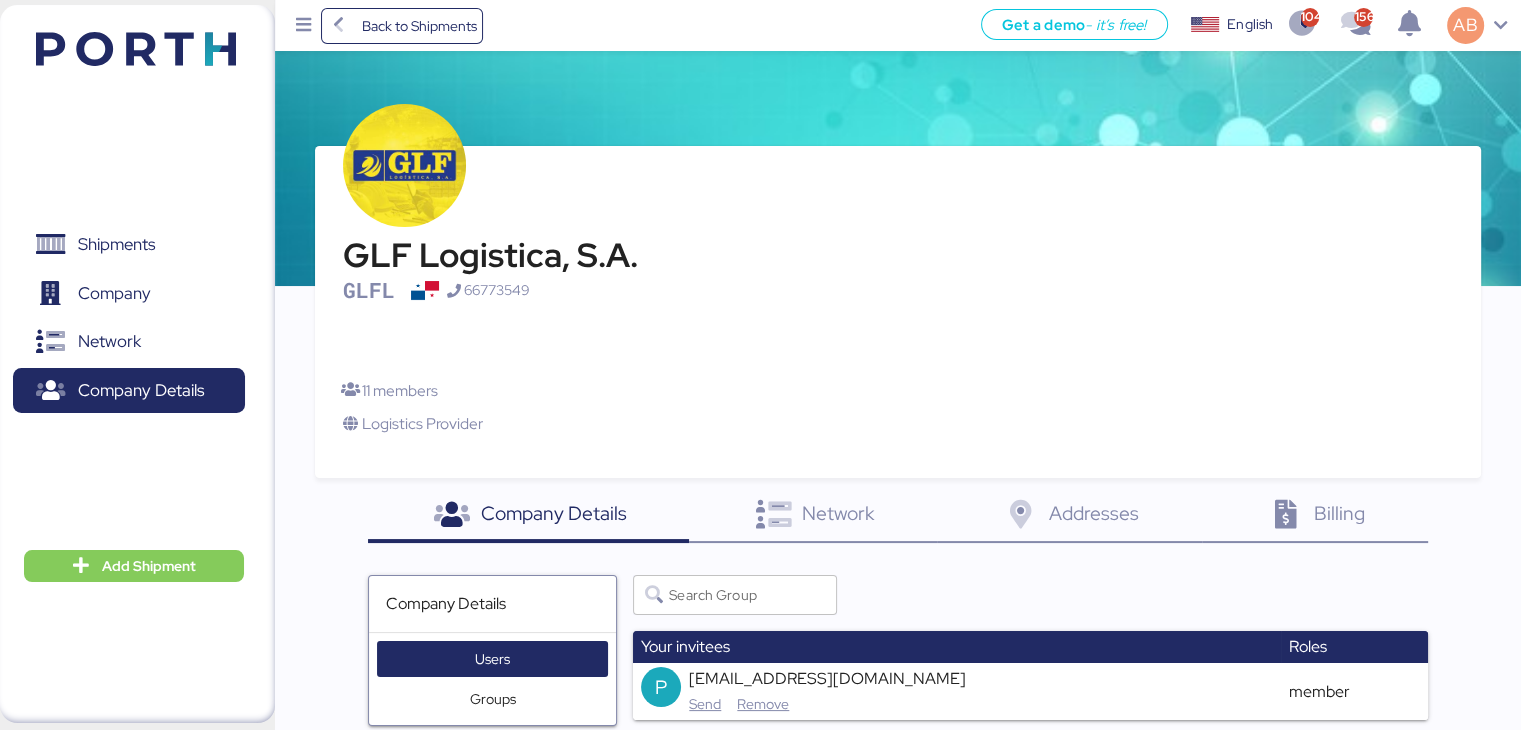 scroll, scrollTop: 0, scrollLeft: 0, axis: both 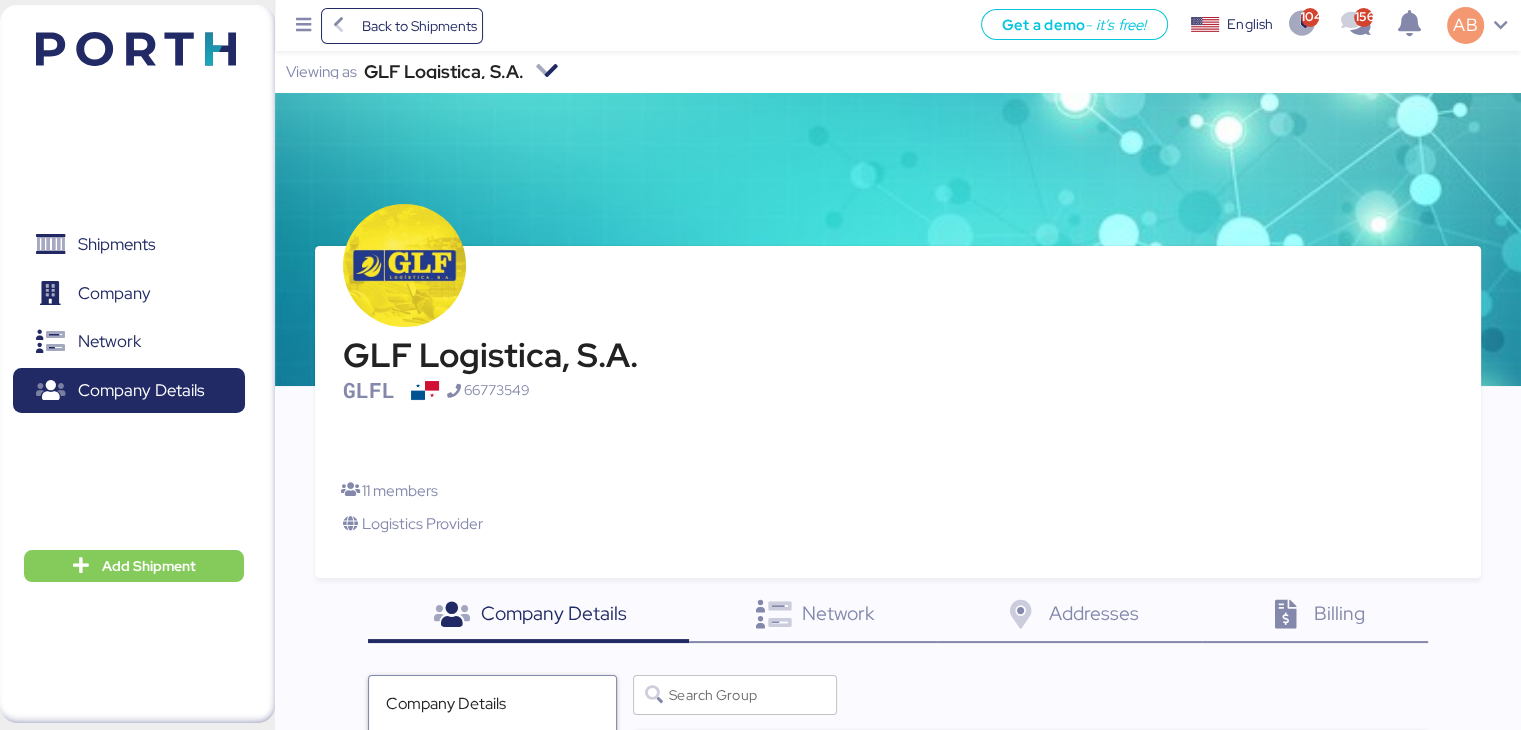 click on "English" at bounding box center (1250, 24) 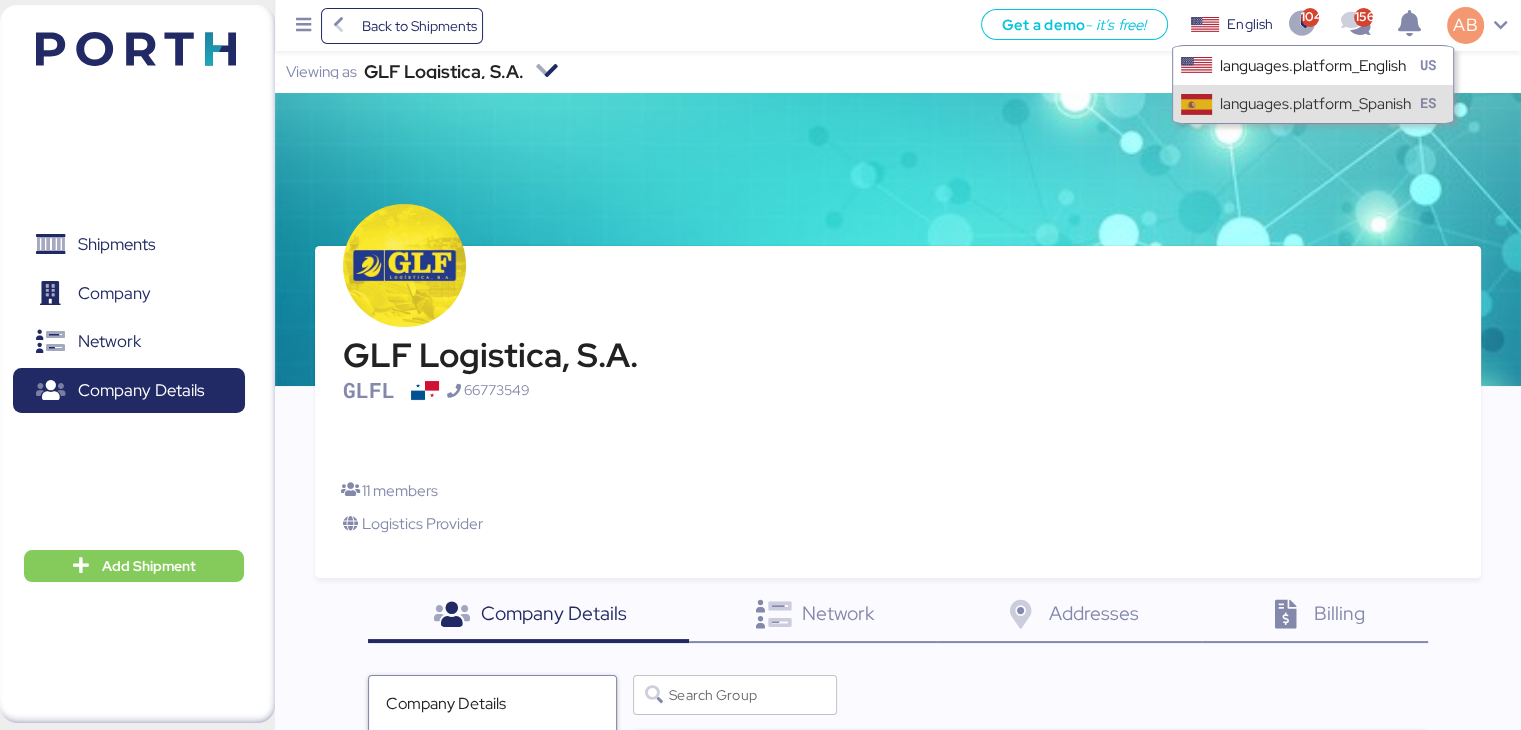 click on "languages.platform_Spanish" at bounding box center [1314, 103] 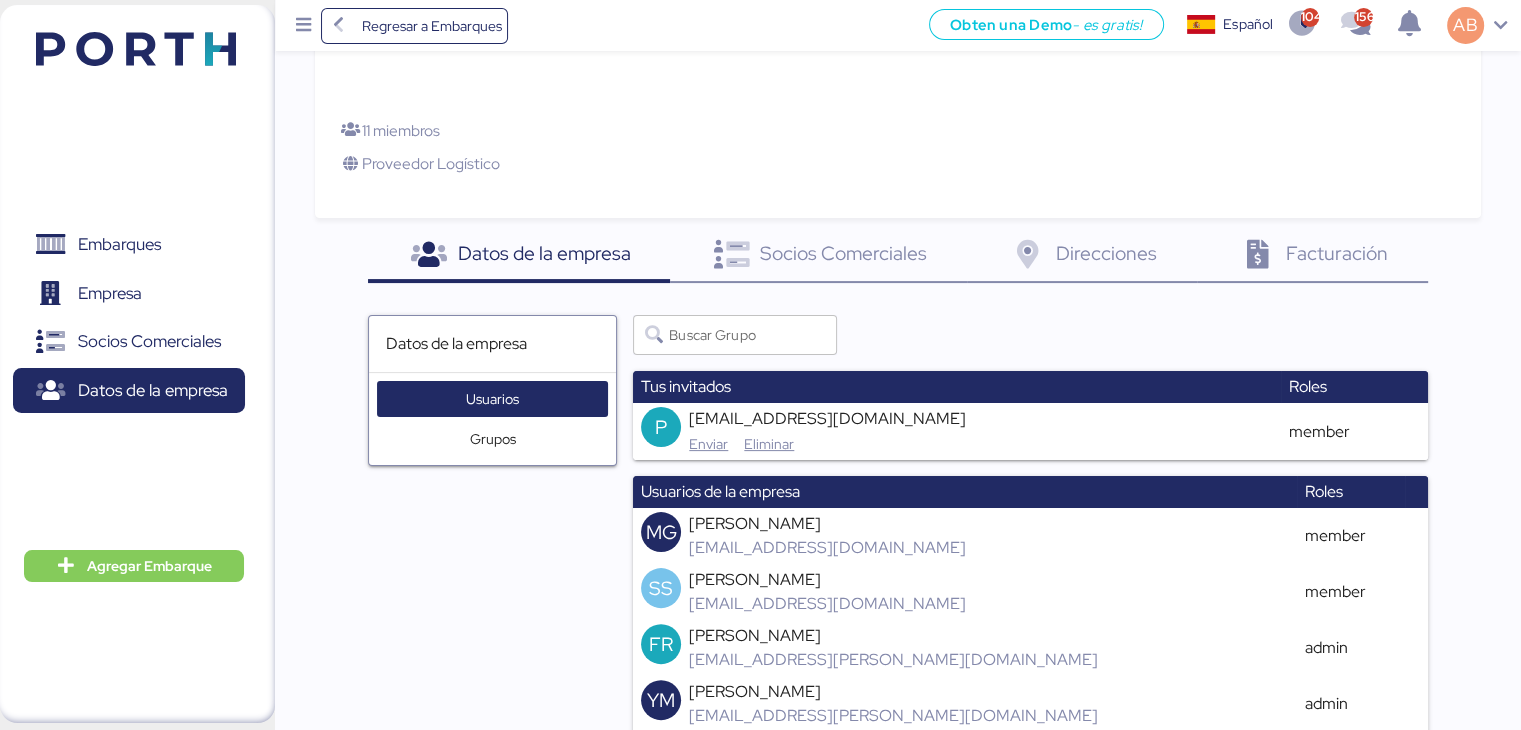 scroll, scrollTop: 200, scrollLeft: 0, axis: vertical 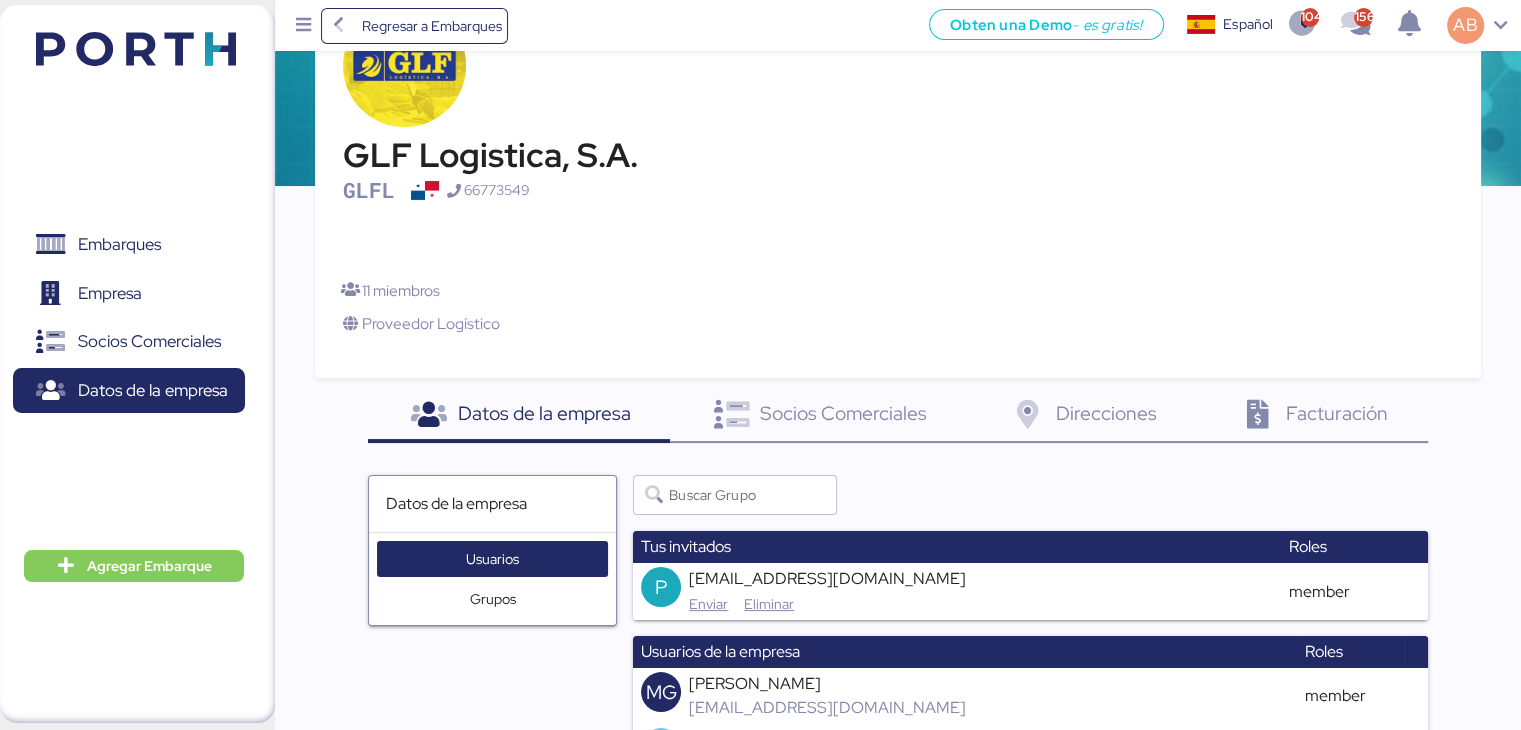 click on "Socios Comerciales" at bounding box center (843, 413) 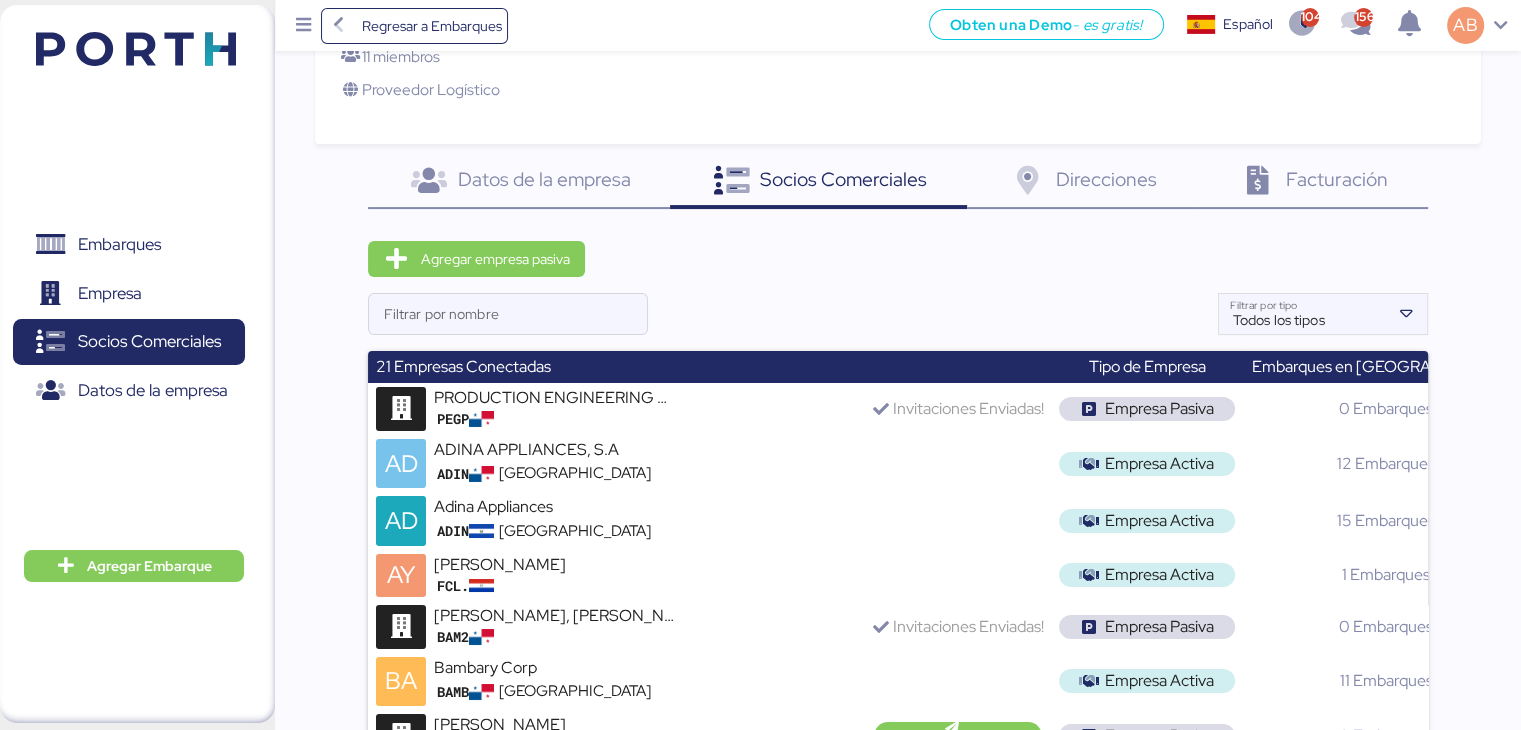 scroll, scrollTop: 421, scrollLeft: 0, axis: vertical 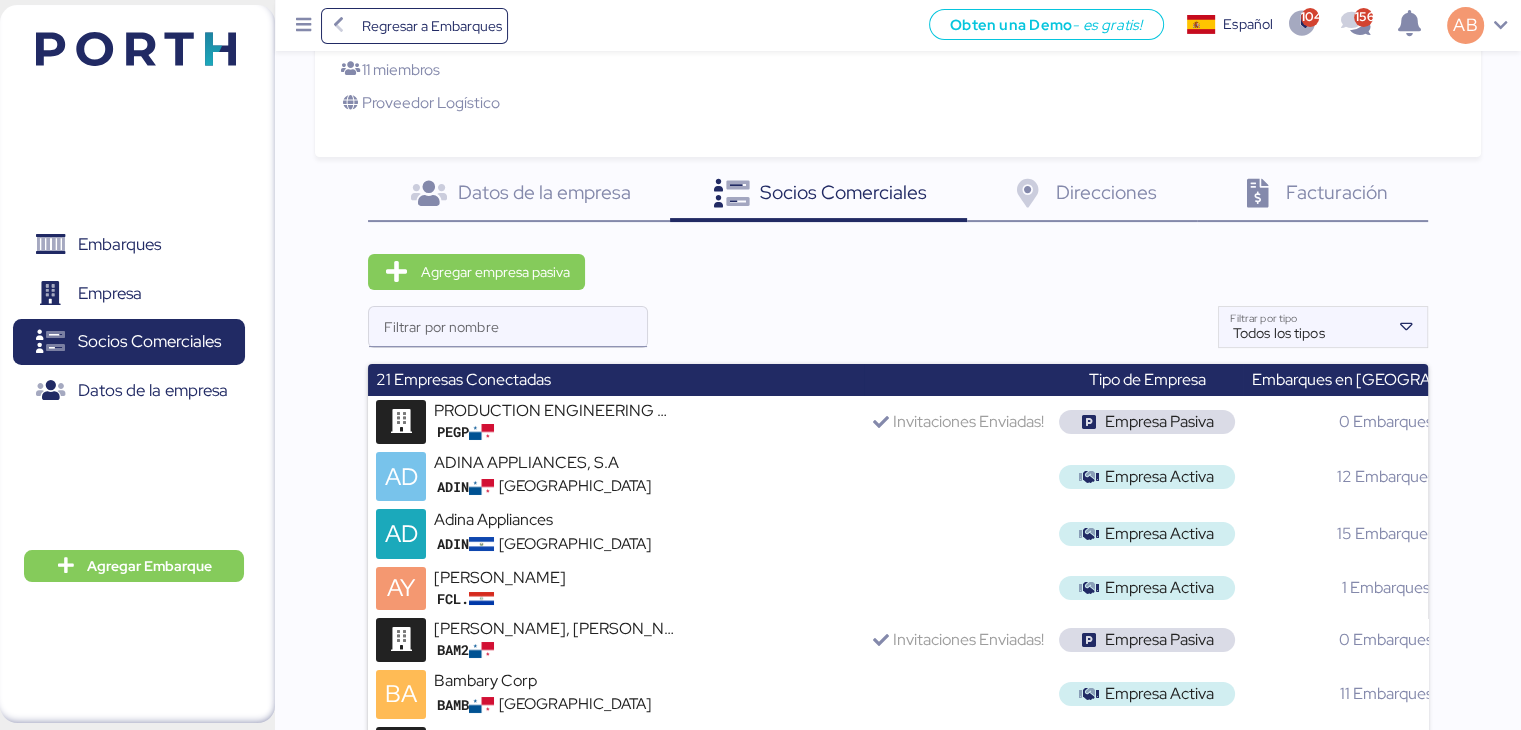 click on "Filtrar por nombre" at bounding box center [508, 327] 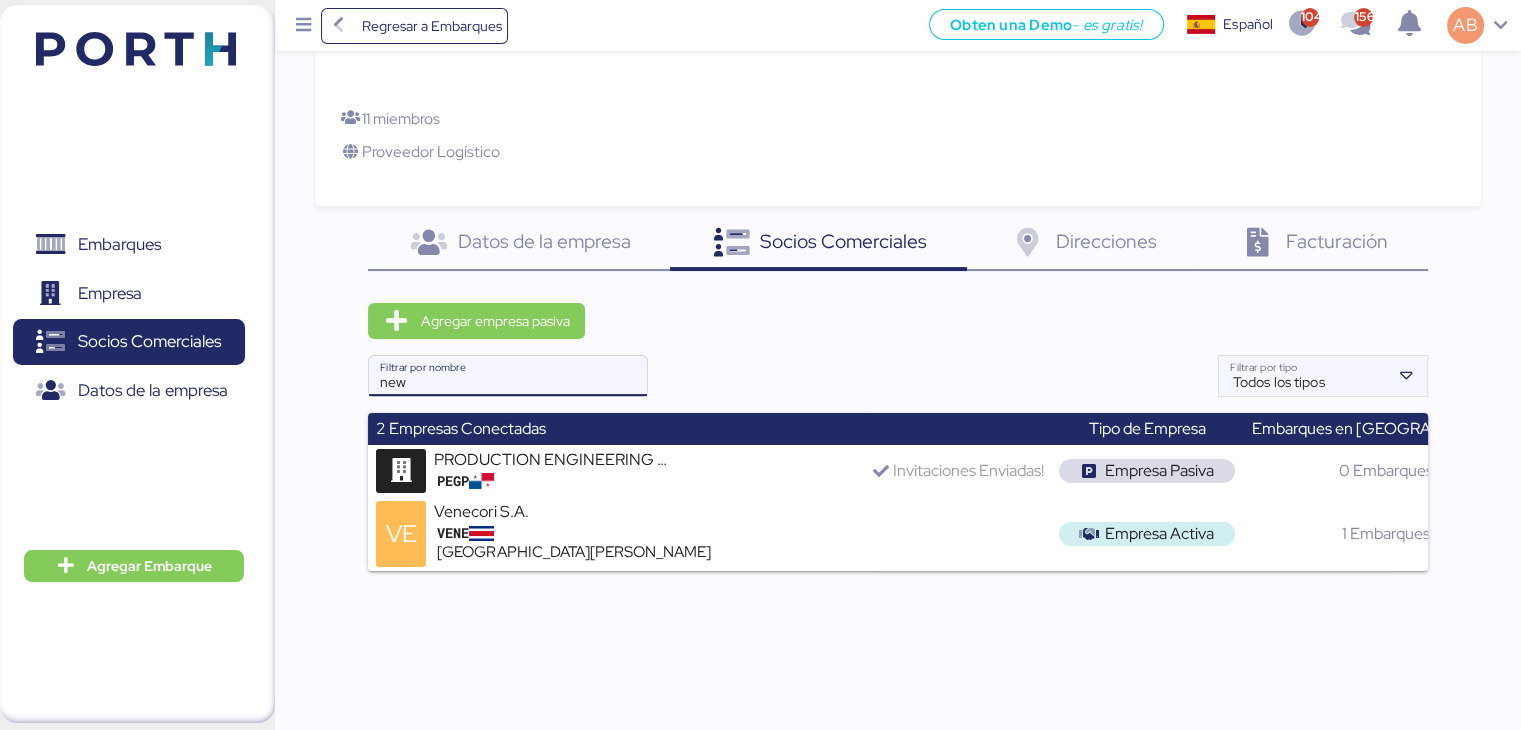 scroll, scrollTop: 263, scrollLeft: 0, axis: vertical 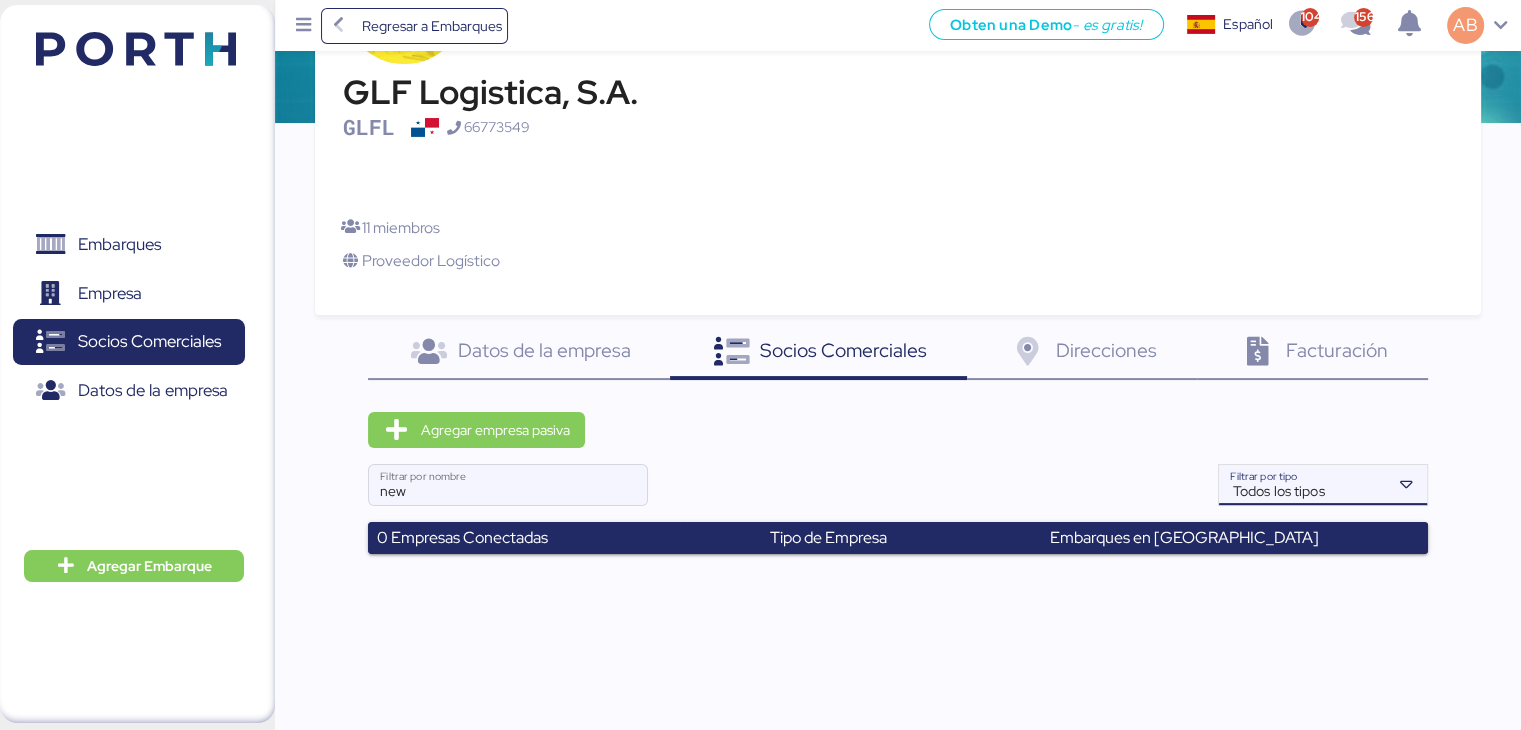 click at bounding box center (1407, 485) 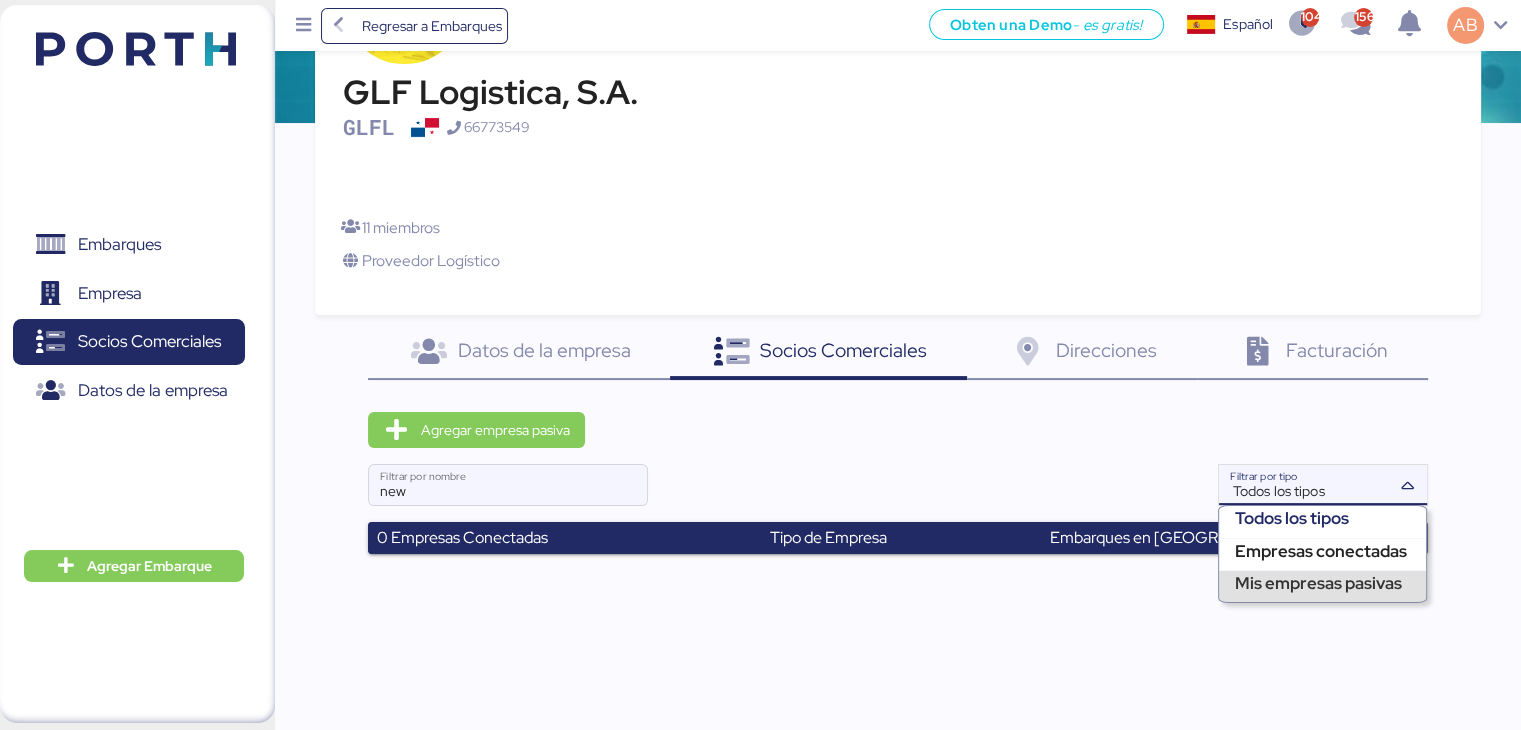 click on "Mis empresas pasivas" at bounding box center (1322, 583) 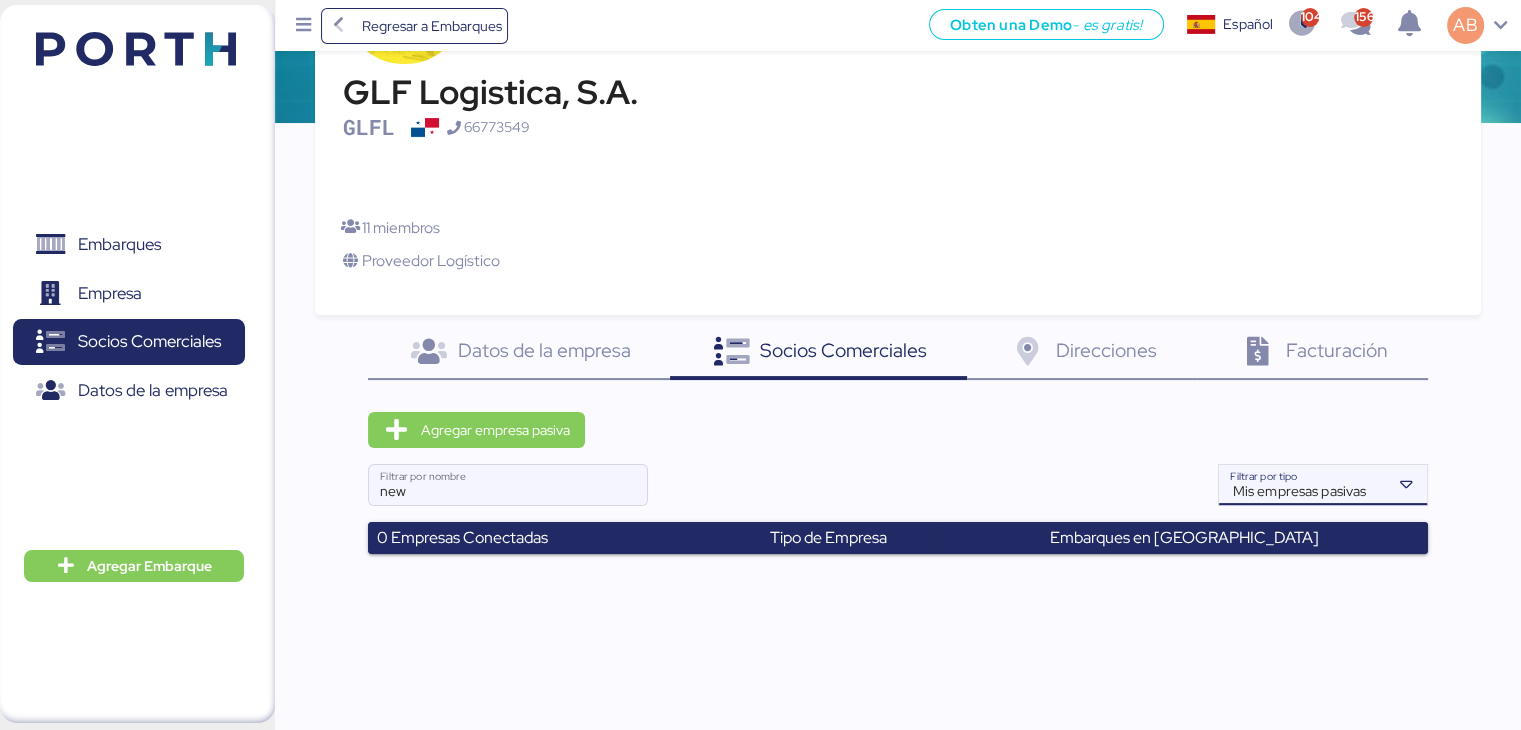 click on "Mis empresas pasivas" at bounding box center [1312, 492] 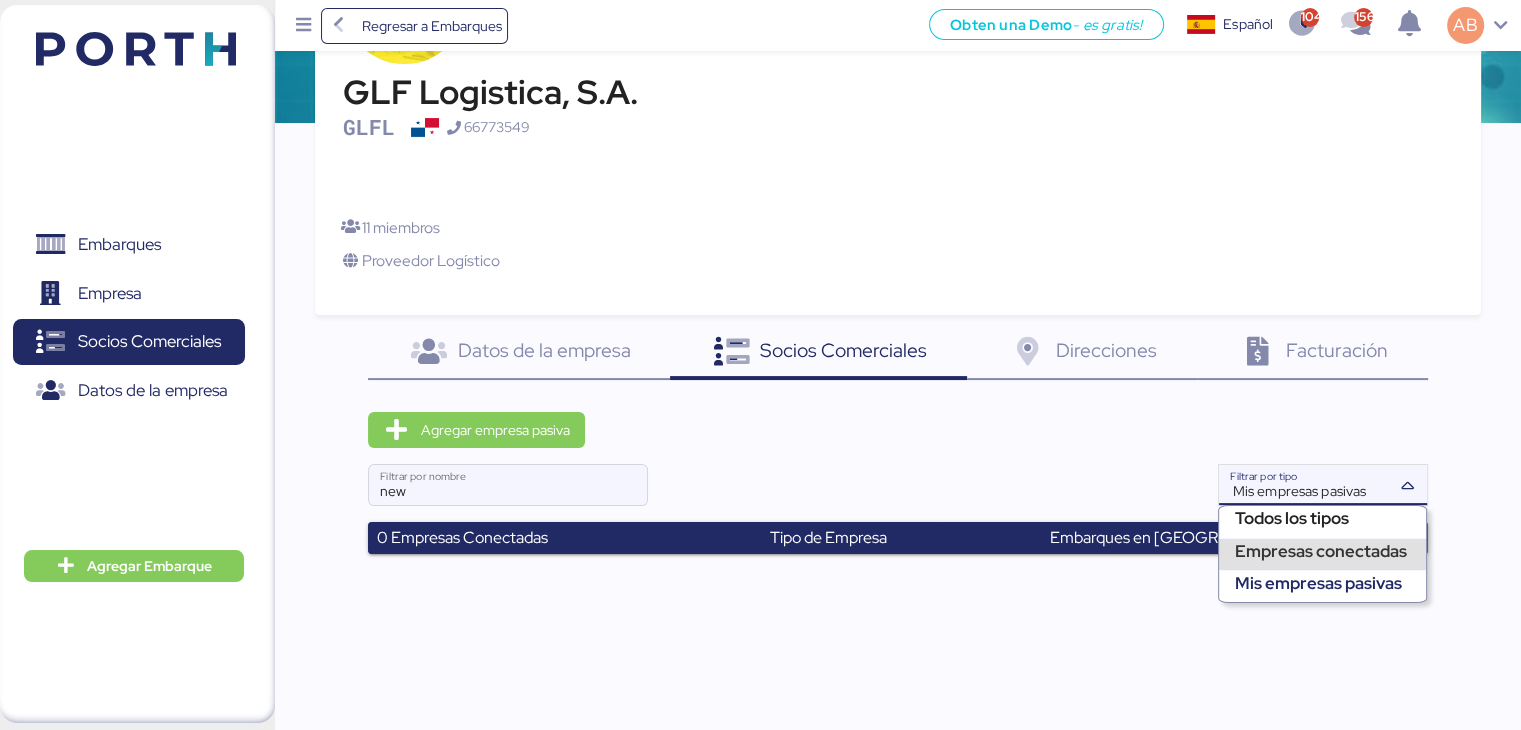 click on "Empresas conectadas" at bounding box center (1322, 551) 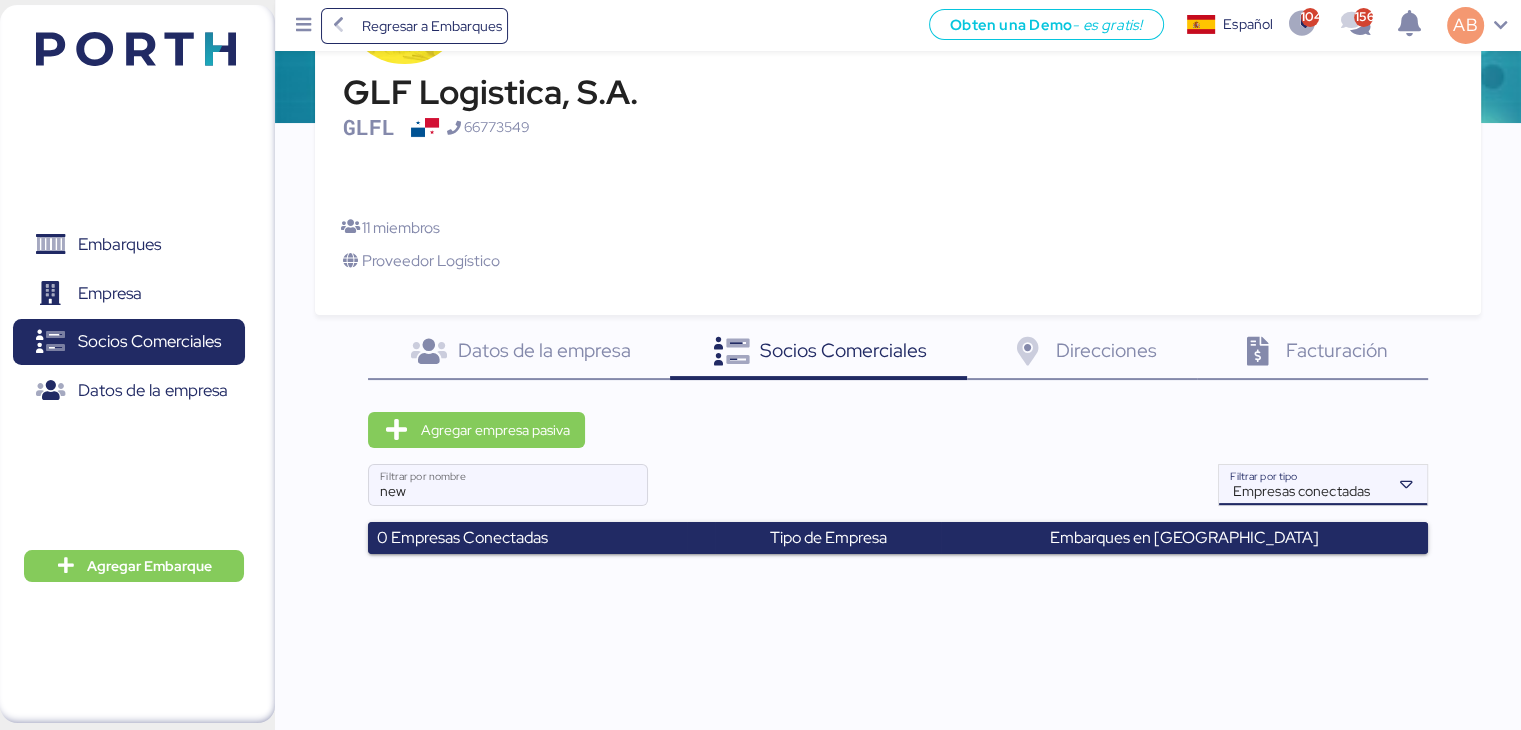 click on "Empresas conectadas" at bounding box center (1302, 491) 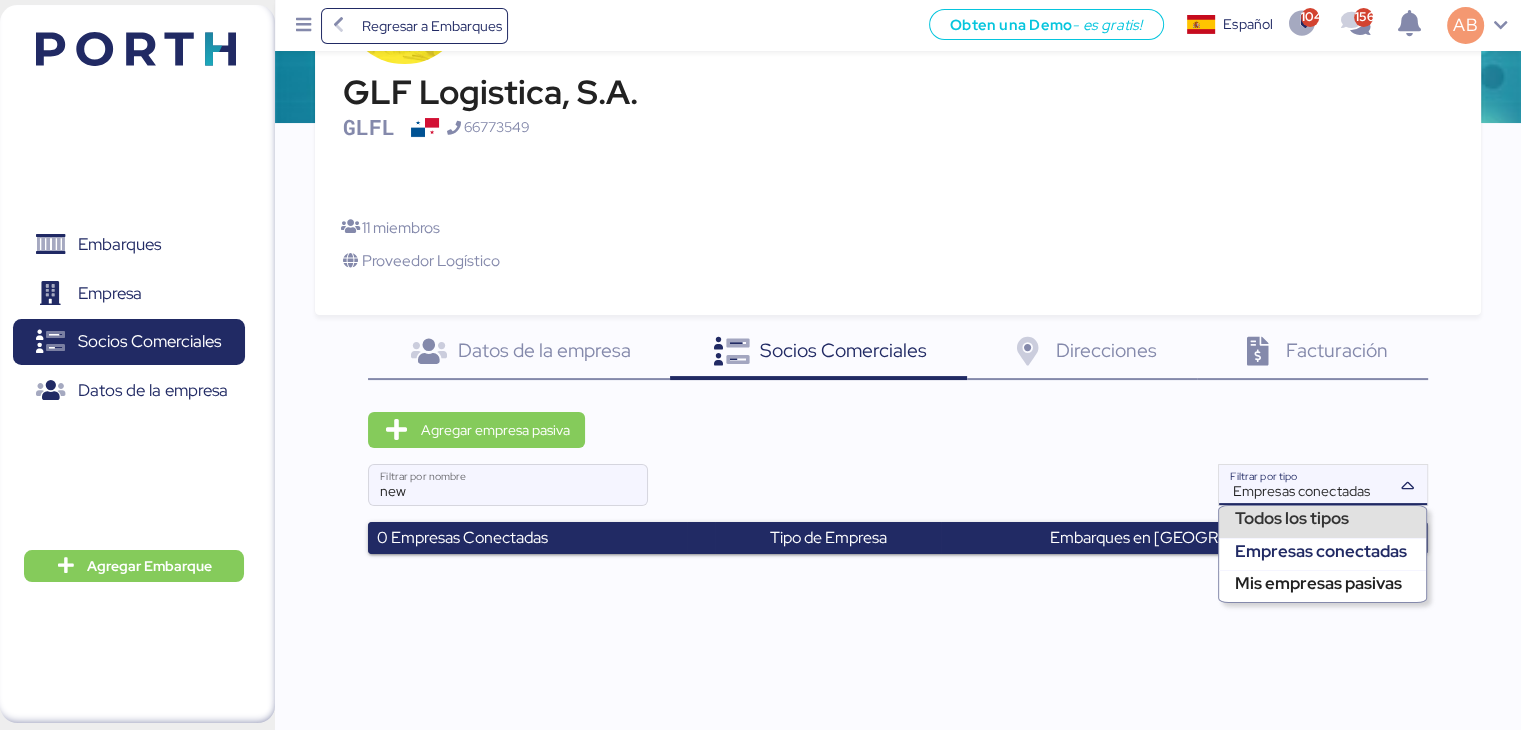 drag, startPoint x: 1348, startPoint y: 516, endPoint x: 801, endPoint y: 517, distance: 547.0009 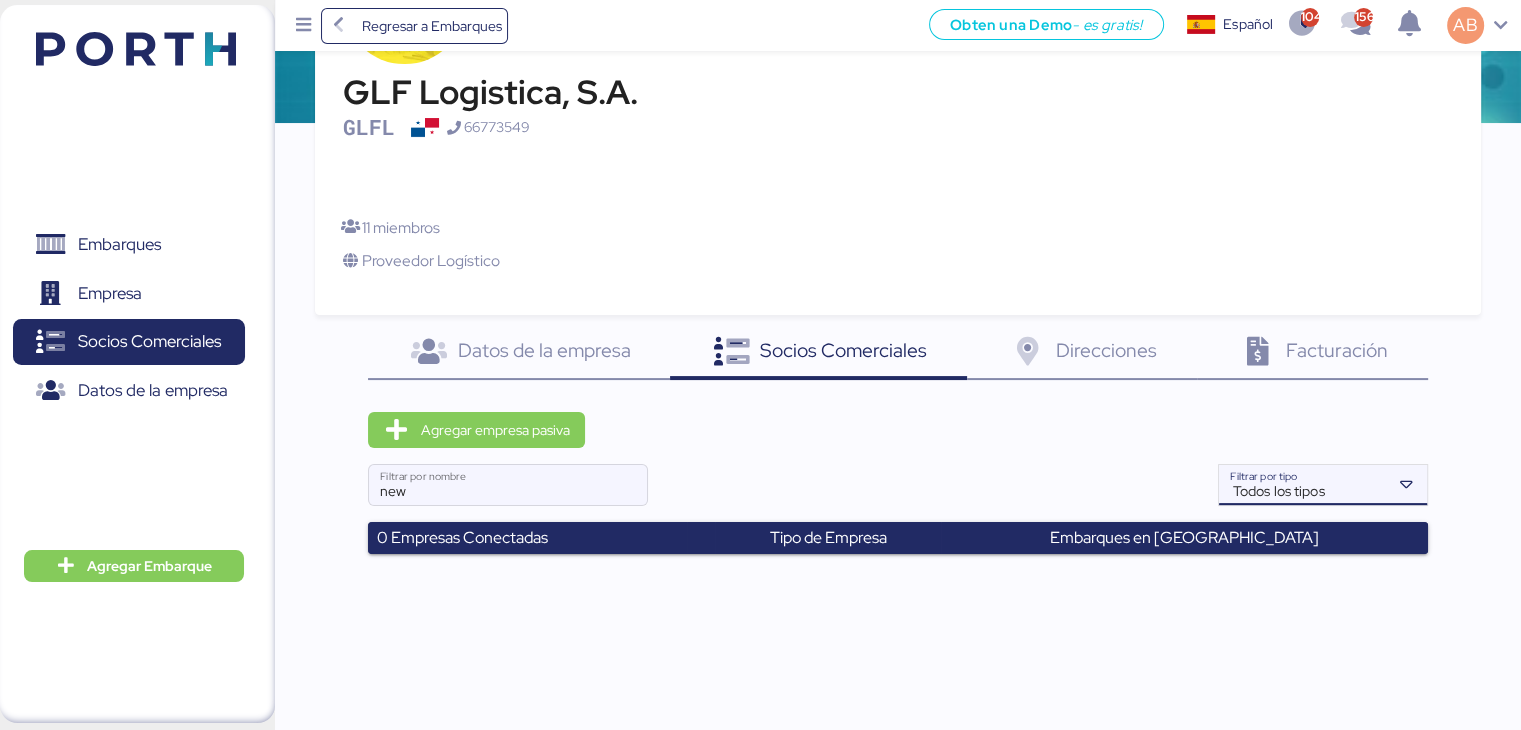 click on "Todos los tipos" at bounding box center (1279, 491) 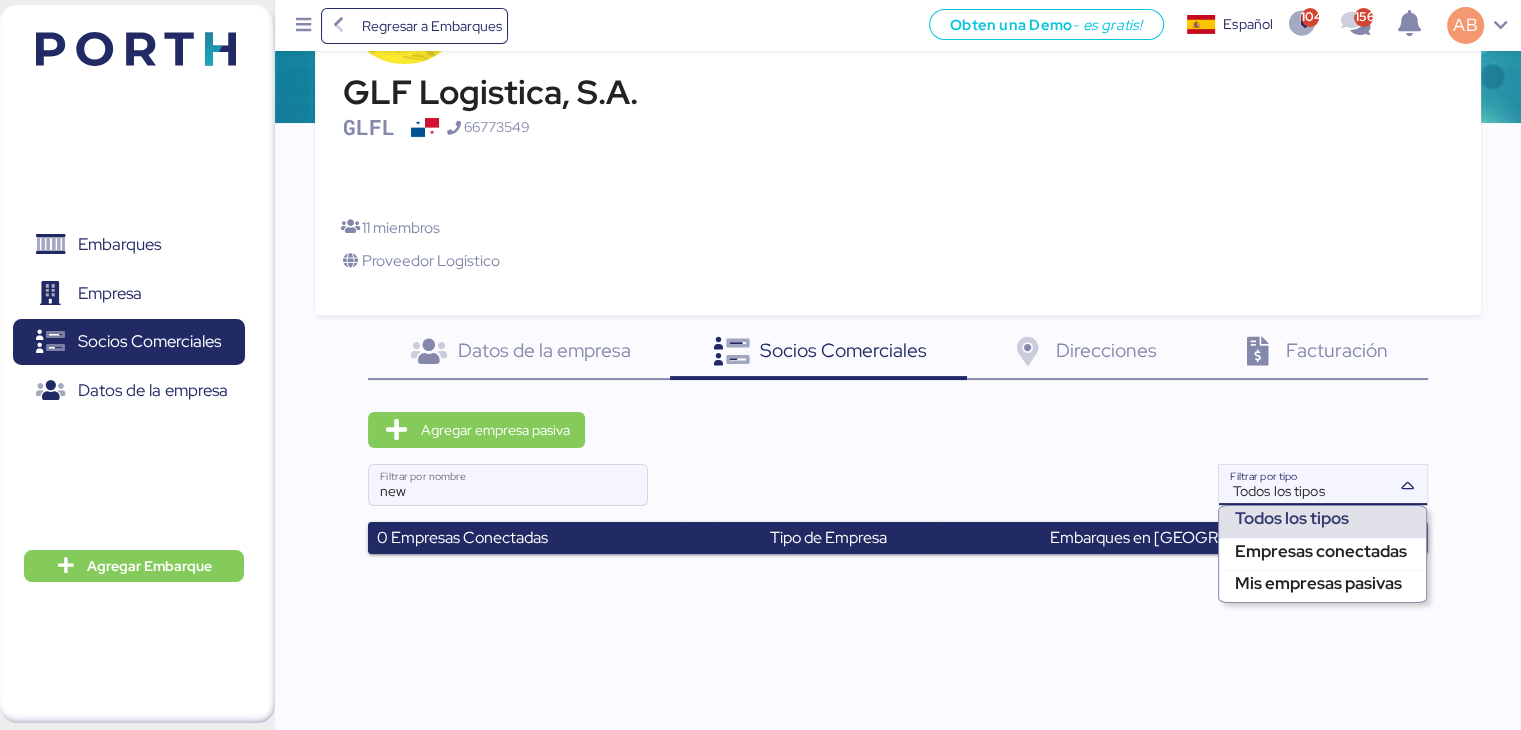 drag, startPoint x: 1334, startPoint y: 509, endPoint x: 1103, endPoint y: 481, distance: 232.69078 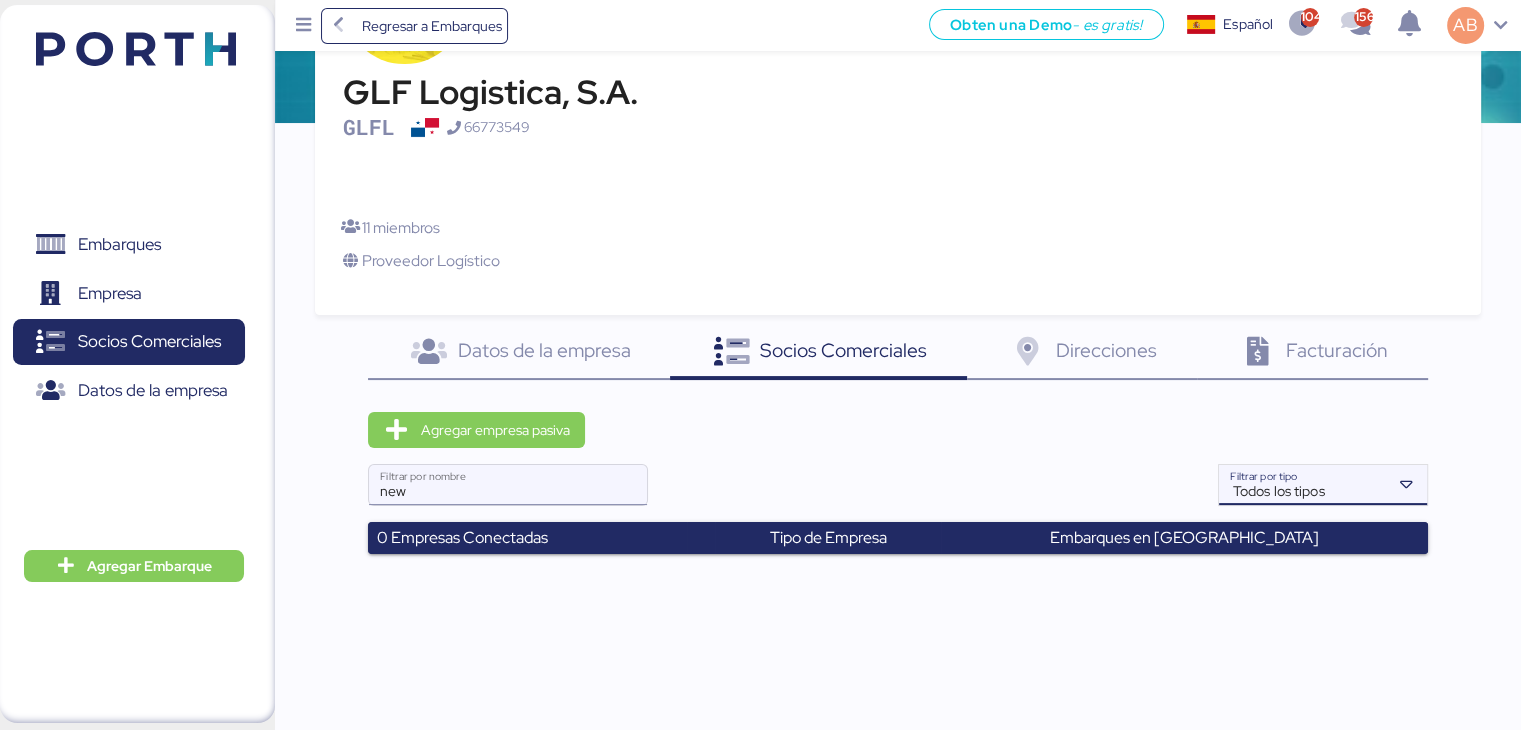 click on "new" at bounding box center [508, 485] 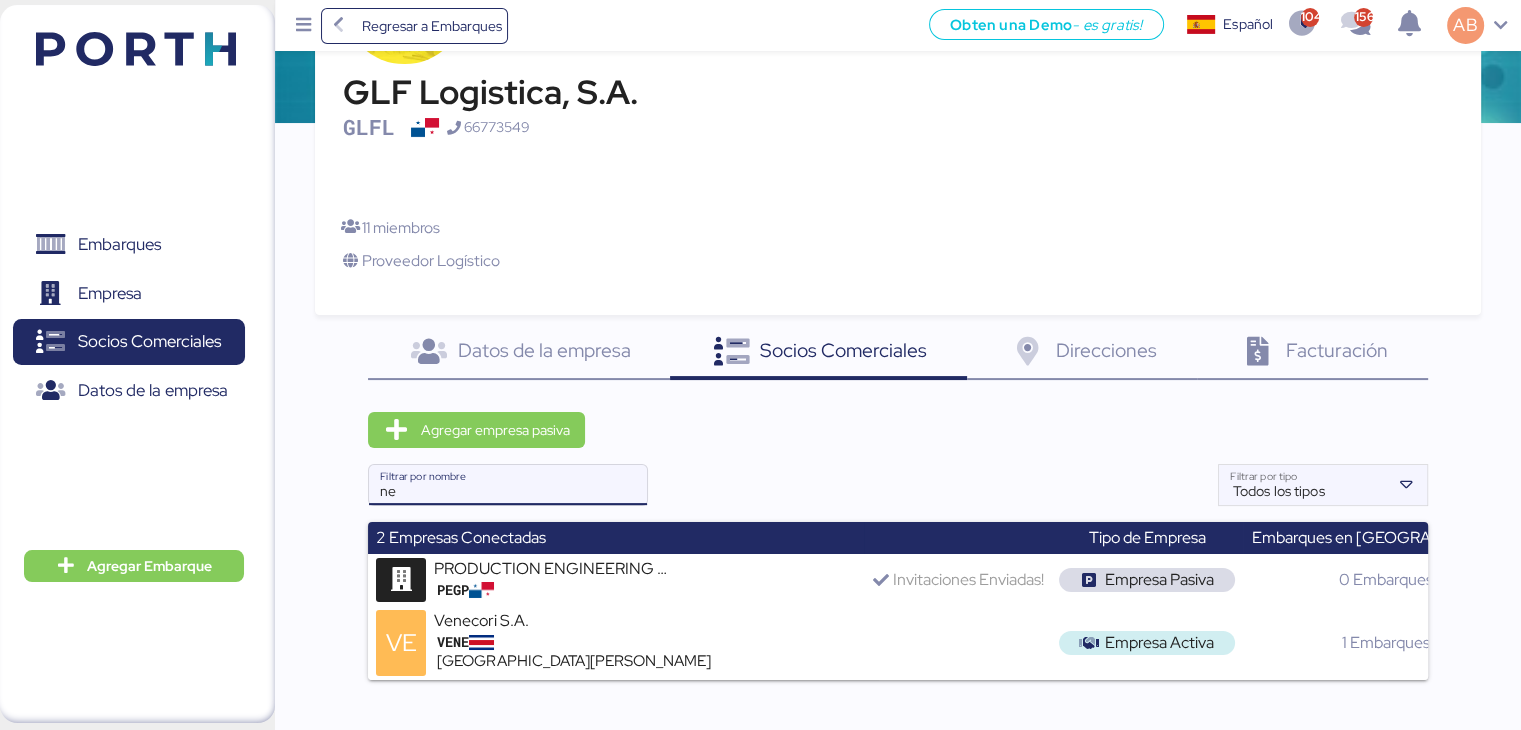 type on "n" 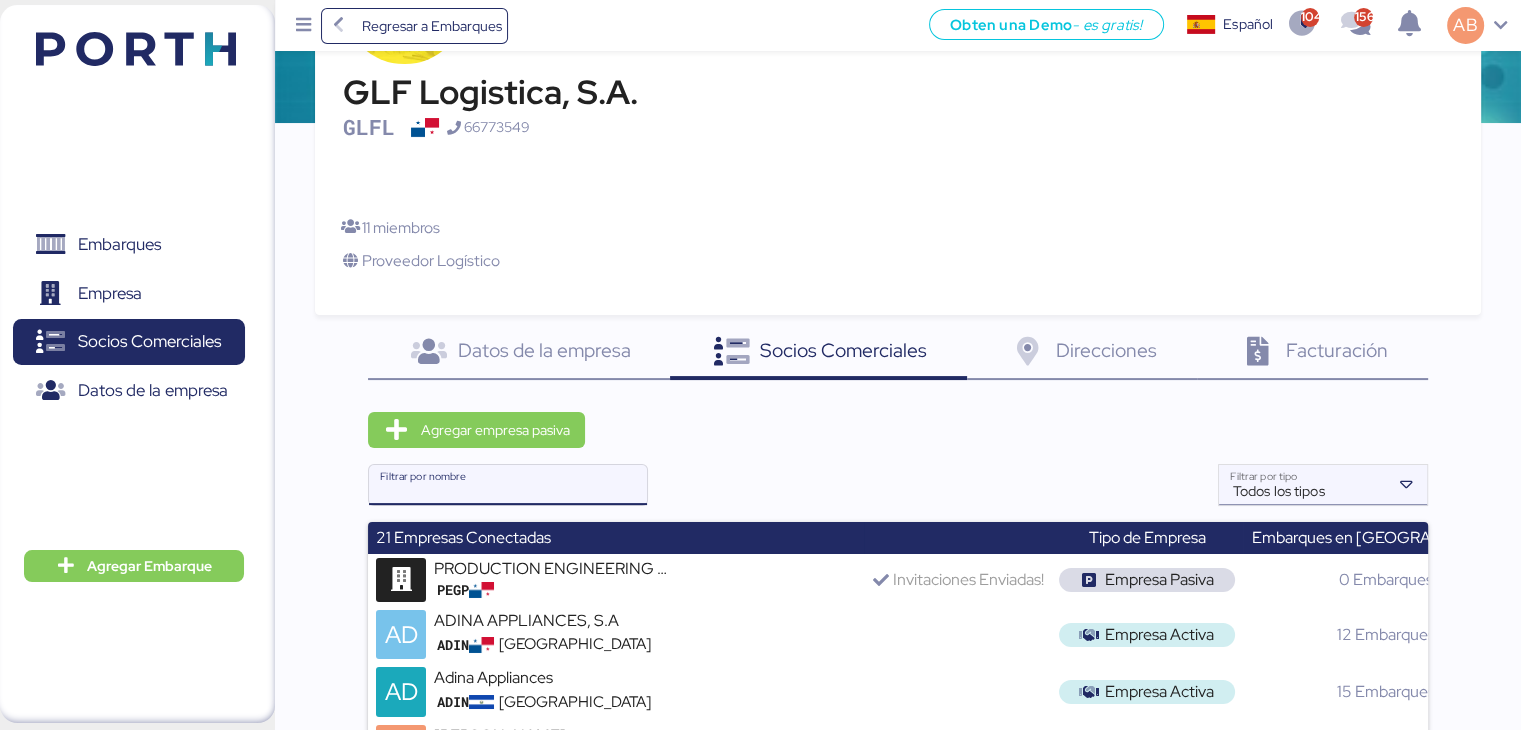 type 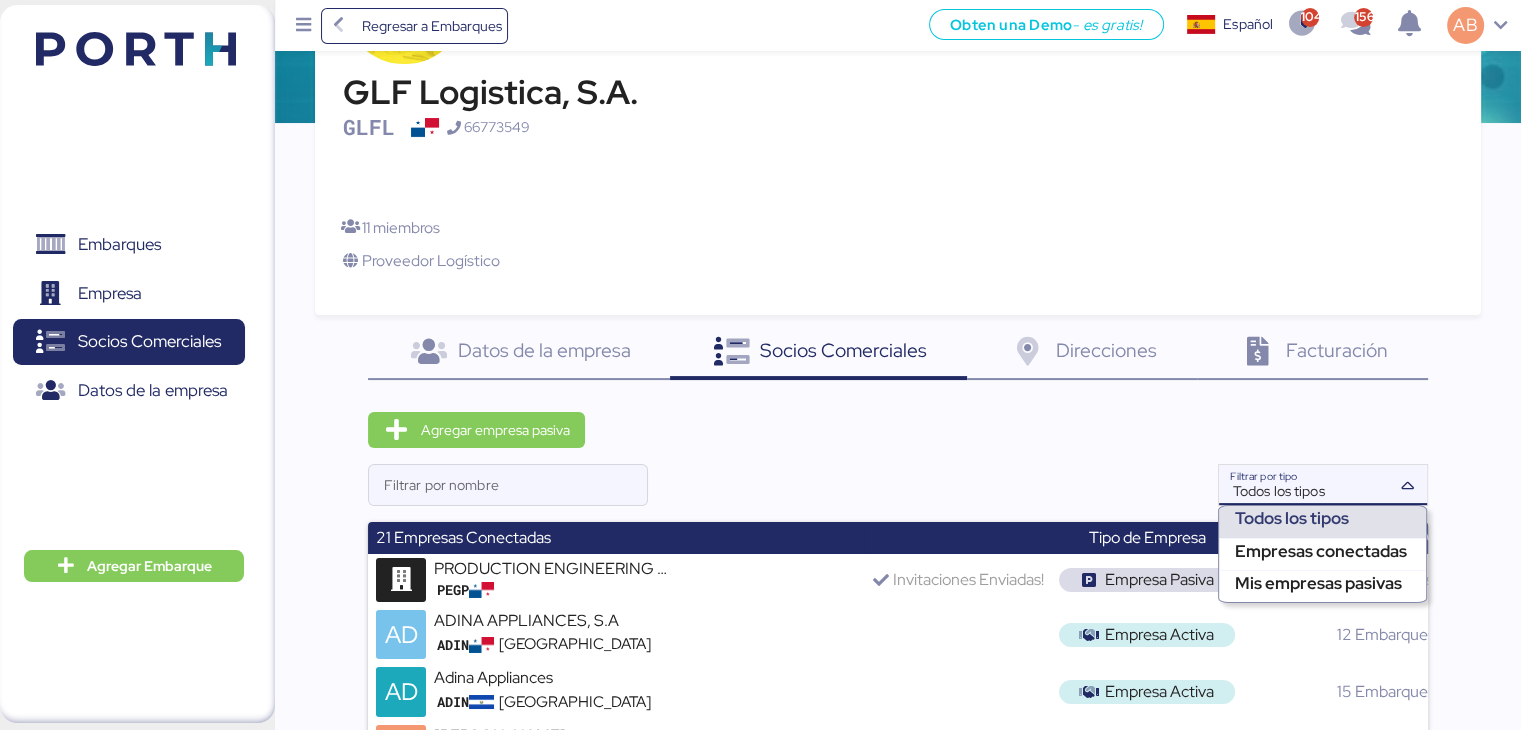 click on "Todos los tipos" at bounding box center (1322, 518) 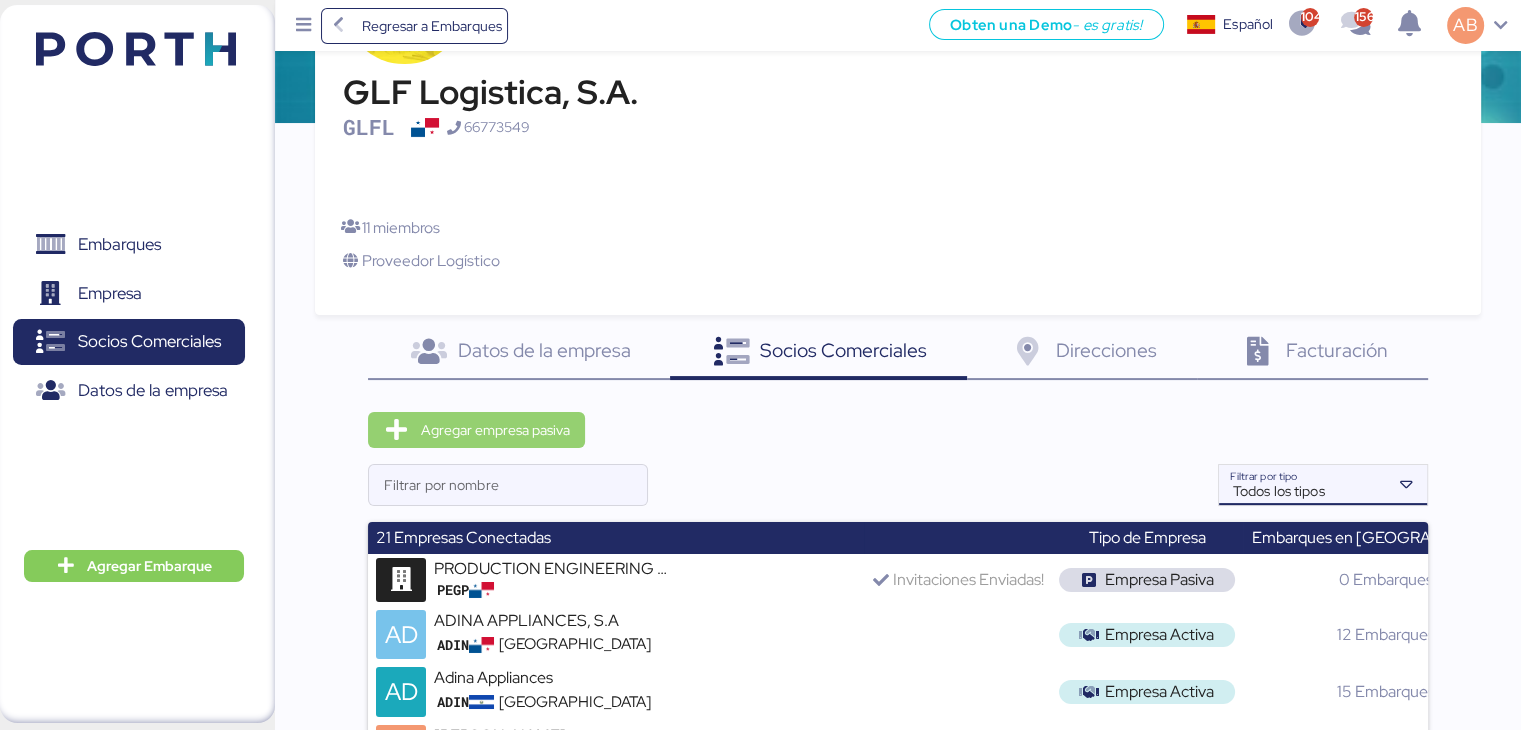 click on "Agregar empresa pasiva" at bounding box center (494, 430) 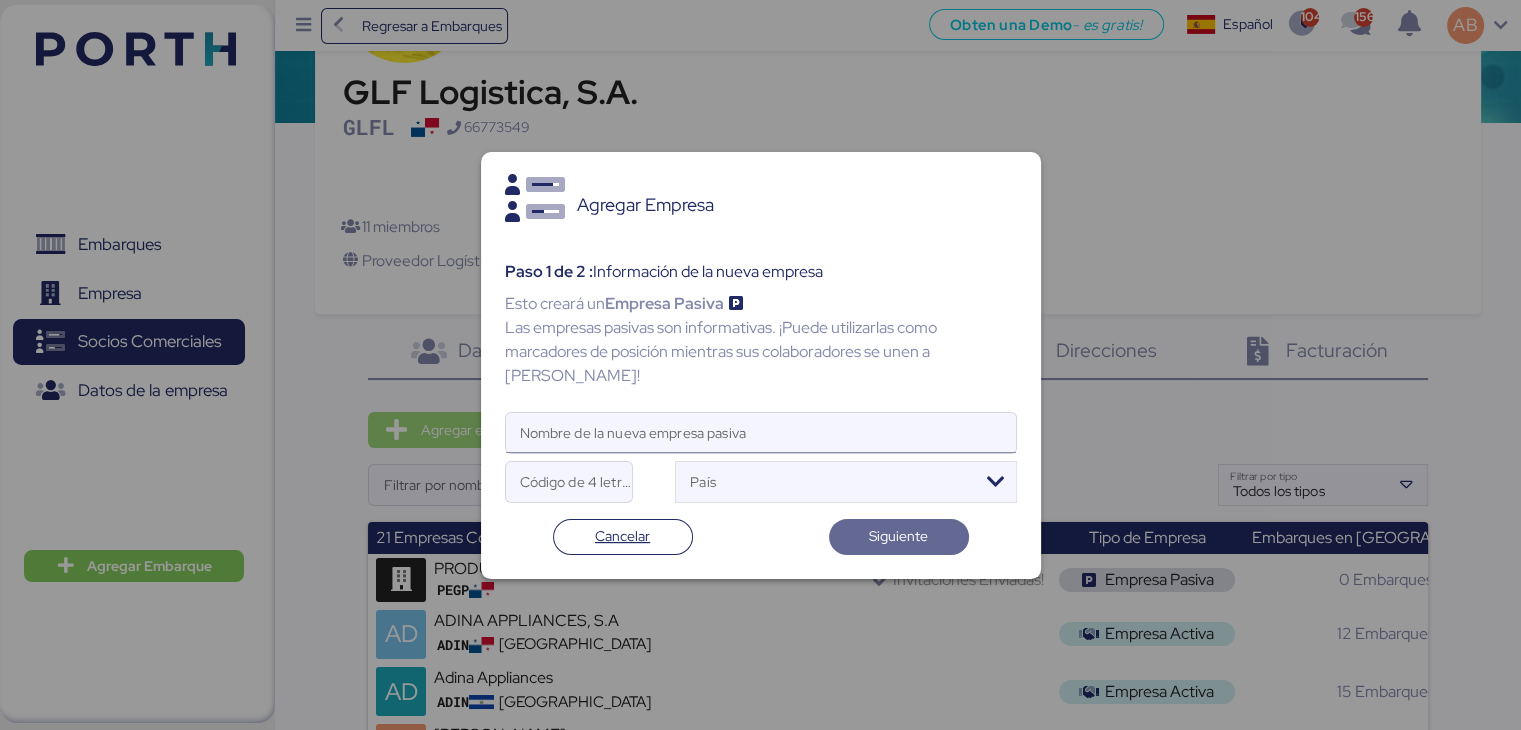 scroll, scrollTop: 0, scrollLeft: 0, axis: both 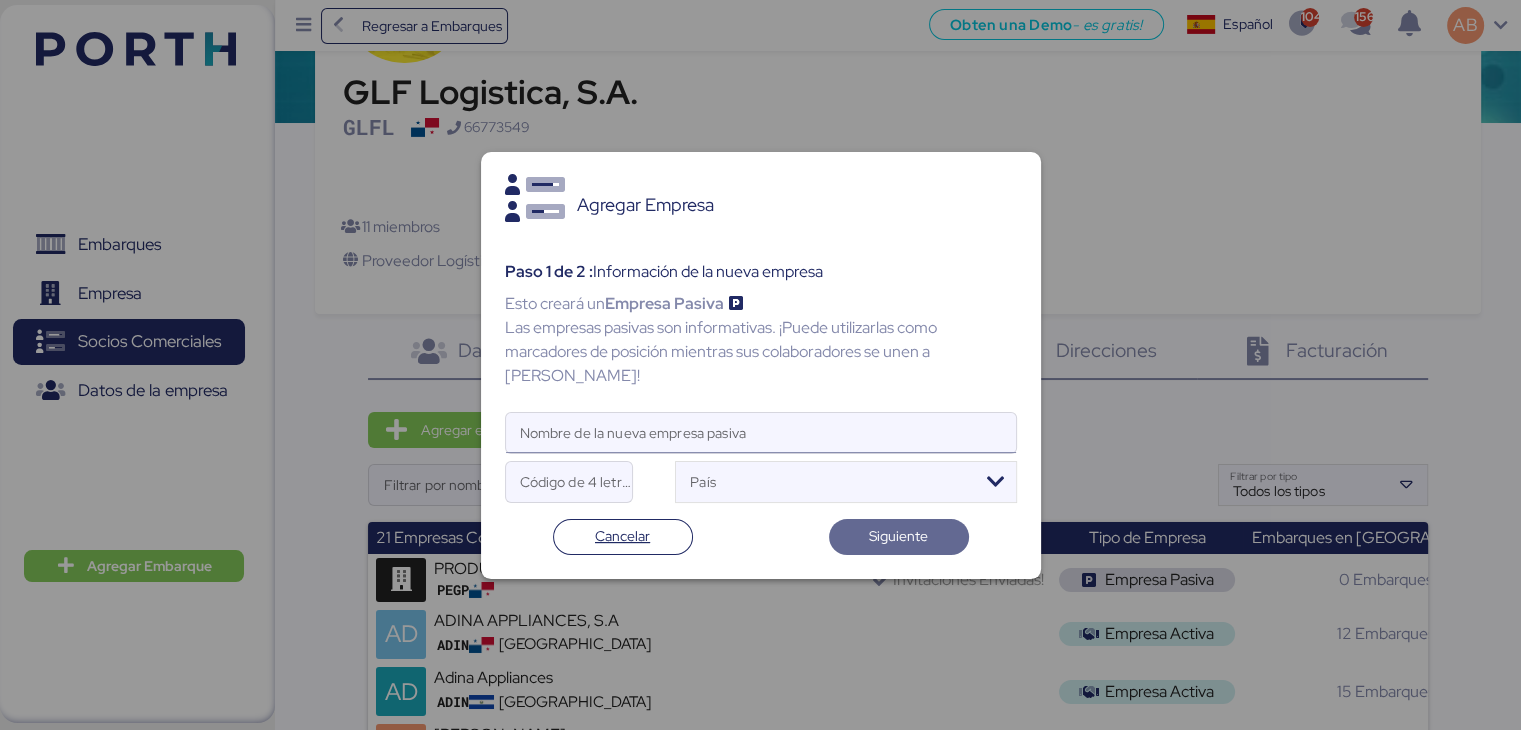 click on "Nombre de la nueva empresa pasiva" at bounding box center [761, 433] 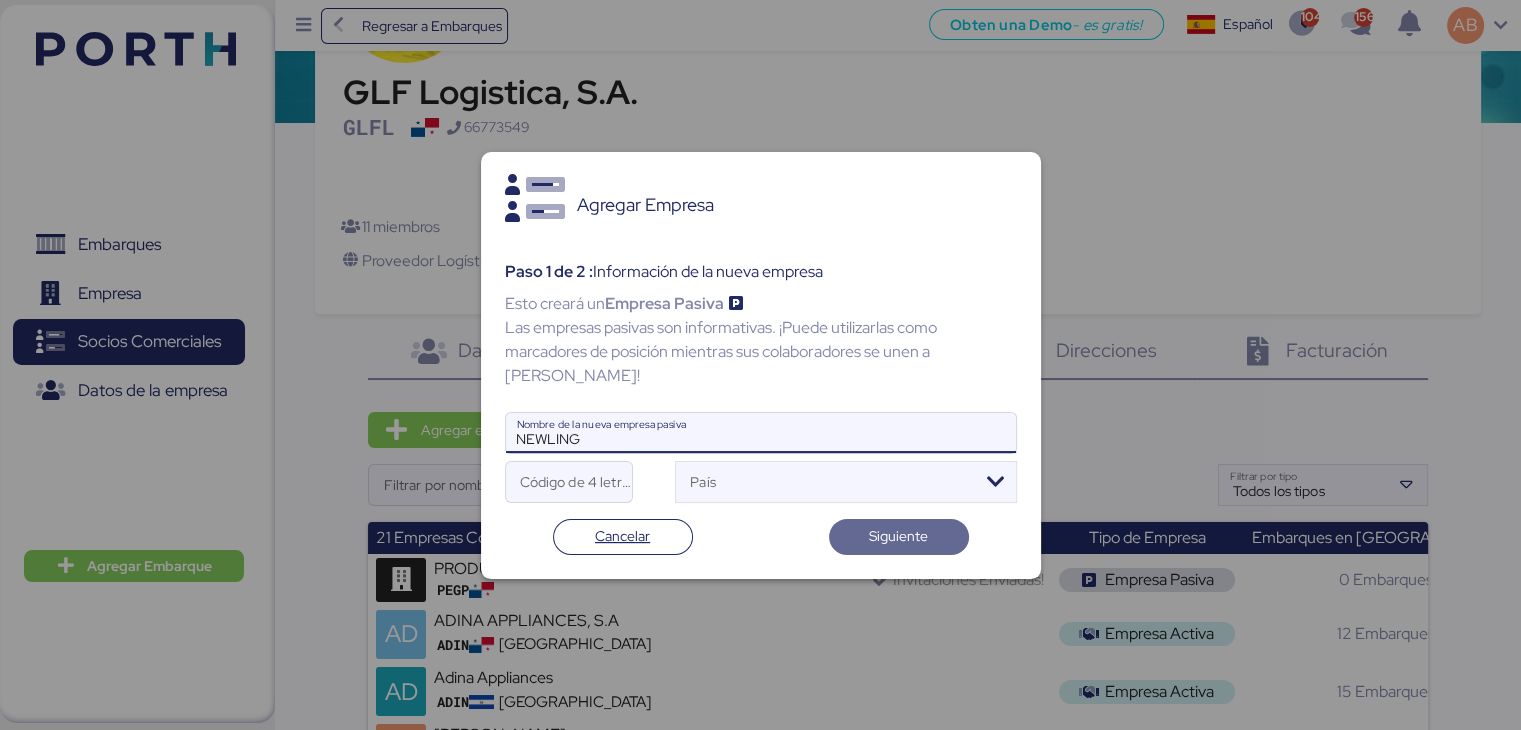 drag, startPoint x: 592, startPoint y: 430, endPoint x: 568, endPoint y: 426, distance: 24.33105 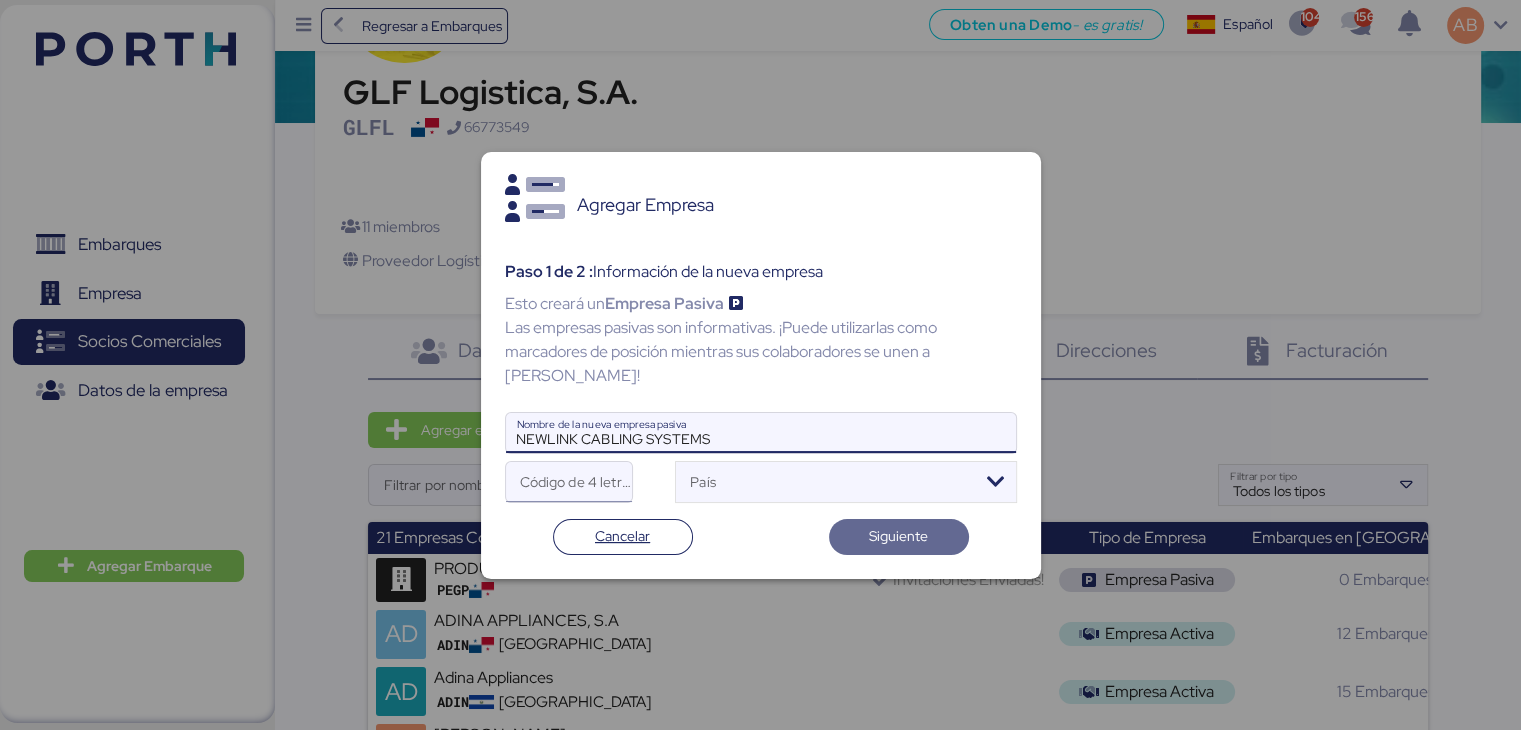 type on "NEWLINK CABLING SYSTEMS" 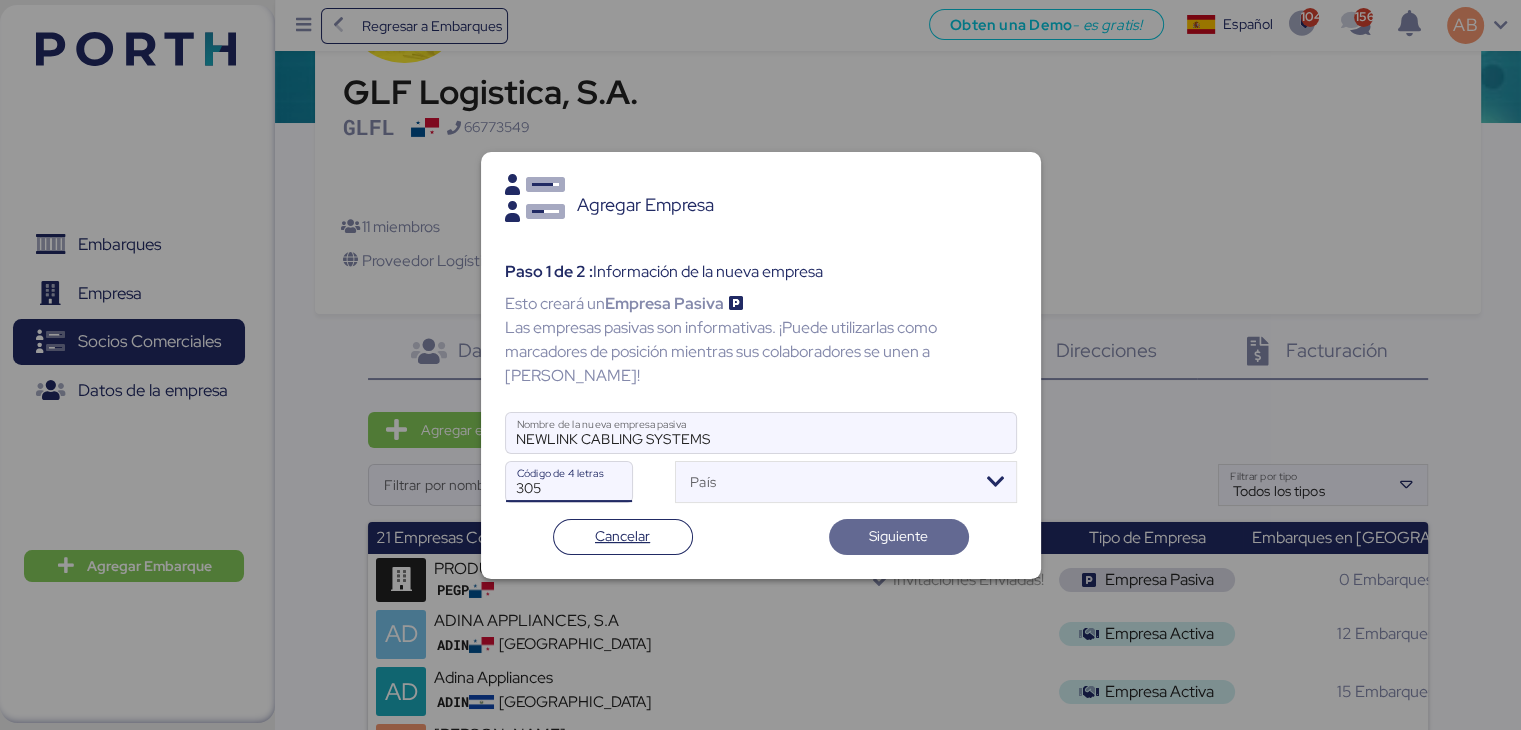 click on "305" at bounding box center [569, 482] 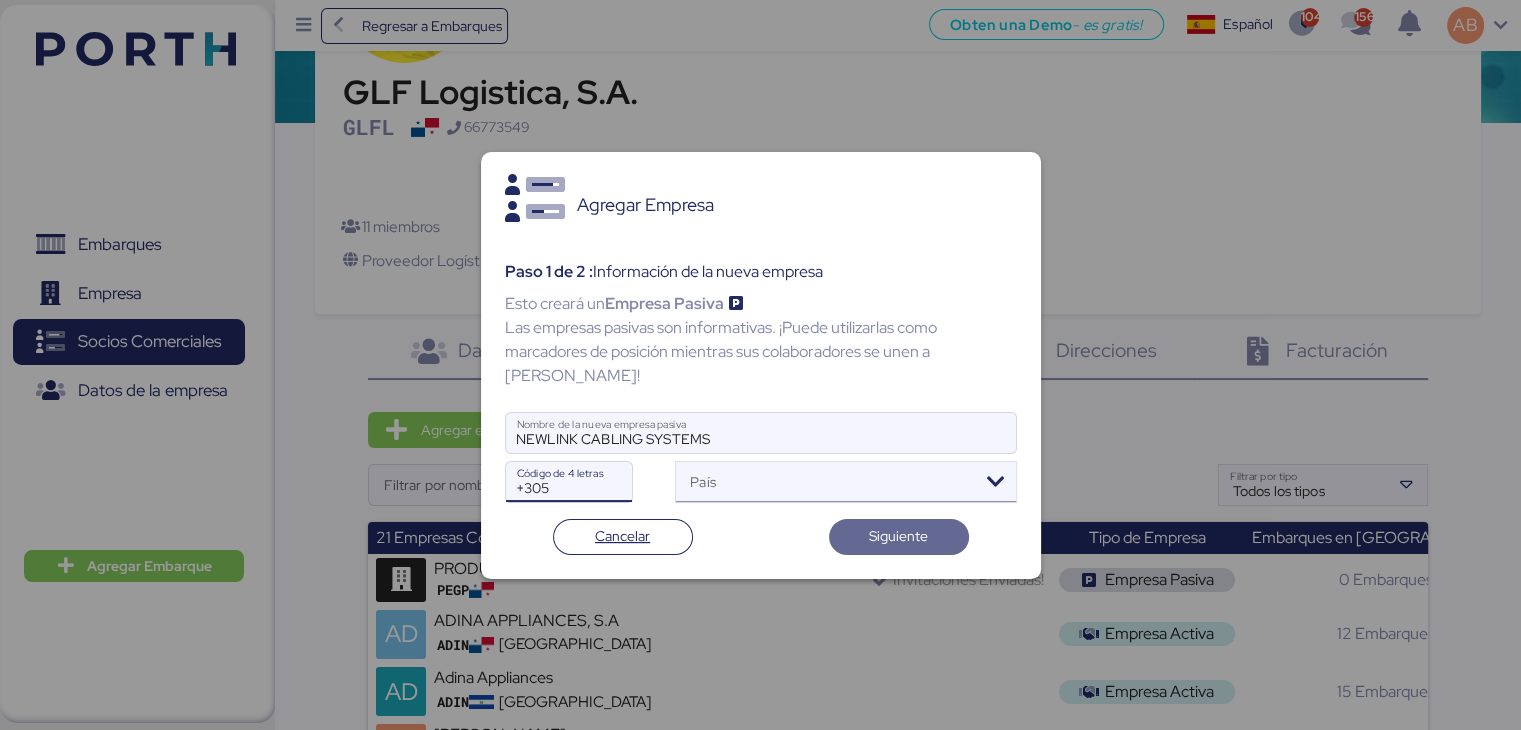 type on "+305" 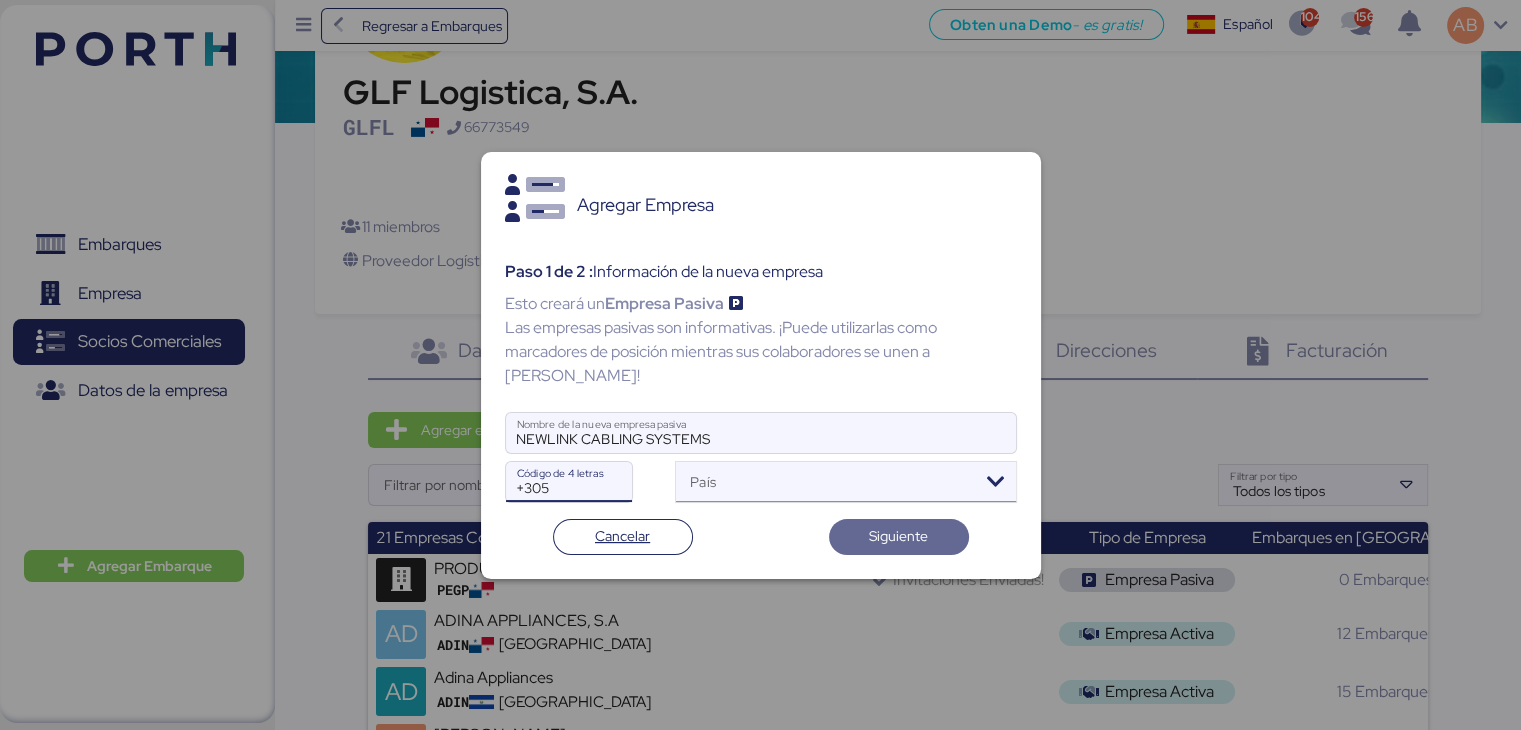 click on "País" at bounding box center (836, 486) 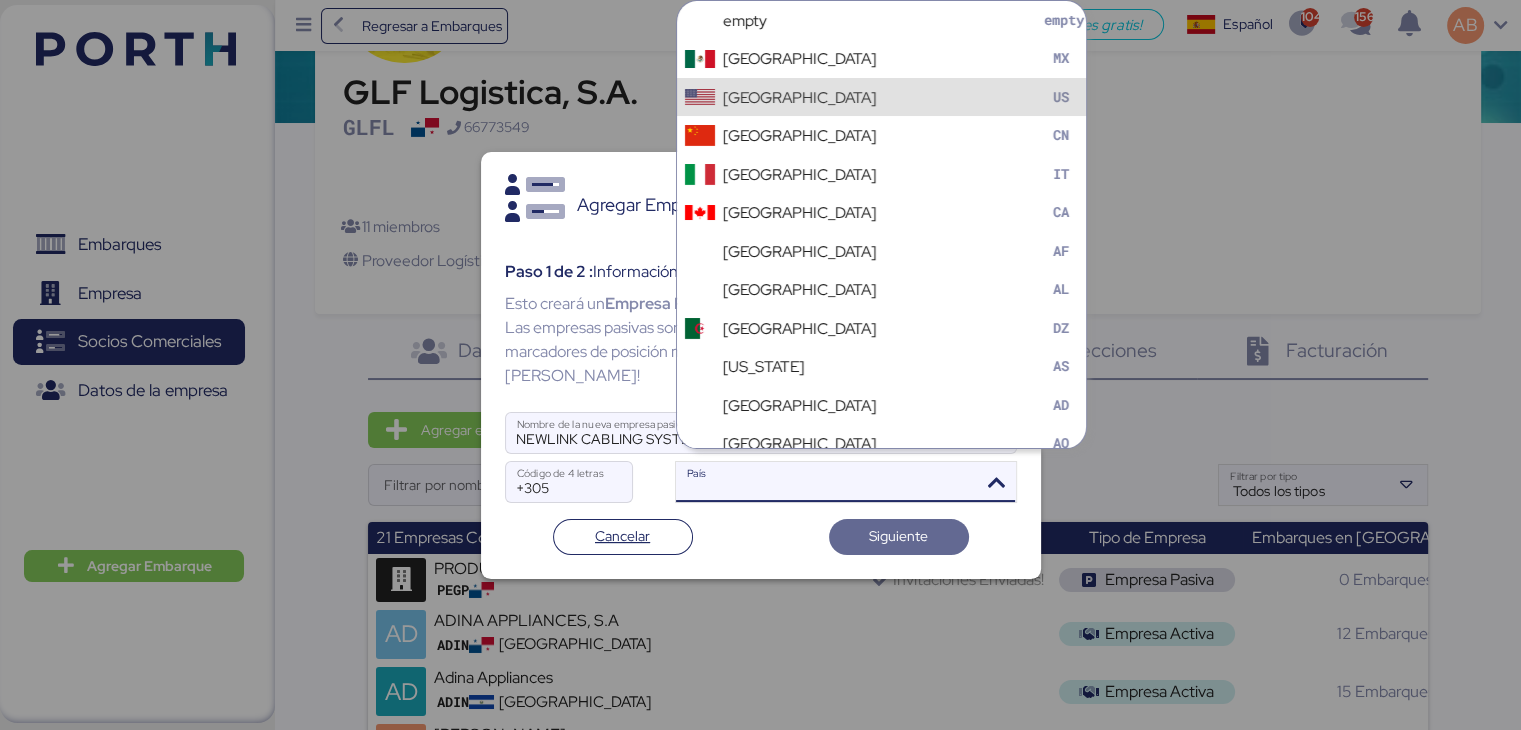 click on "[GEOGRAPHIC_DATA]" at bounding box center [799, 97] 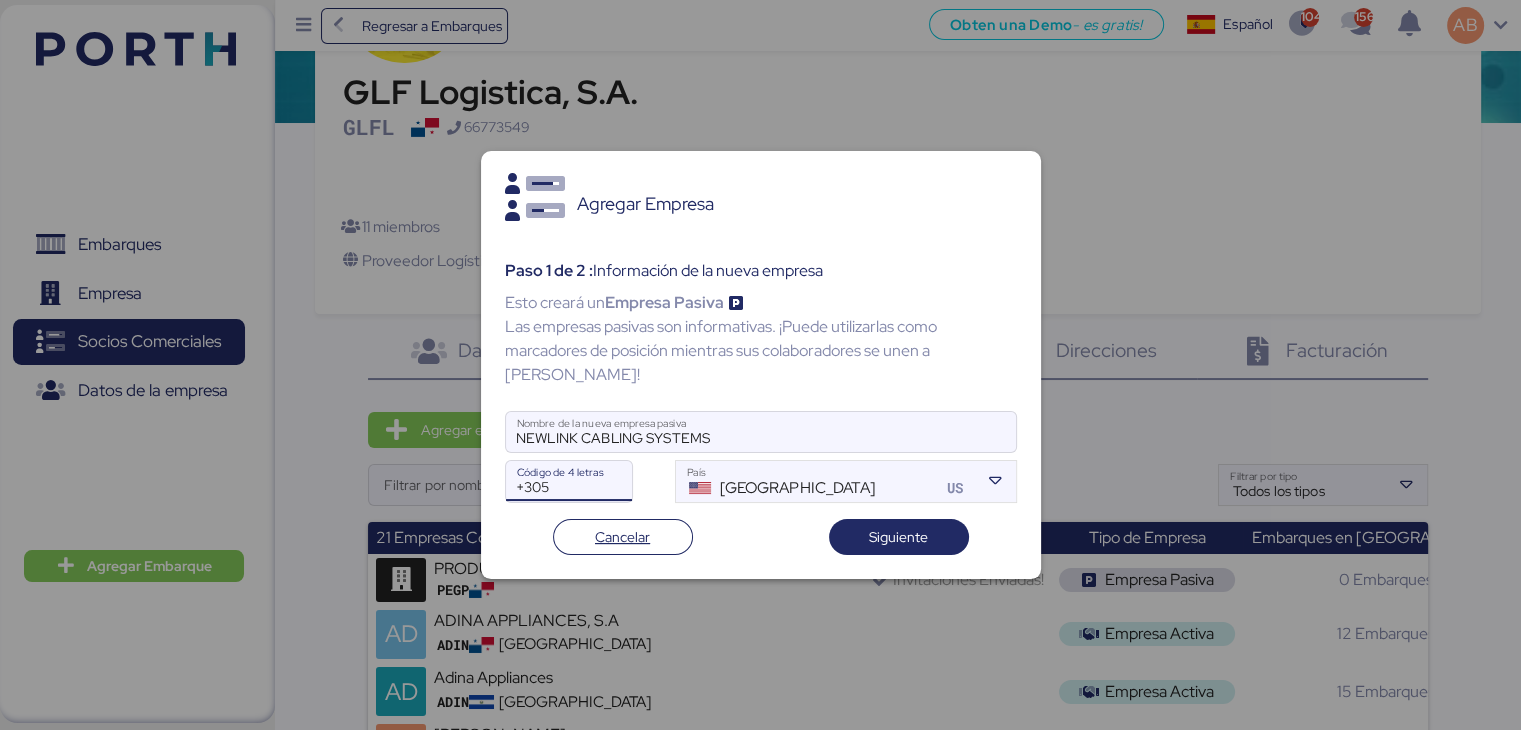 drag, startPoint x: 570, startPoint y: 476, endPoint x: 261, endPoint y: 438, distance: 311.3278 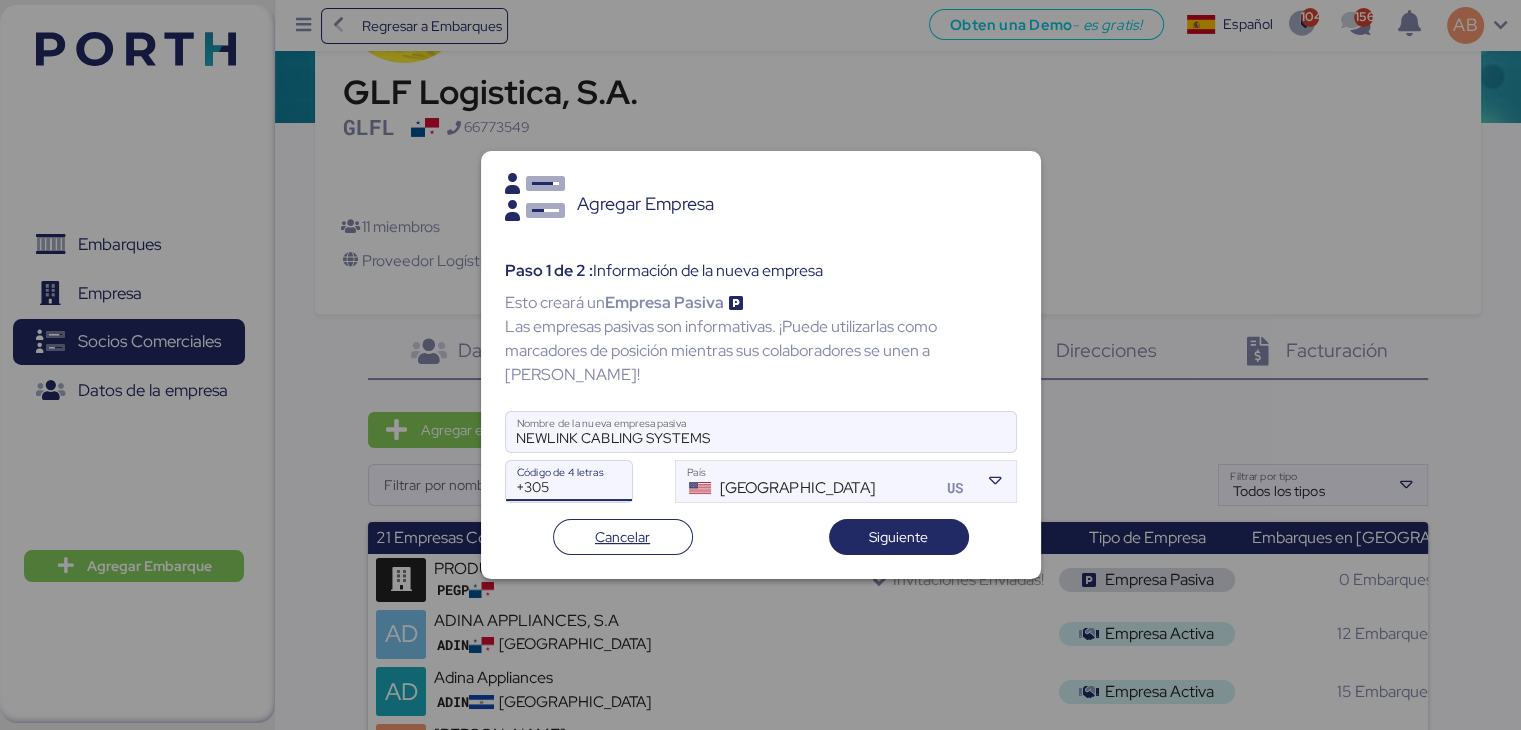 click on "Agregar Empresa Paso 1 de 2 :  Información de la nueva empresa Esto creará un  Empresa Pasiva Las empresas pasivas son informativas. ¡Puede utilizarlas como marcadores de posición mientras sus colaboradores se unen a [PERSON_NAME]! NEWLINK CABLING SYSTEMS Nombre de la nueva empresa pasiva +305 Código de 4 letras [GEOGRAPHIC_DATA] [GEOGRAPHIC_DATA] País   Cancelar Siguiente" at bounding box center [760, 365] 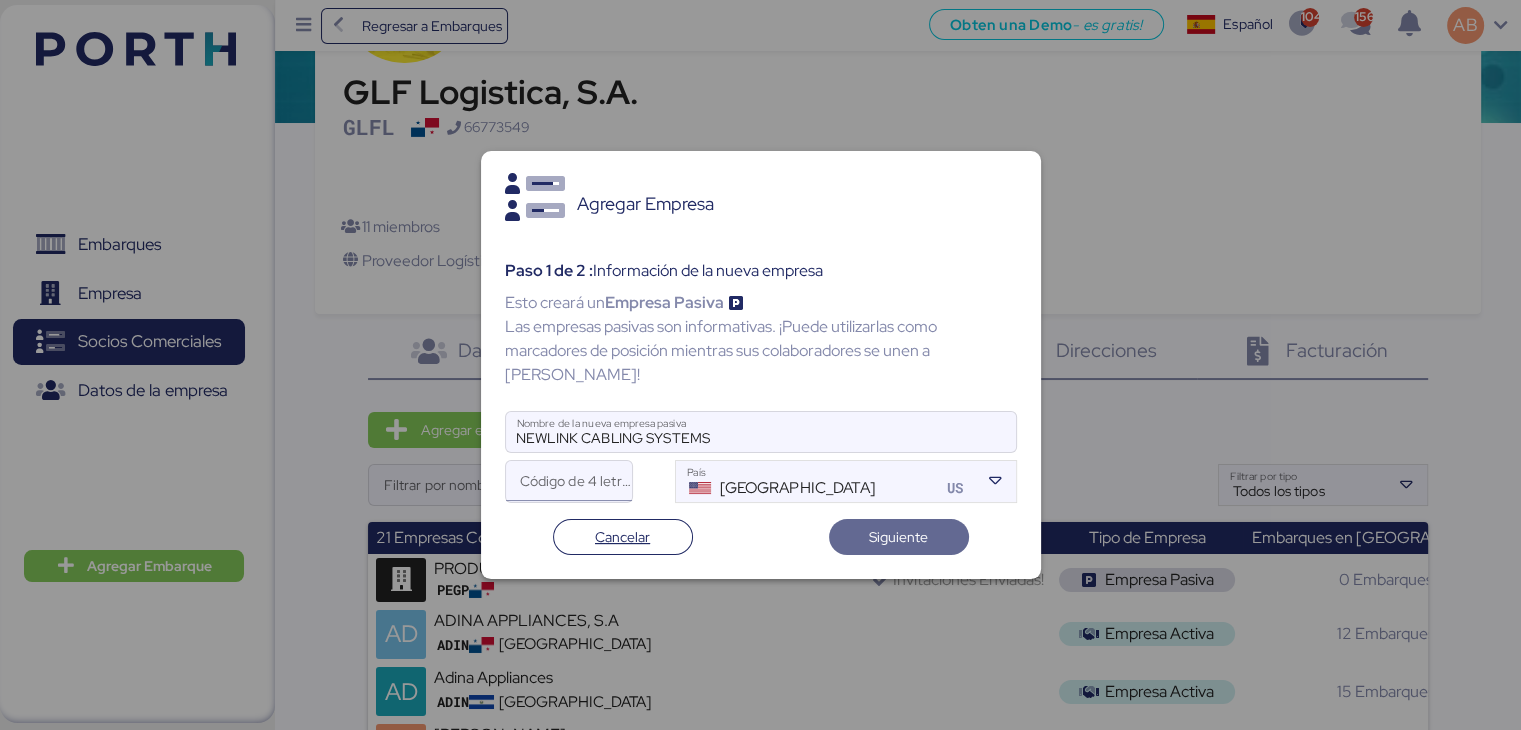 click on "Código de 4 letras" at bounding box center (569, 481) 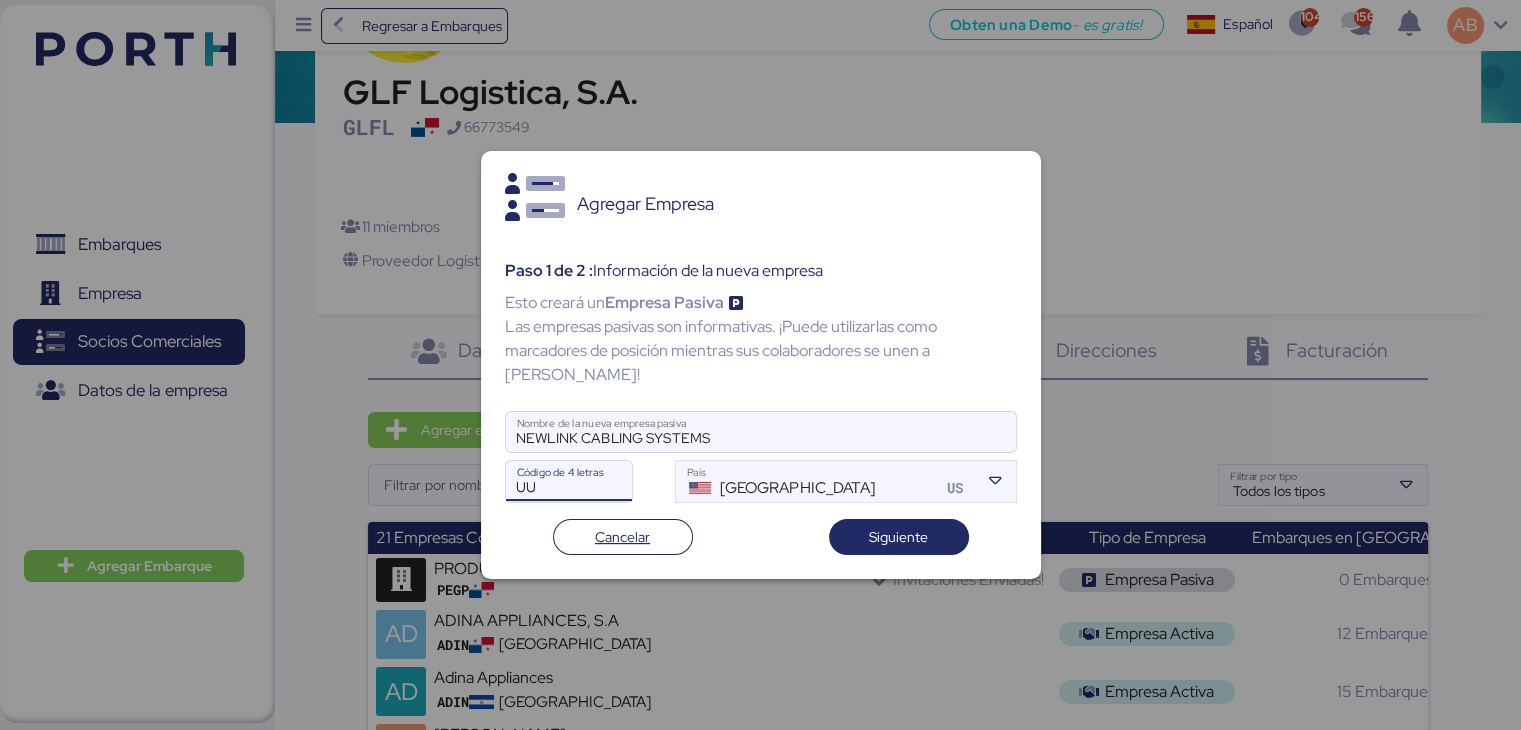 drag, startPoint x: 572, startPoint y: 475, endPoint x: 79, endPoint y: 407, distance: 497.66757 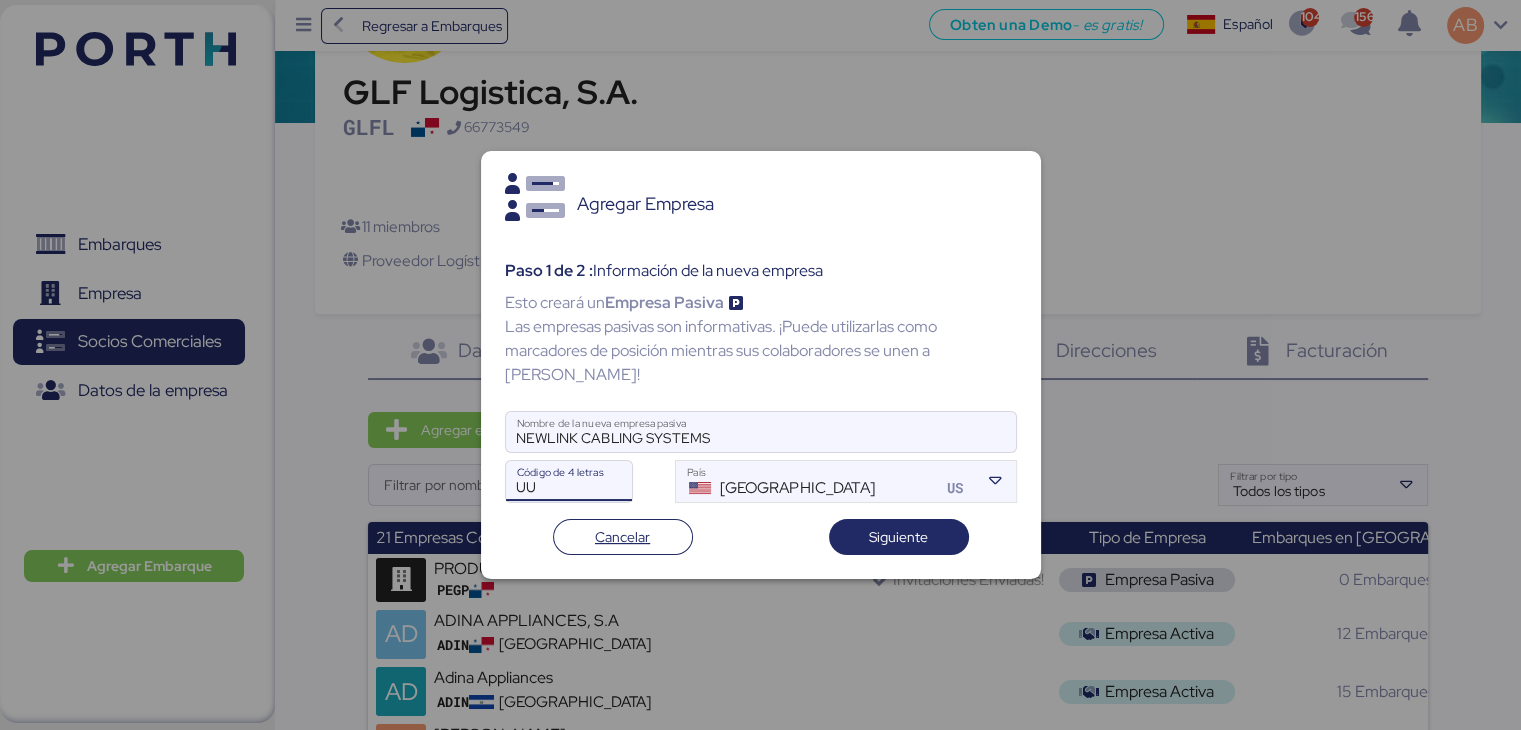 click on "Agregar Empresa Paso 1 de 2 :  Información de la nueva empresa Esto creará un  Empresa Pasiva Las empresas pasivas son informativas. ¡Puede utilizarlas como marcadores de posición mientras sus colaboradores se unen a [PERSON_NAME]! NEWLINK CABLING SYSTEMS Nombre de la nueva empresa pasiva UU Código de 4 letras [GEOGRAPHIC_DATA] [GEOGRAPHIC_DATA] País   Cancelar Siguiente" at bounding box center (760, 365) 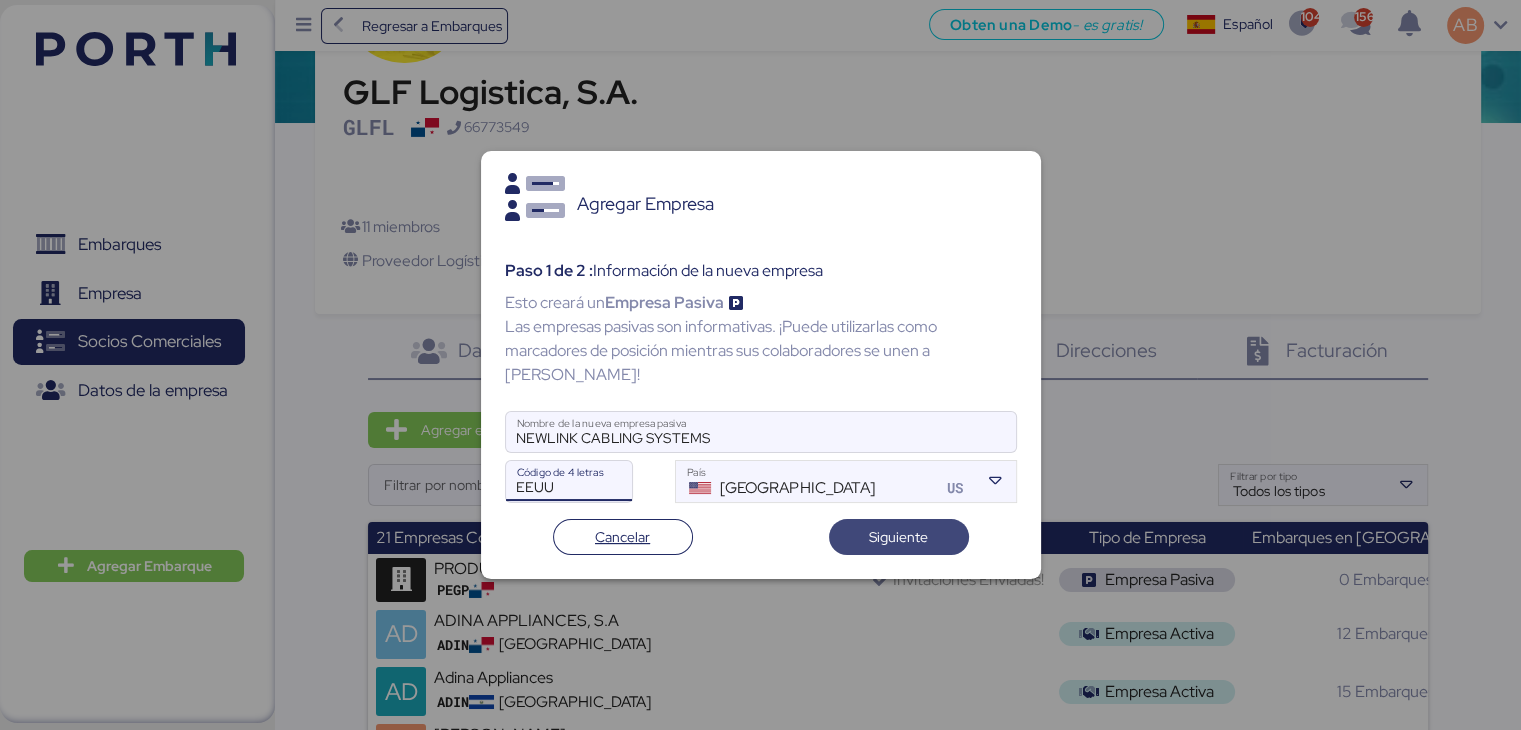 type on "EEUU" 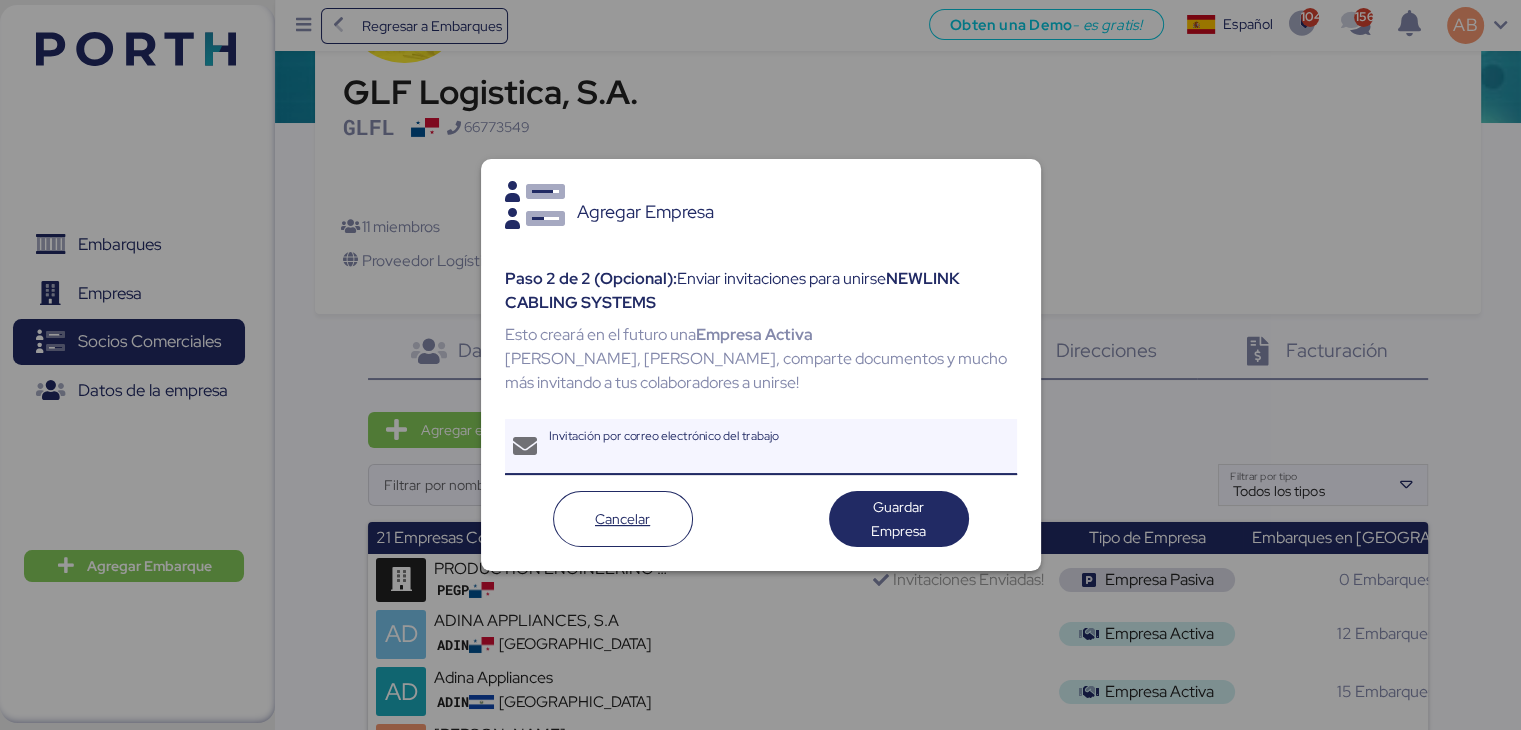 click on "Invitación por correo electrónico del trabajo" at bounding box center (783, 447) 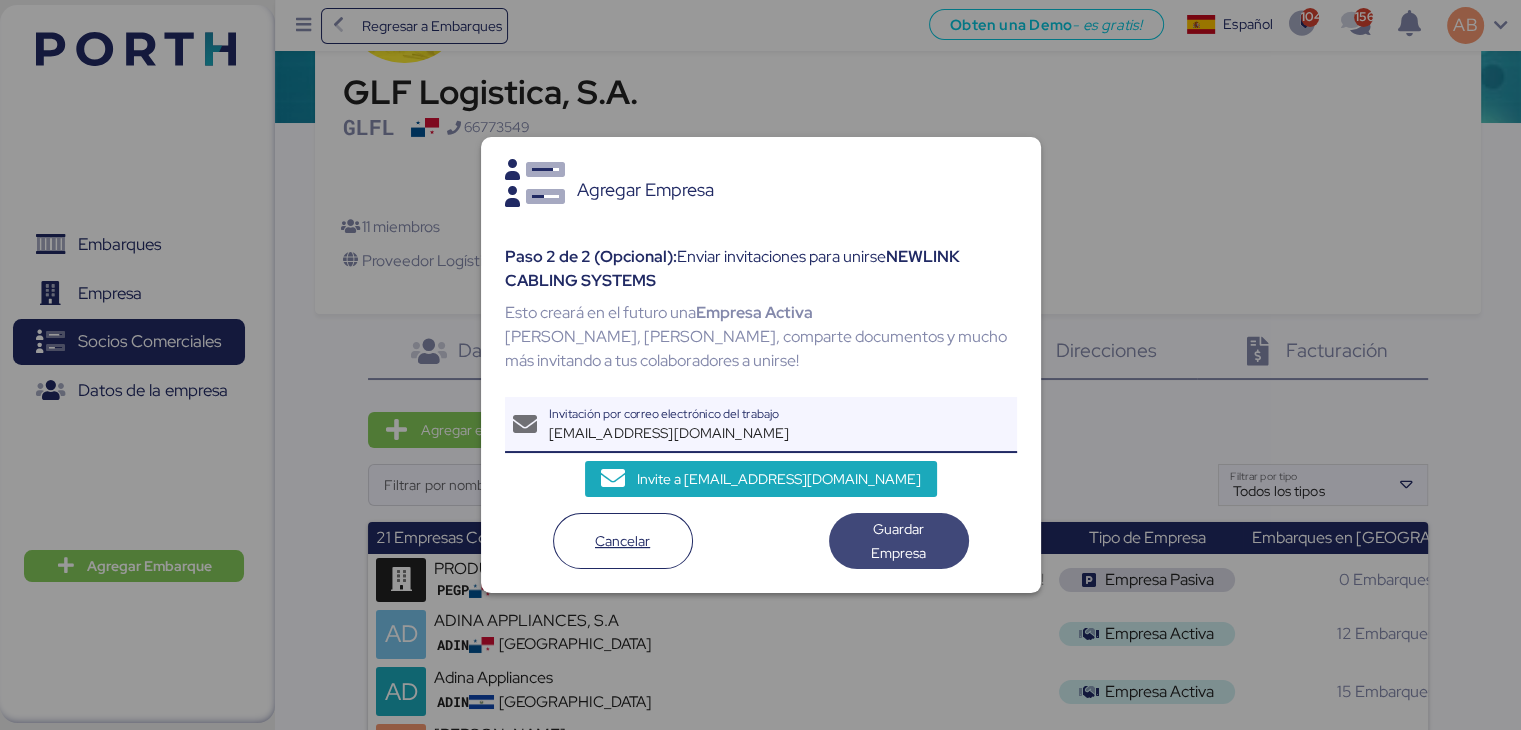type on "[EMAIL_ADDRESS][DOMAIN_NAME]" 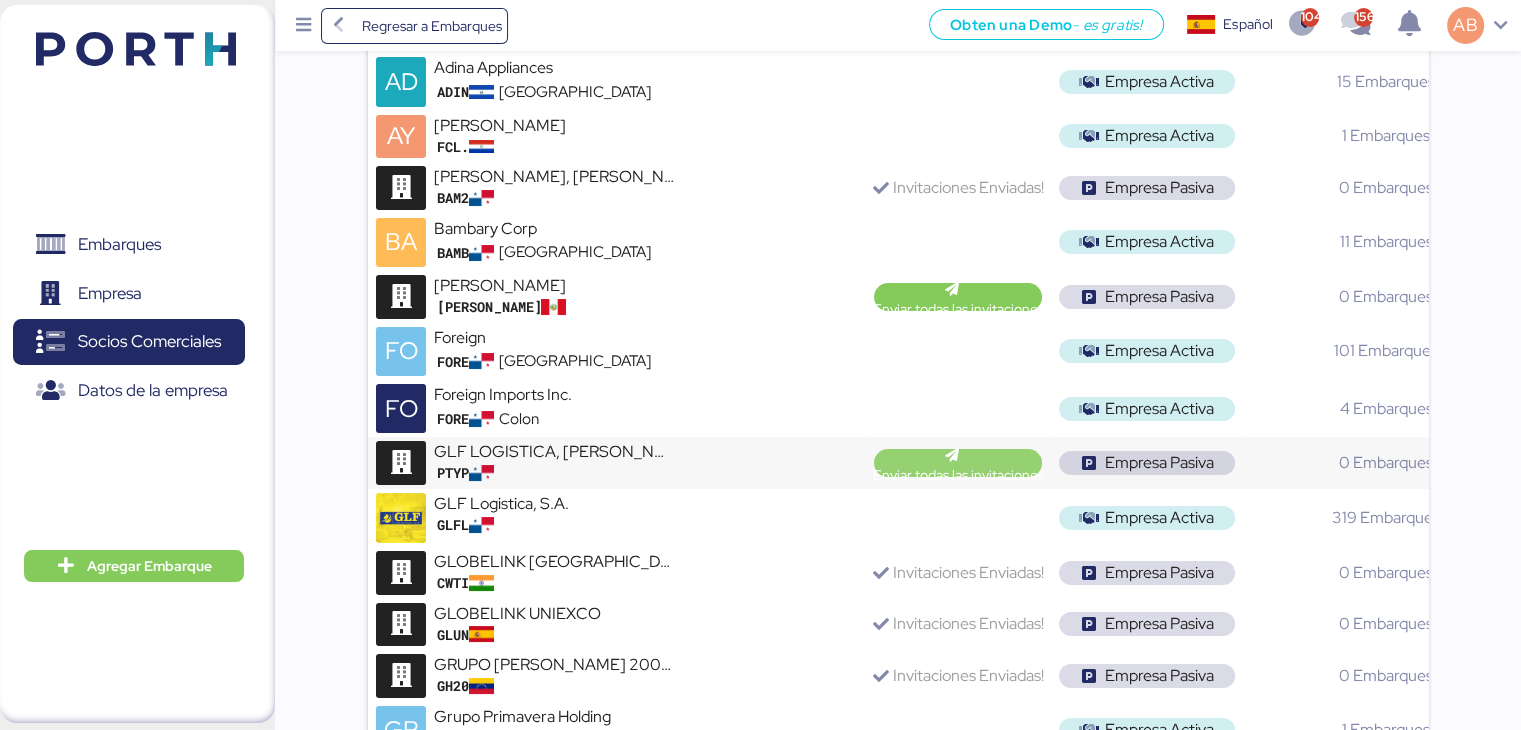 scroll, scrollTop: 373, scrollLeft: 0, axis: vertical 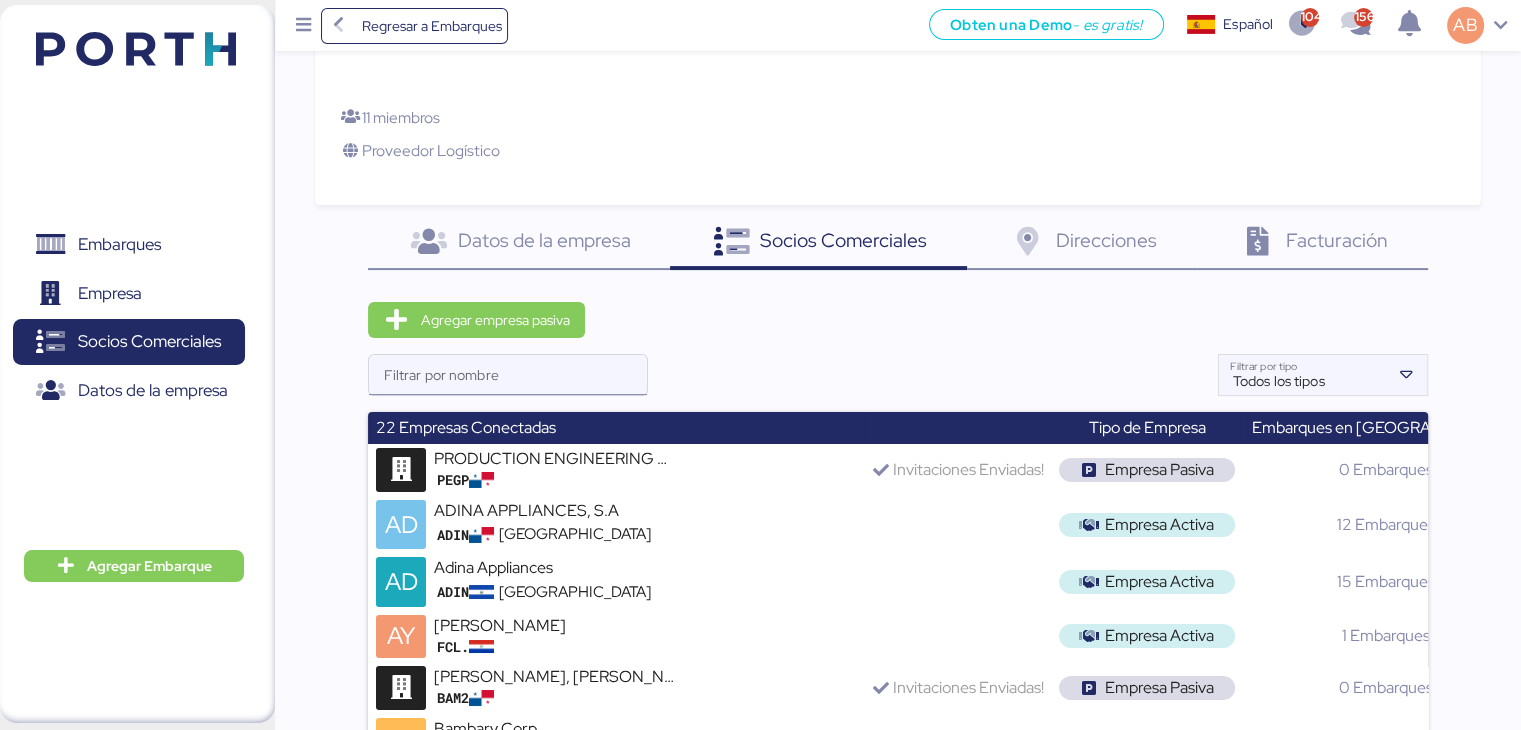 click on "Filtrar por nombre" at bounding box center [508, 375] 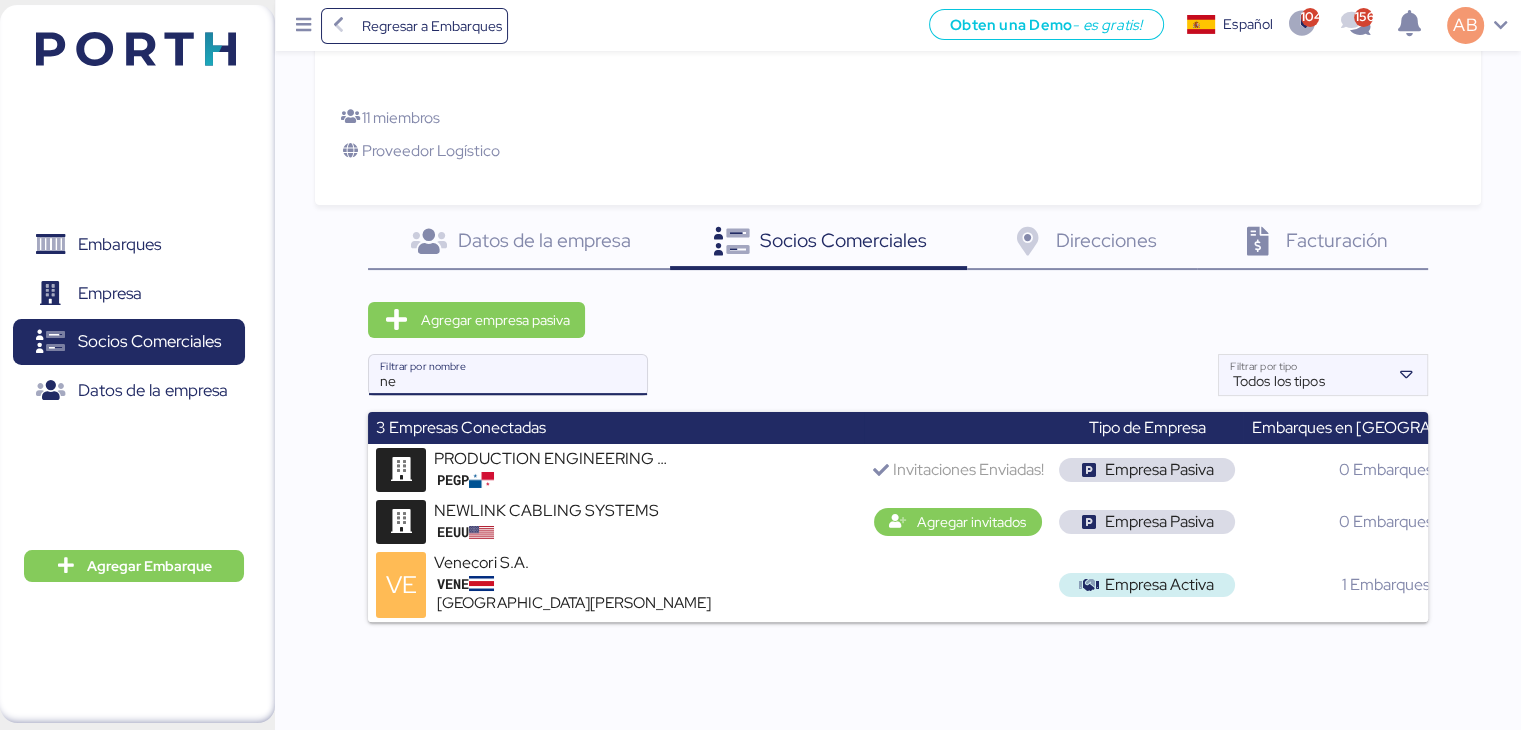 scroll, scrollTop: 315, scrollLeft: 0, axis: vertical 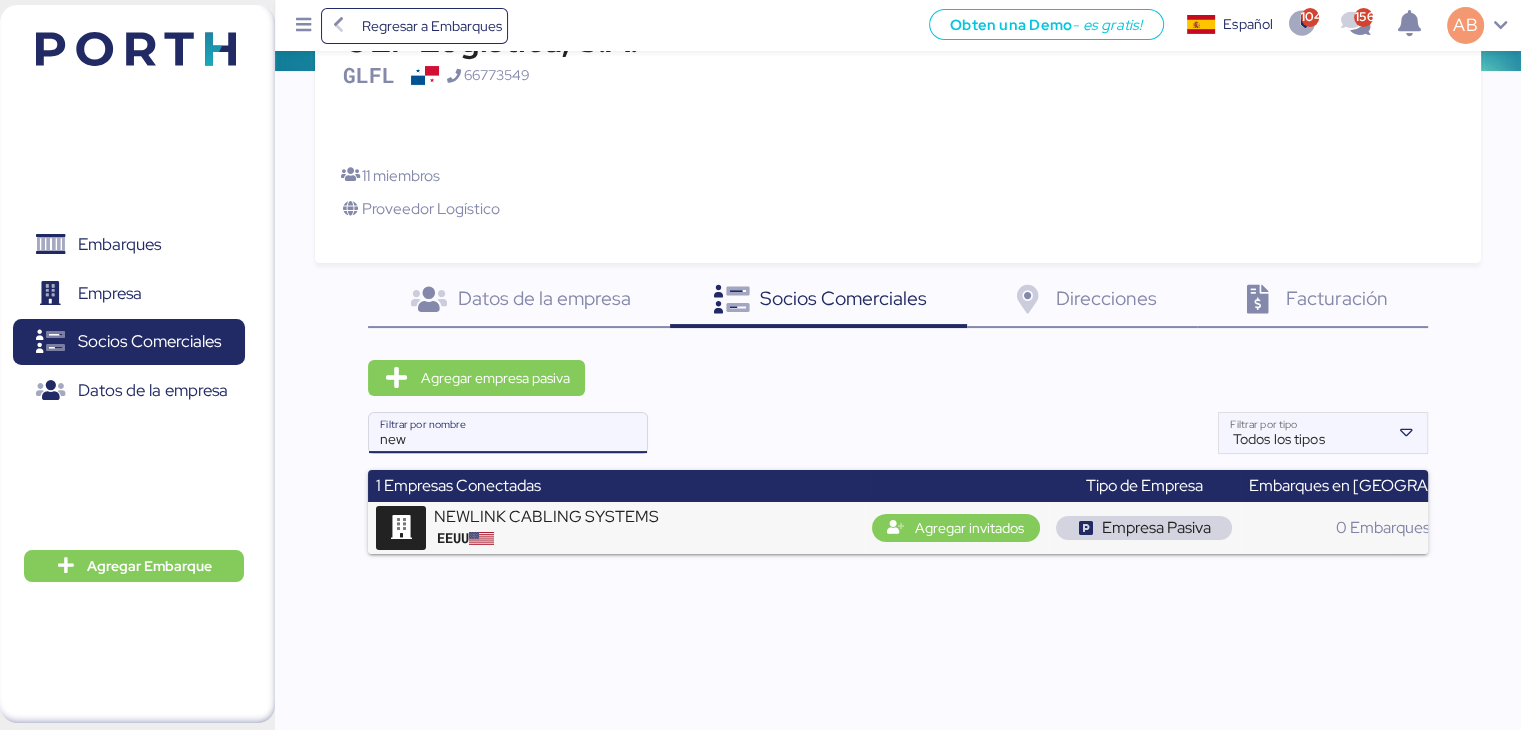type on "new" 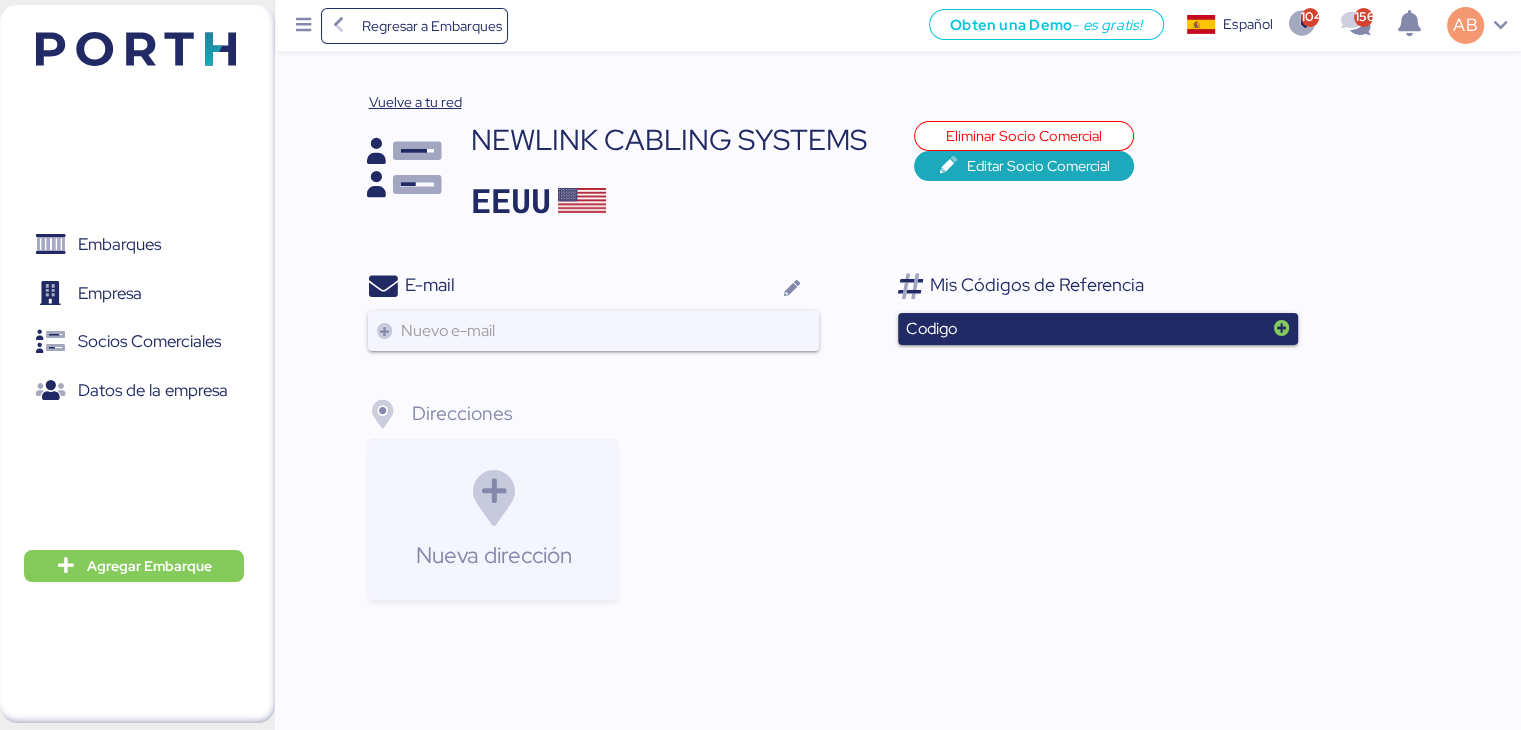 scroll, scrollTop: 0, scrollLeft: 0, axis: both 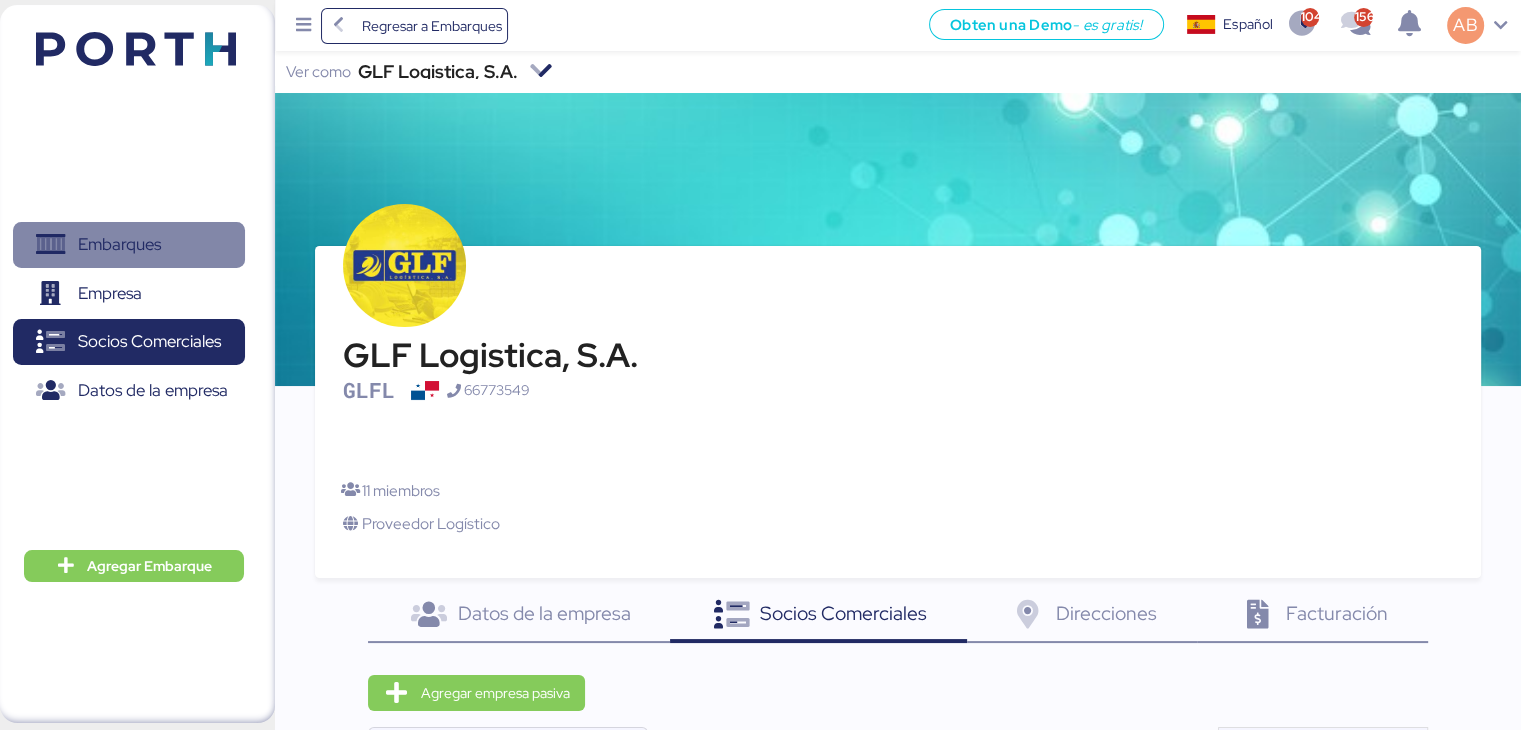 click on "Embarques" at bounding box center [119, 244] 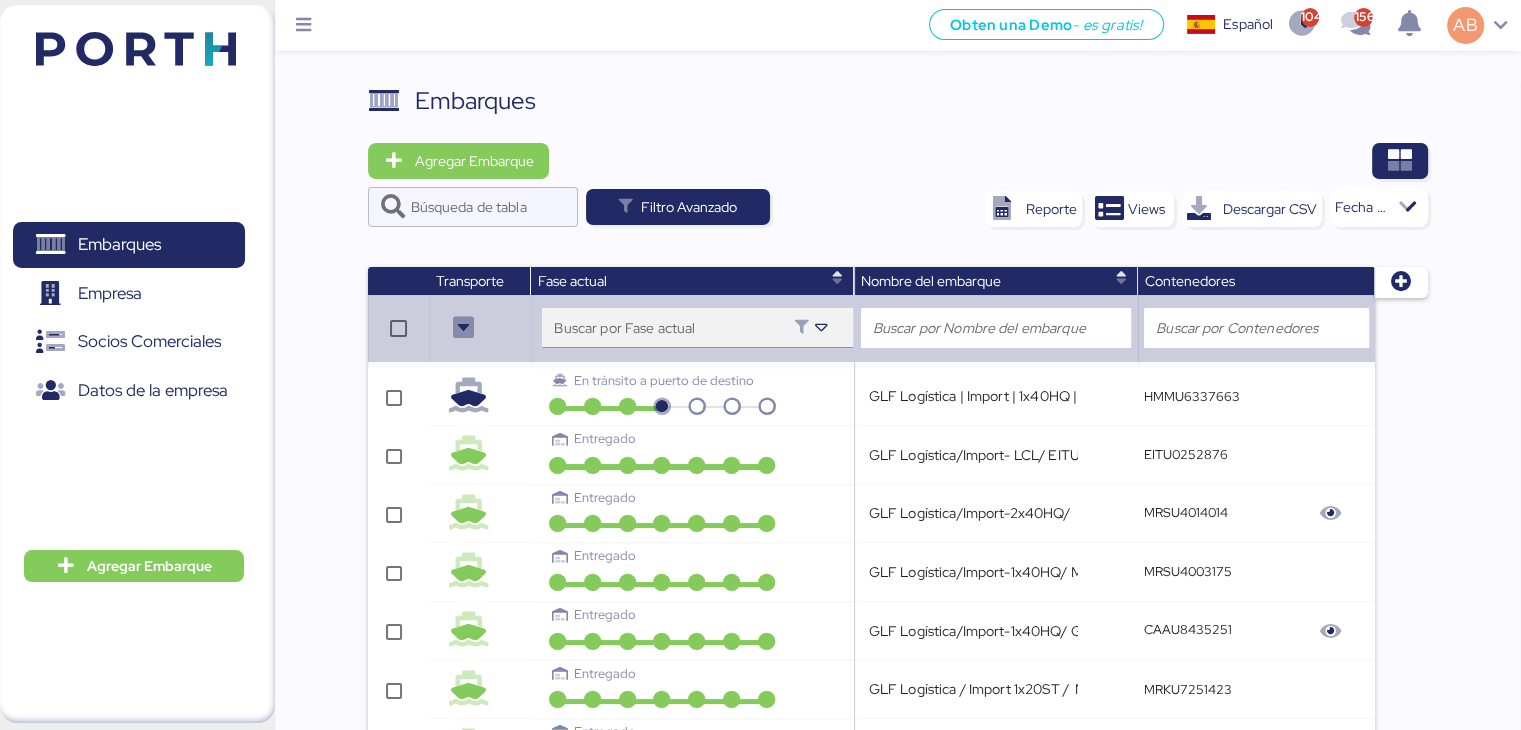 click at bounding box center [671, 335] 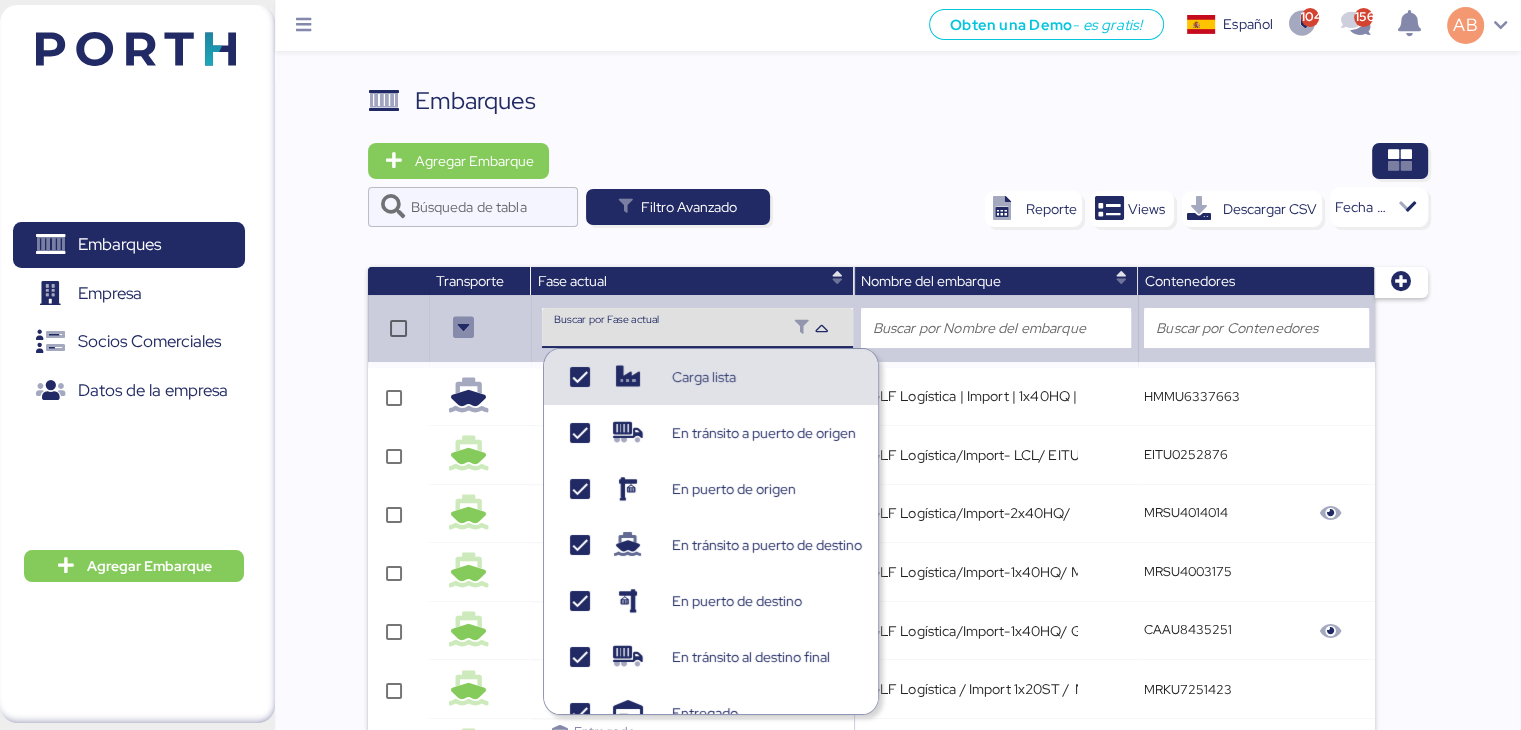 click at bounding box center (671, 335) 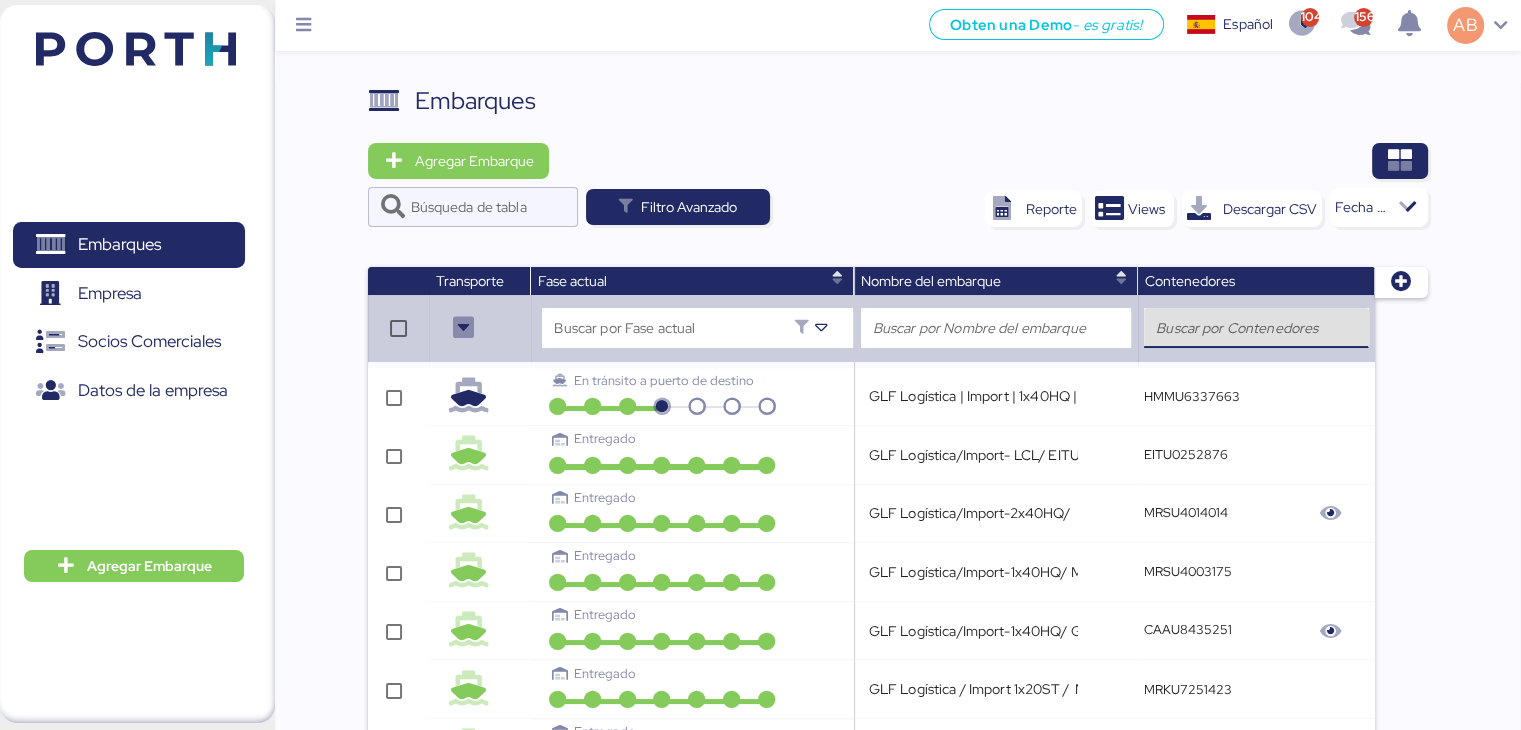 click at bounding box center [1256, 328] 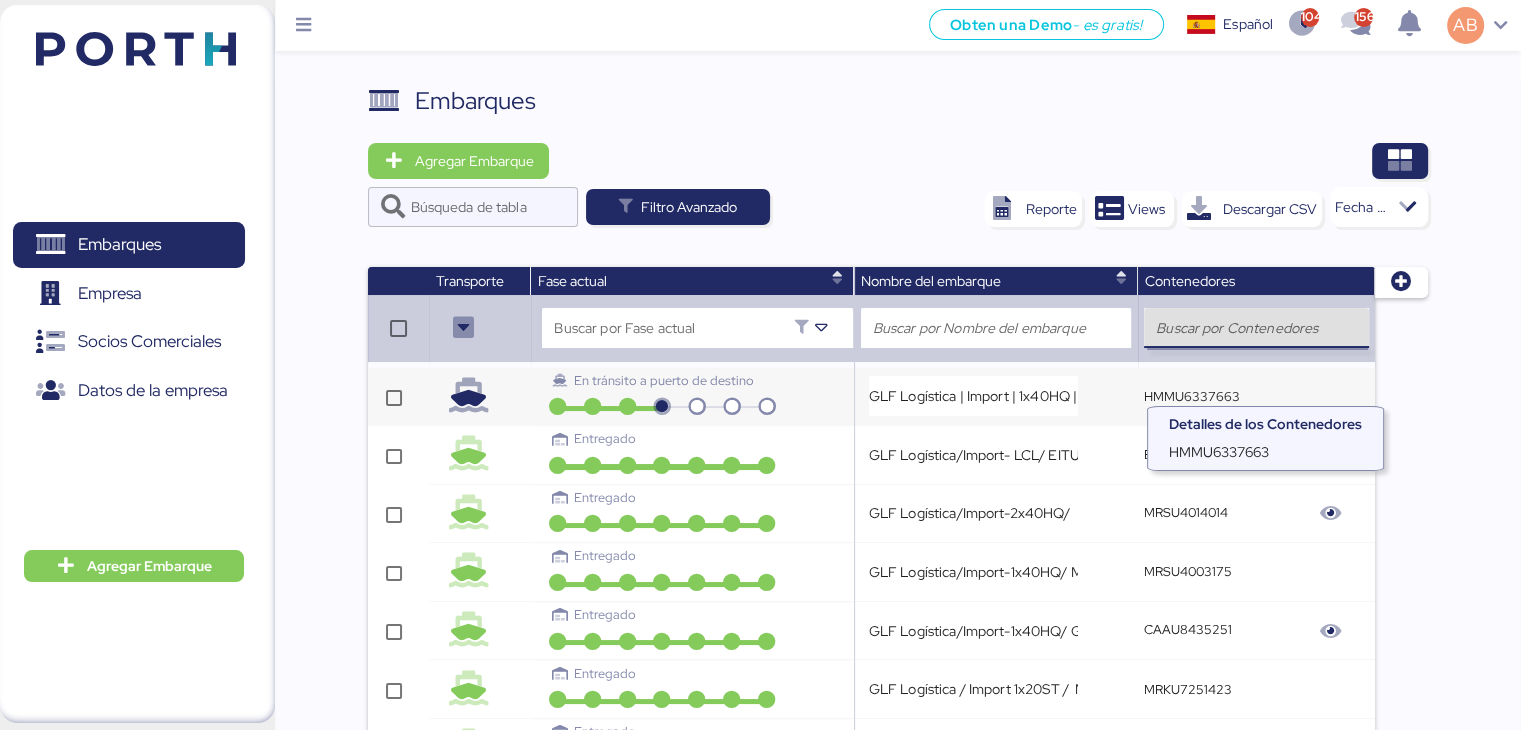 click on "HMMU6337663" at bounding box center (1192, 396) 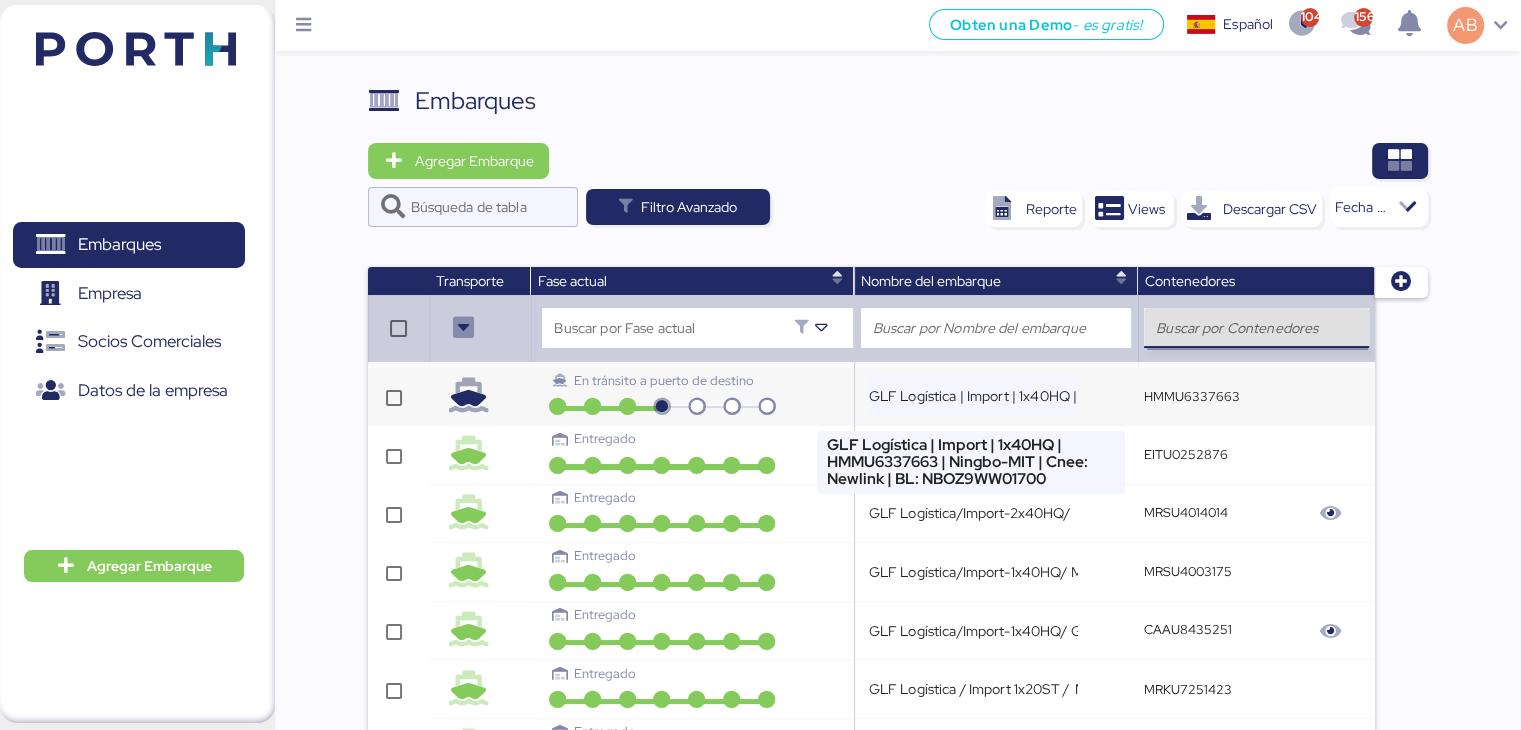 click on "GLF Logística | Import | 1x40HQ | HMMU6337663 | Ningbo-MIT | Cnee: Newlink | BL: NBOZ9WW01700" at bounding box center [974, 396] 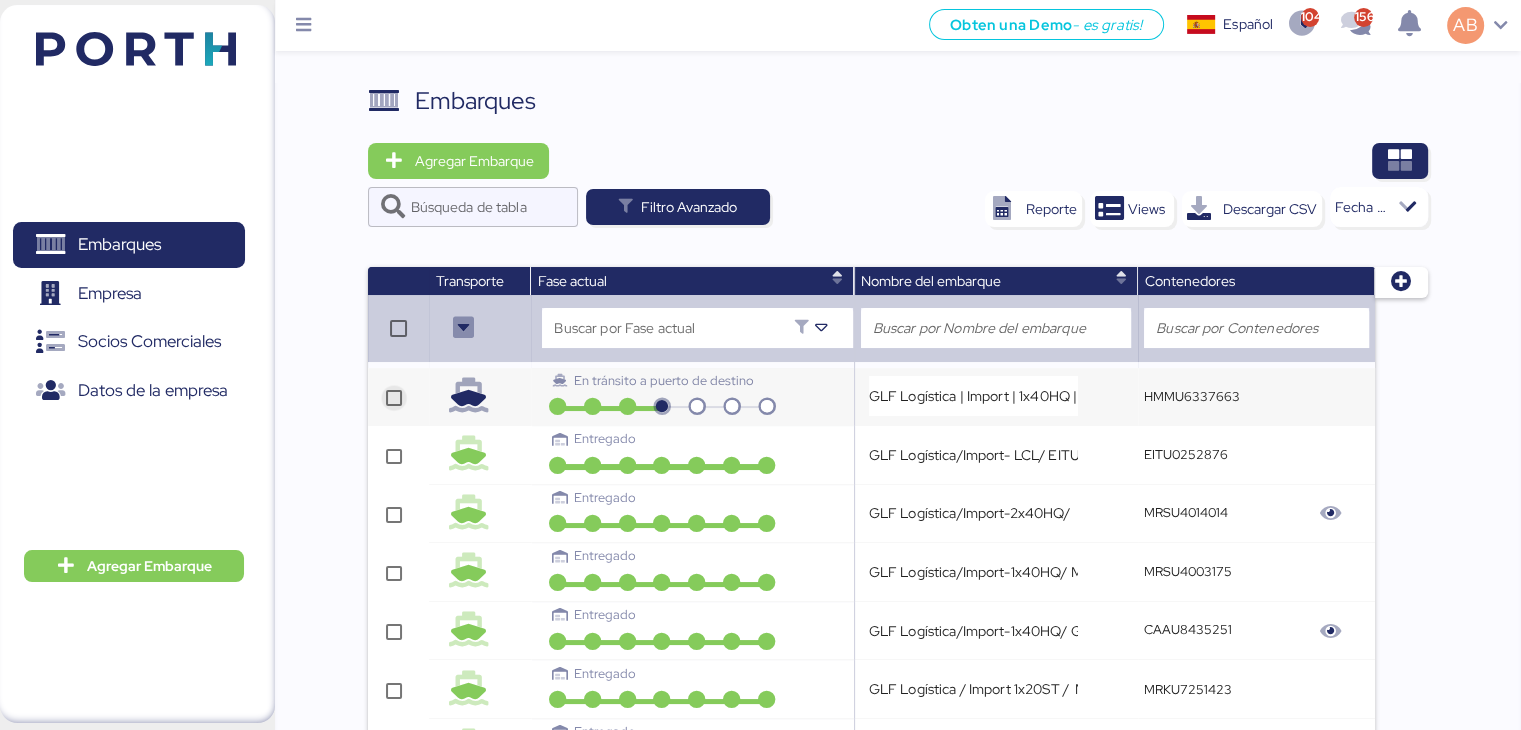 click at bounding box center [394, 398] 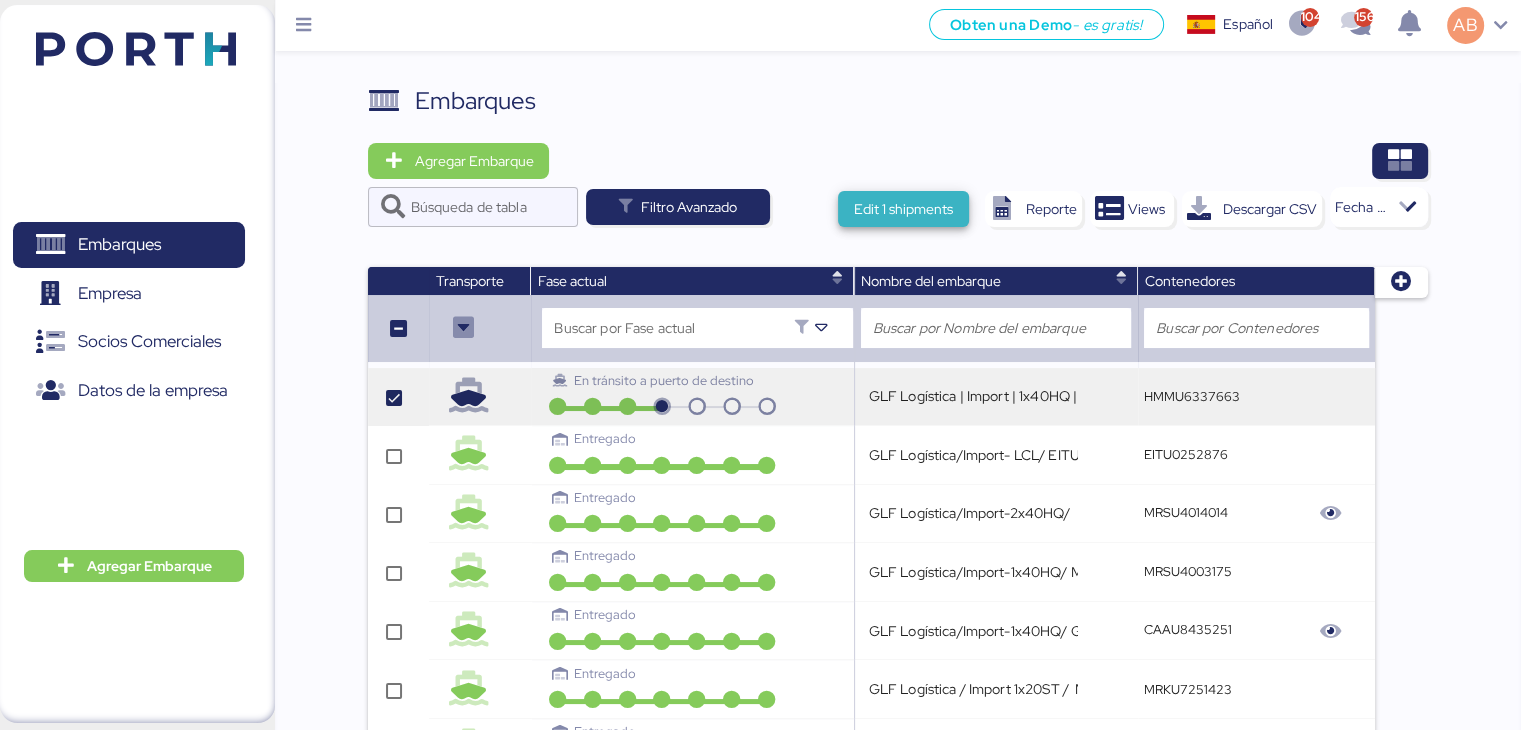 click on "Edit 1 shipments" at bounding box center (903, 209) 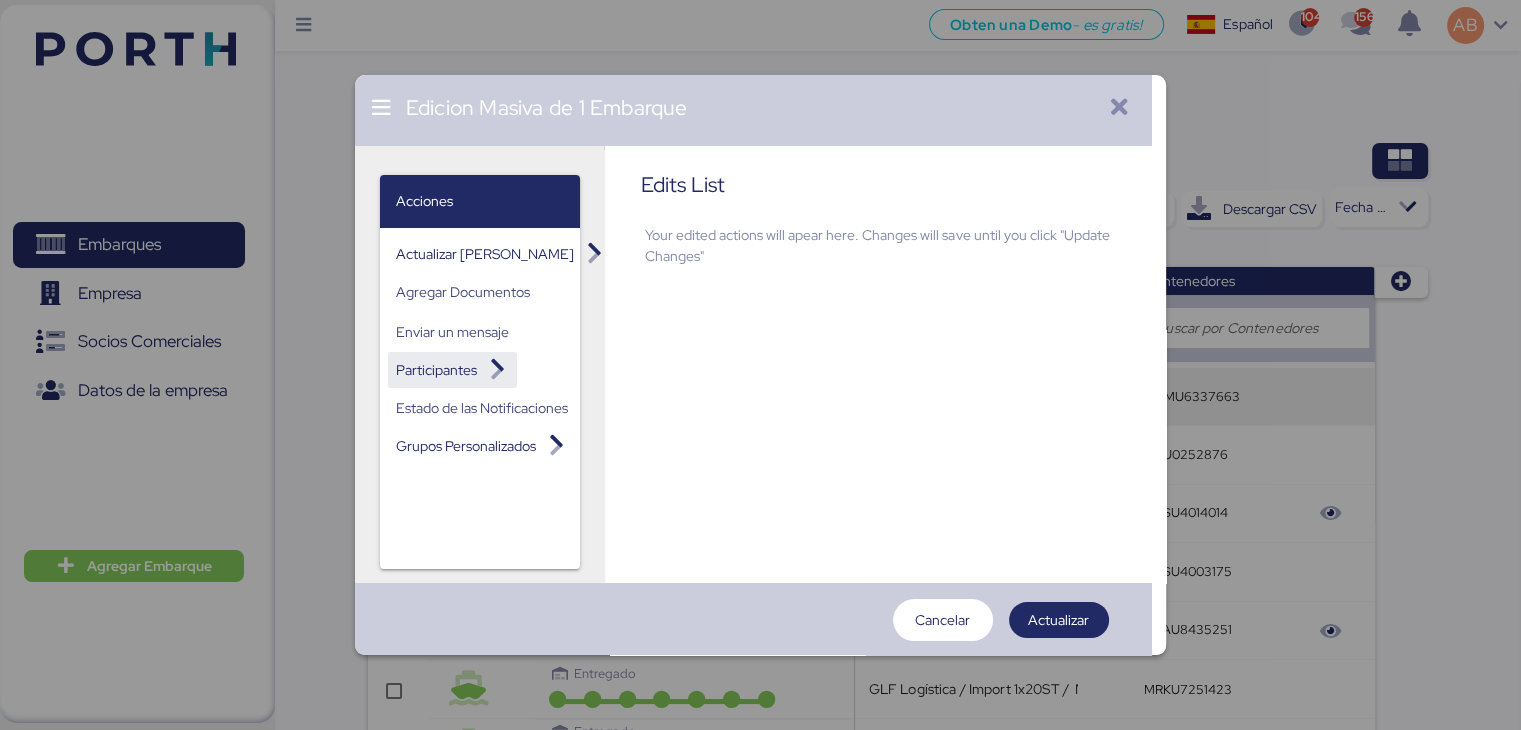click on "Participantes" at bounding box center [436, 370] 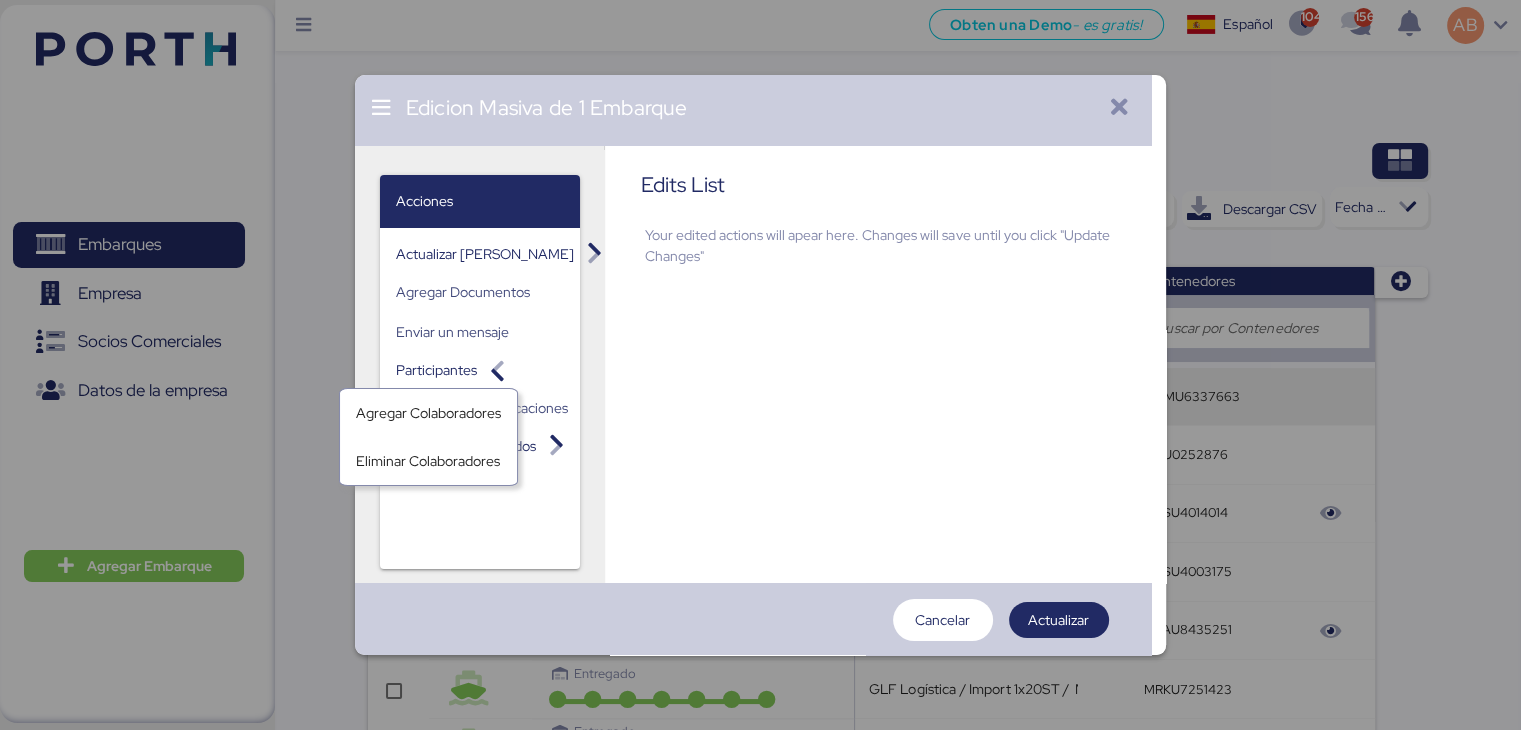 click on "Edits List Your edited actions will apear here. Changes will save until you click "Update Changes"" at bounding box center [885, 510] 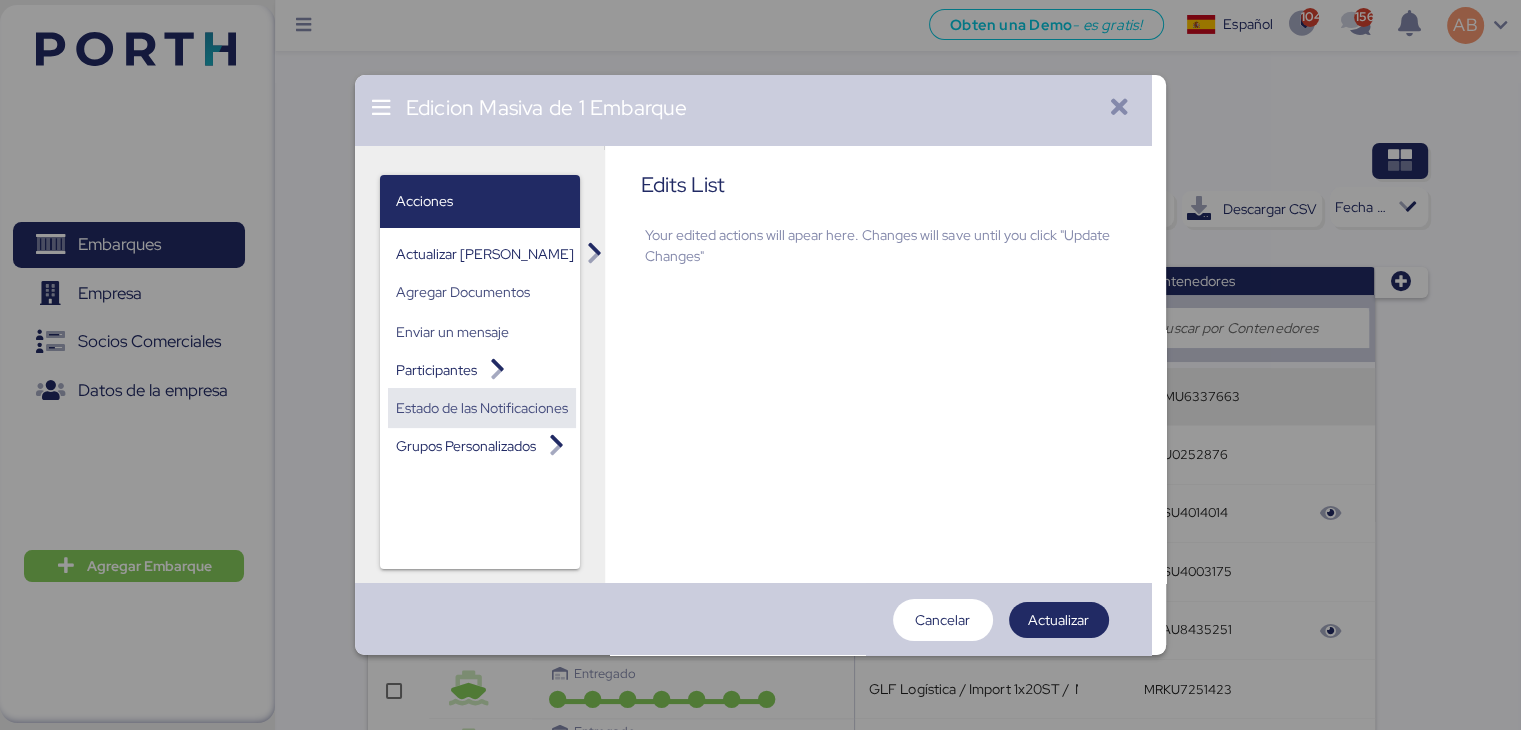 click on "Estado de las Notificaciones" at bounding box center [482, 408] 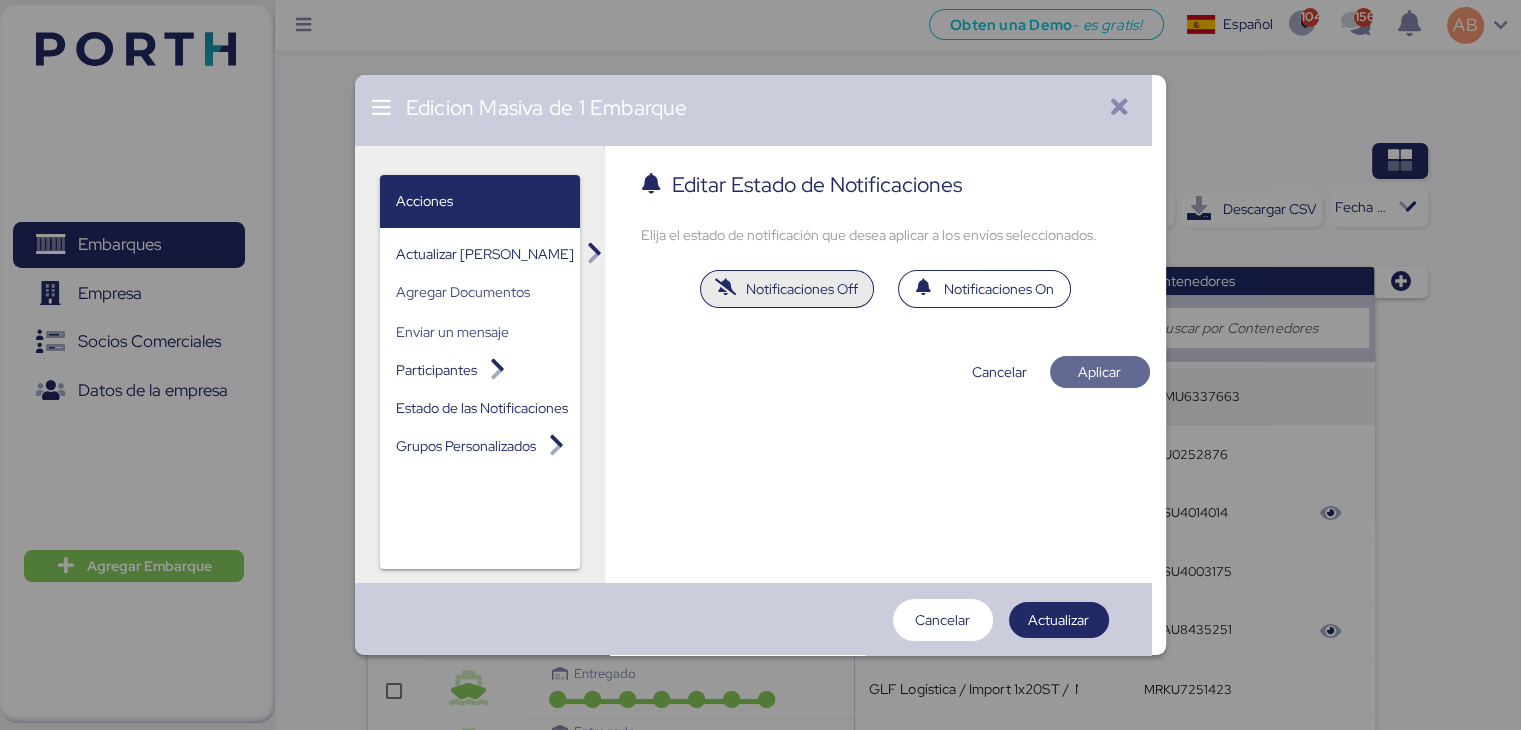 click on "Notificaciones Off" at bounding box center (801, 289) 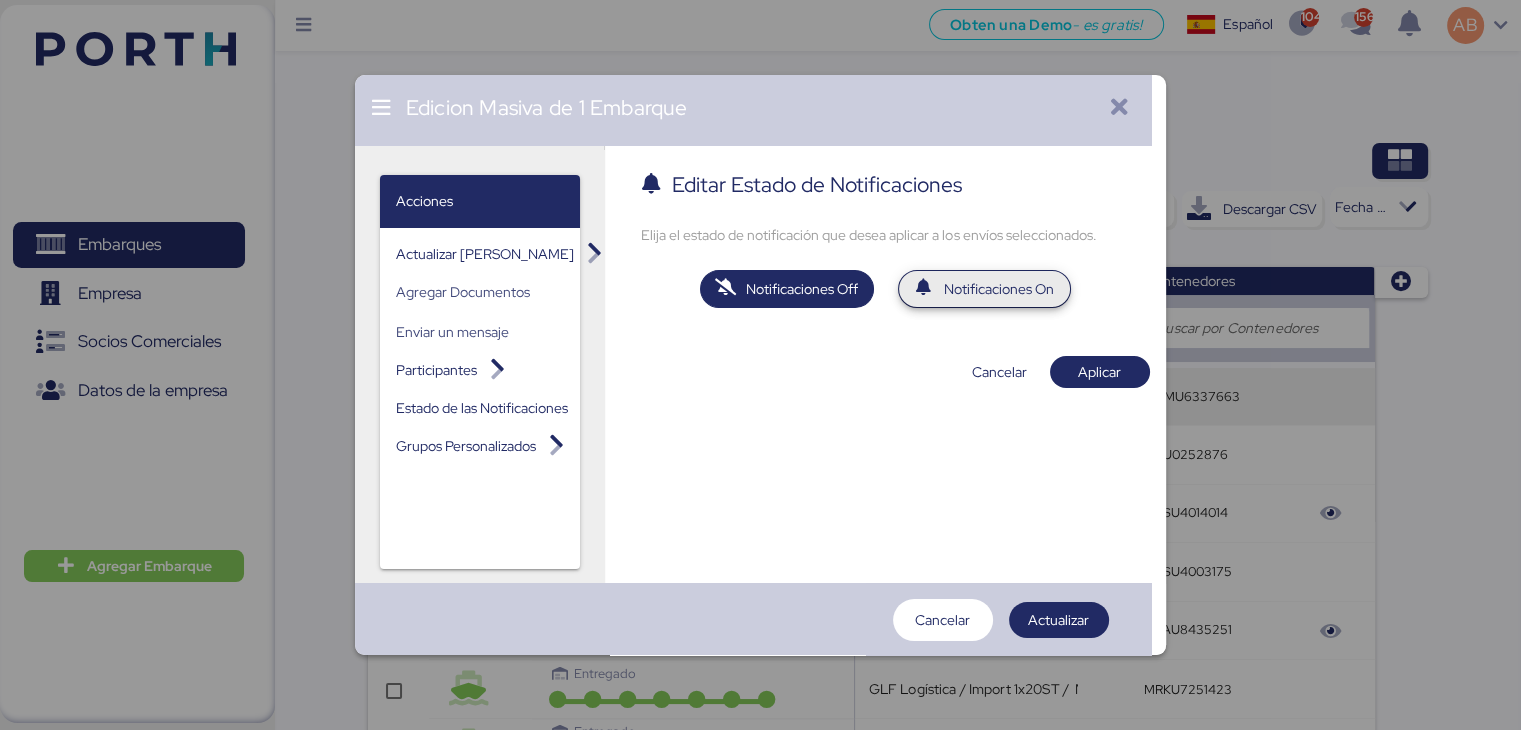 click on "Notificaciones On" at bounding box center [999, 289] 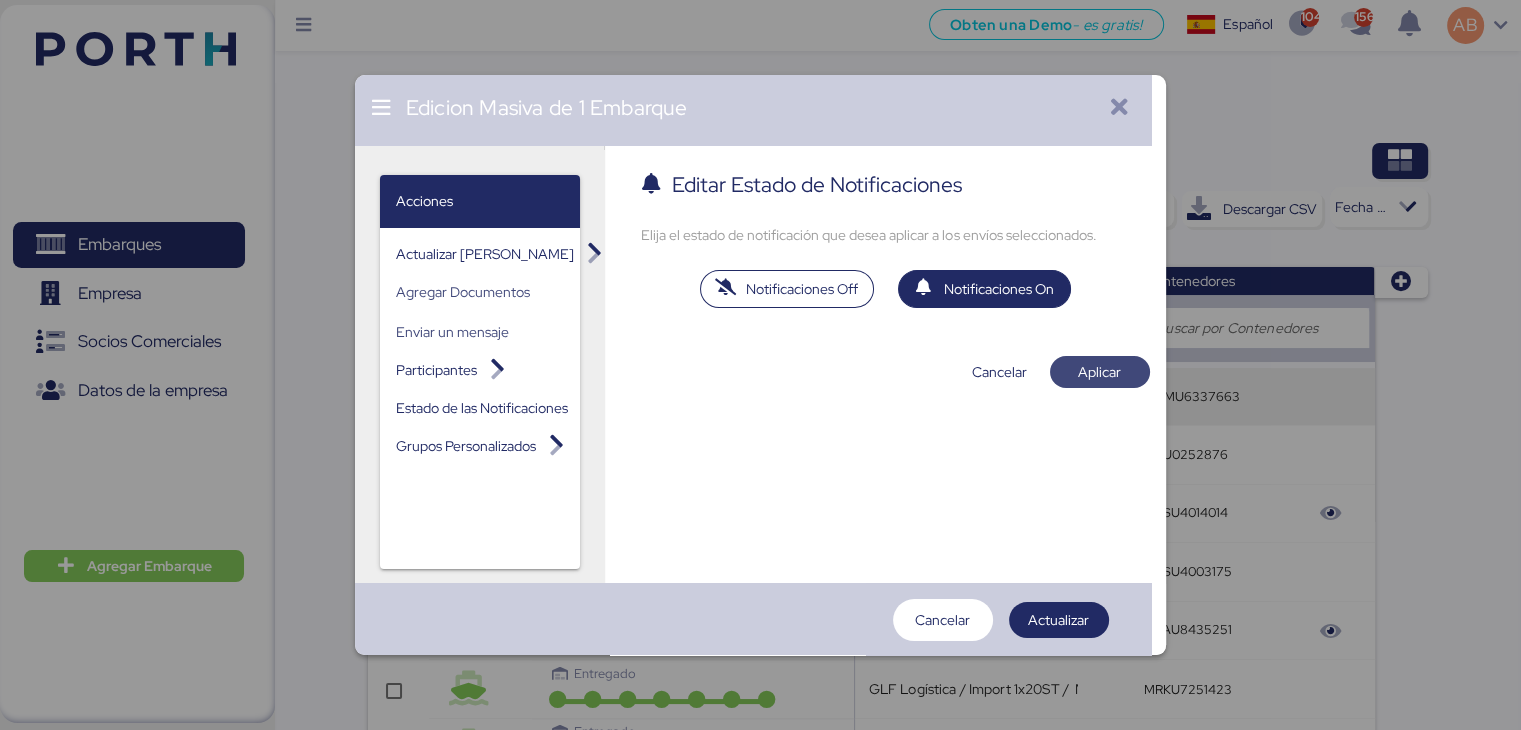click on "Aplicar" at bounding box center (1099, 372) 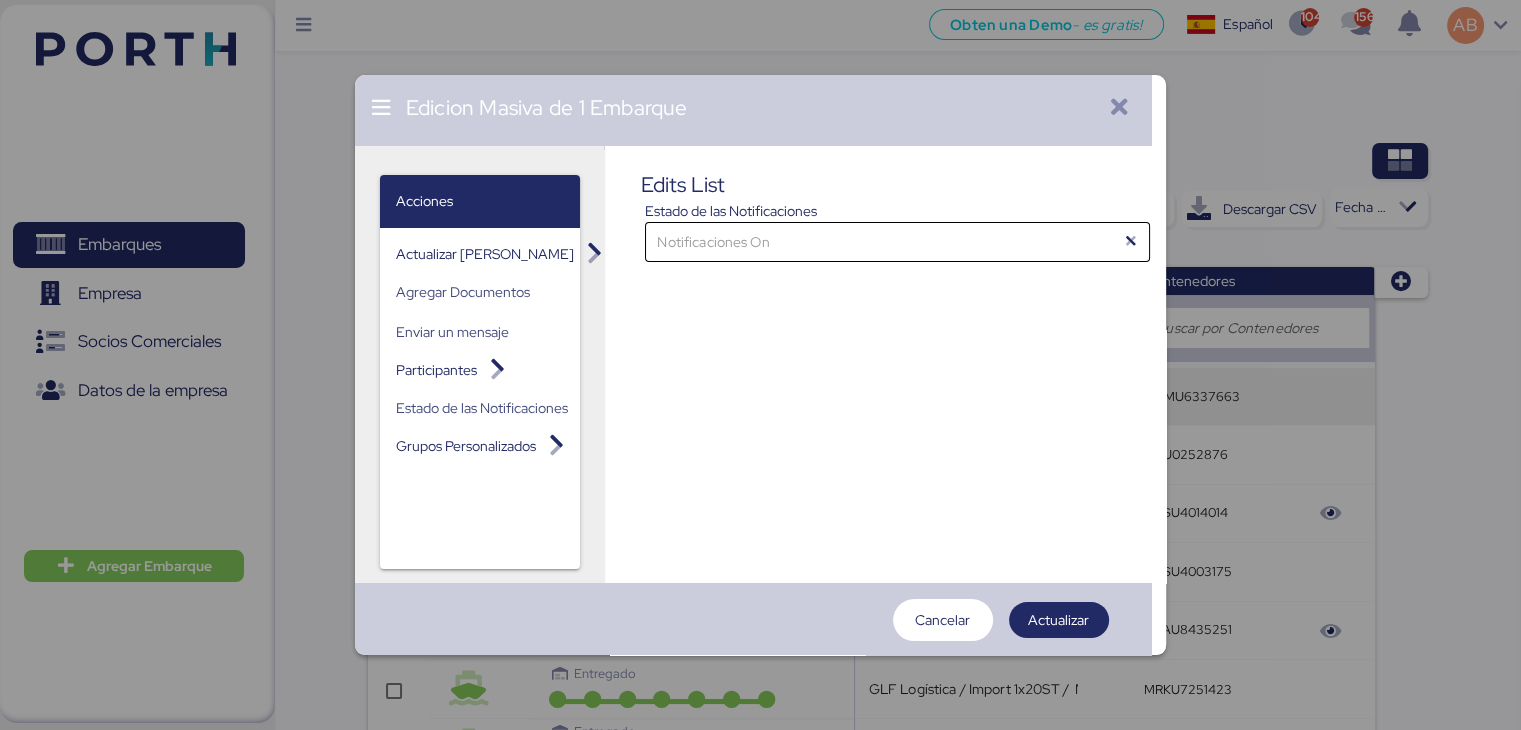 click on "Notificaciones On" at bounding box center (890, 242) 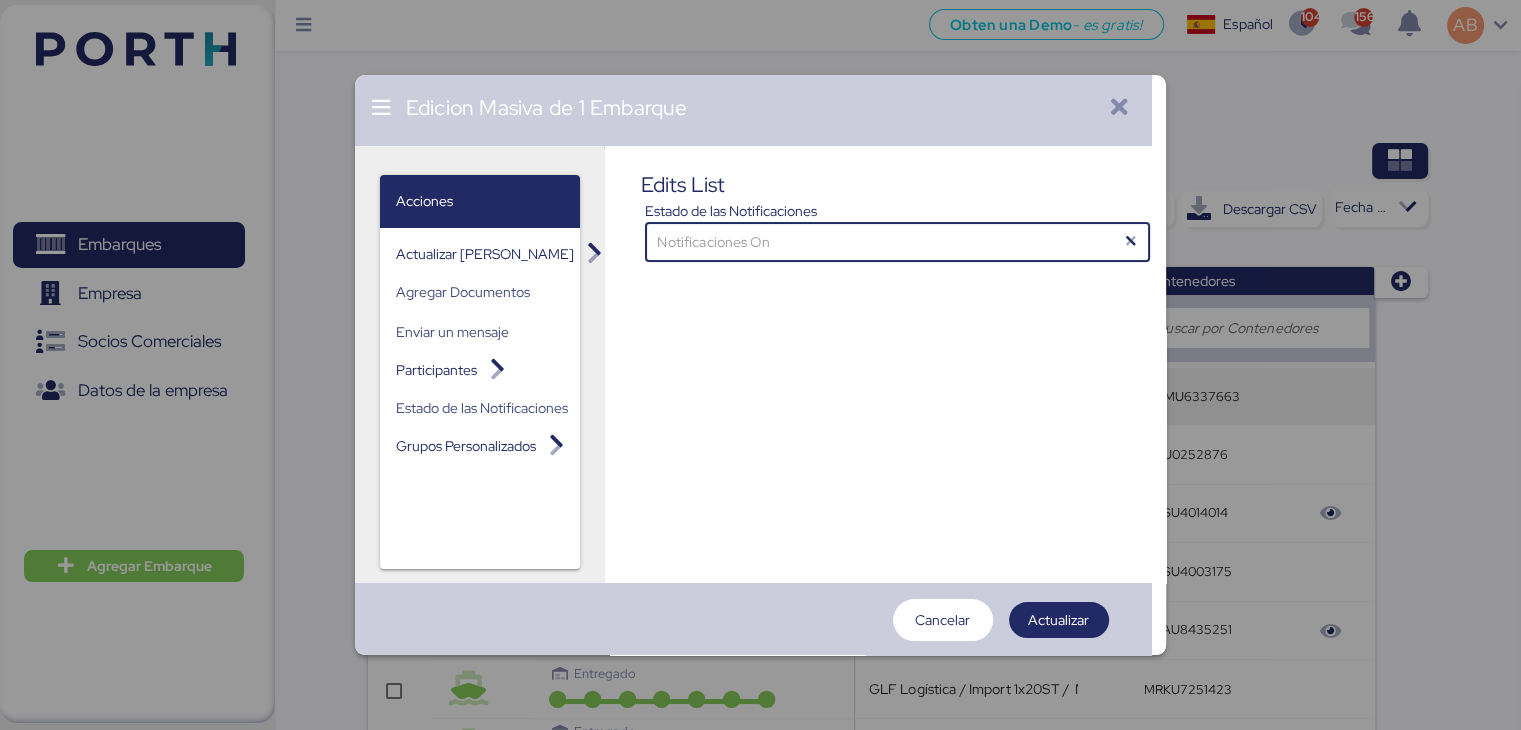 click on "Notificaciones On" at bounding box center (890, 242) 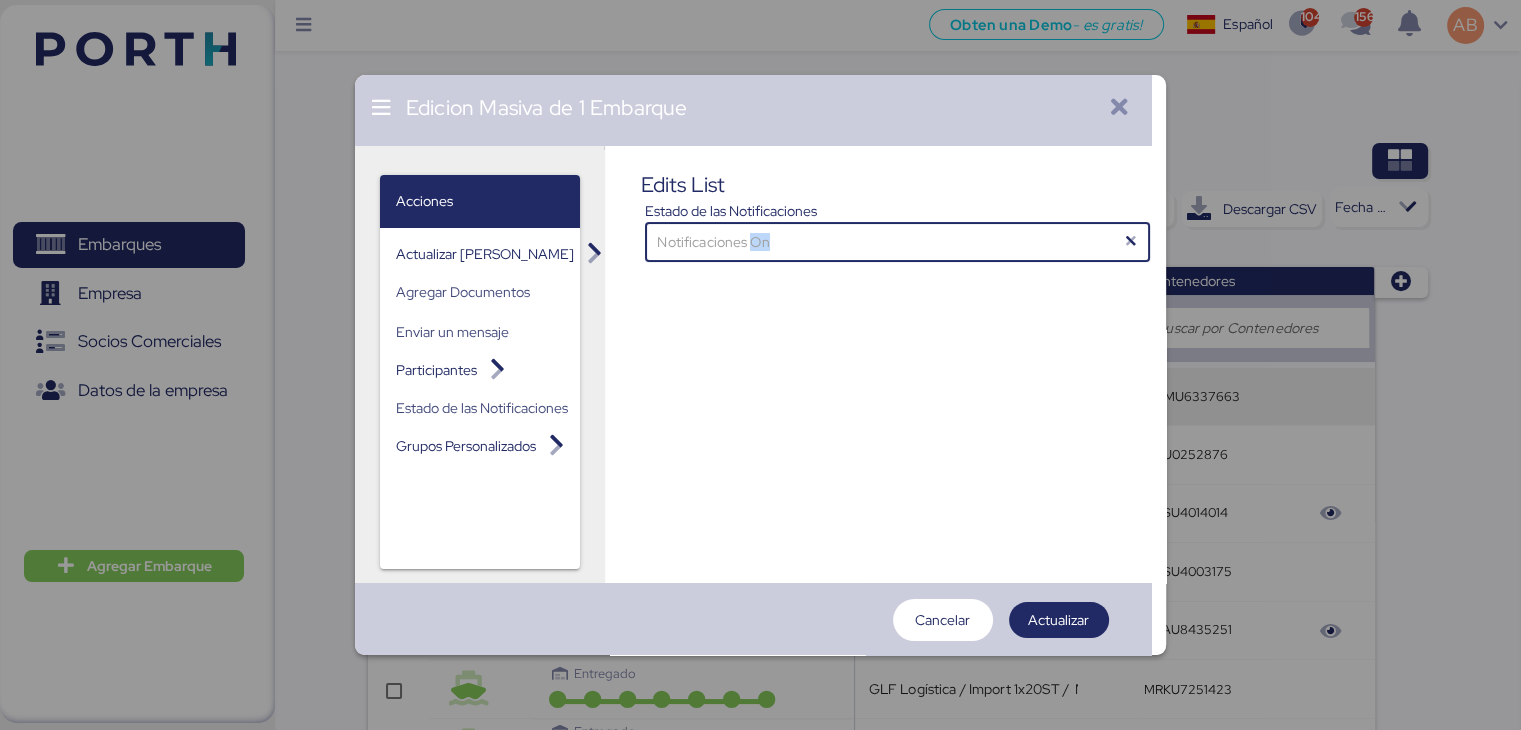 click on "Notificaciones On" at bounding box center (890, 242) 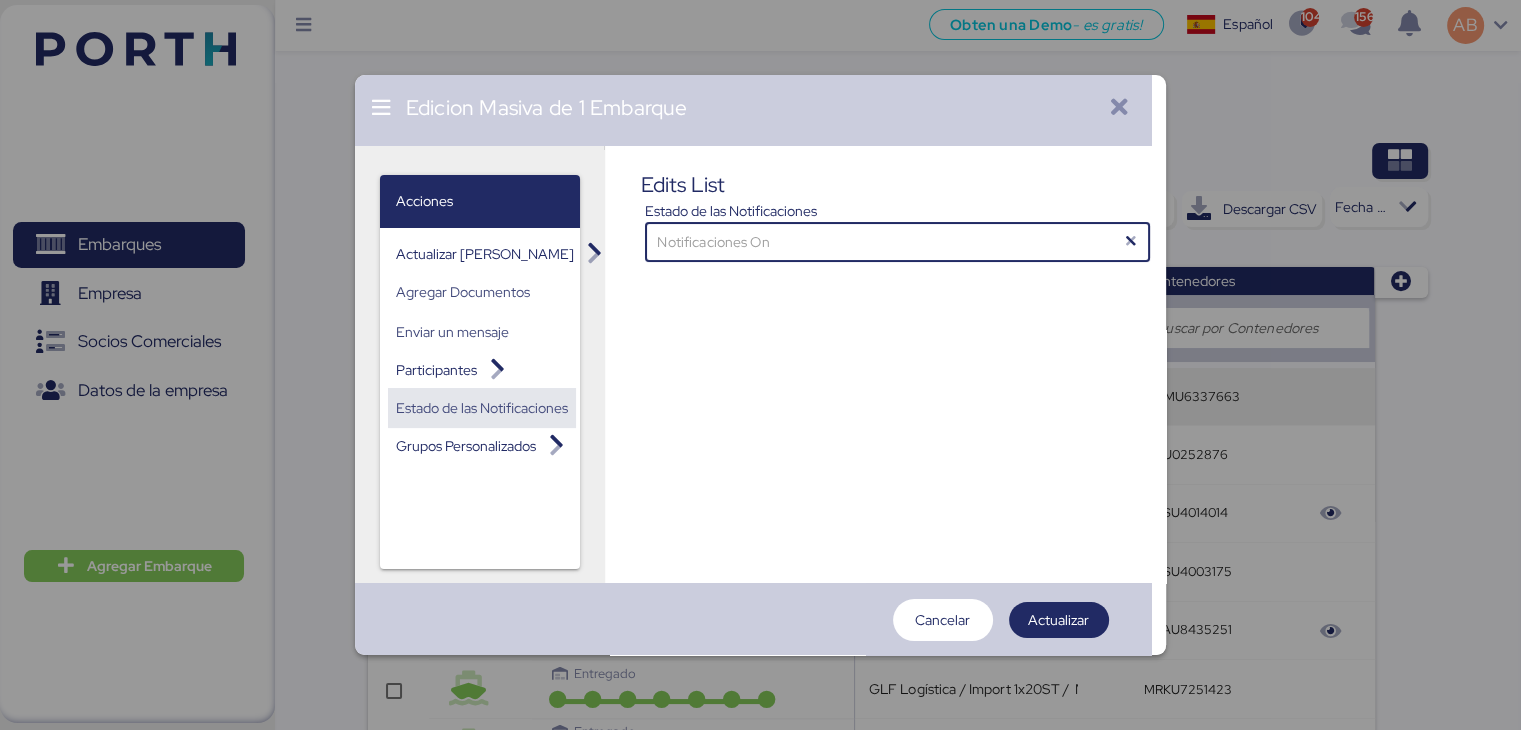 click on "Estado de las Notificaciones" at bounding box center (482, 408) 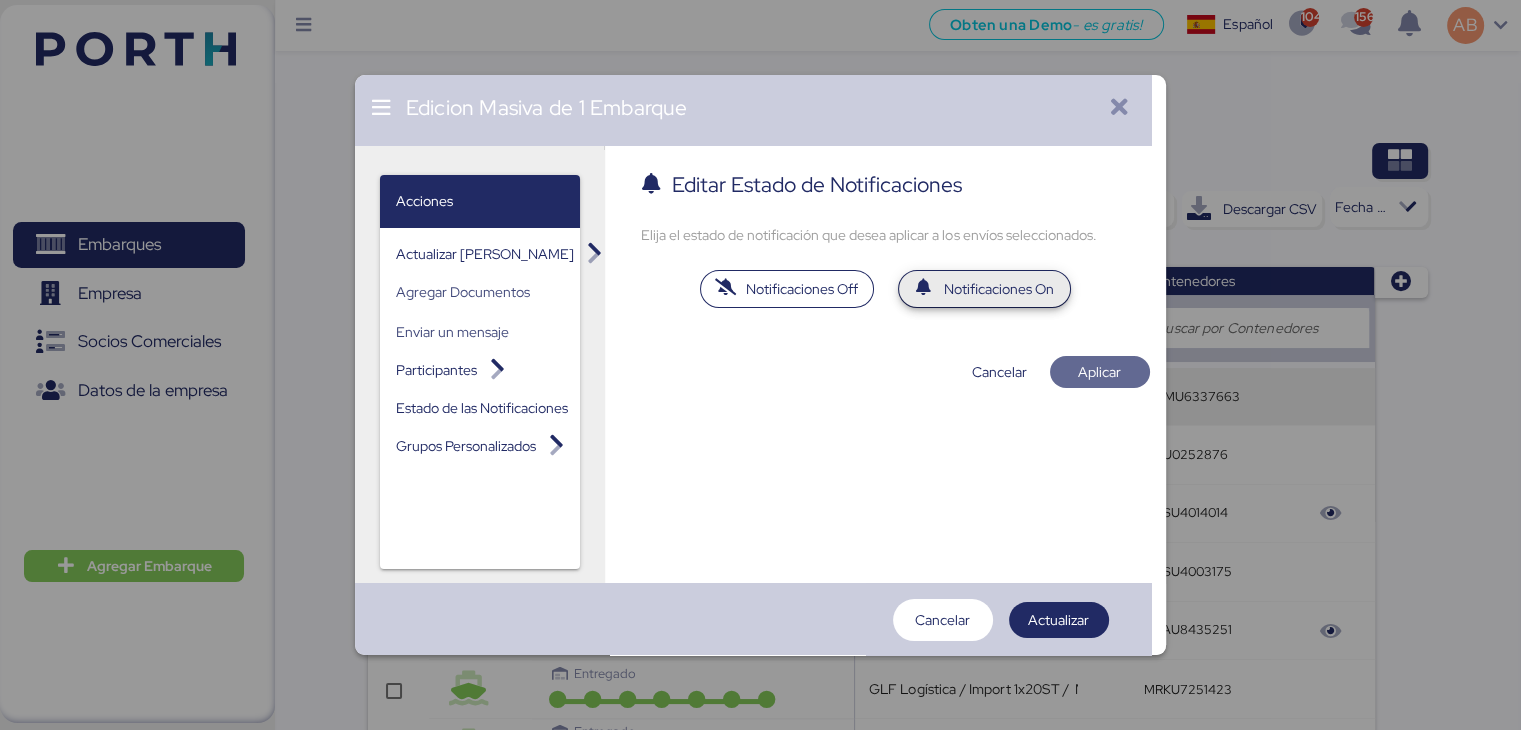 click on "Notificaciones On" at bounding box center (999, 289) 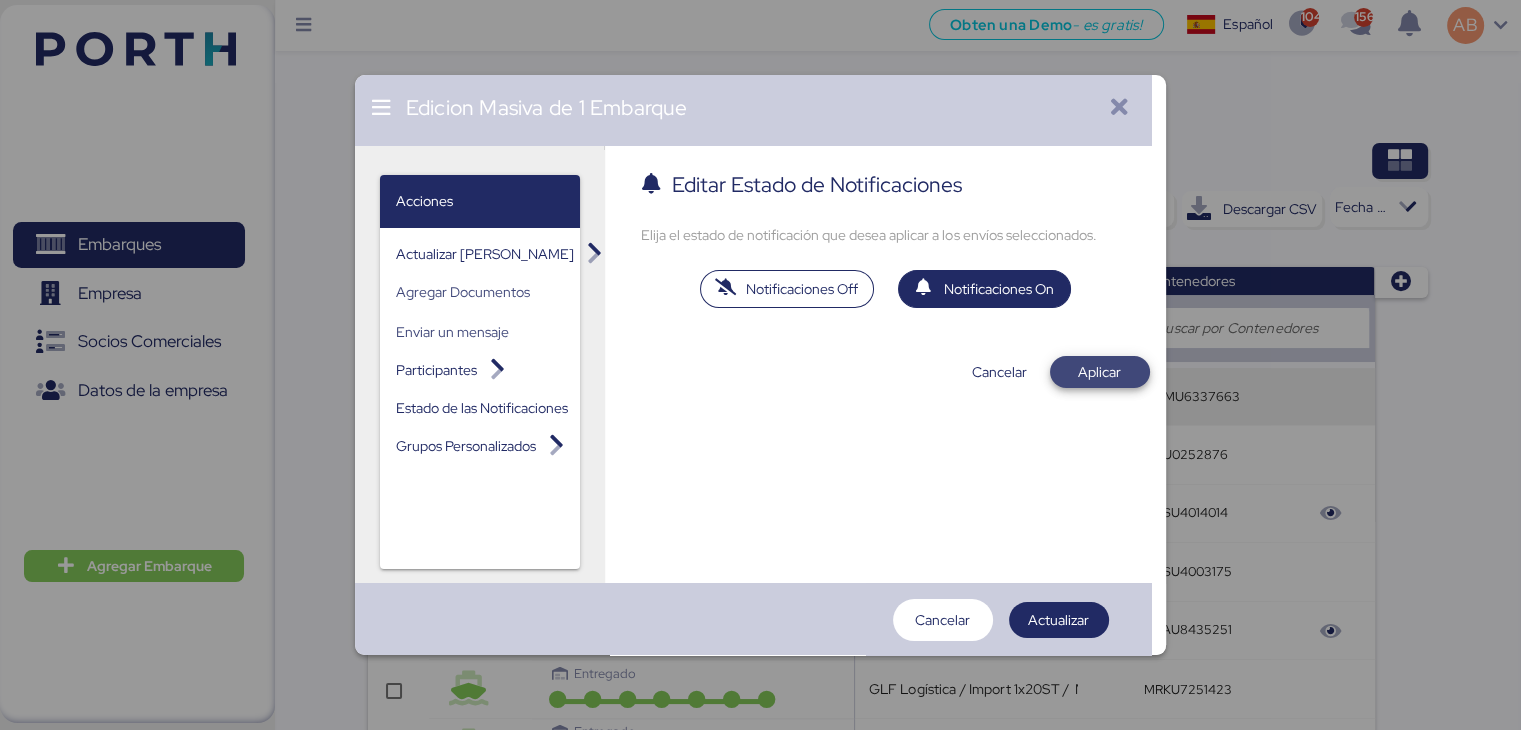 click on "Aplicar" at bounding box center [1099, 372] 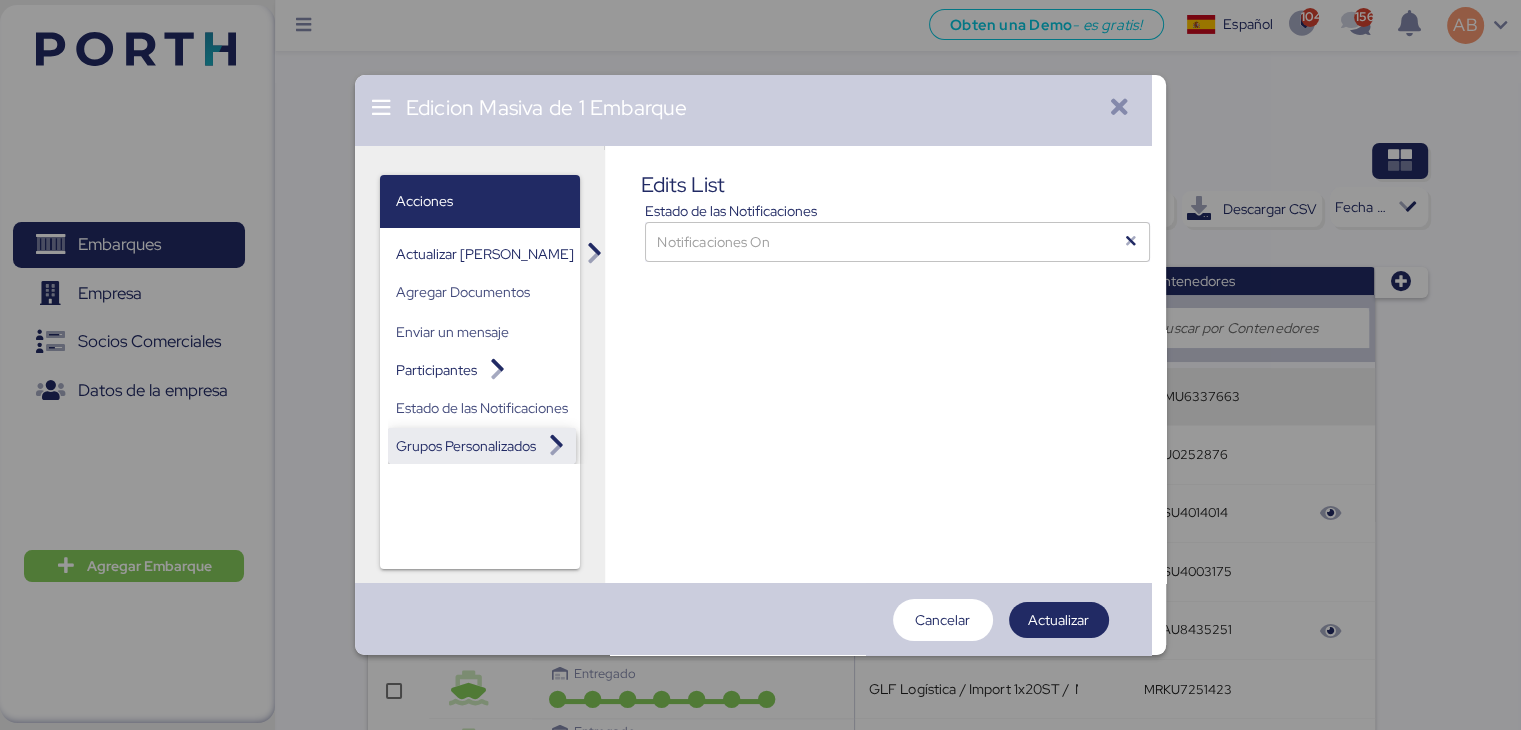 click on "Grupos Personalizados" at bounding box center [466, 446] 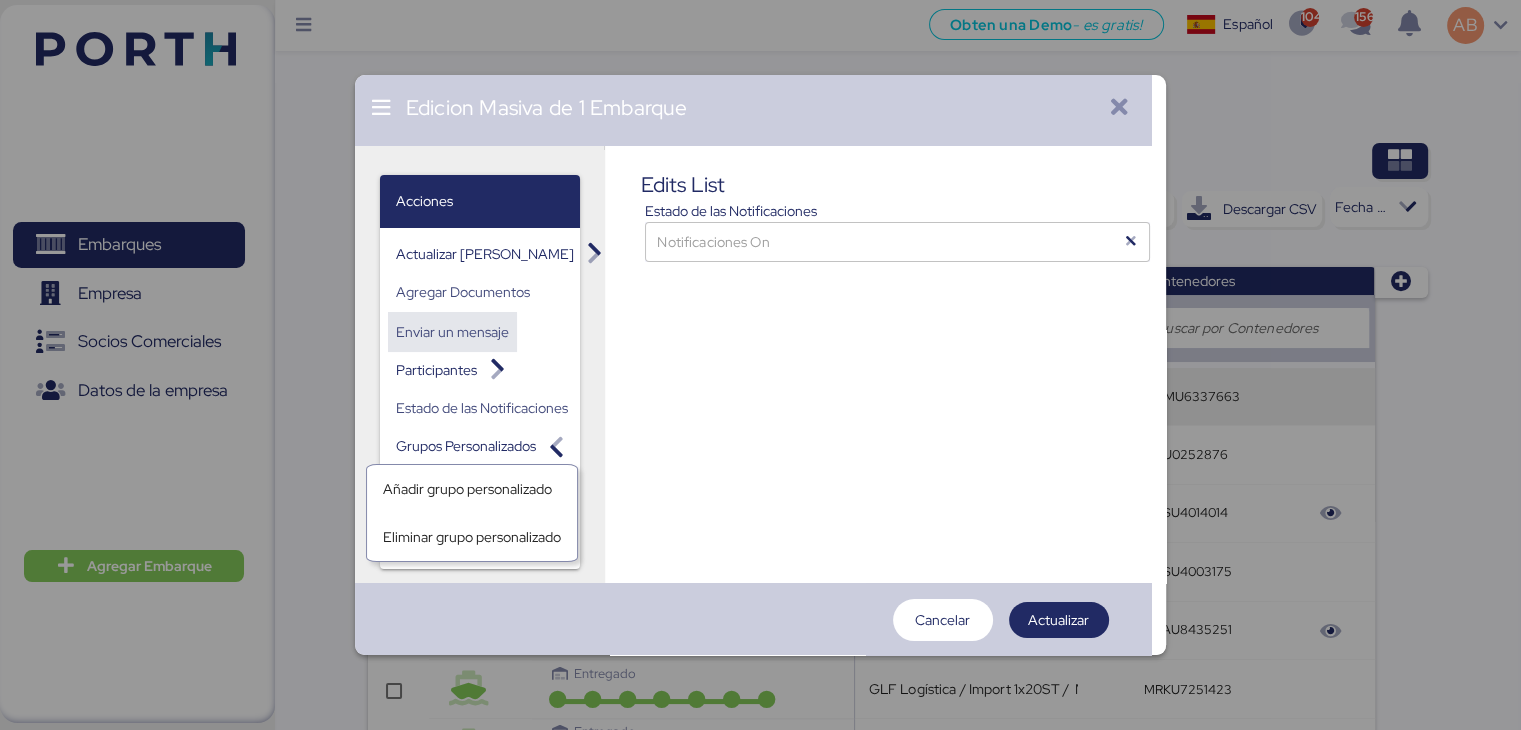 click on "Enviar un mensaje" at bounding box center (452, 332) 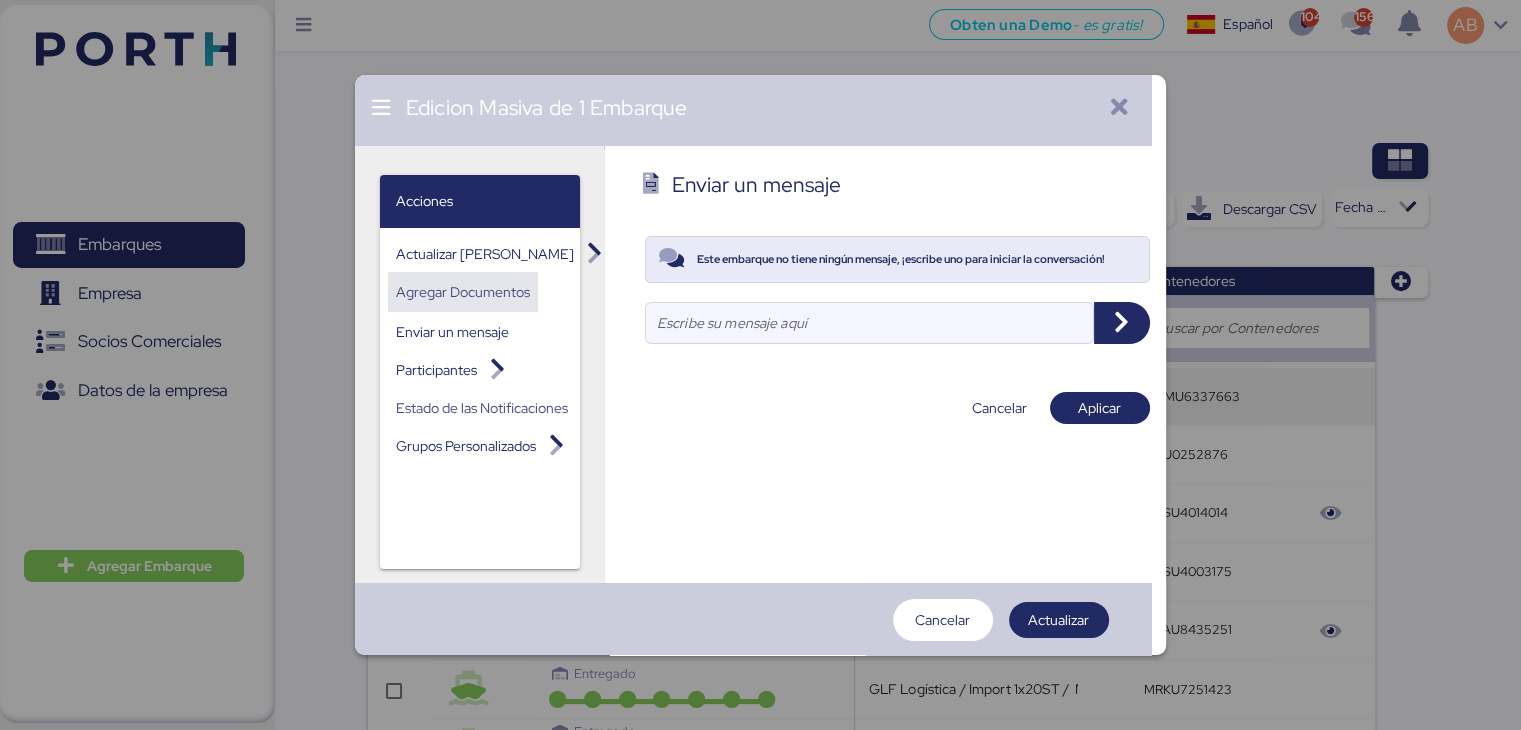 click on "Agregar Documentos" at bounding box center (463, 292) 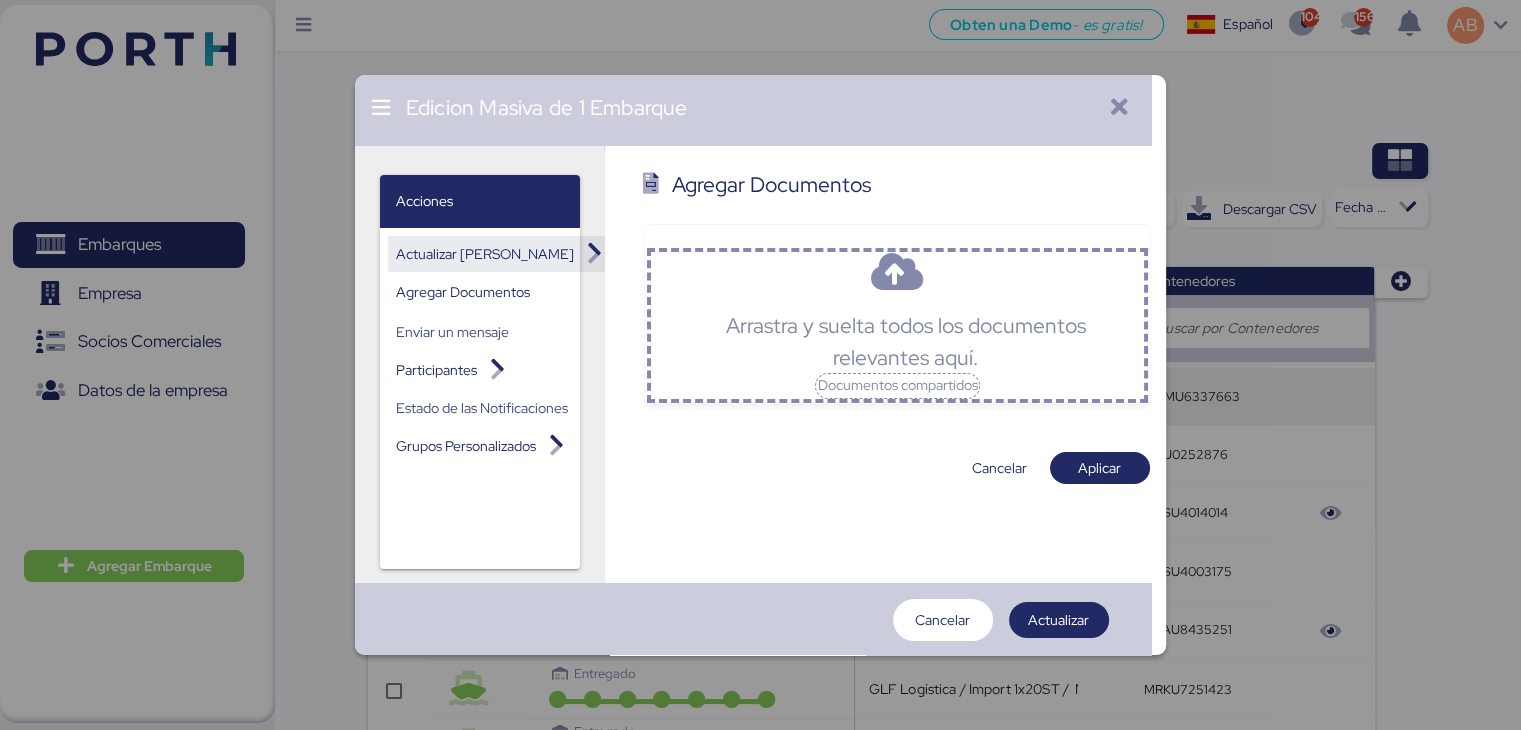 click on "Actualizar [PERSON_NAME]" at bounding box center [485, 254] 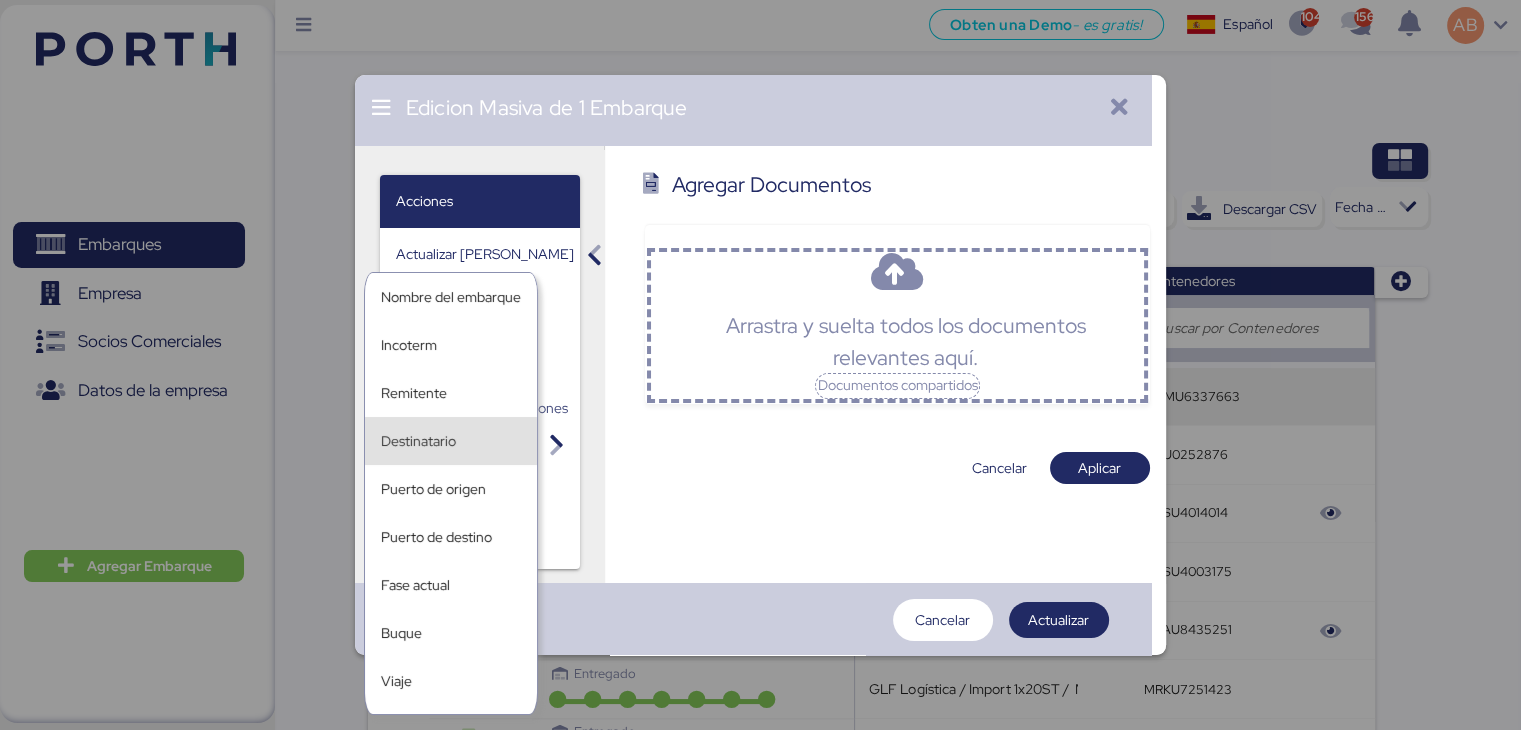 click on "Destinatario" at bounding box center [451, 441] 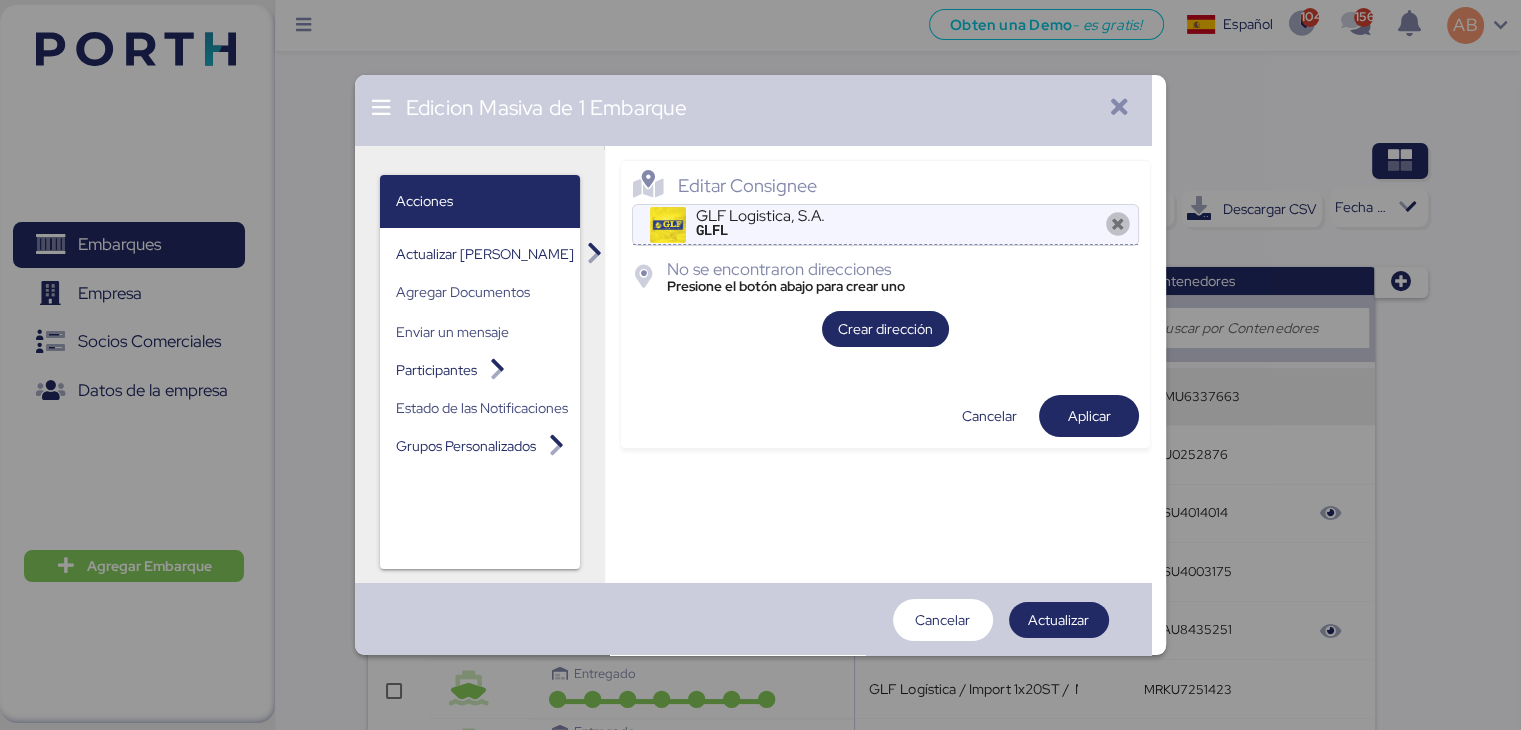 click on "[object Object] GLF Logistica, S.A. GLFL" at bounding box center [896, 224] 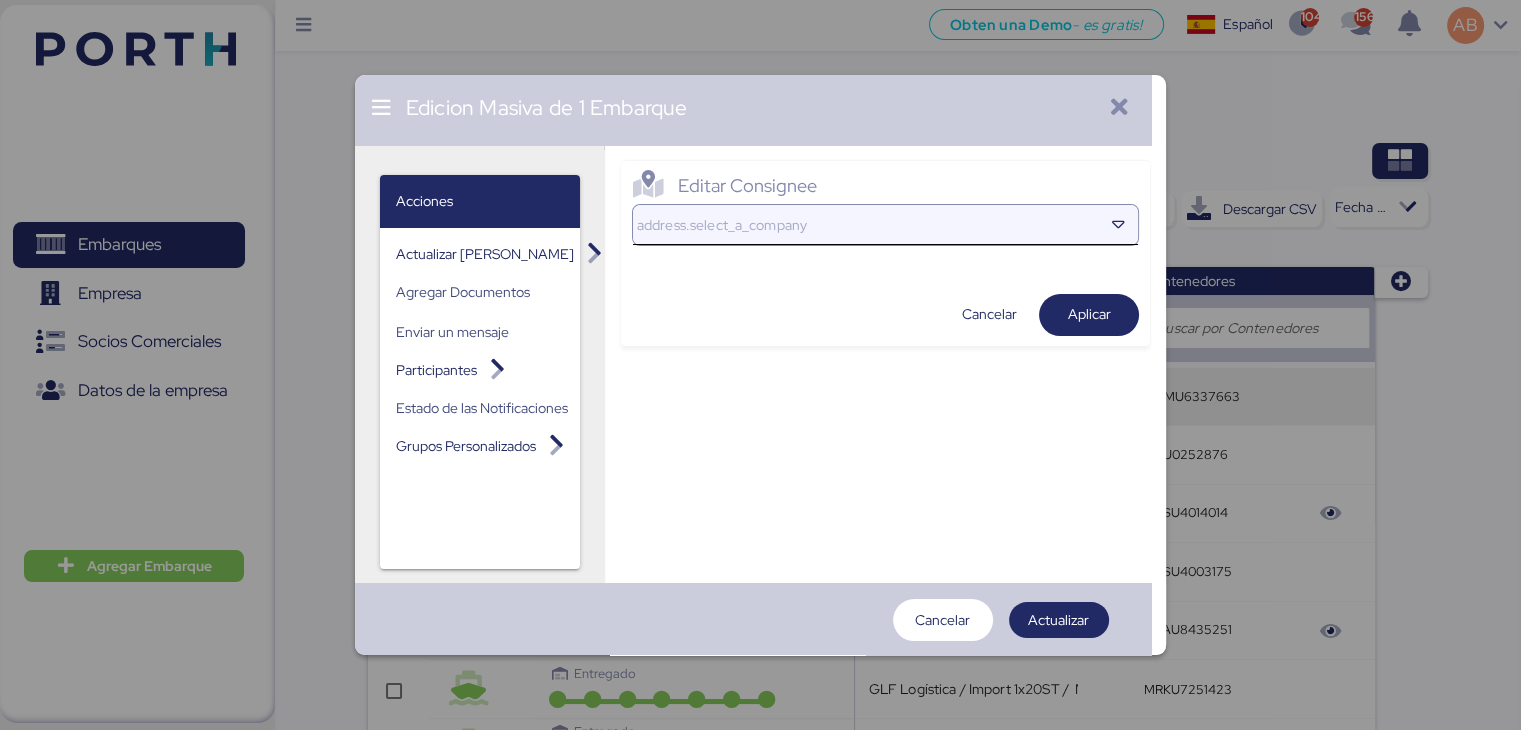 click at bounding box center (867, 225) 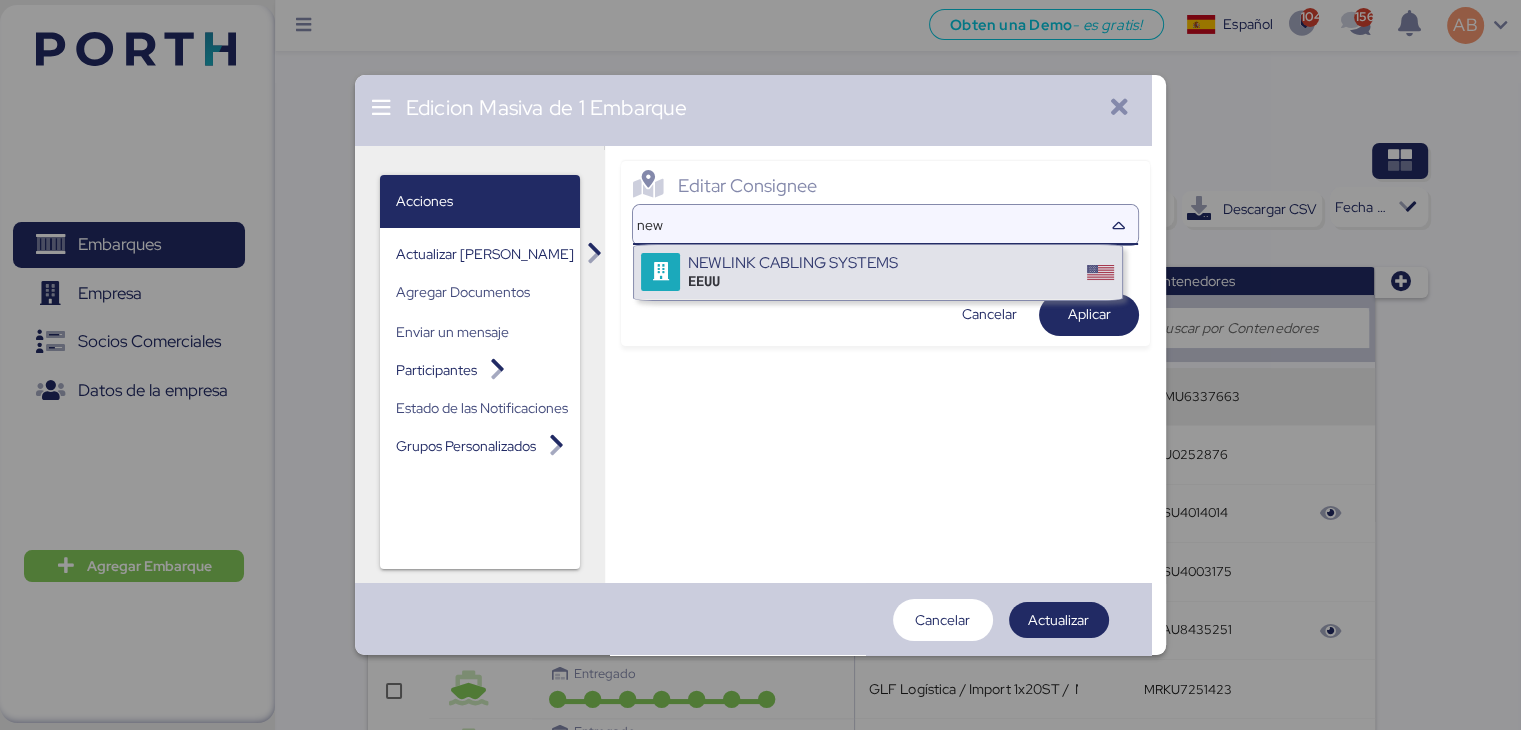 type on "new" 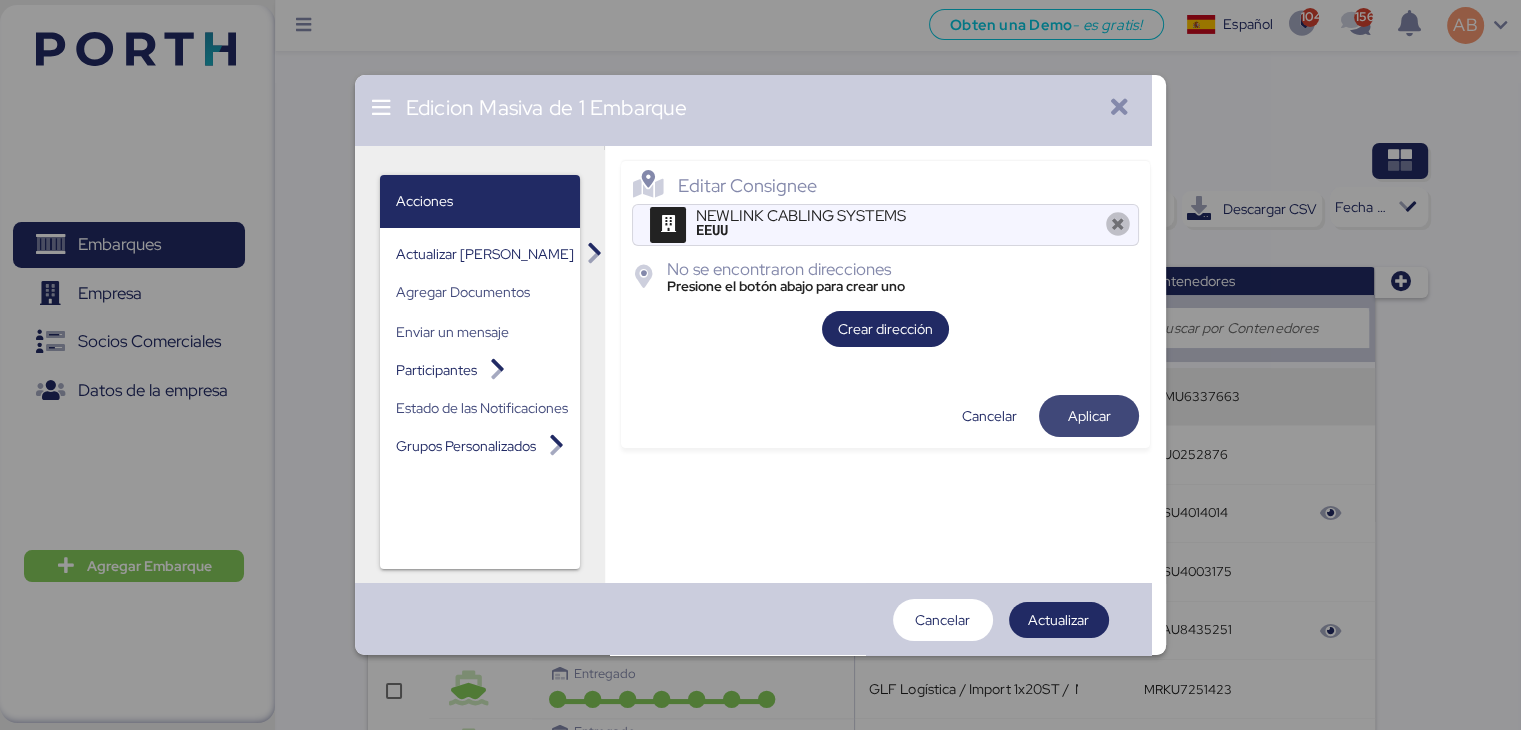 click on "Aplicar" at bounding box center [1089, 416] 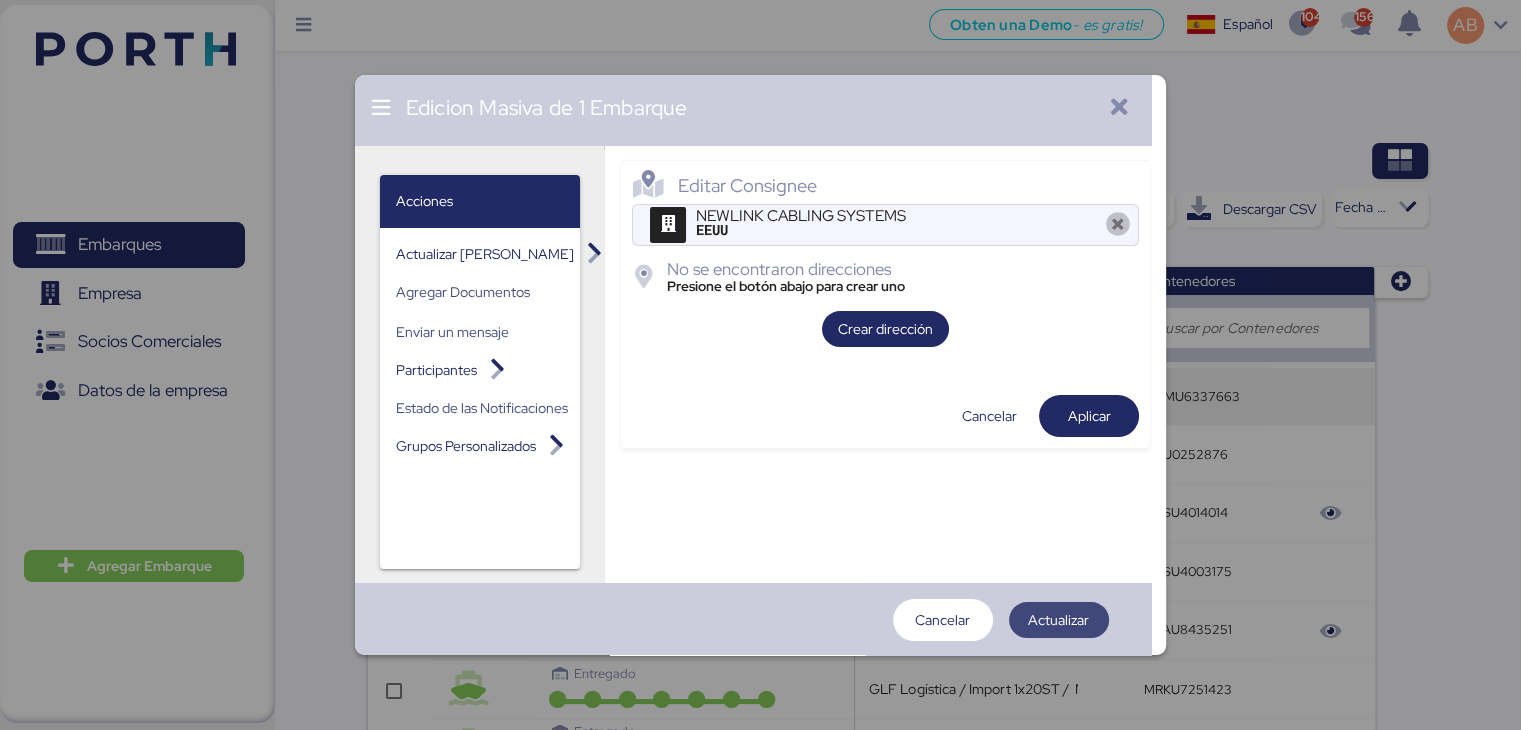 click on "Actualizar" at bounding box center [1058, 620] 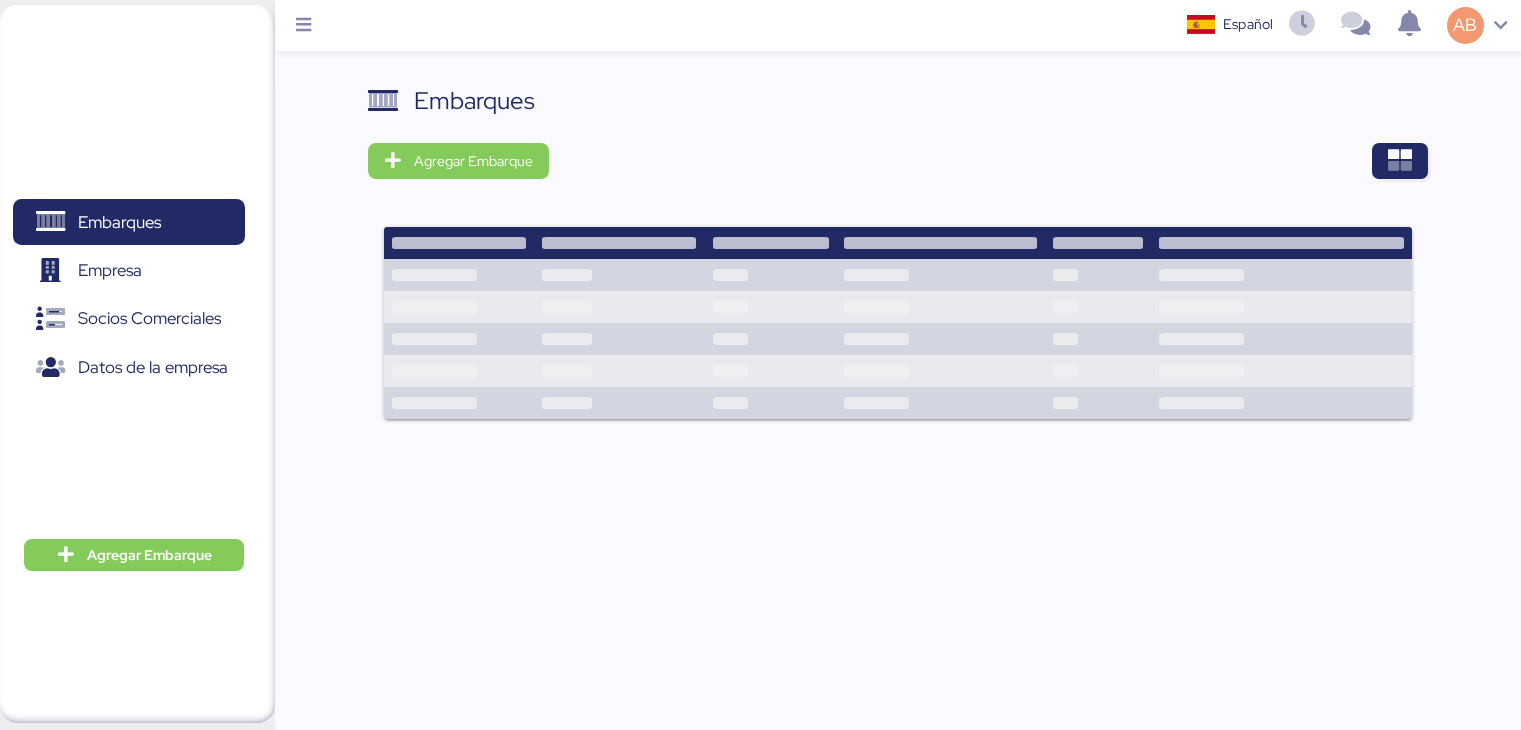 scroll, scrollTop: 0, scrollLeft: 0, axis: both 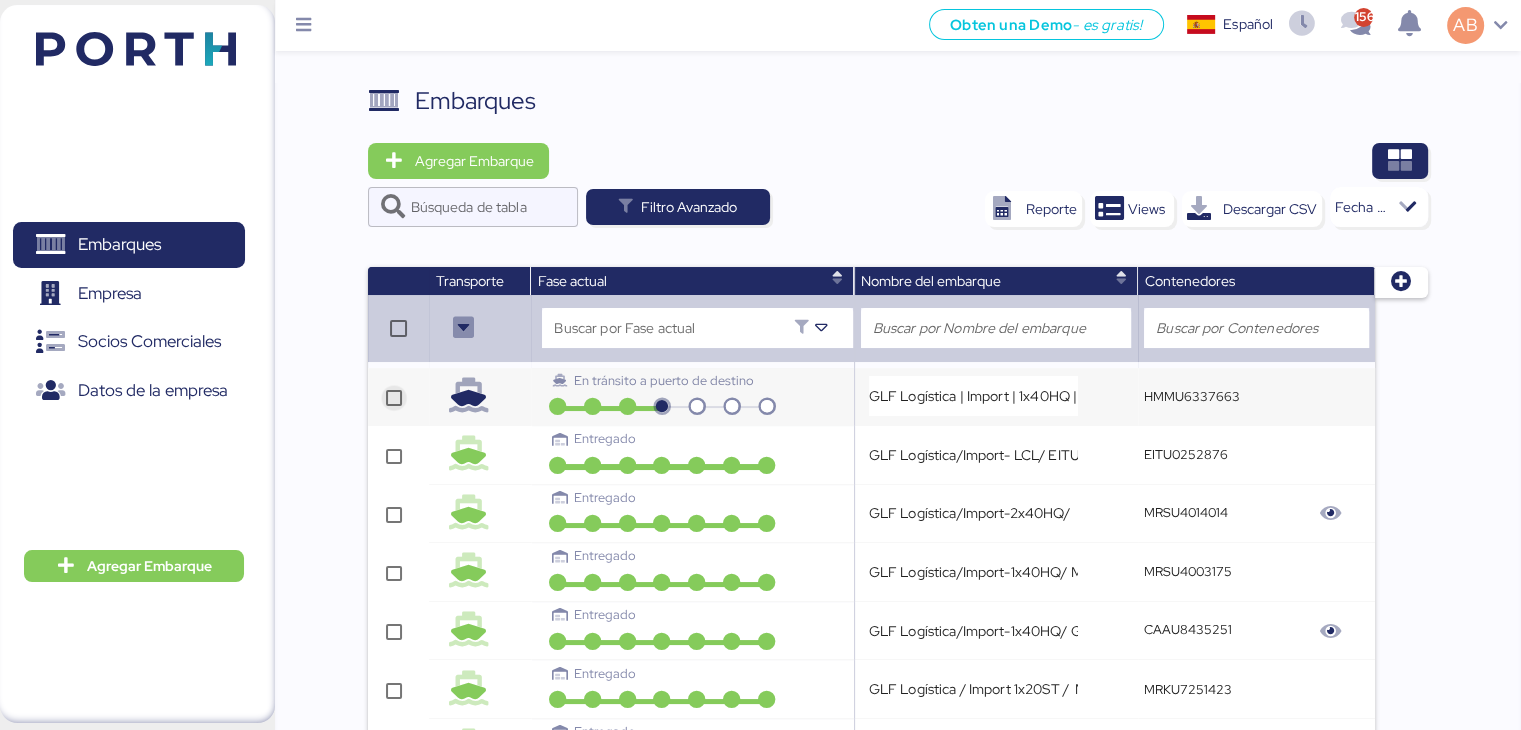 click 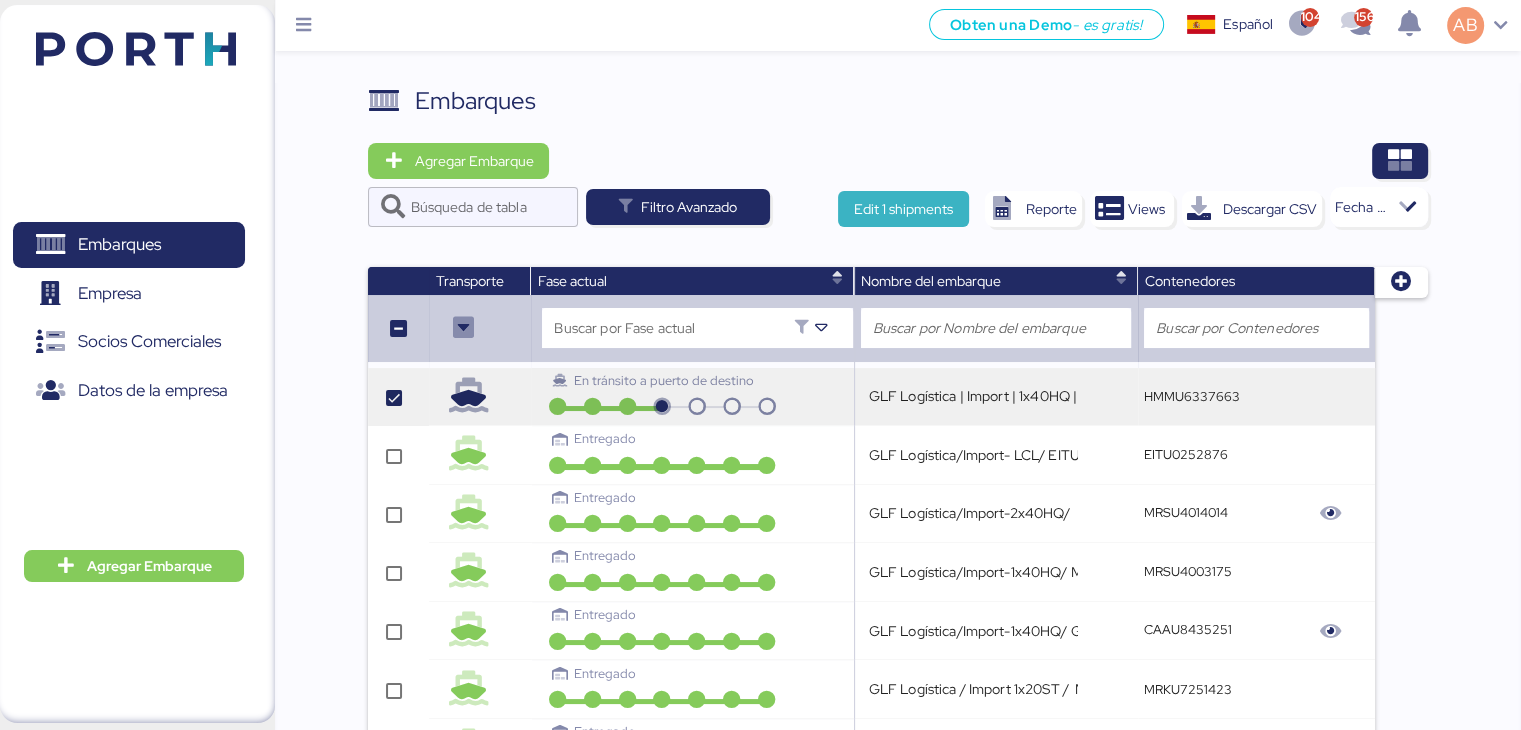 click on "Edit 1 shipments" at bounding box center (903, 209) 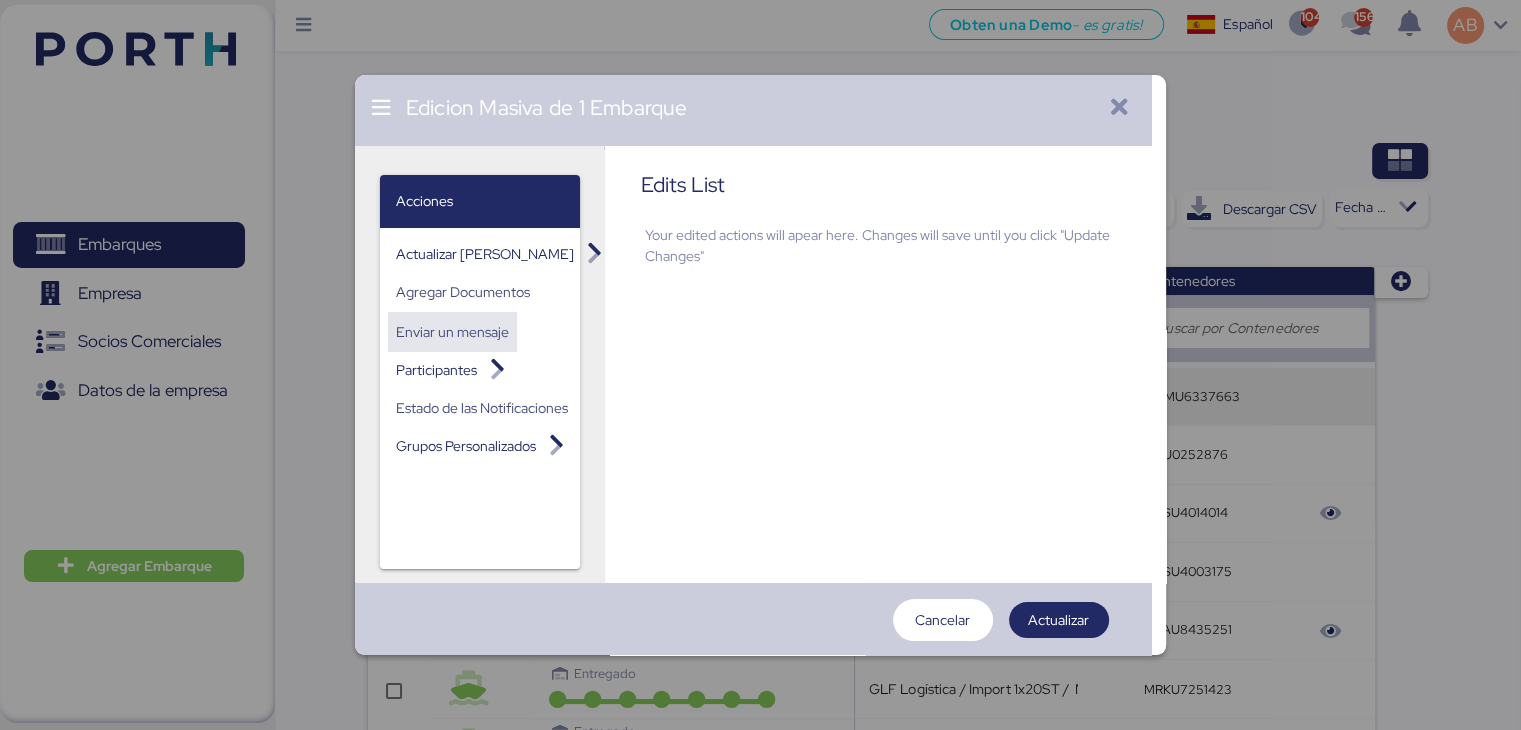 click on "Enviar un mensaje" at bounding box center (452, 332) 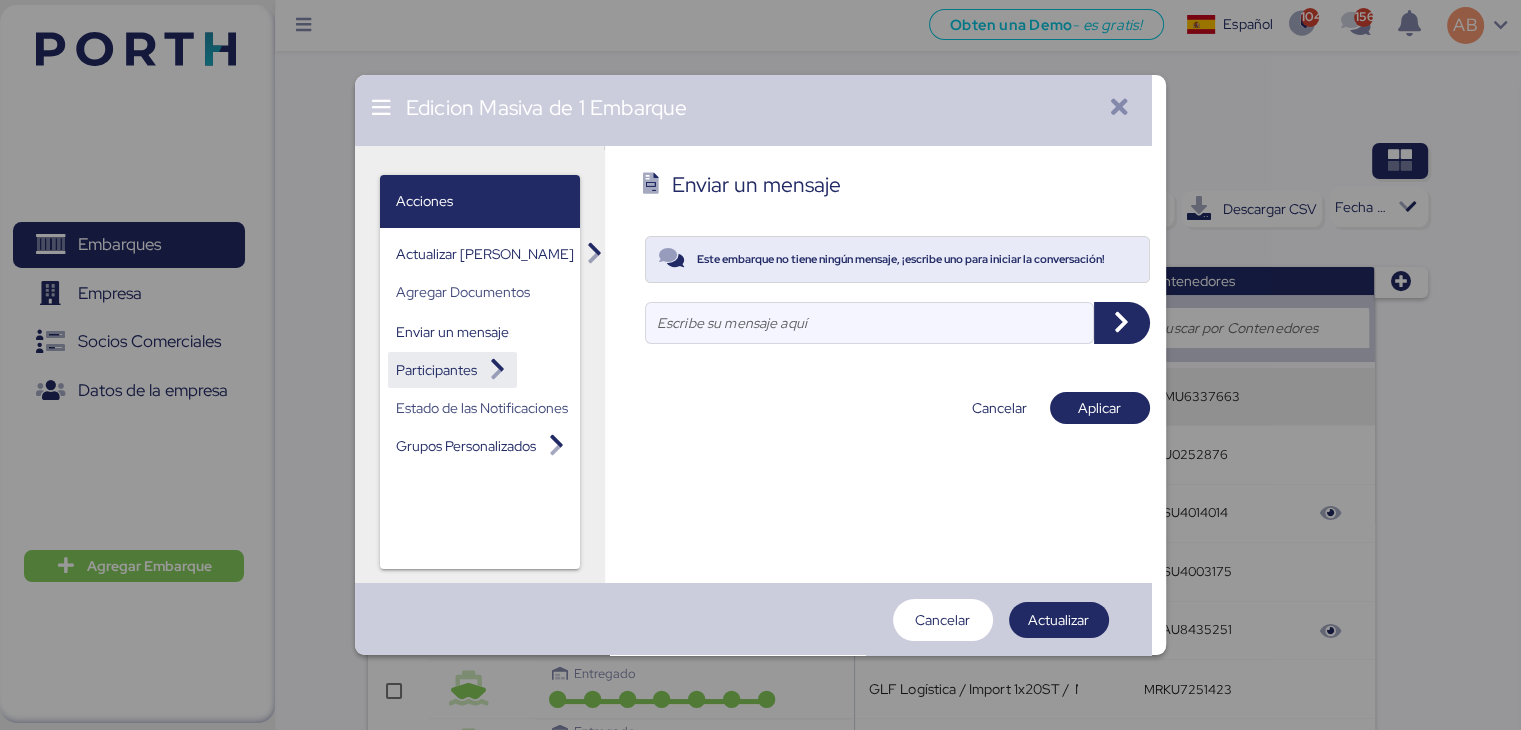 click on "Participantes" at bounding box center [436, 370] 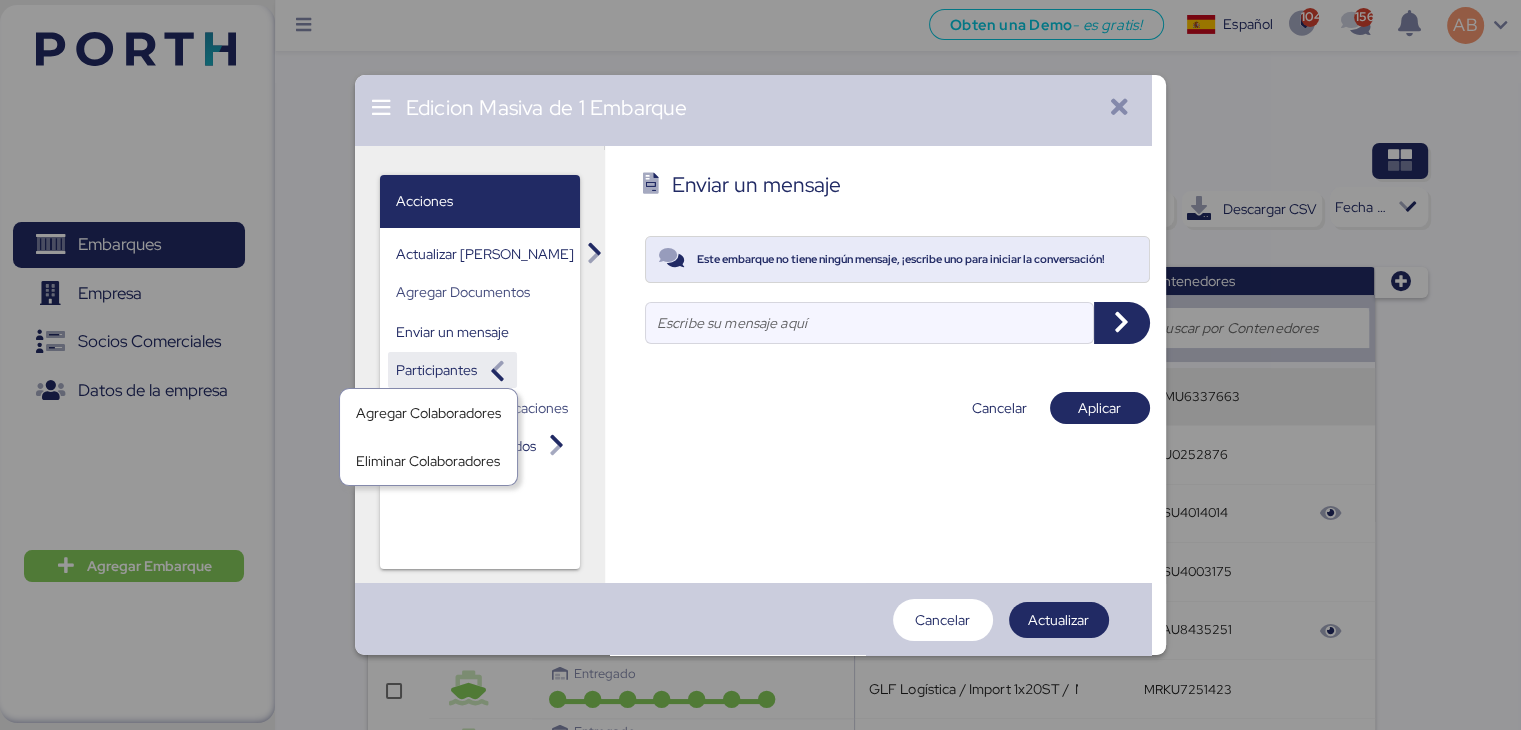 click at bounding box center [497, 370] 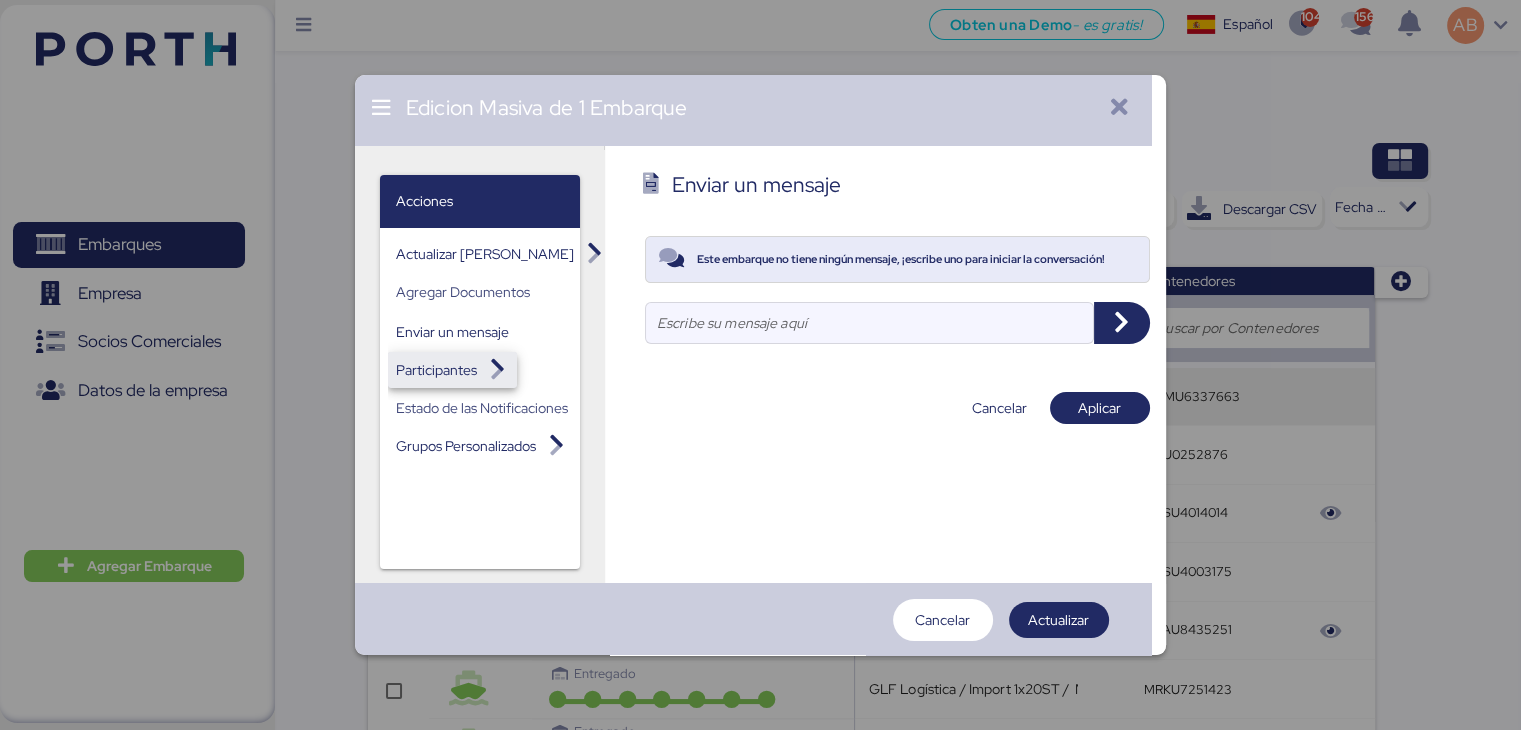 click at bounding box center (497, 370) 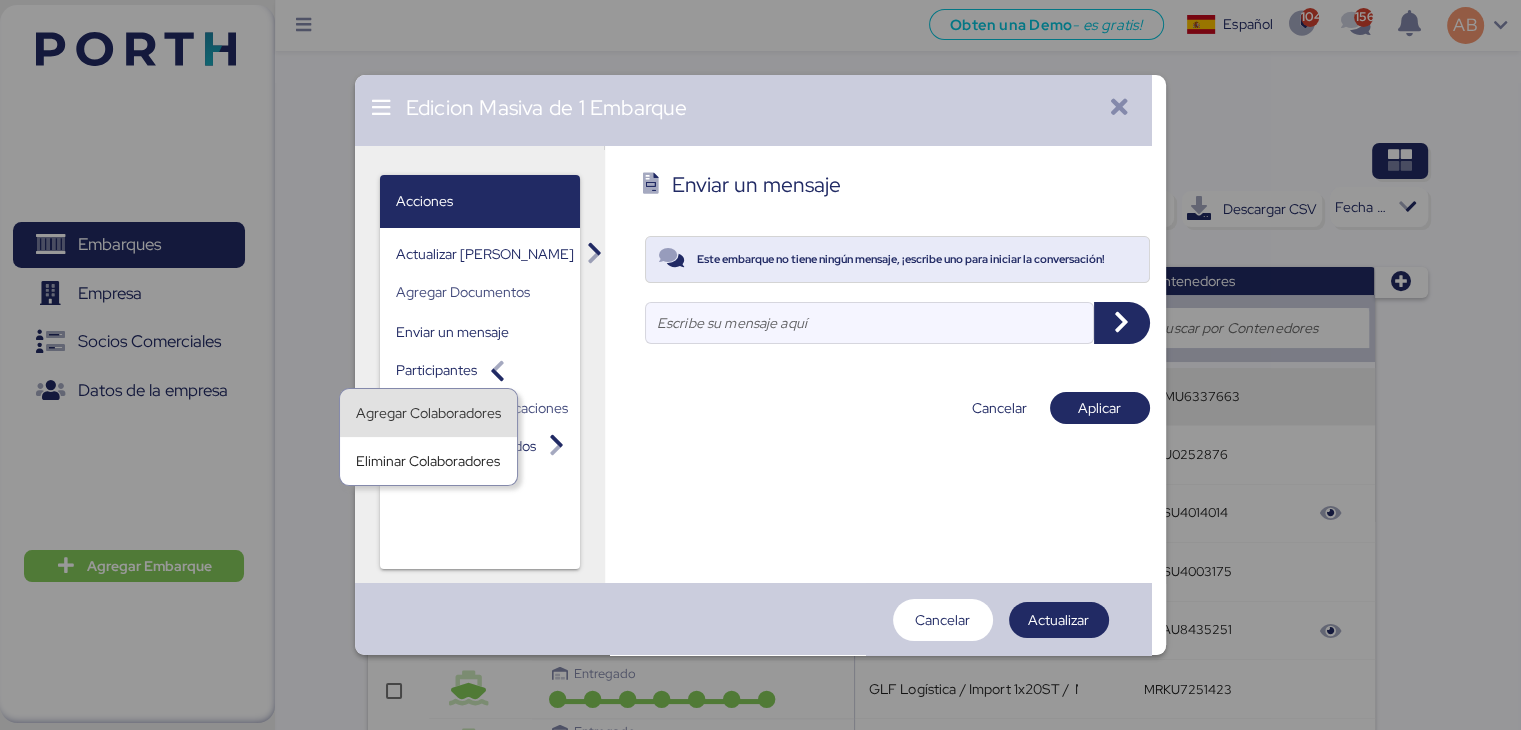 click on "Agregar Colaboradores" at bounding box center [428, 413] 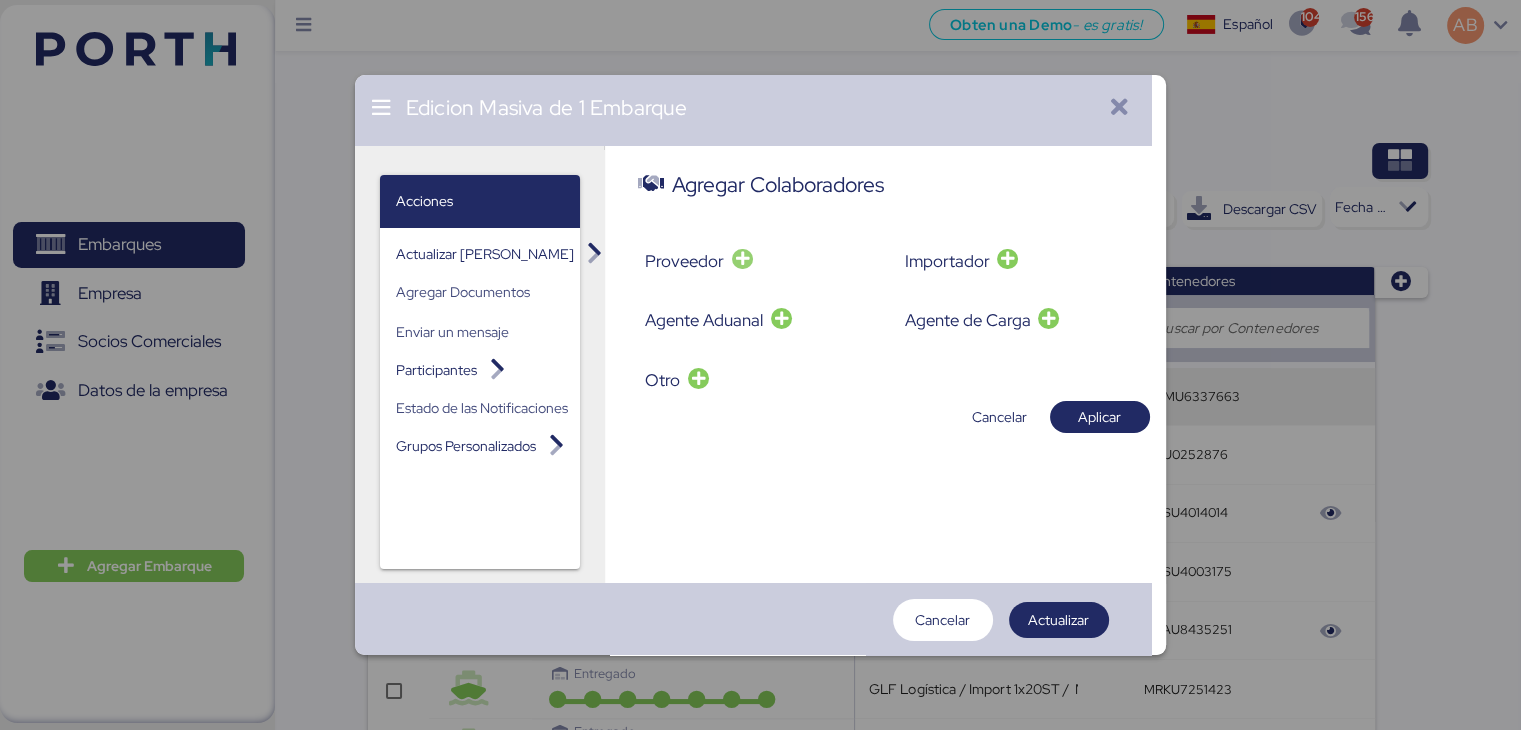 click at bounding box center [742, 258] 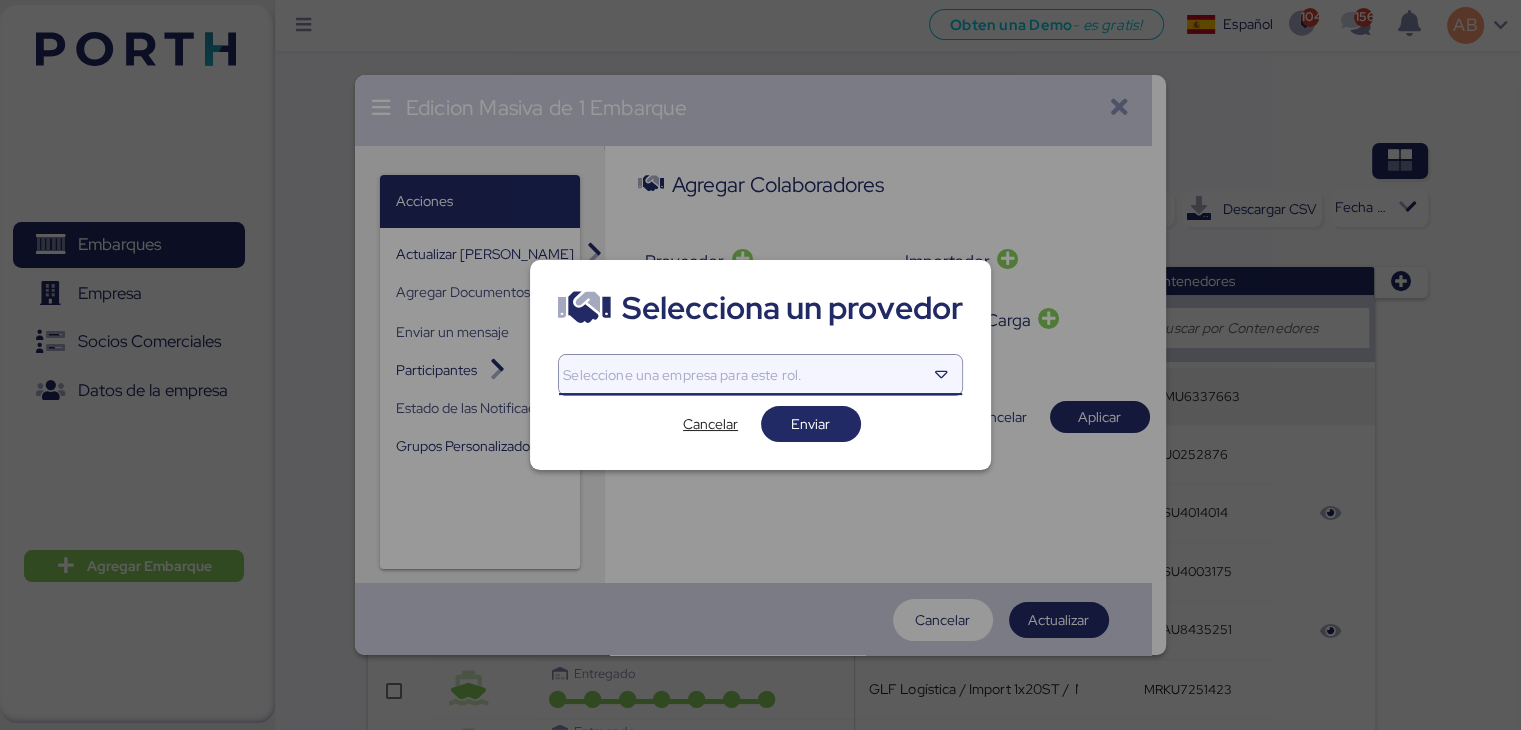 click at bounding box center (742, 375) 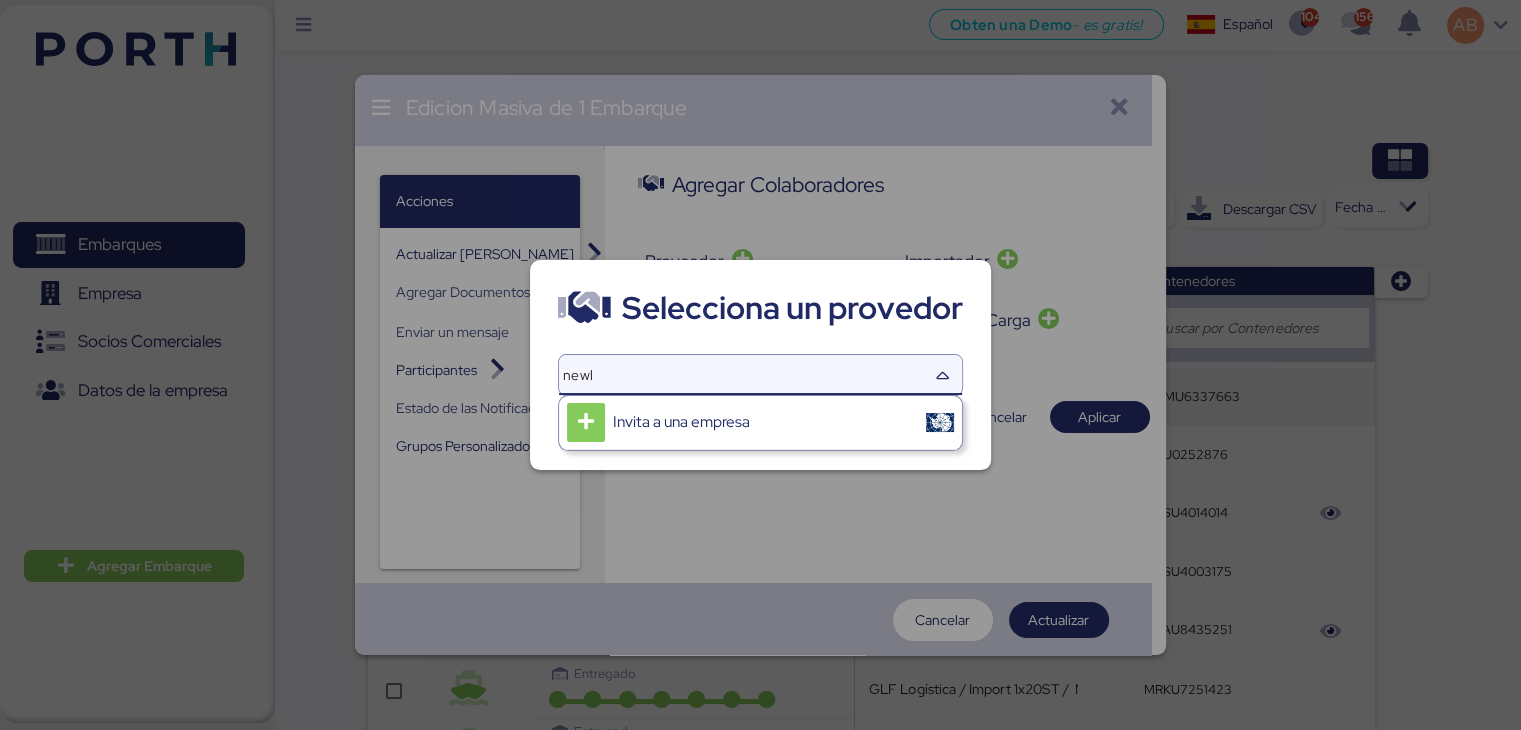 type on "newli" 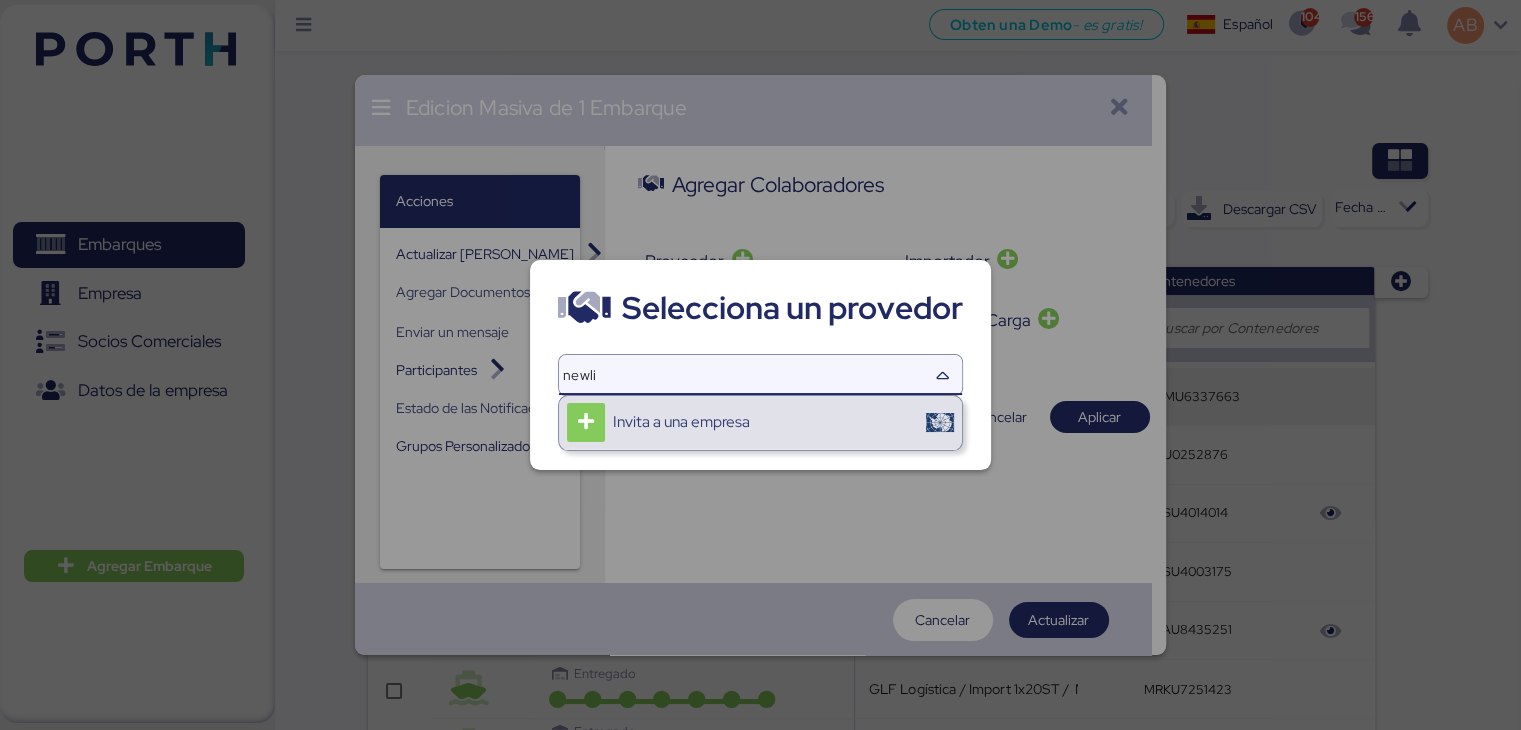 drag, startPoint x: 784, startPoint y: 370, endPoint x: 128, endPoint y: 340, distance: 656.6856 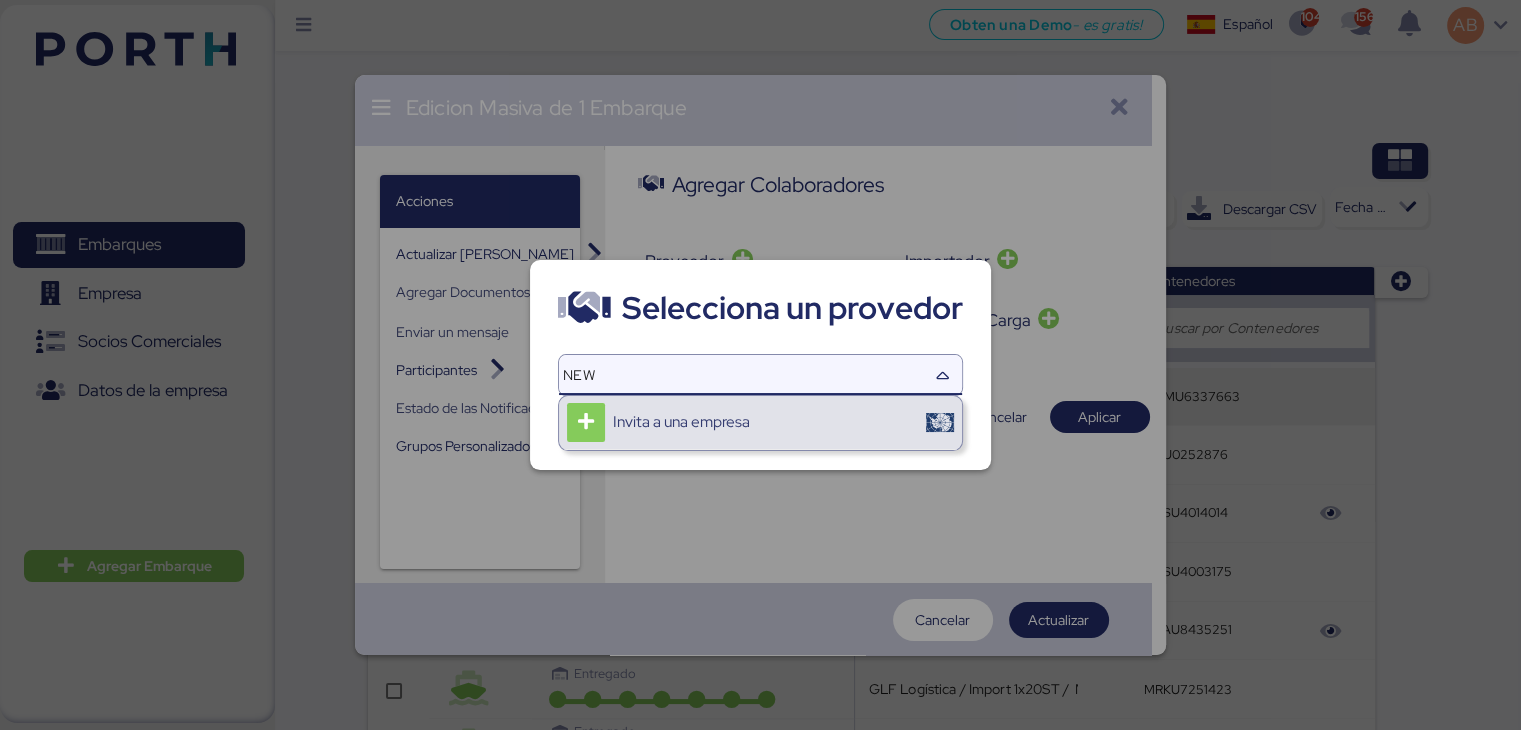 click at bounding box center (760, 365) 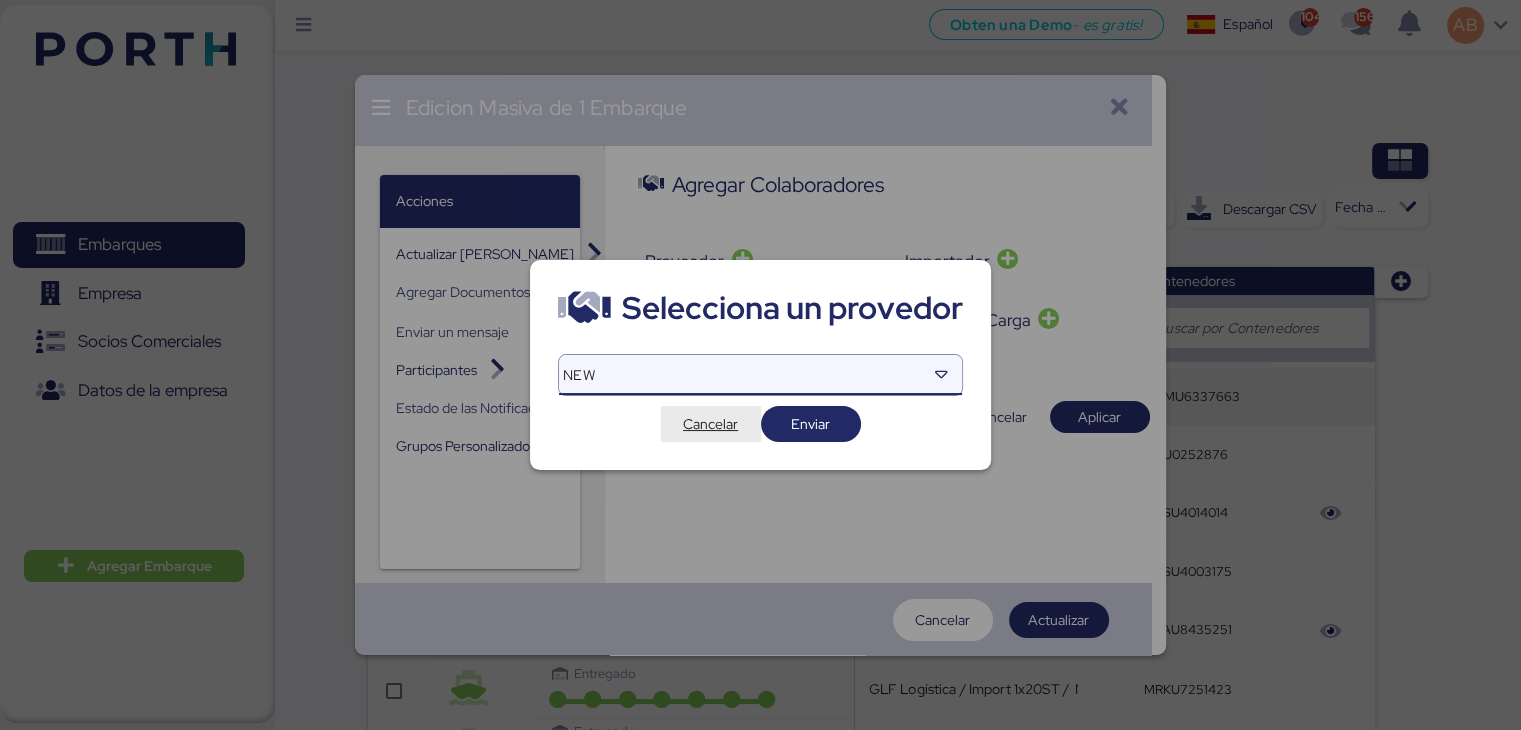 type on "NEW" 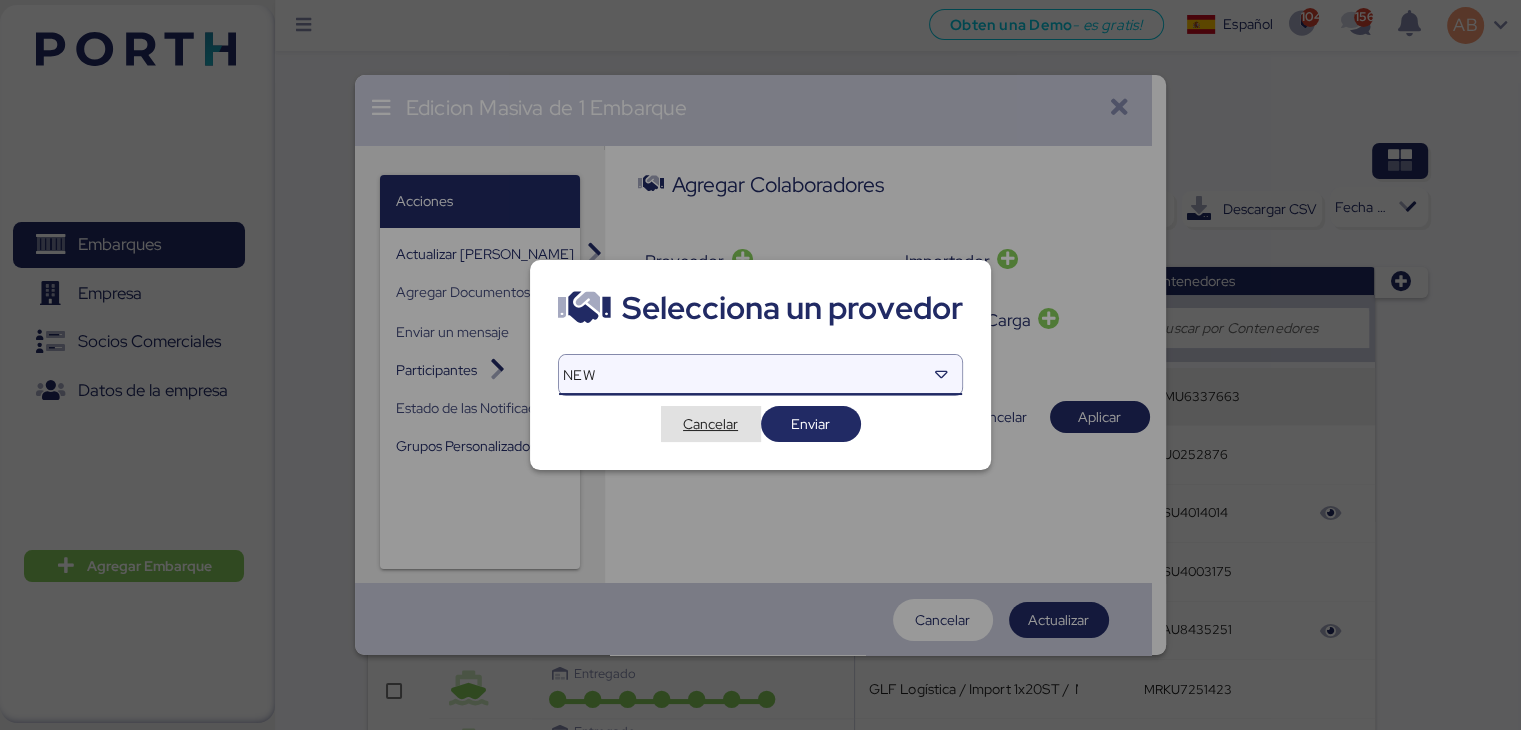 type 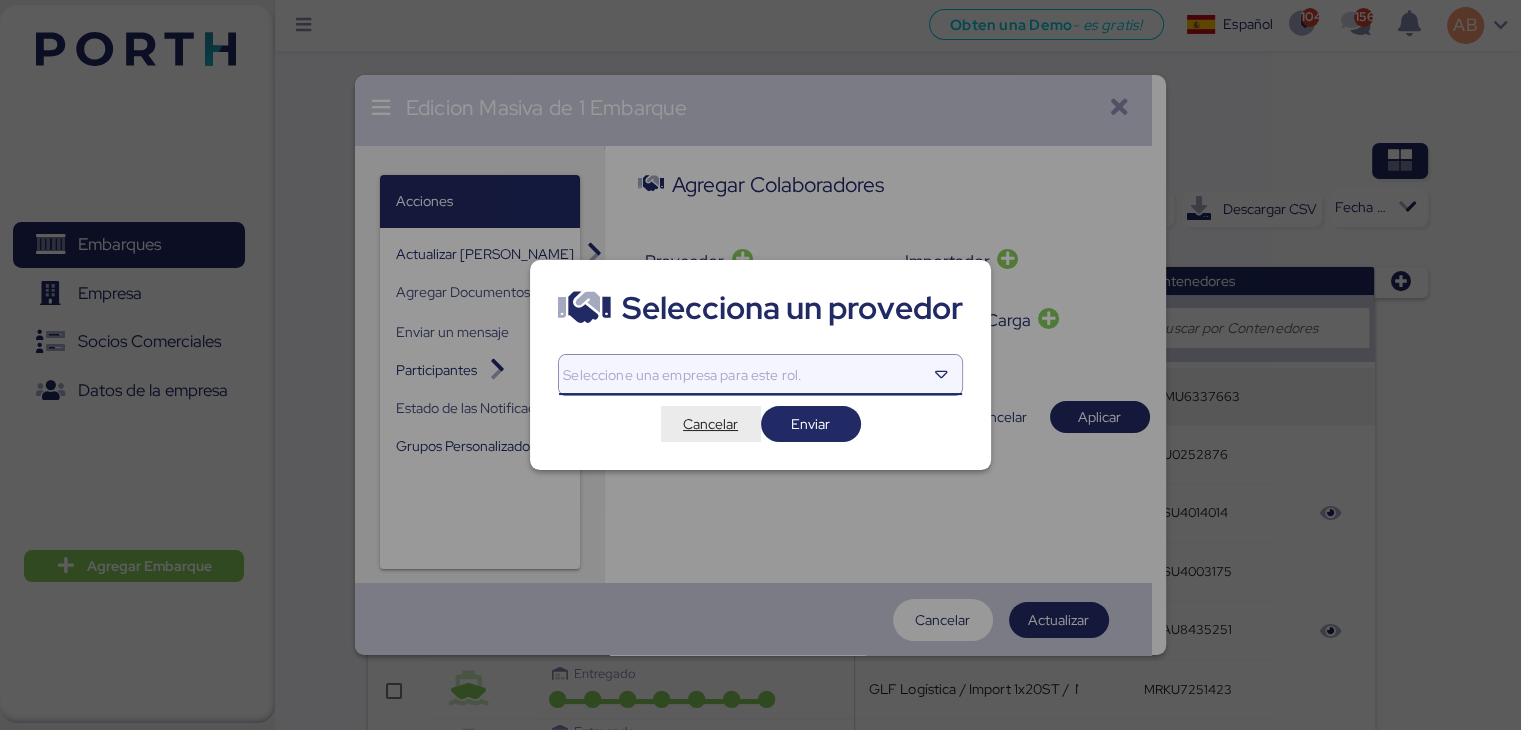 click on "Cancelar" at bounding box center (710, 424) 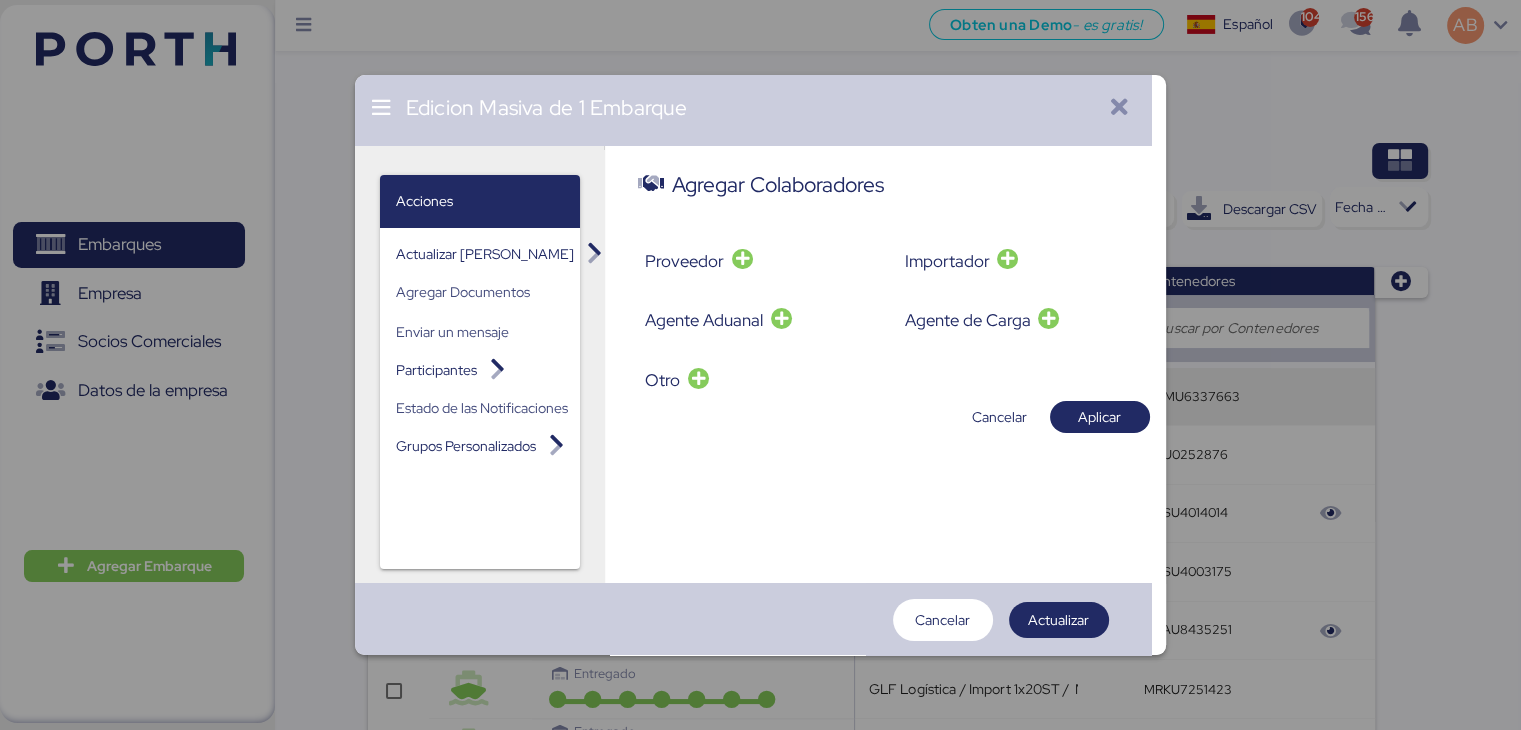 click on "Importador" at bounding box center [946, 261] 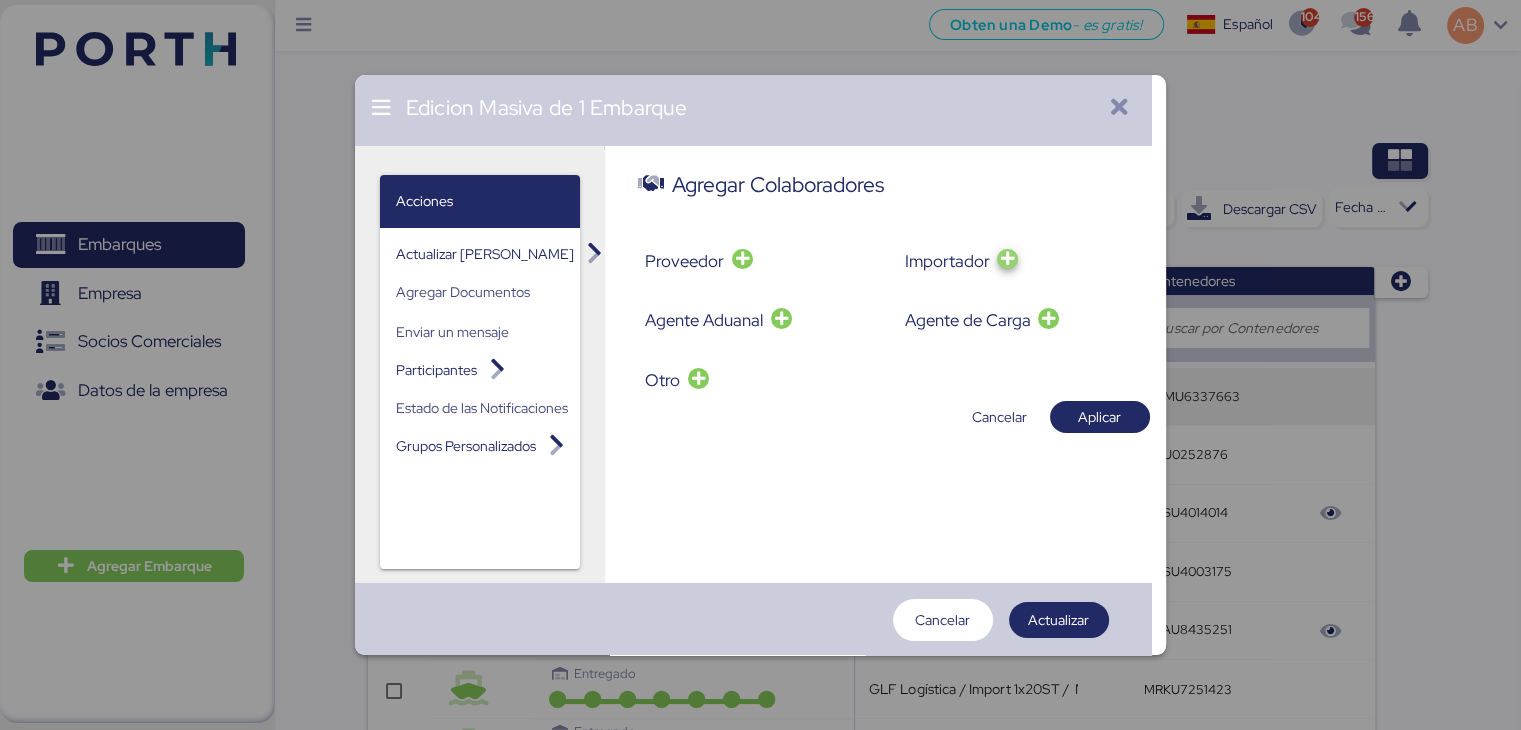 click at bounding box center [1007, 258] 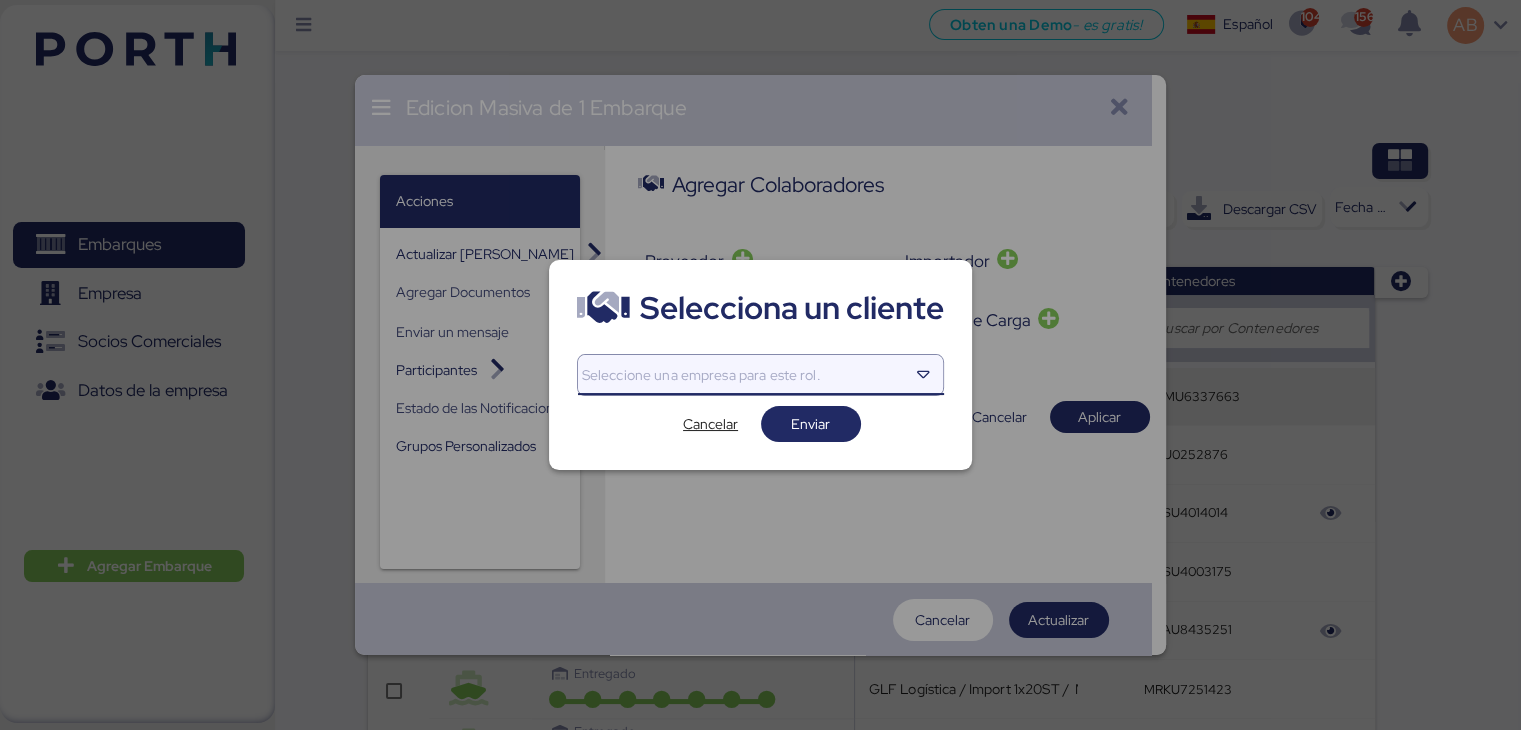 click at bounding box center [743, 375] 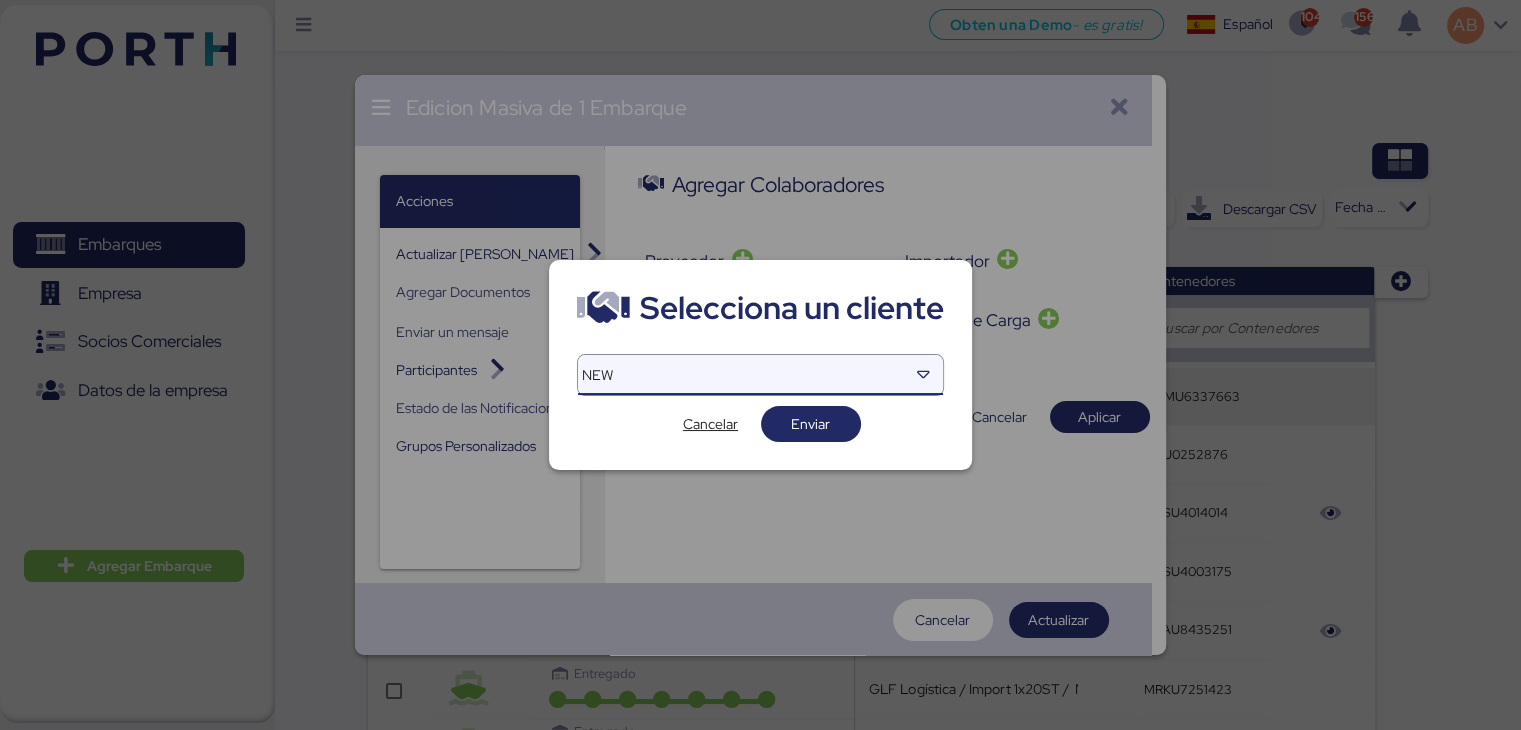 click at bounding box center [760, 365] 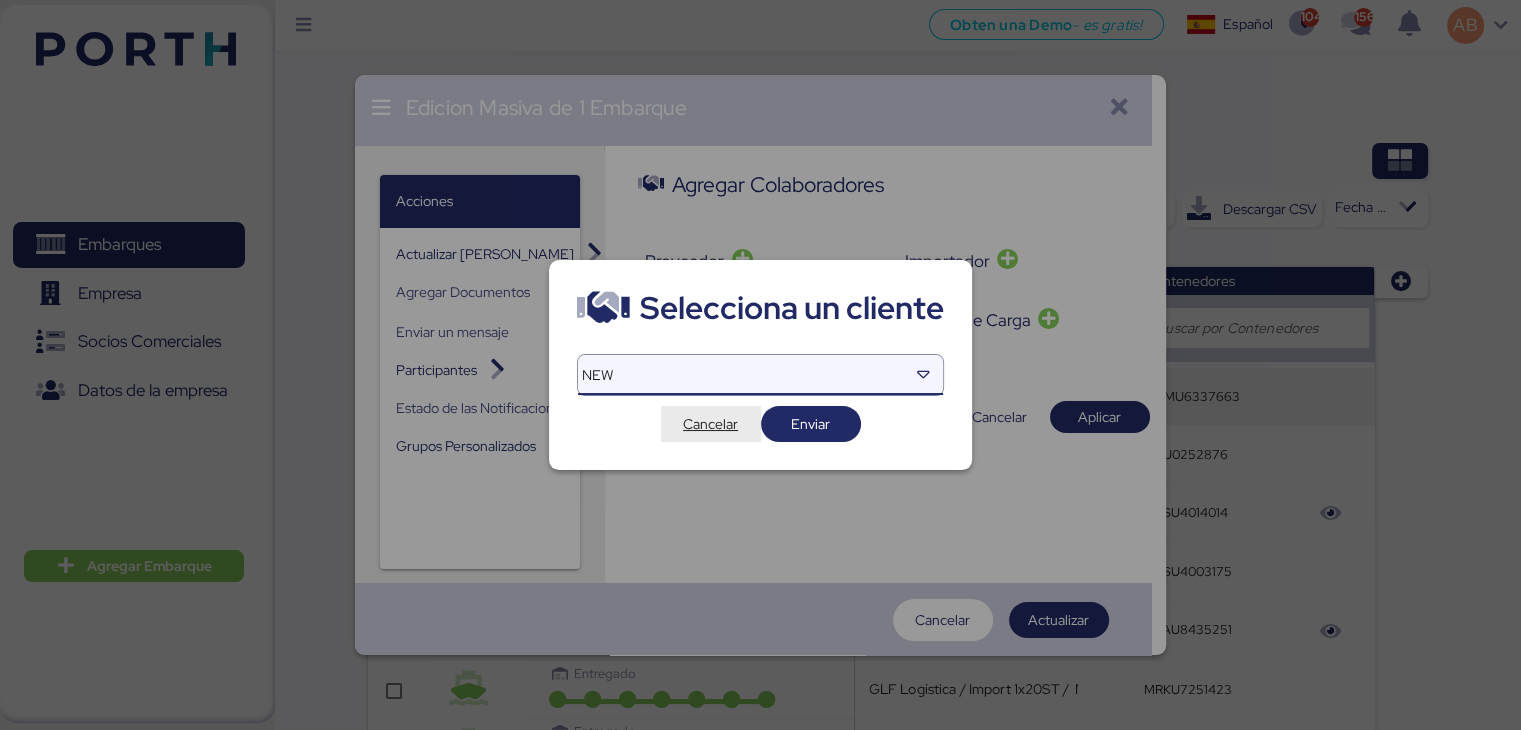 type on "NEW" 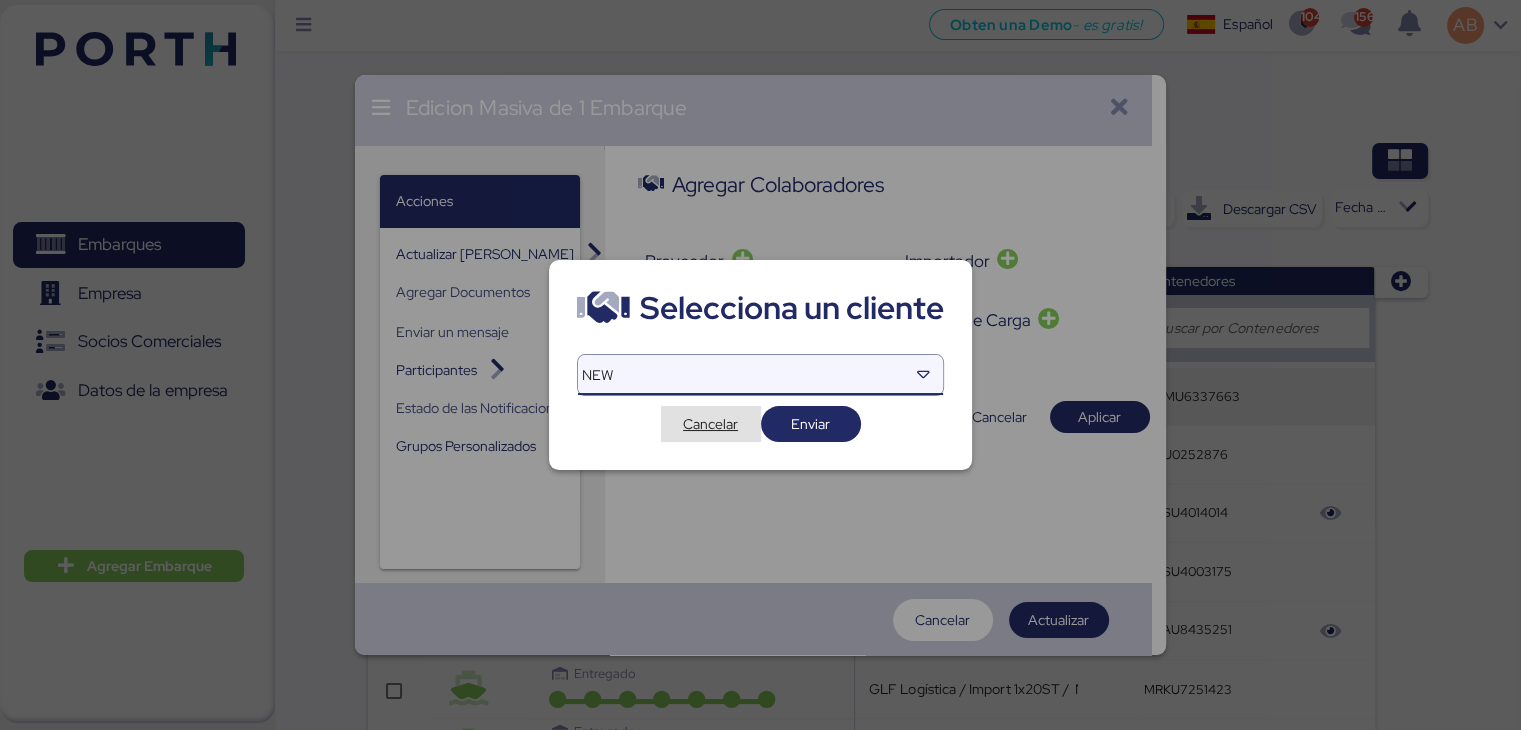 type 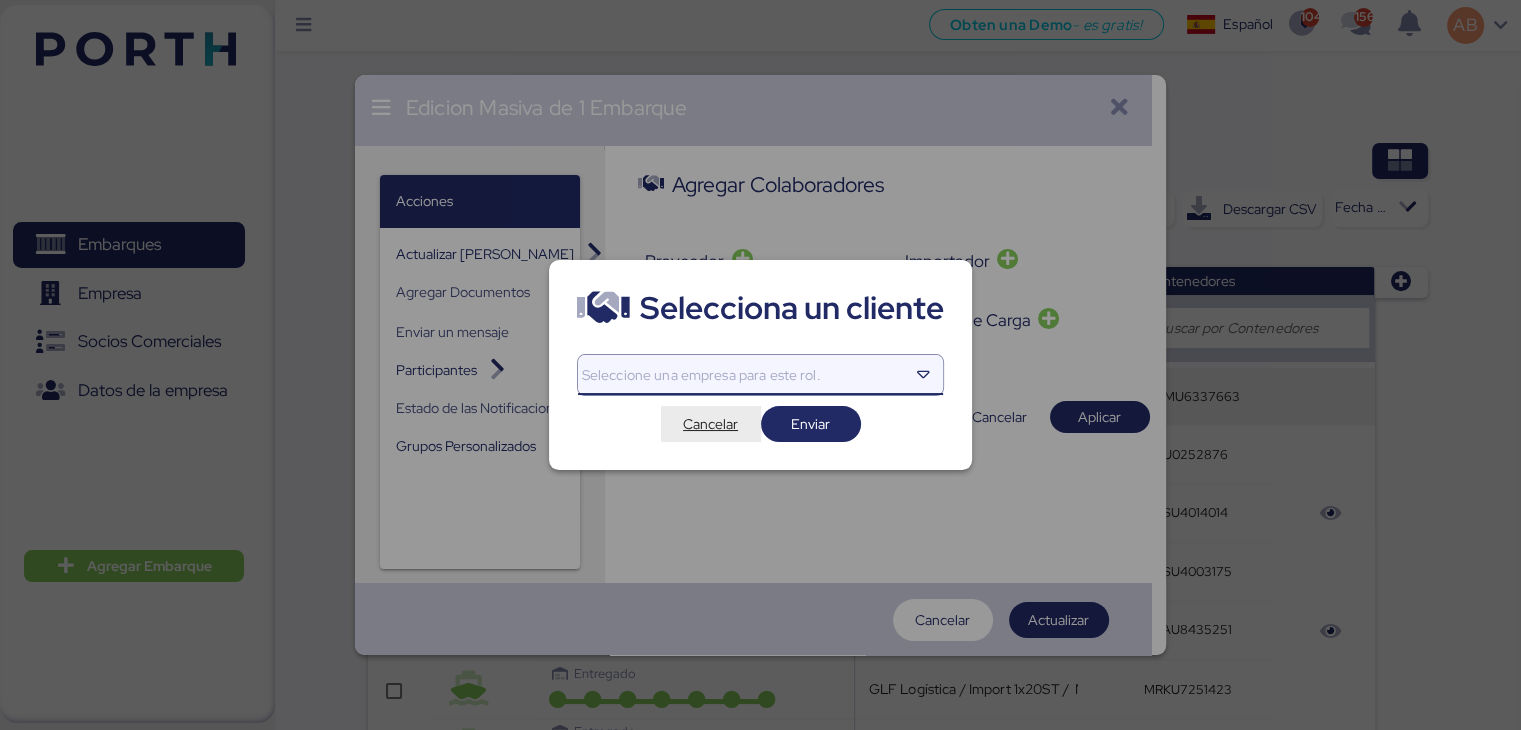 click on "Cancelar" at bounding box center (710, 424) 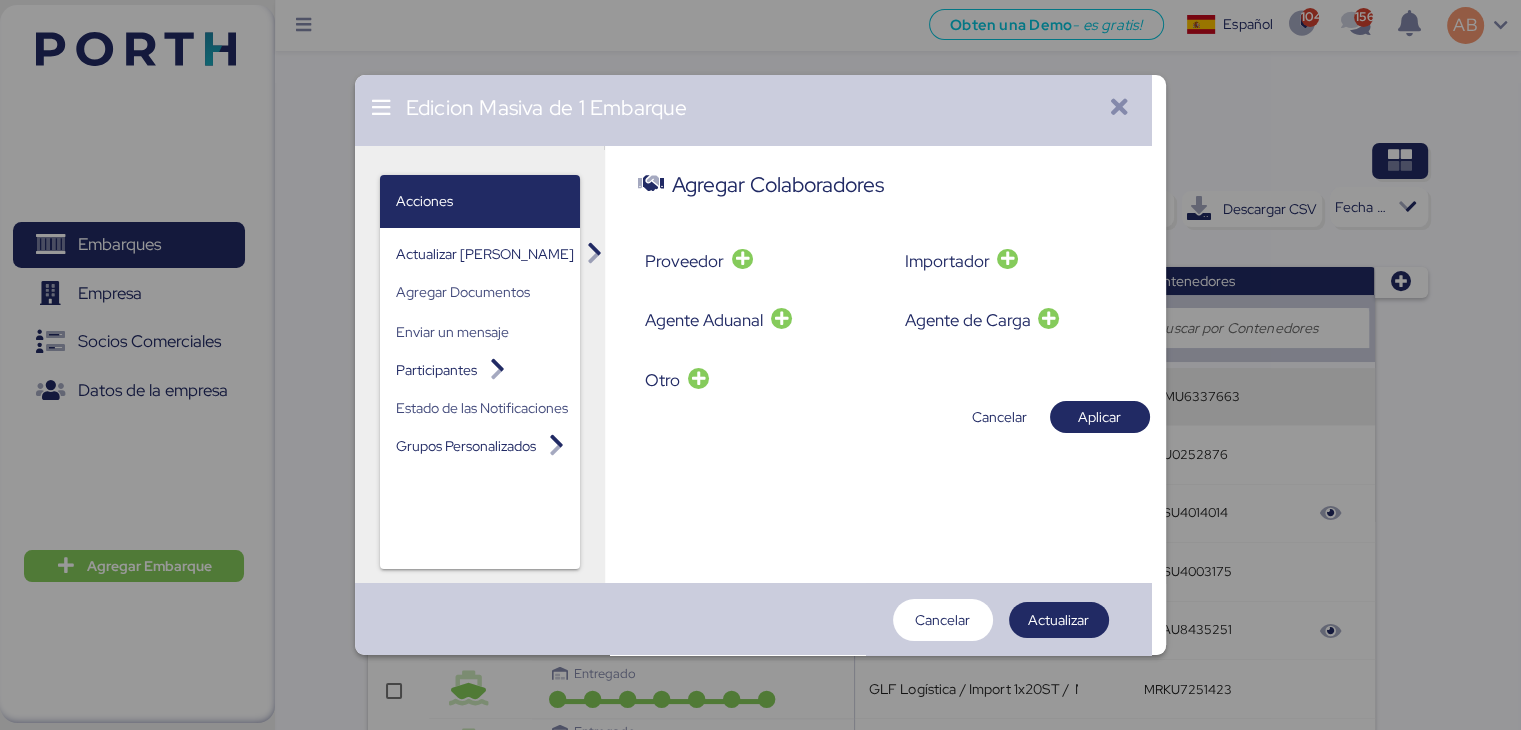 click at bounding box center [1120, 108] 